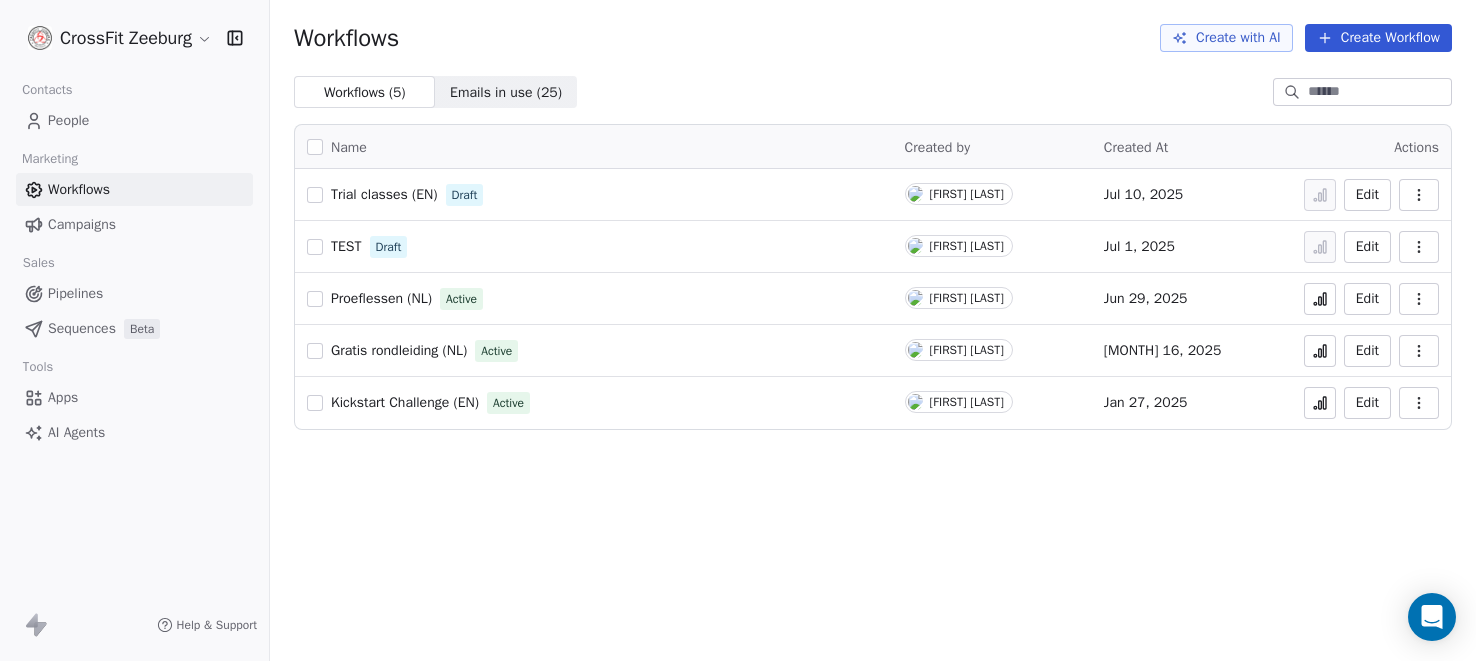 scroll, scrollTop: 0, scrollLeft: 0, axis: both 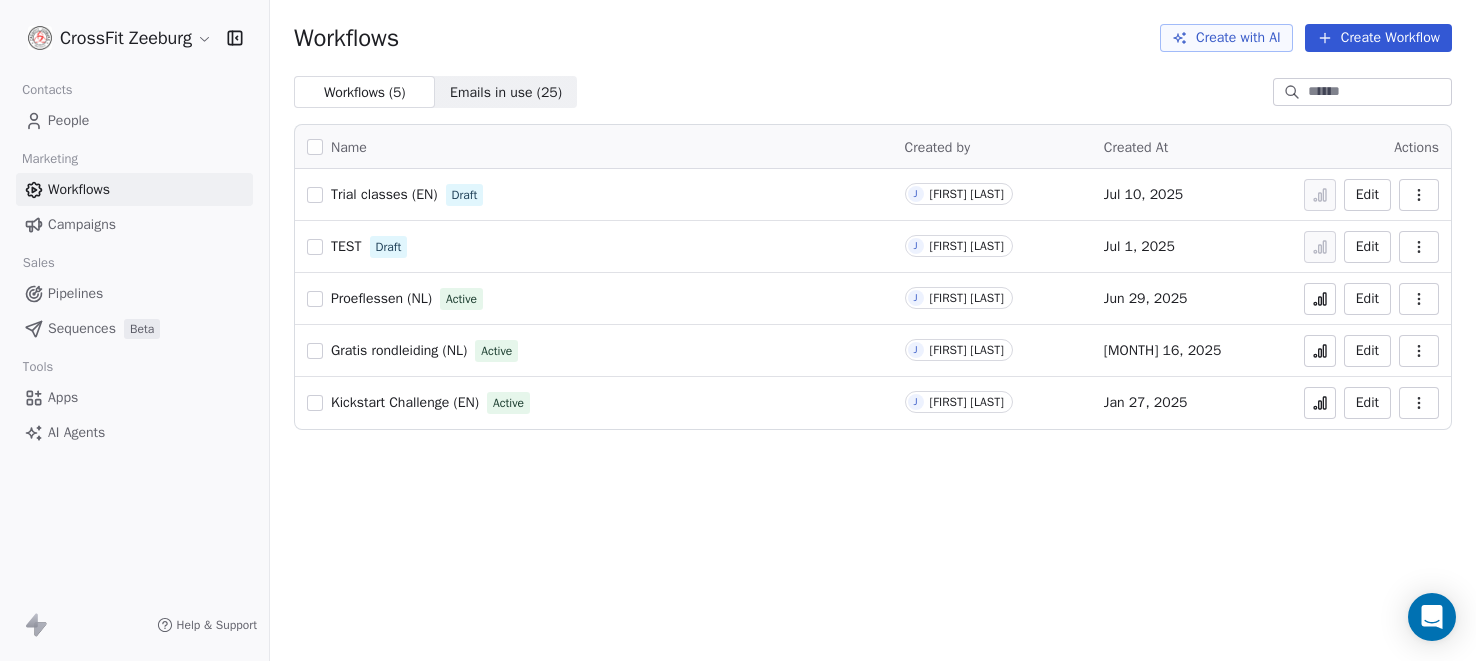 click on "People" at bounding box center (68, 120) 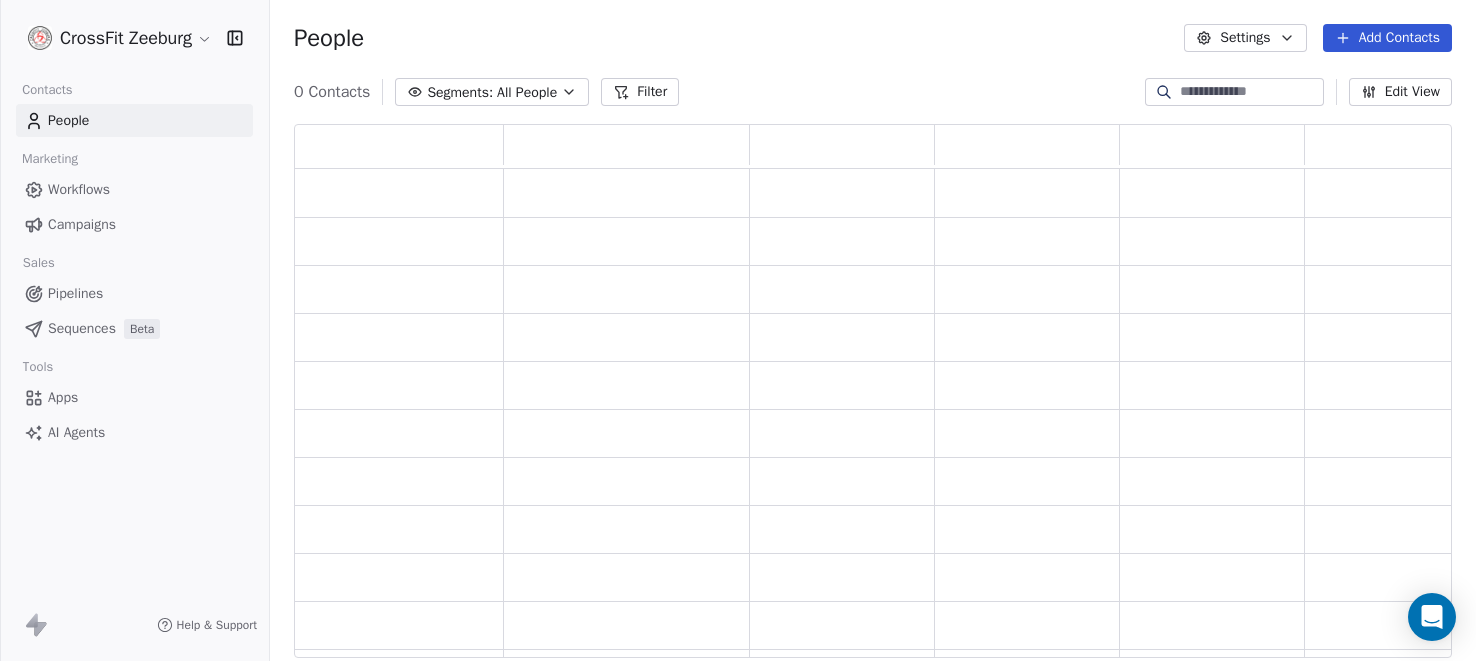 scroll, scrollTop: 1, scrollLeft: 1, axis: both 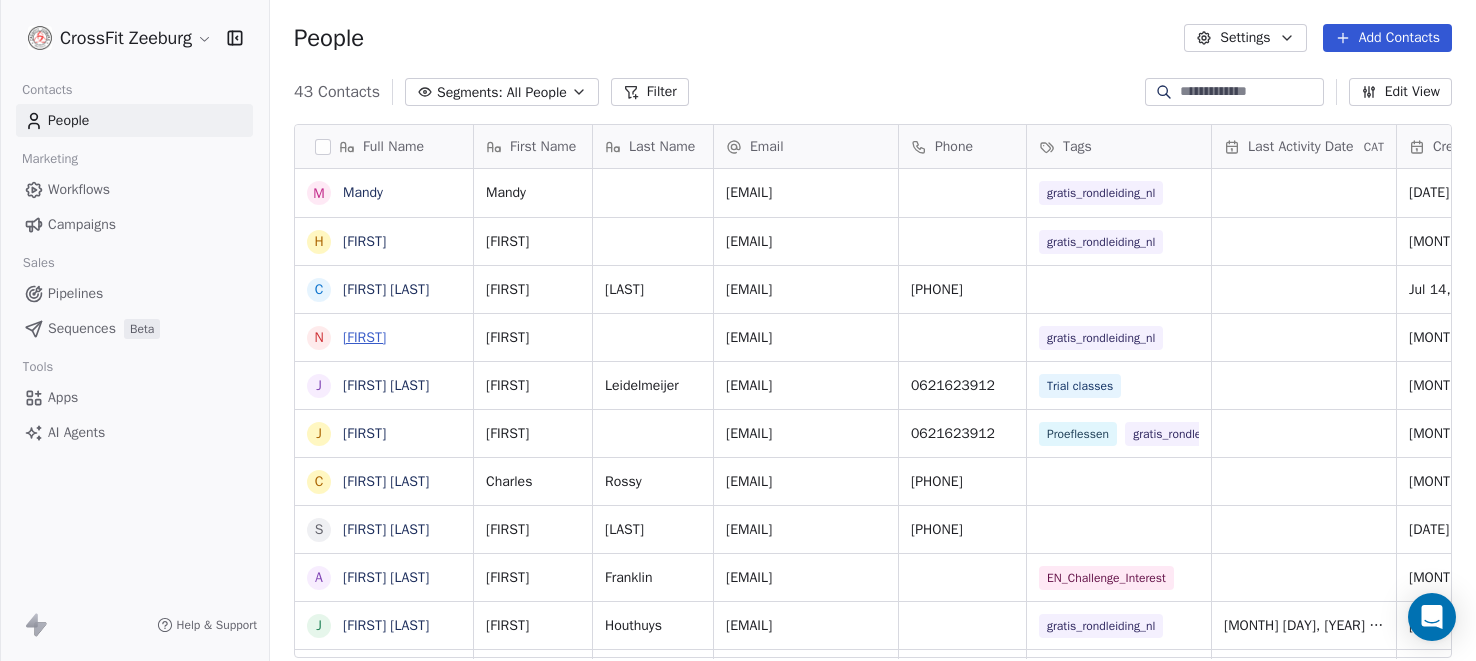 click on "Norine" at bounding box center (364, 337) 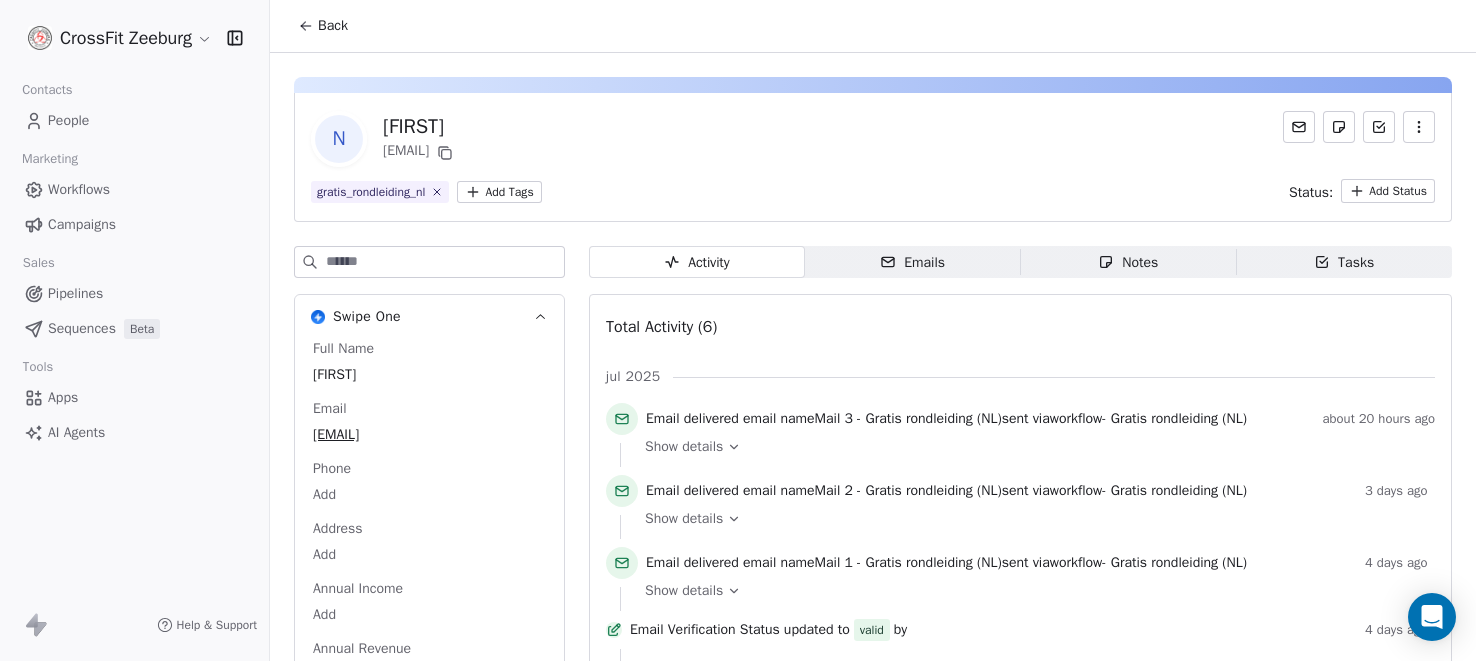 click on "Emails Emails" at bounding box center (913, 262) 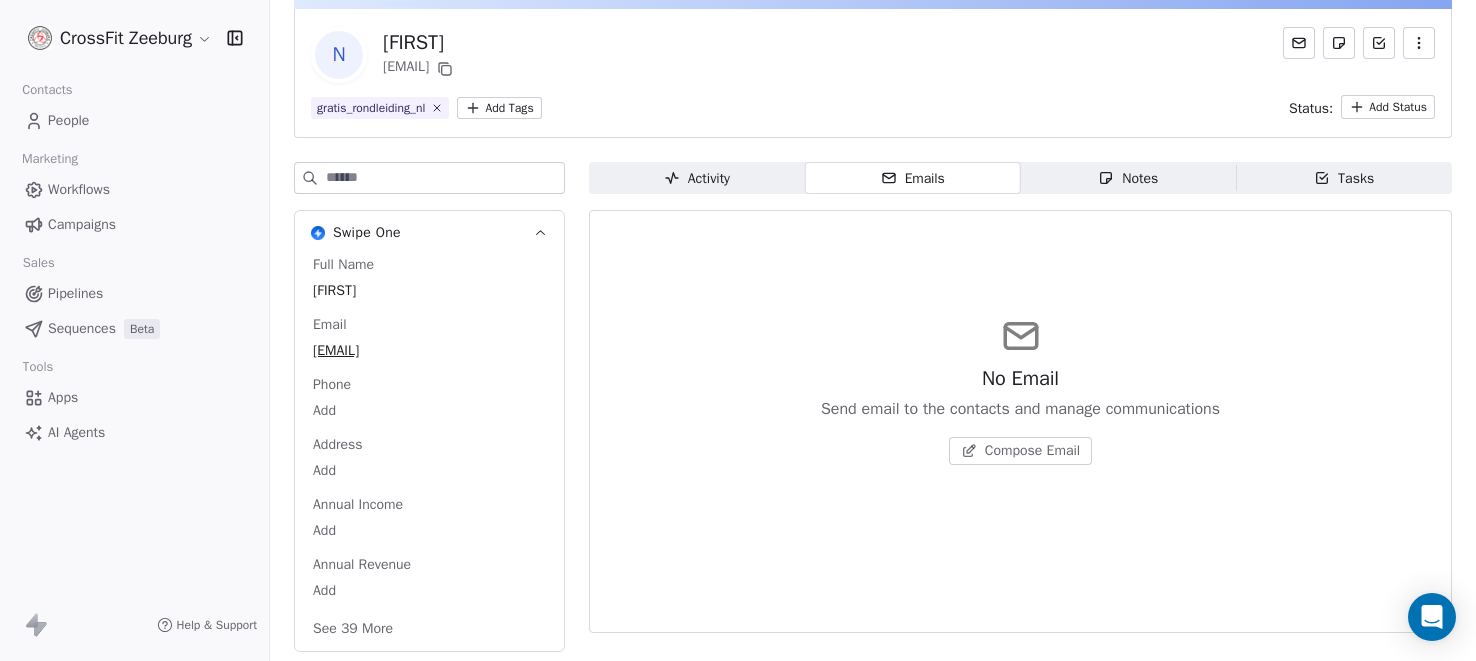 scroll, scrollTop: 86, scrollLeft: 0, axis: vertical 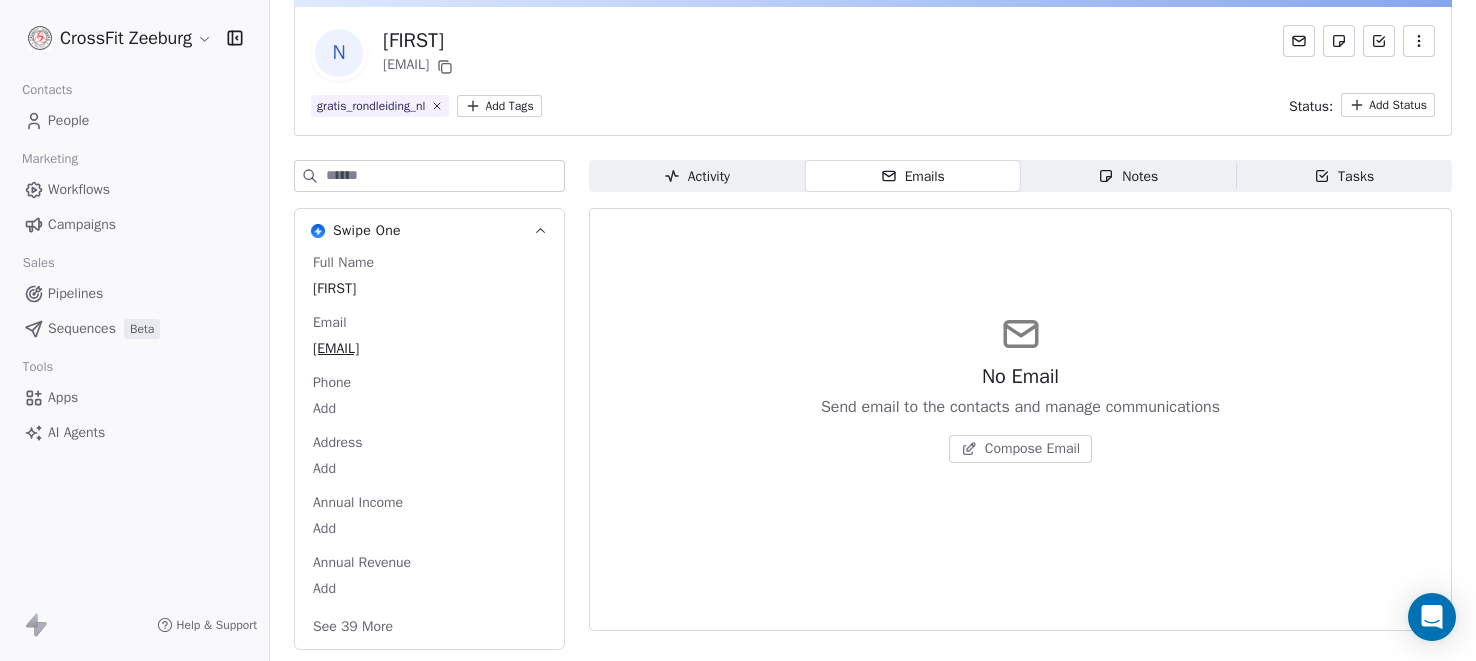 click on "Activity" at bounding box center [697, 176] 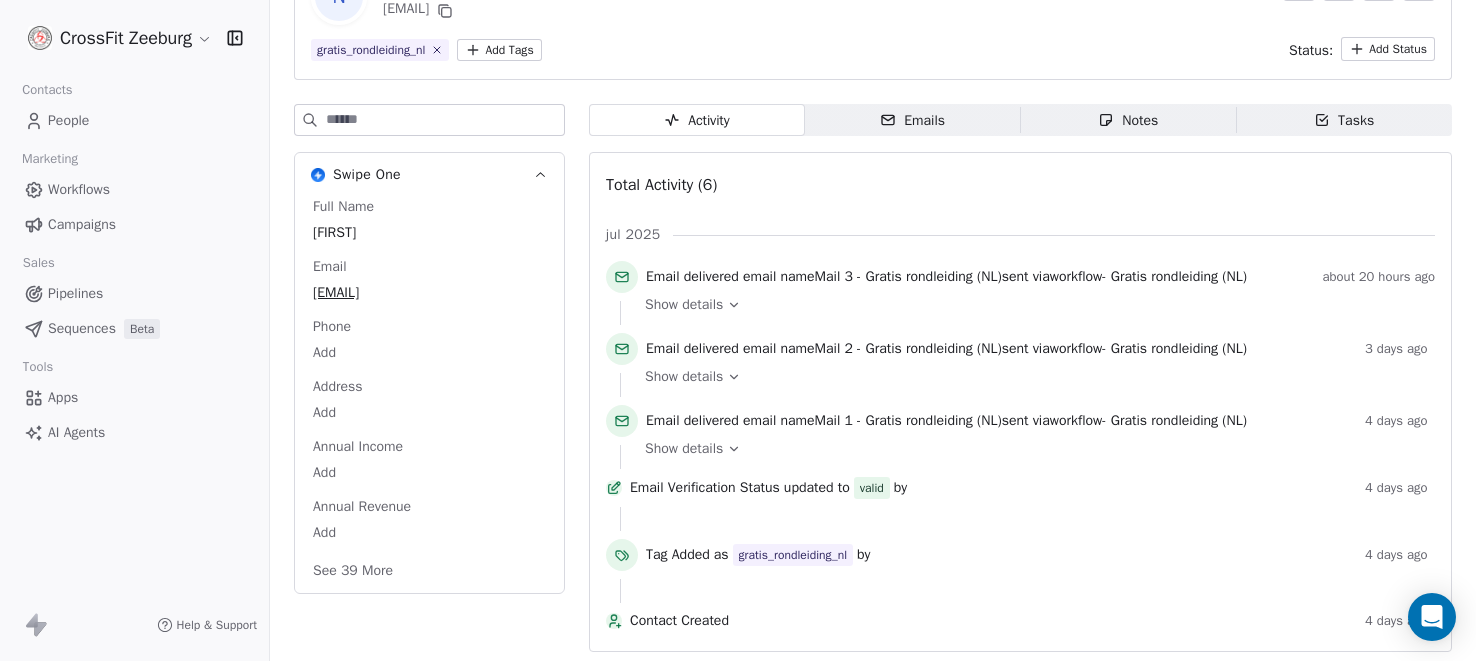 scroll, scrollTop: 0, scrollLeft: 0, axis: both 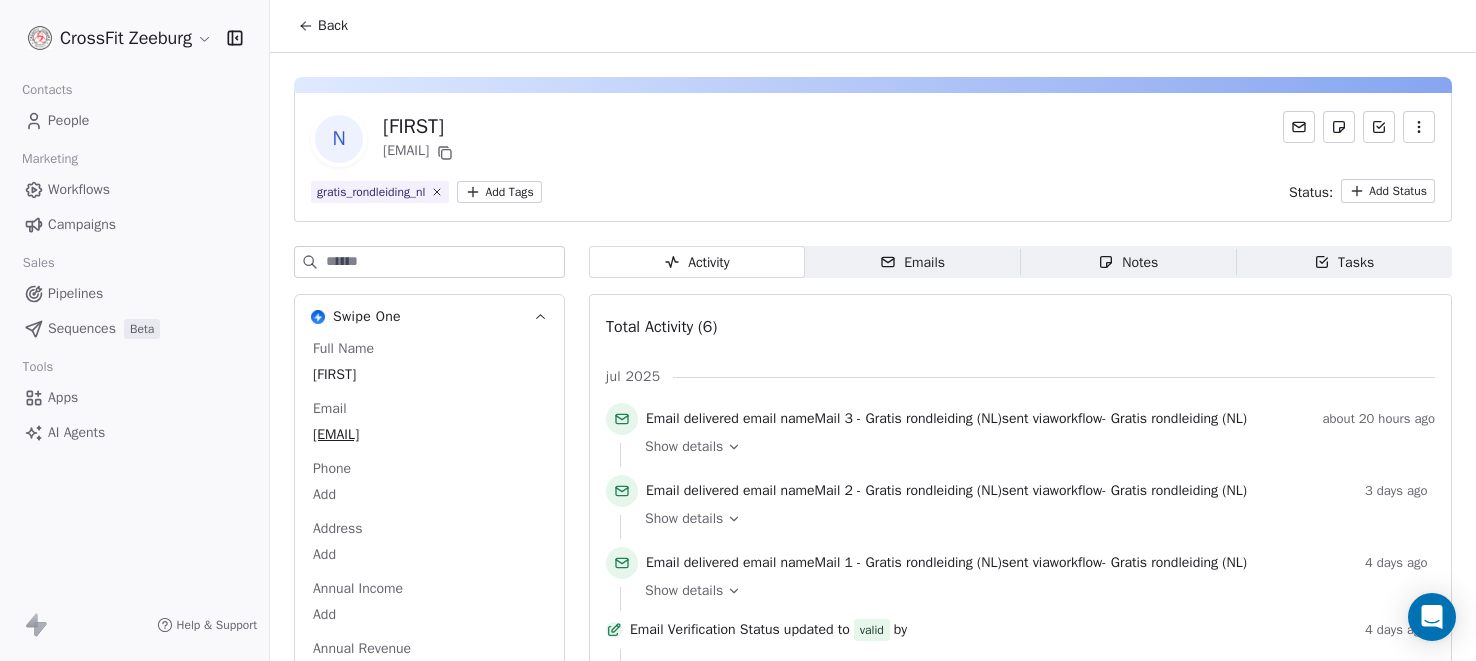 click on "Notes" at bounding box center (1128, 262) 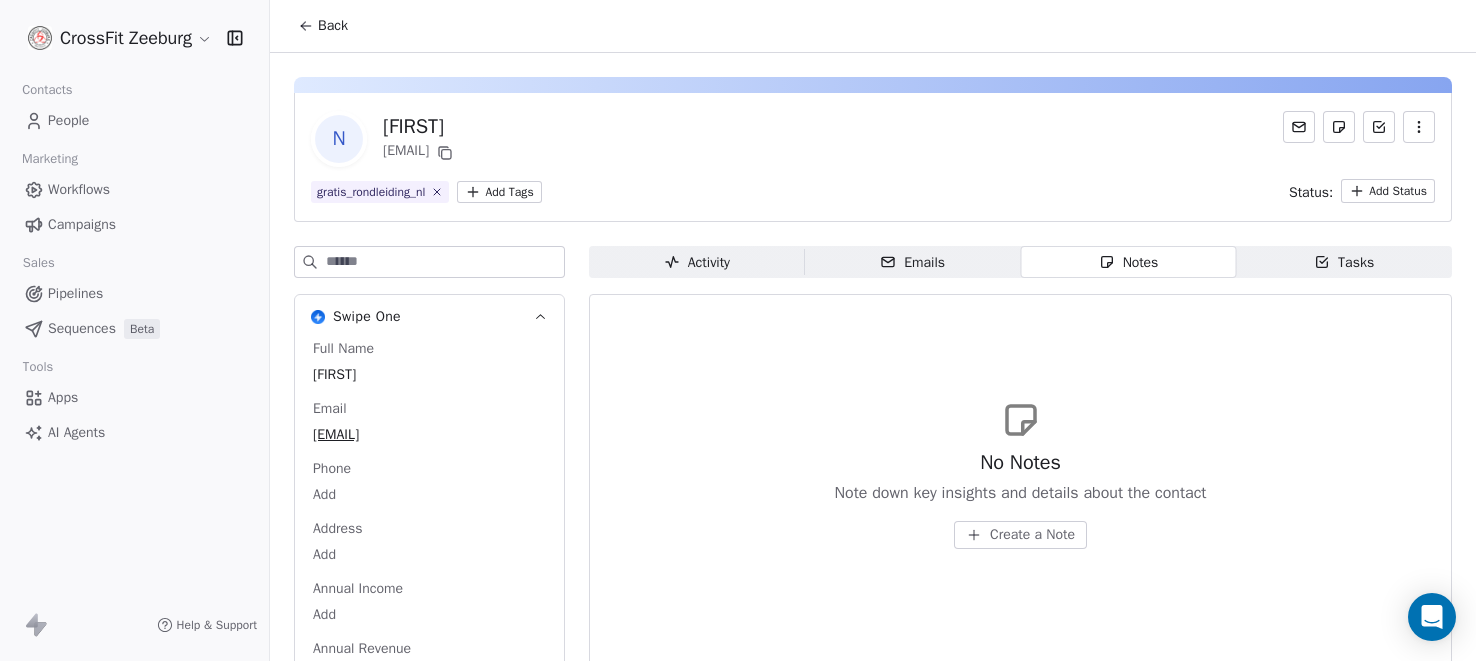 click 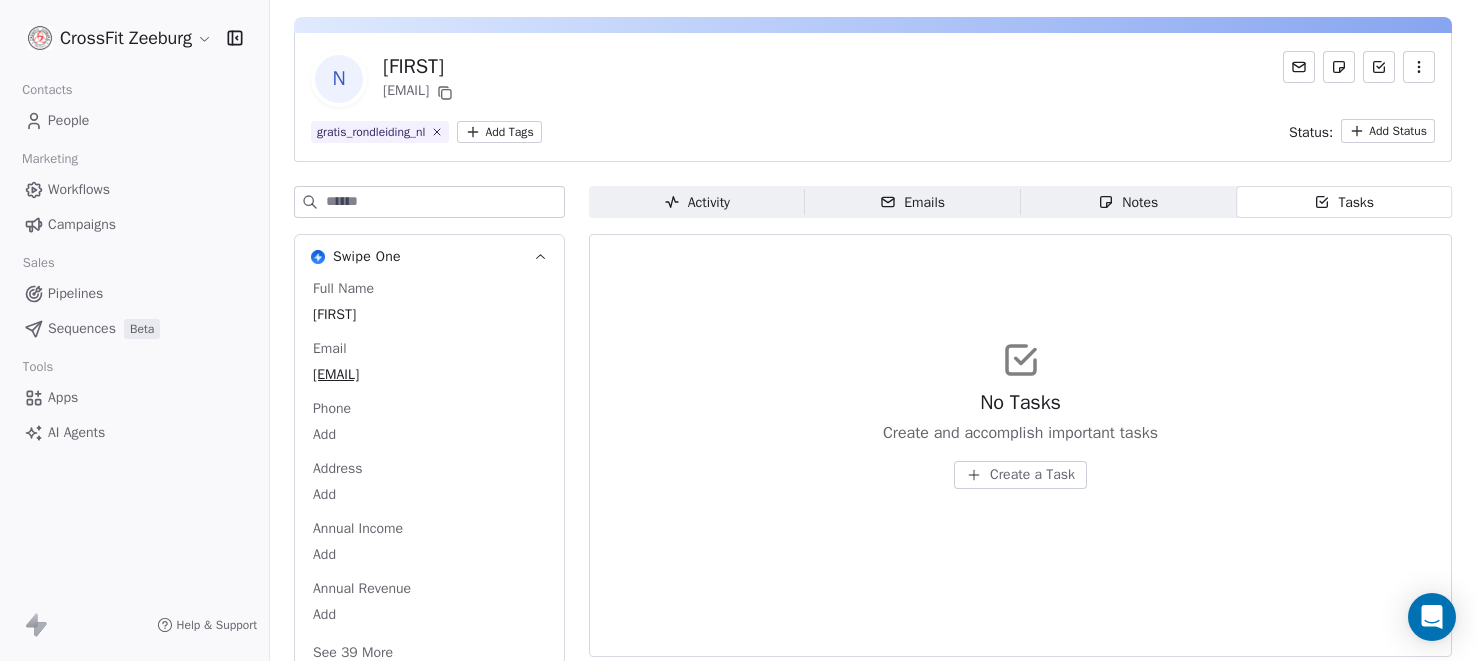 scroll, scrollTop: 86, scrollLeft: 0, axis: vertical 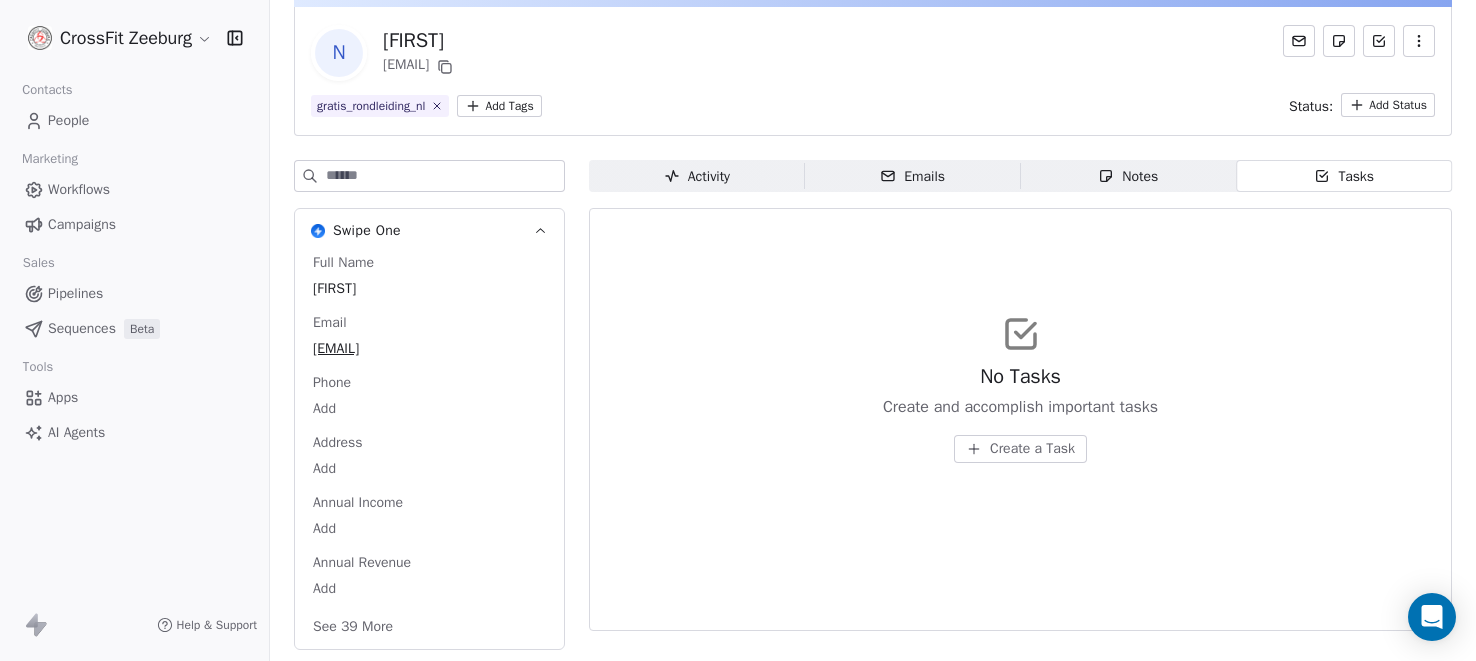 click on "Create a Task" at bounding box center (1032, 449) 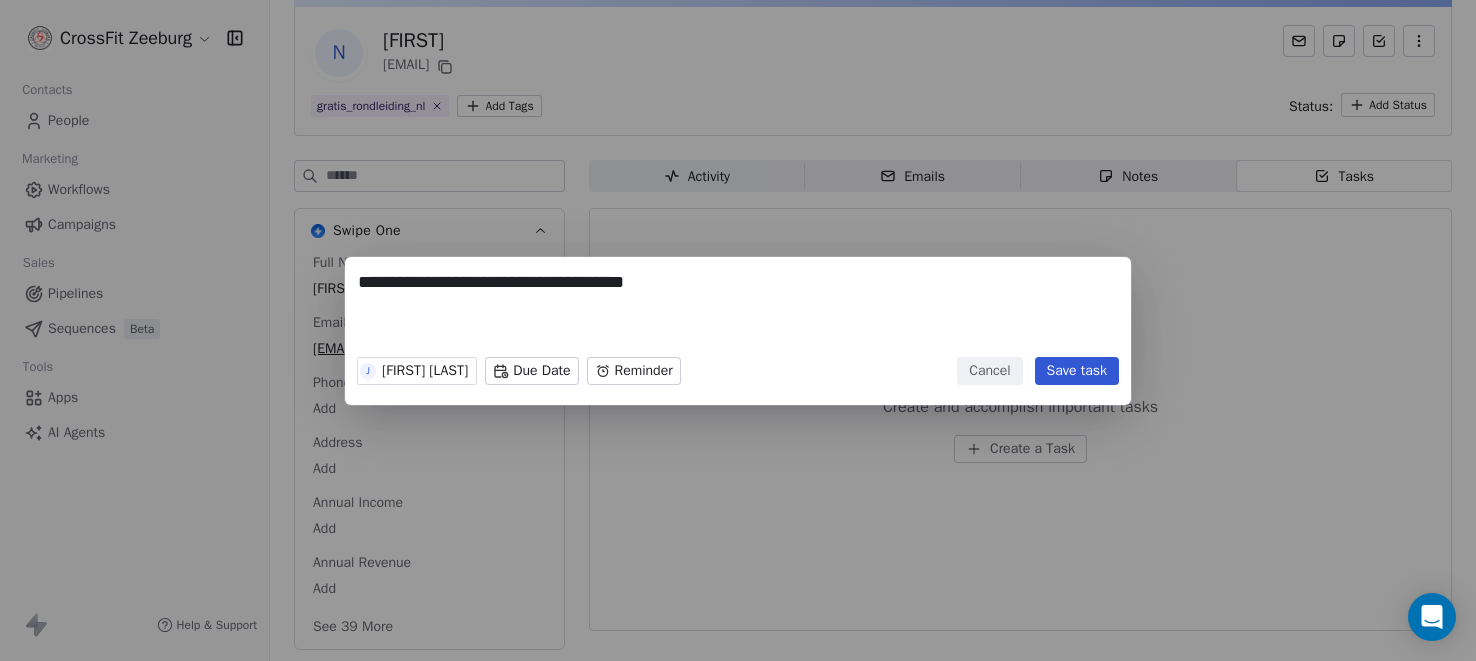type on "**********" 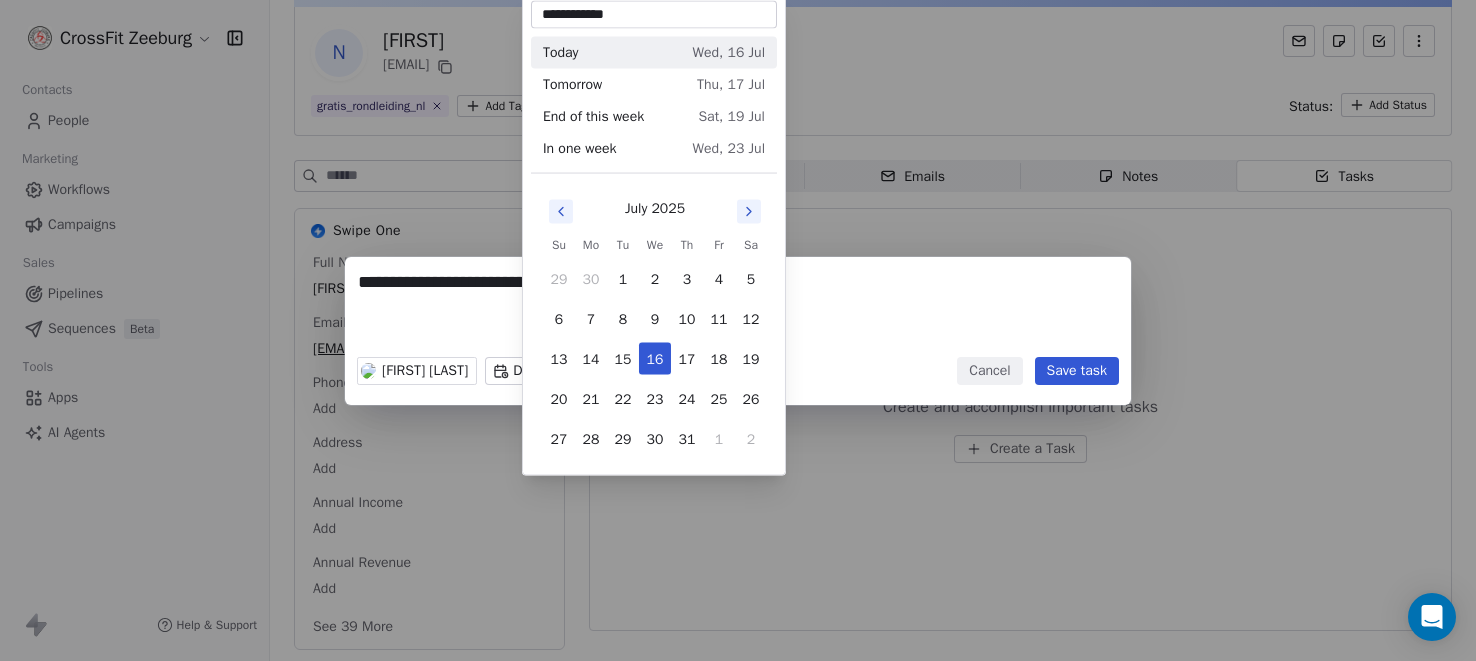 click on "**********" at bounding box center (738, 330) 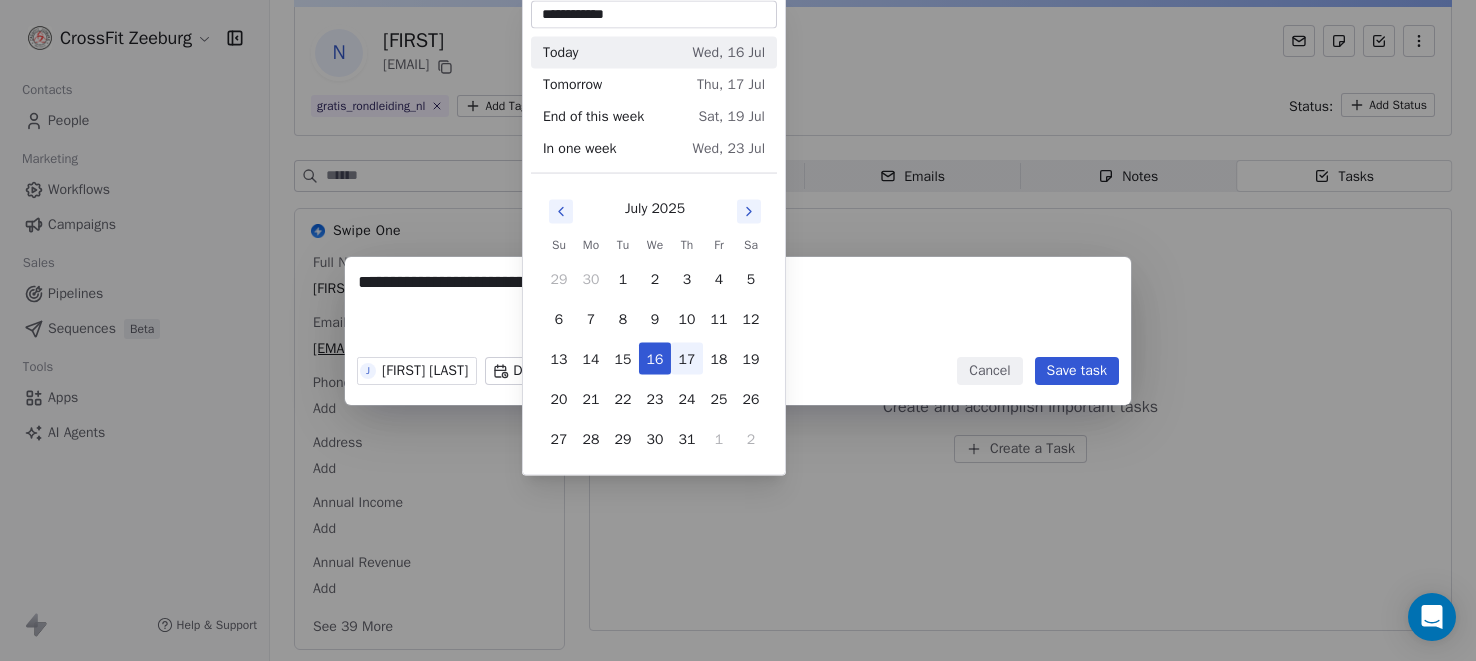 click on "17" at bounding box center (687, 359) 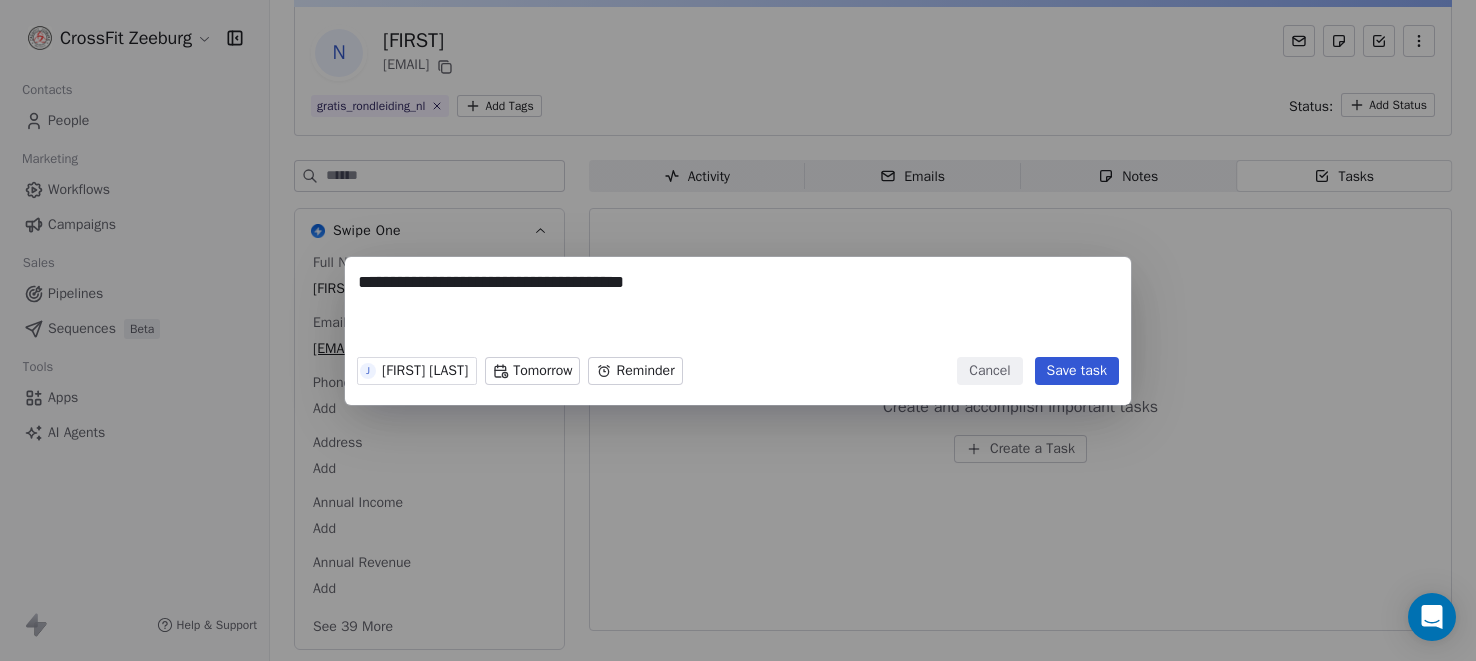 click on "Save task" at bounding box center [1077, 371] 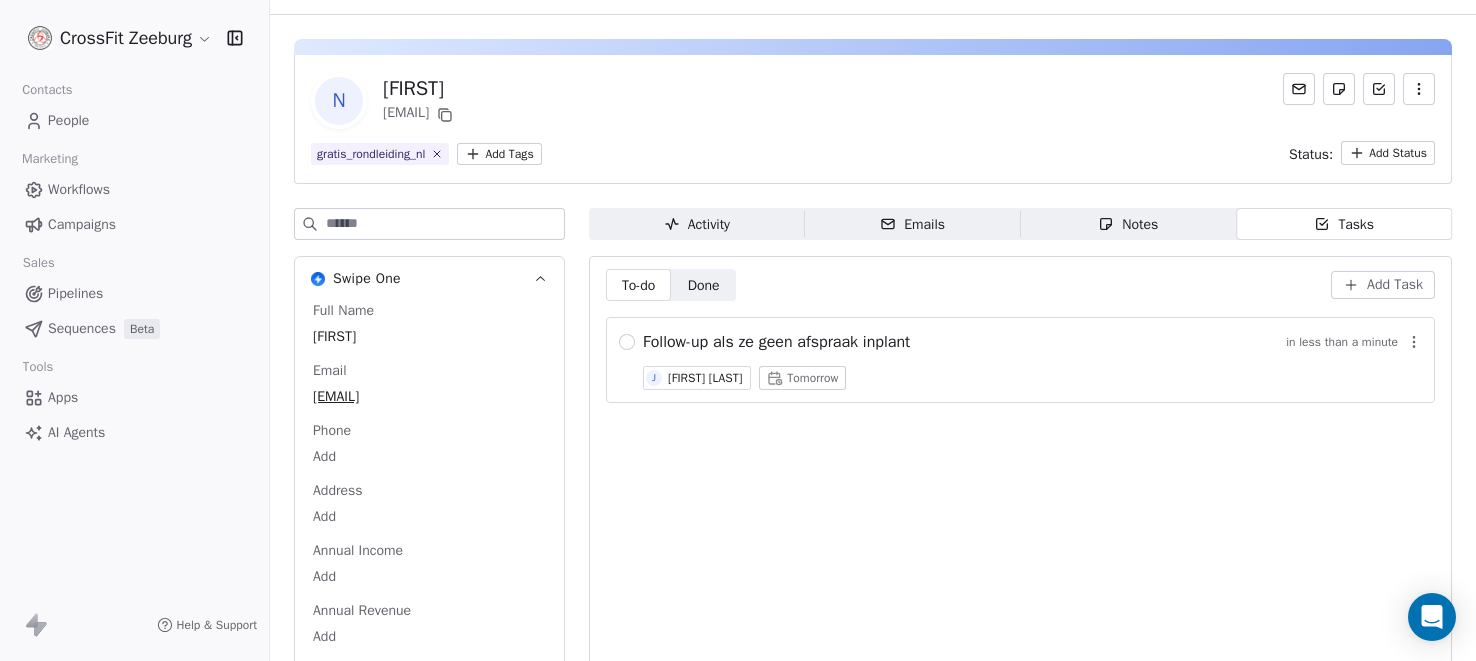 scroll, scrollTop: 0, scrollLeft: 0, axis: both 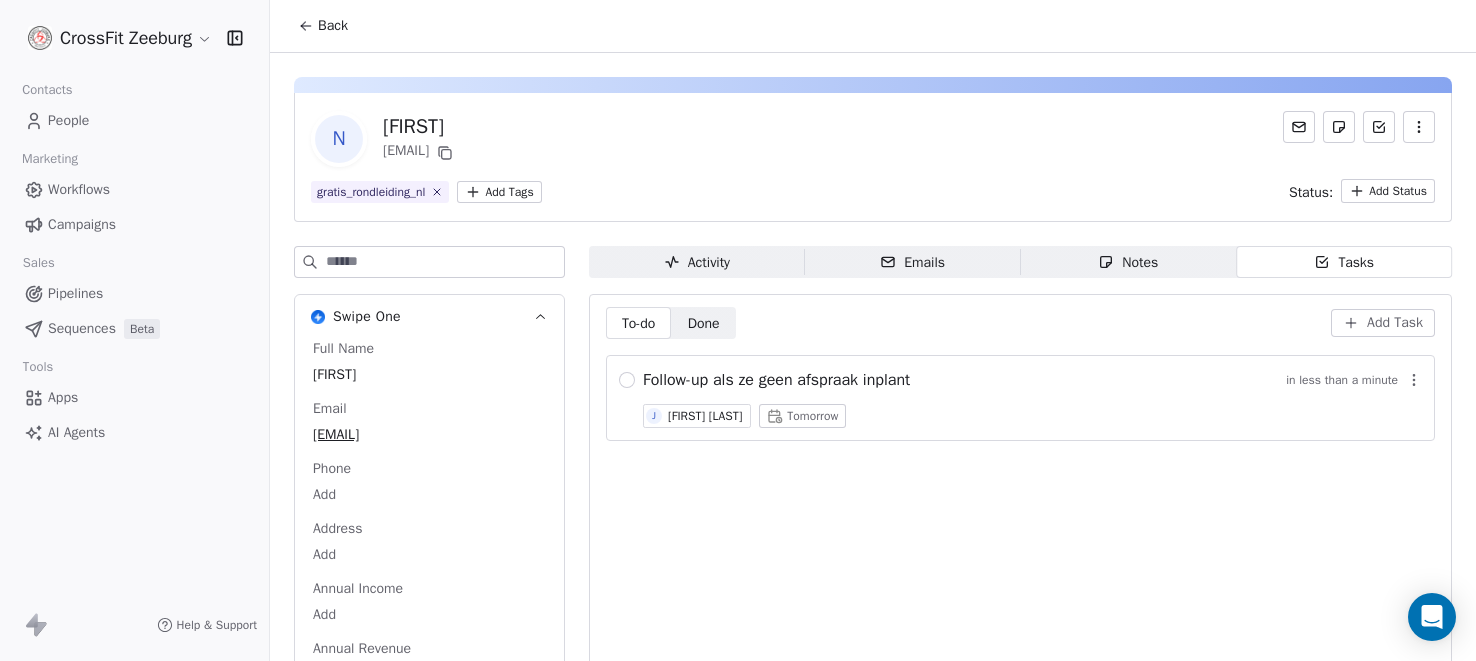 click on "Workflows" at bounding box center [79, 189] 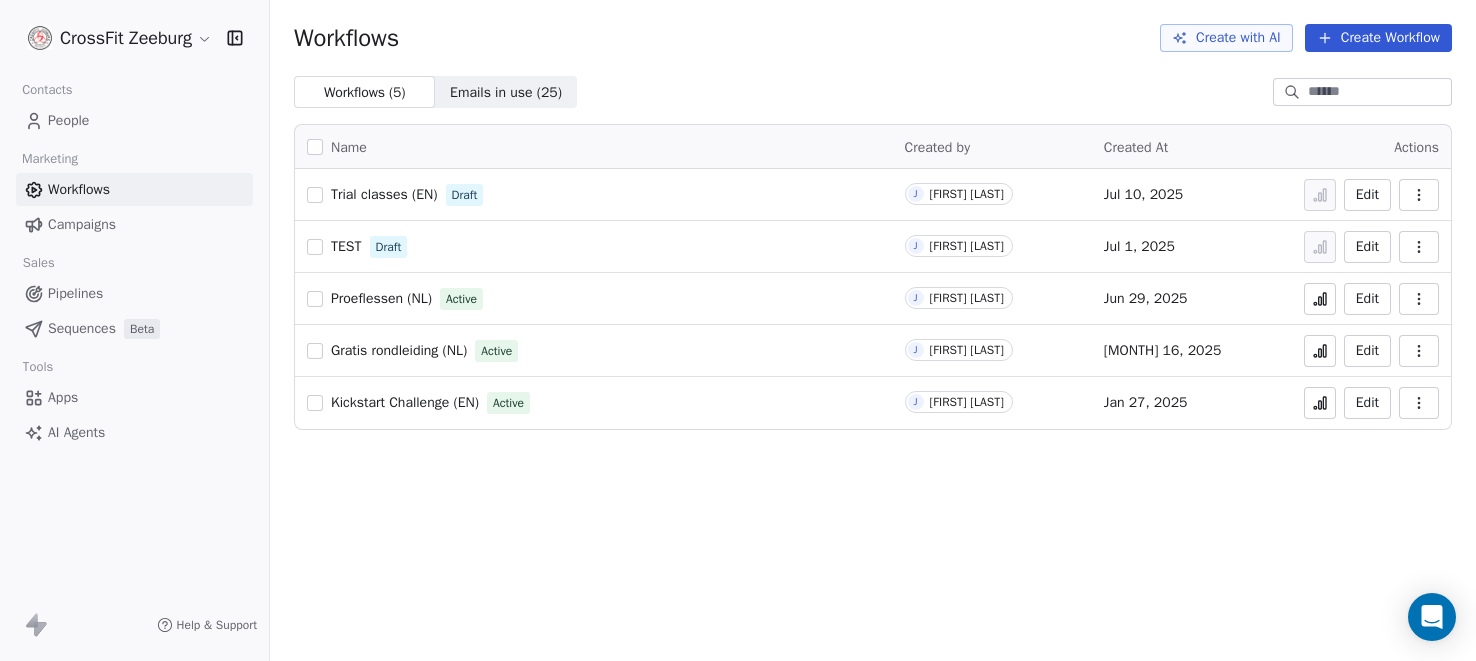 click on "Pipelines" at bounding box center (75, 293) 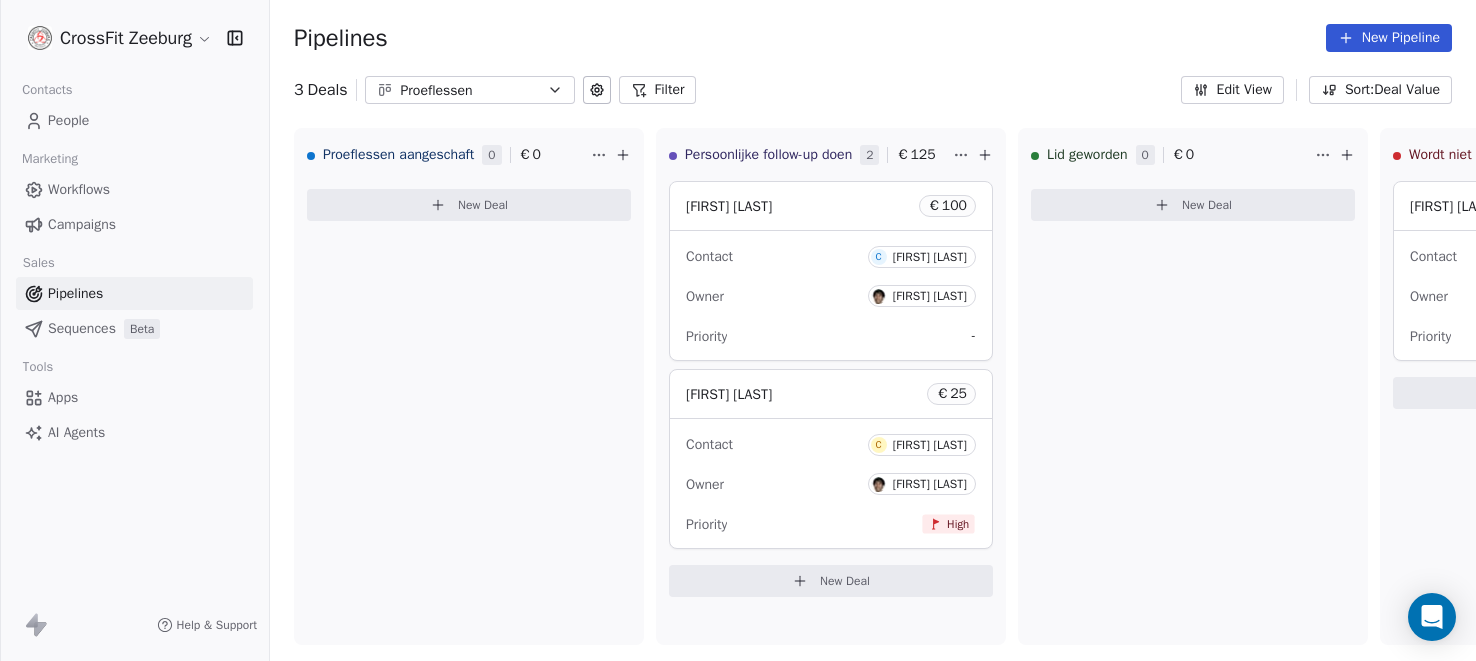 click 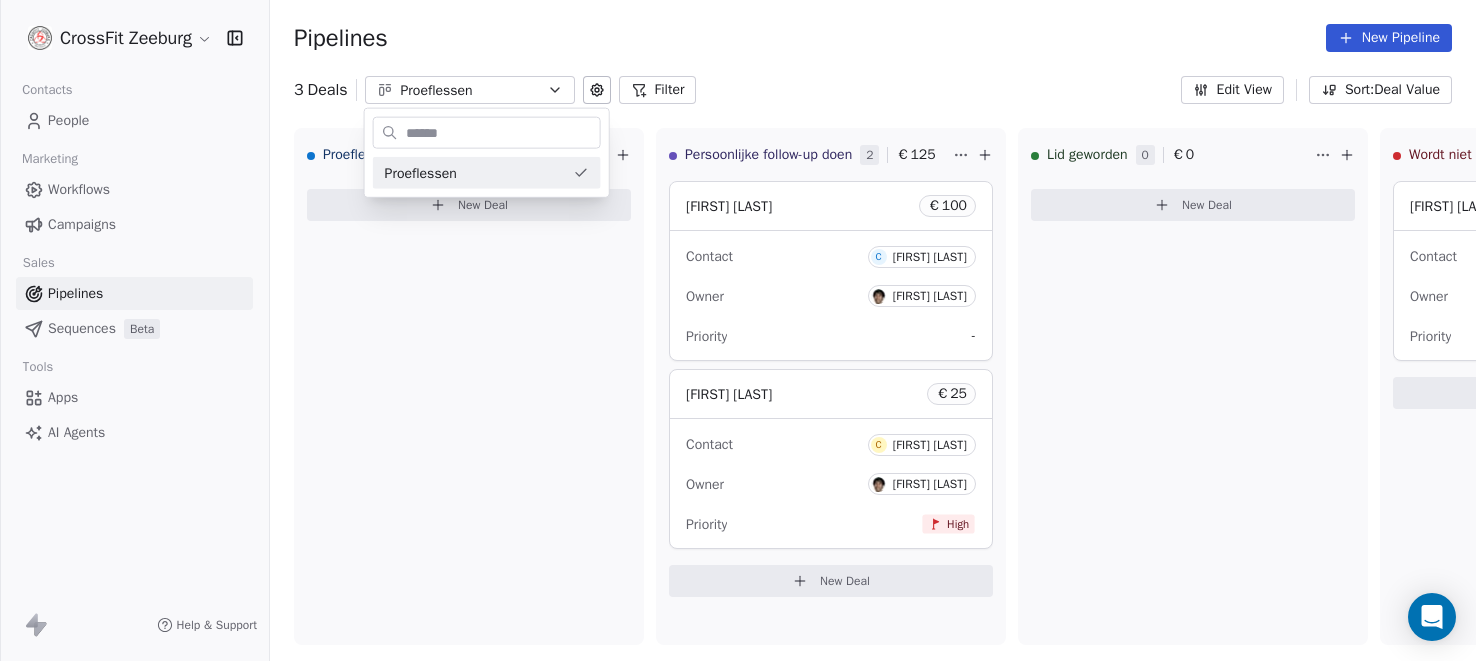 click on "CrossFit Zeeburg Contacts People Marketing Workflows Campaigns Sales Pipelines Sequences Beta Tools Apps AI Agents Help & Support Pipelines  New Pipeline 3 Deals Proeflessen Filter  Edit View Sort:  Deal Value Proeflessen aangeschaft 0 € 0 New Deal Persoonlijke follow-up doen 2 € 125 Cristy Meddens € 100 Contact C Cristy Meddens Owner Jeroen Leidelmeijer Priority - Charles Rossy € 25 Contact C Charles Rossy Owner Jeroen Leidelmeijer Priority High New Deal Lid geworden 0 € 0 New Deal Wordt niet lid 1 € 25 Sven van Ewijk € 25 Contact S Sven van Ewijk Owner Jeroen Leidelmeijer Priority High New Deal
To pick up a draggable item, press the space bar.
While dragging, use the arrow keys to move the item.
Press space again to drop the item in its new position, or press escape to cancel.
Proeflessen" at bounding box center (738, 330) 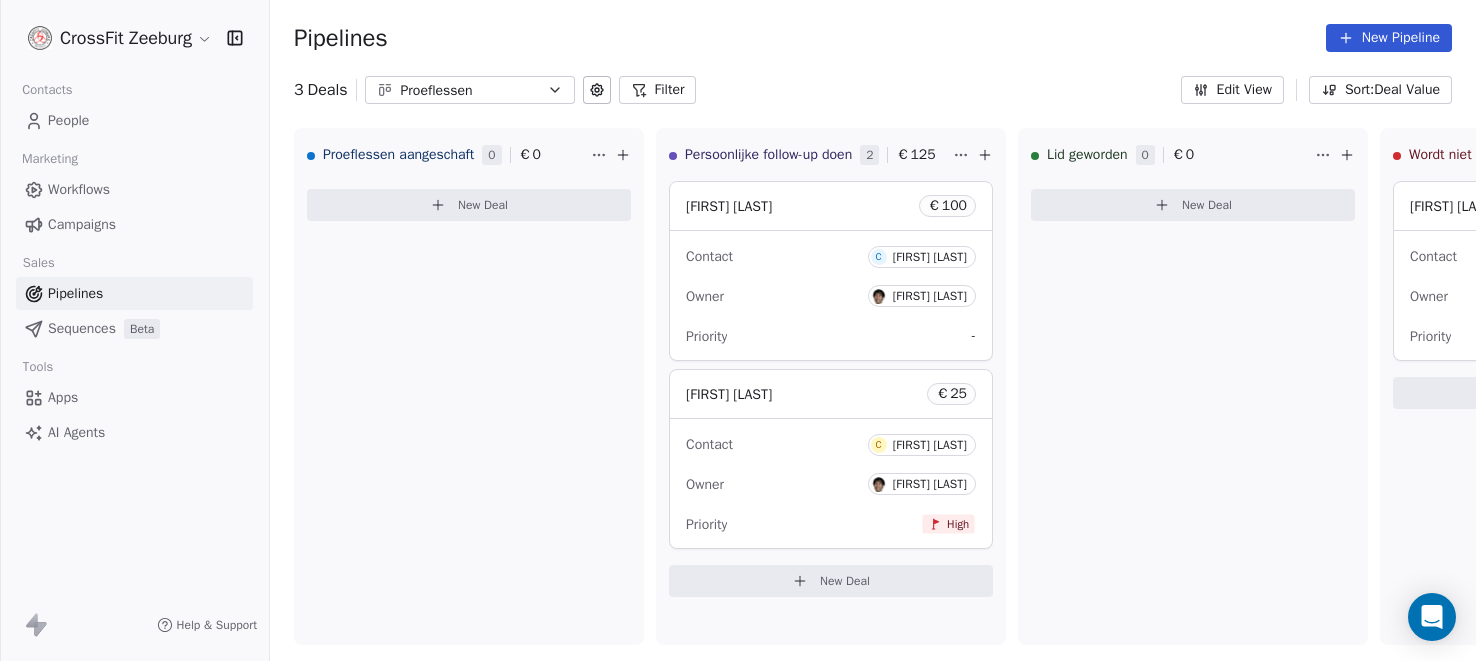 click on "New Pipeline" at bounding box center (1389, 38) 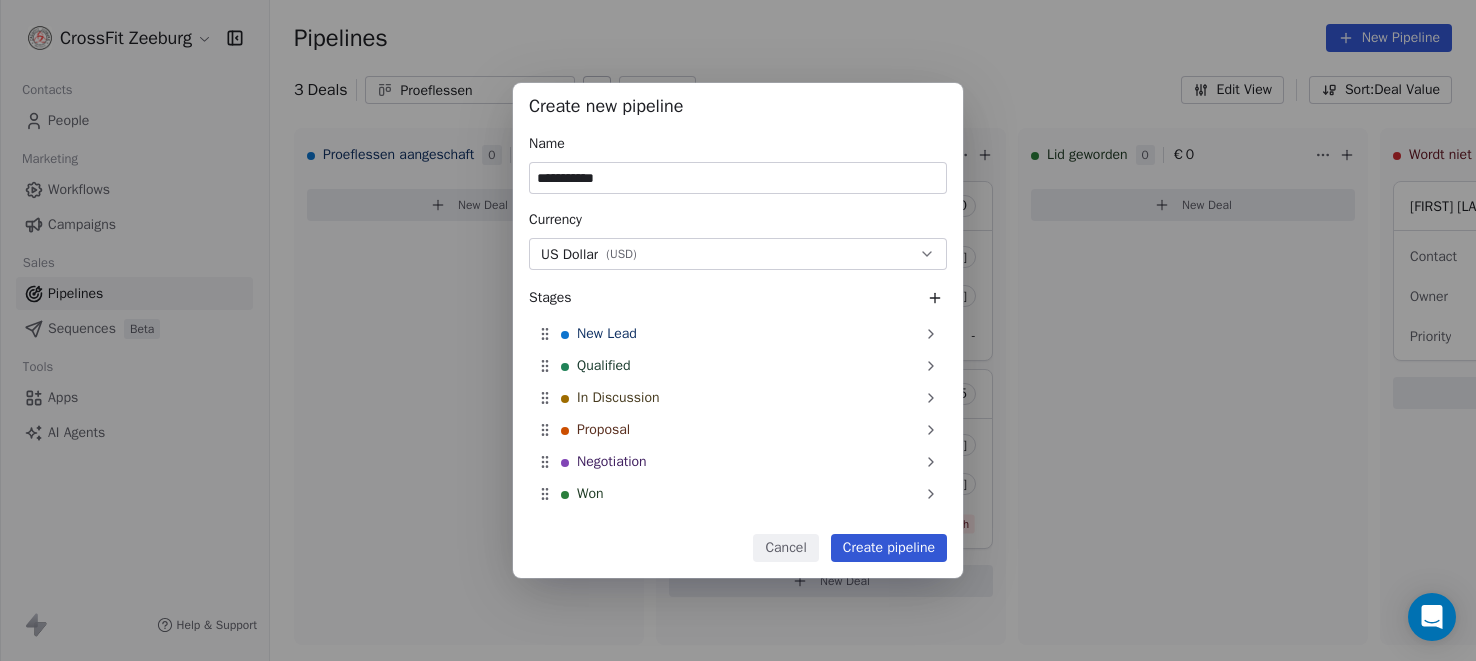 type on "**********" 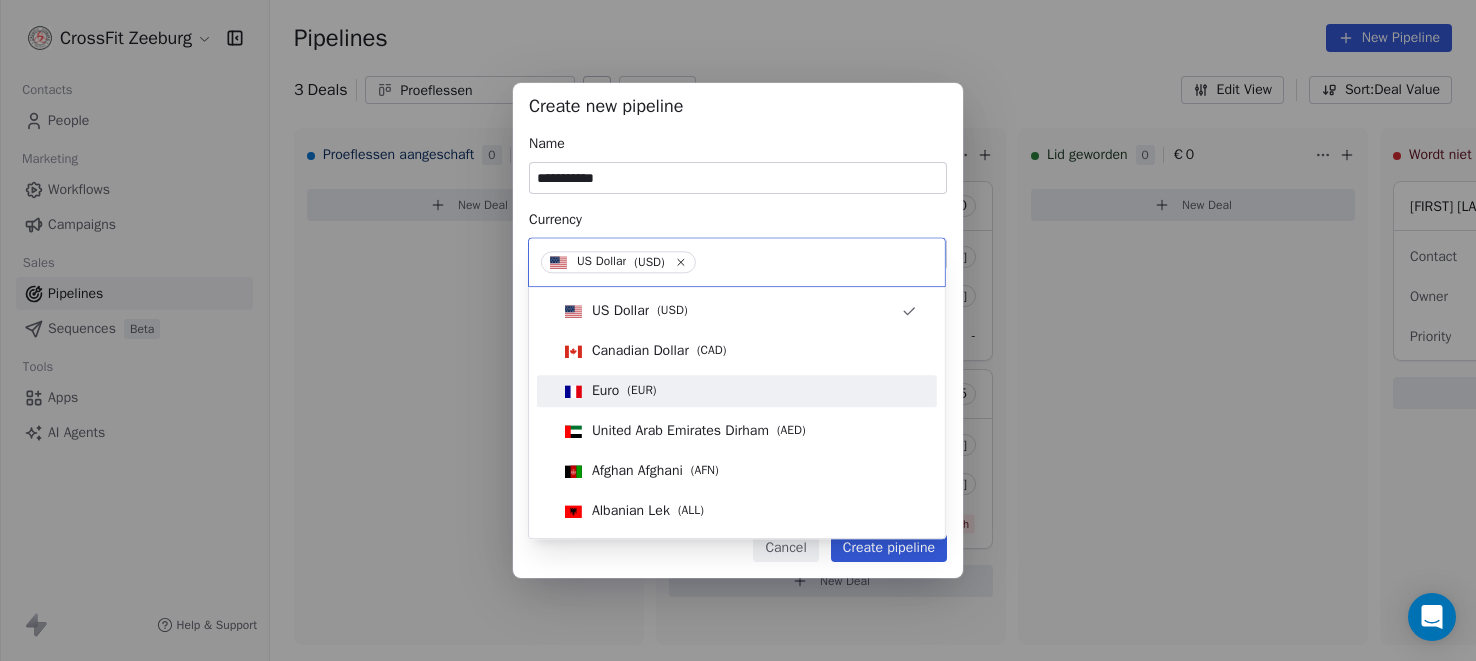 click on "Euro ( EUR )" at bounding box center (737, 391) 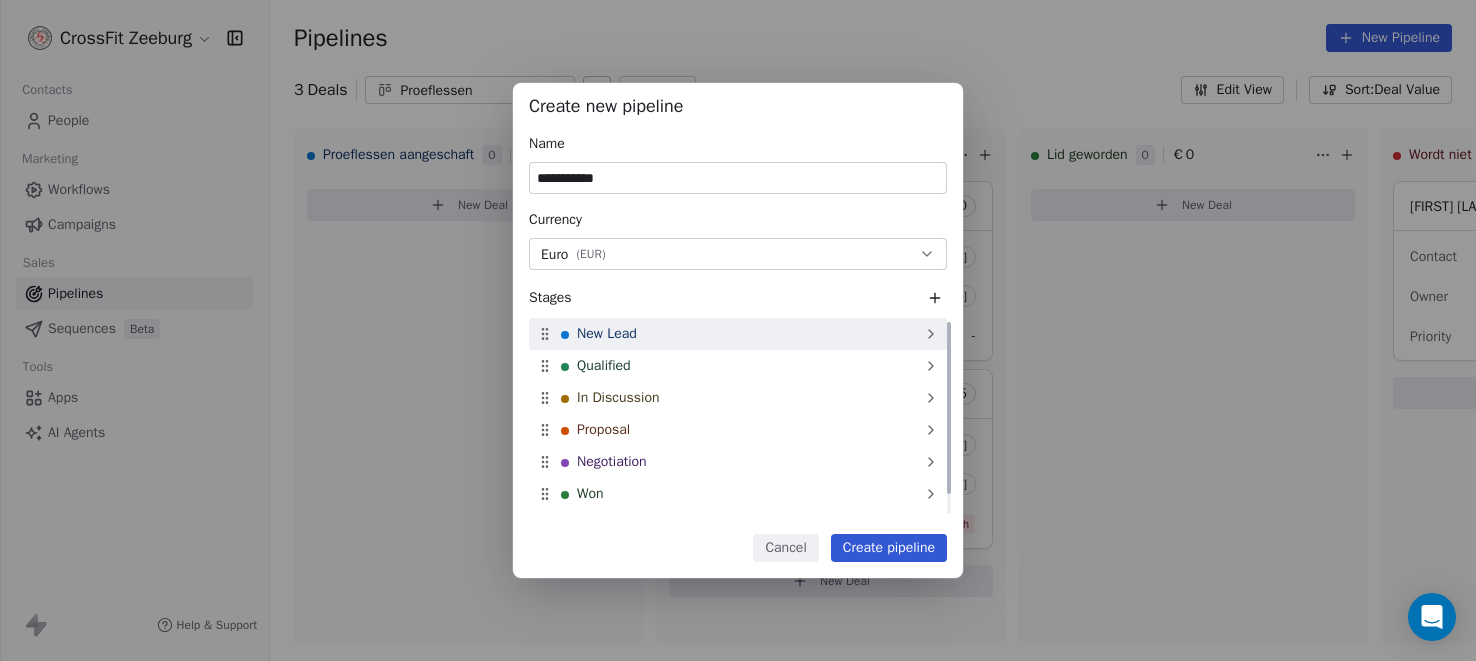 click on "New Lead" at bounding box center [738, 334] 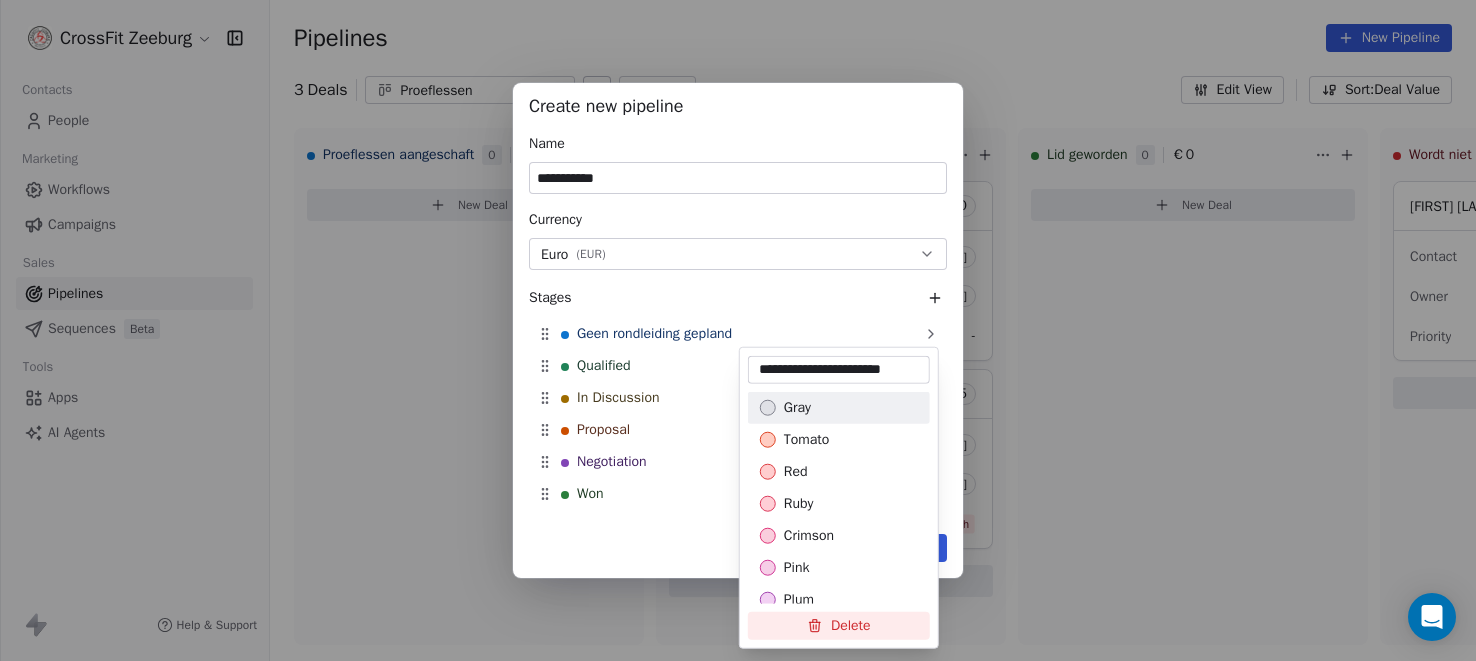 type on "**********" 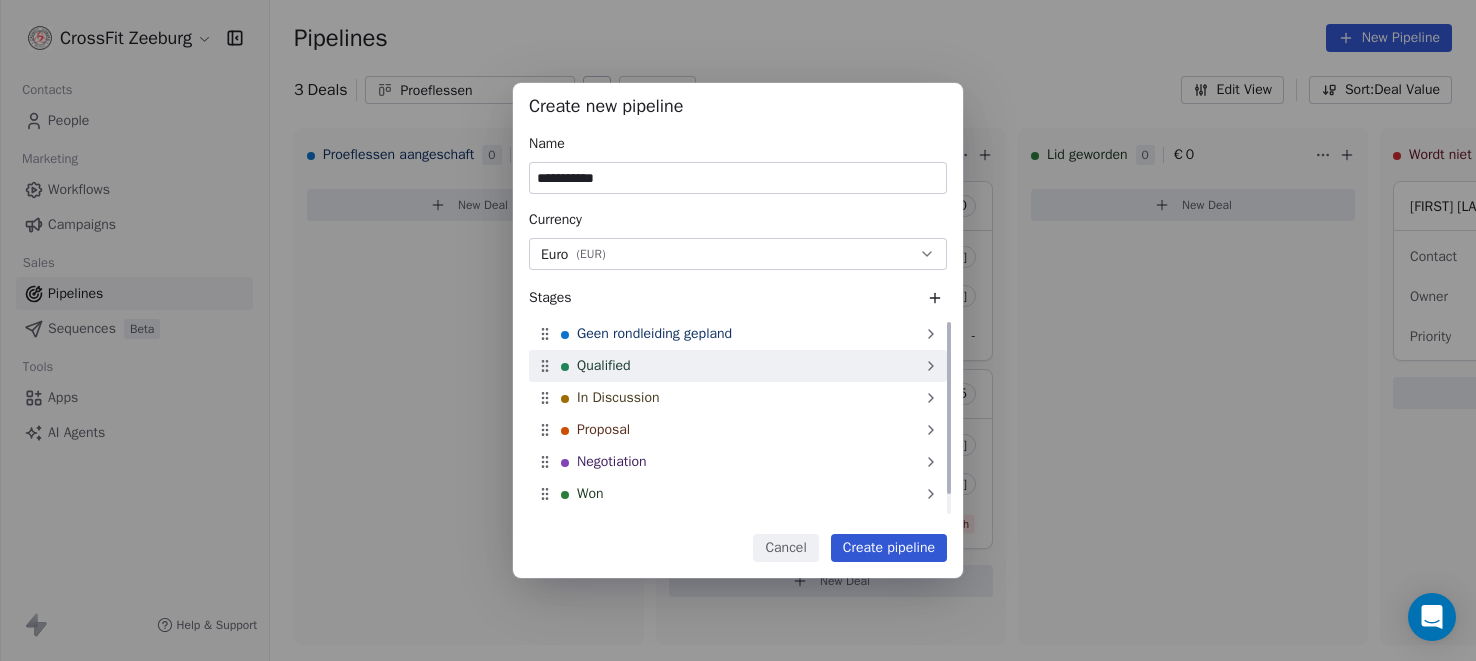 click on "Qualified" at bounding box center [604, 366] 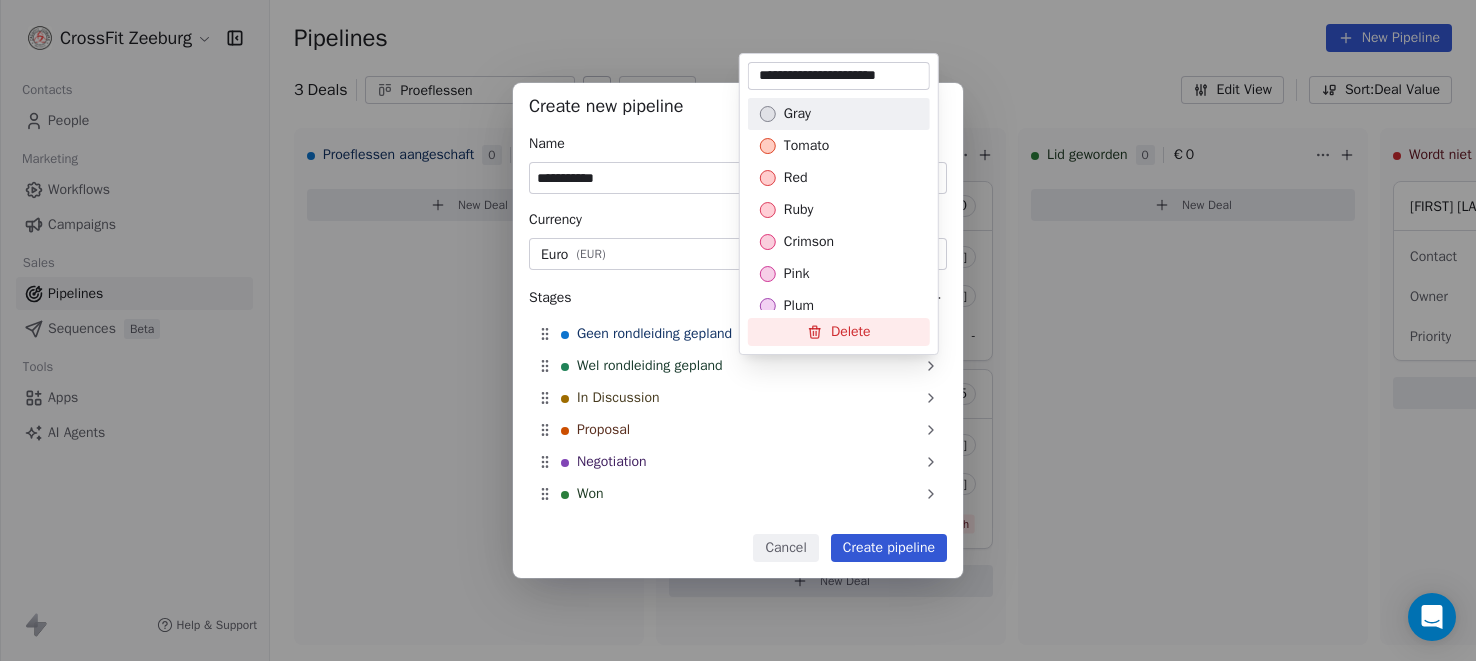 type on "**********" 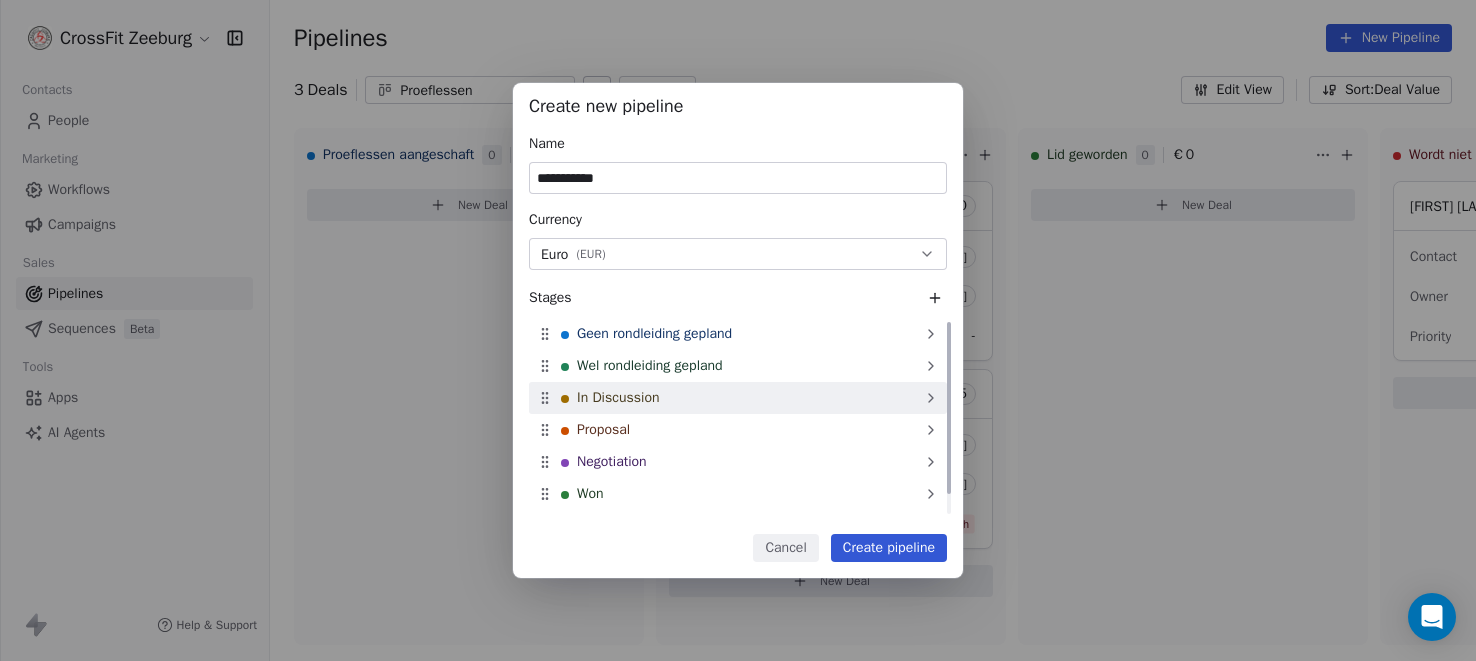 click on "In Discussion" at bounding box center (618, 398) 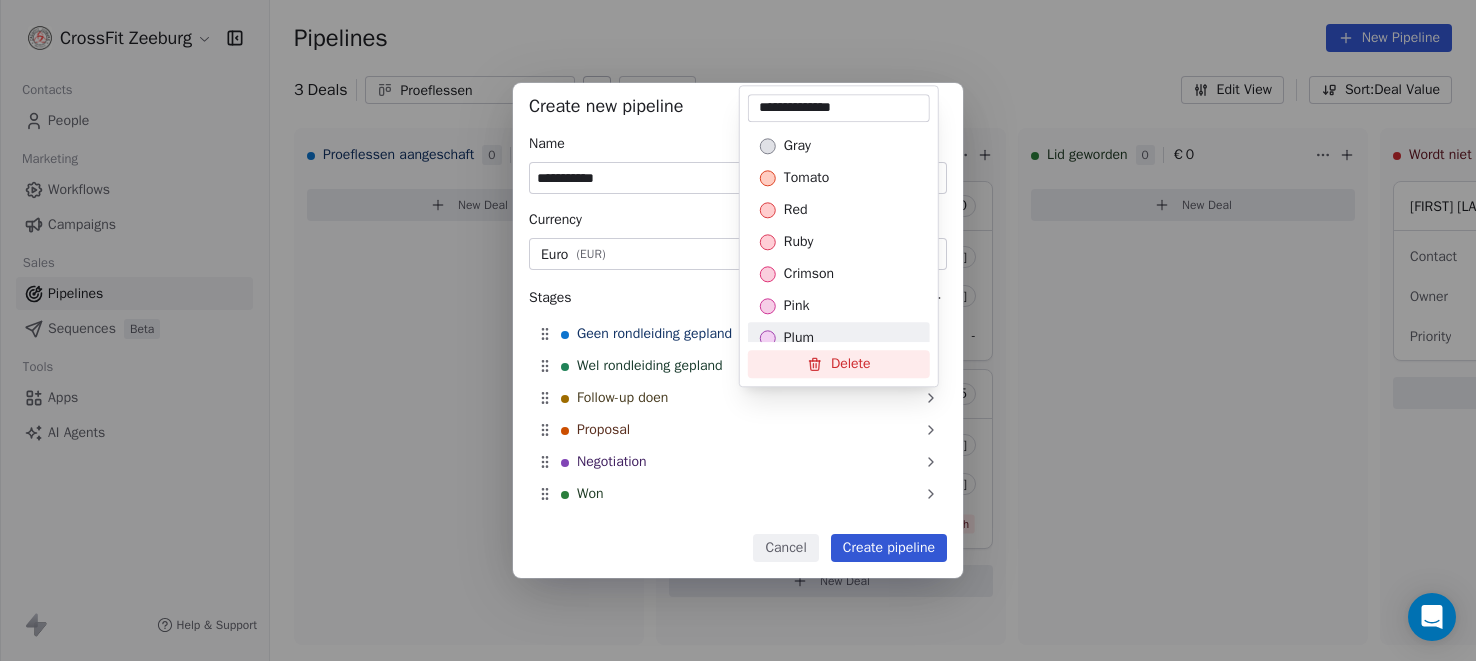 type on "**********" 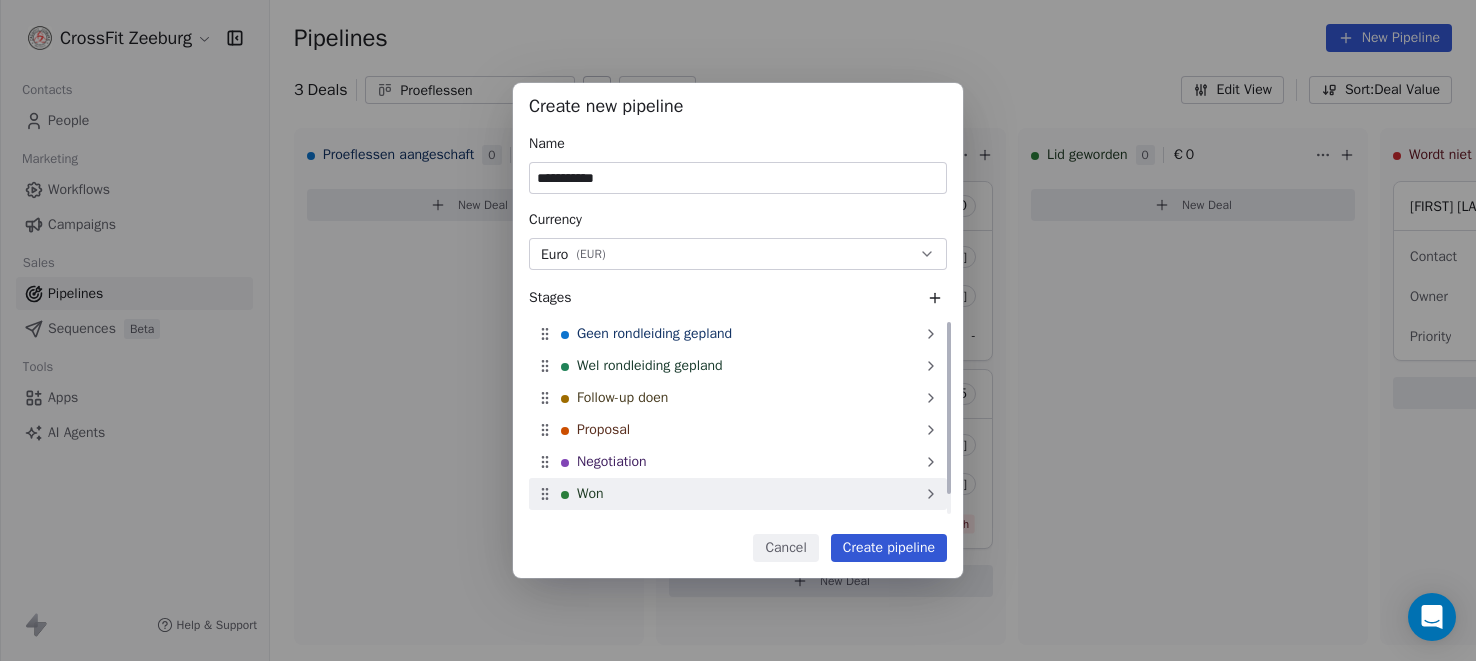 click on "Won" at bounding box center [590, 494] 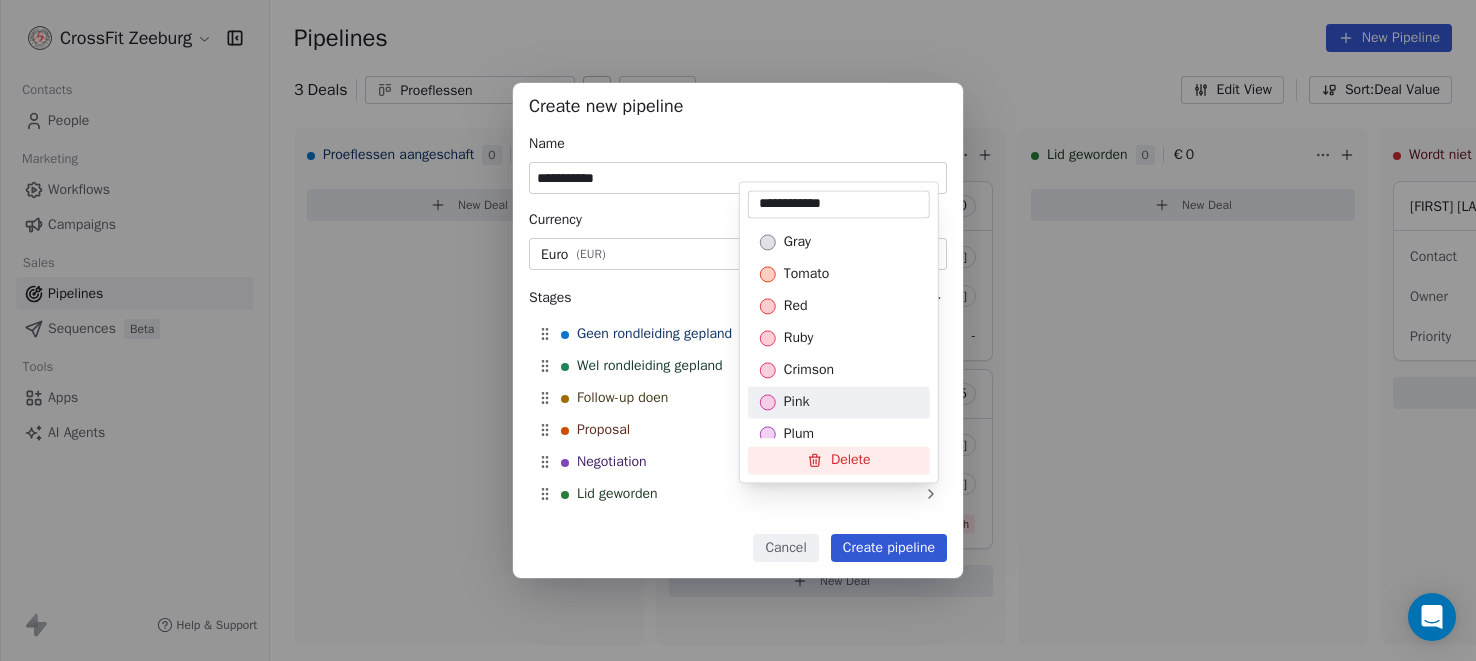 type on "**********" 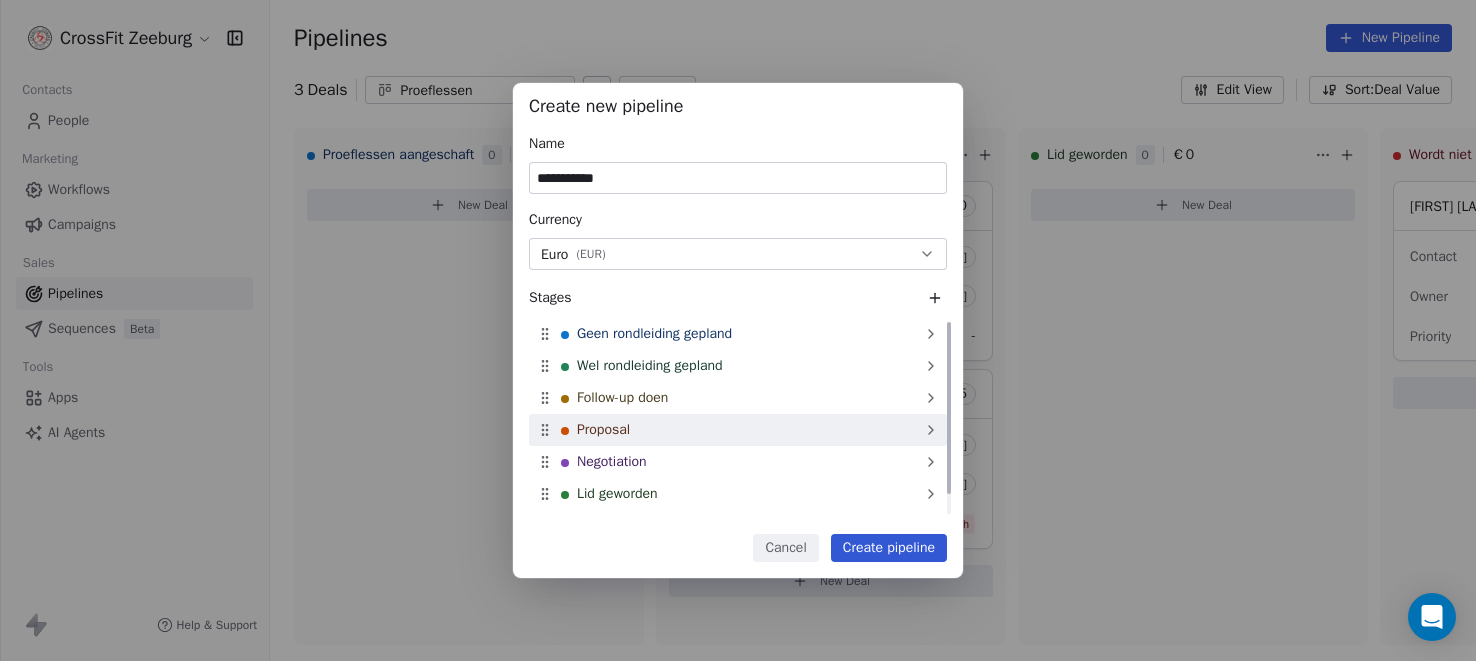 click on "Proposal" at bounding box center [603, 430] 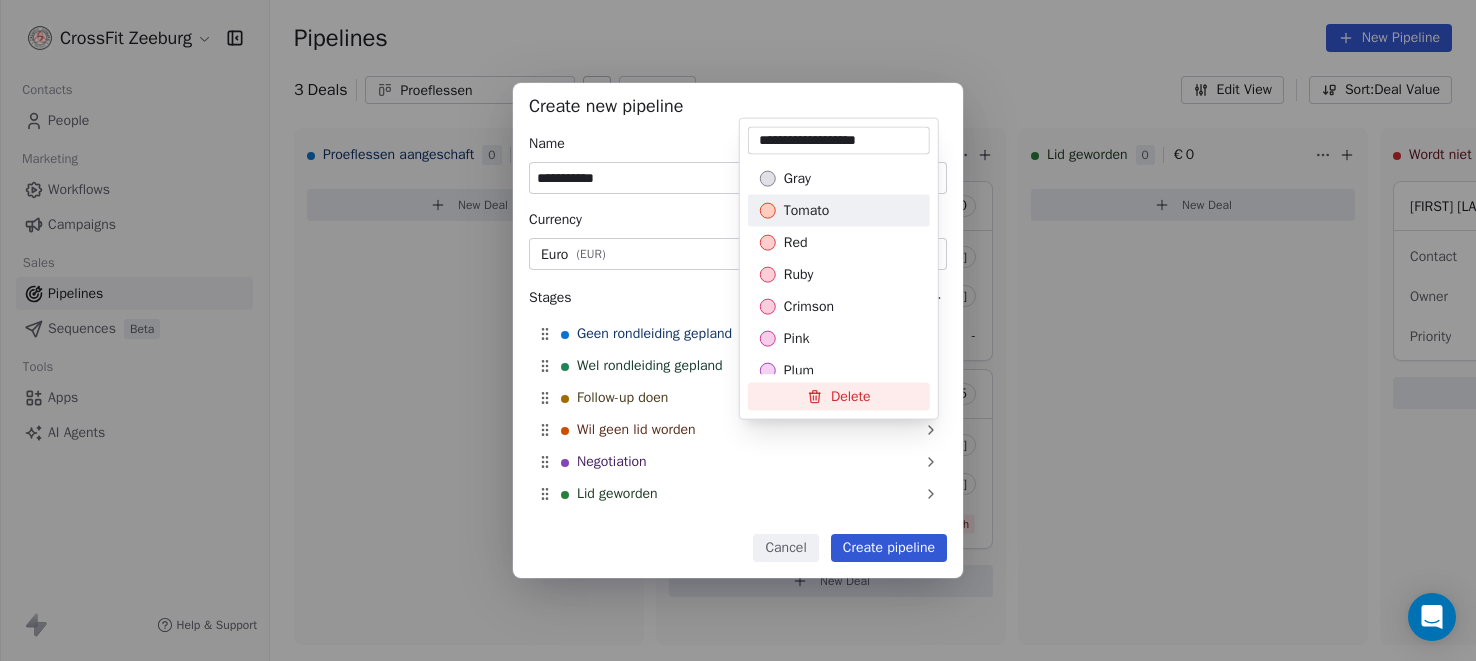 type on "**********" 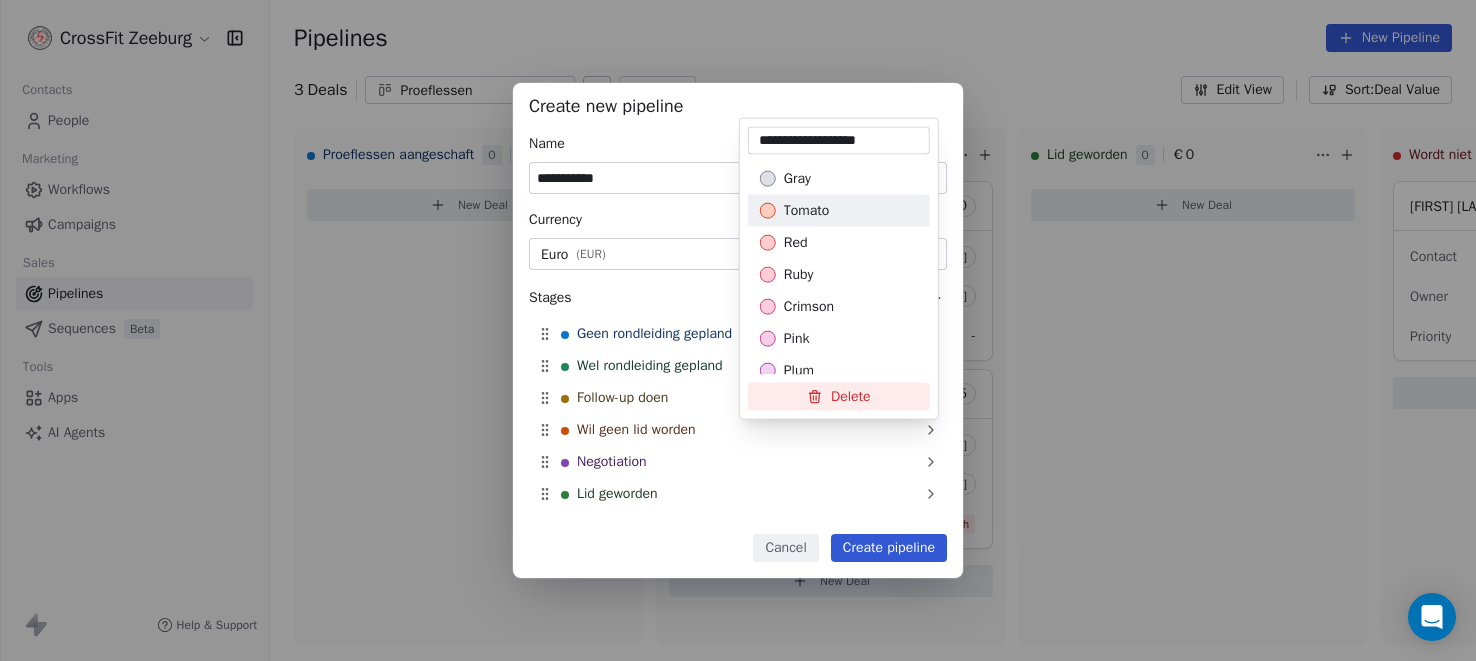 click on "**********" at bounding box center (738, 331) 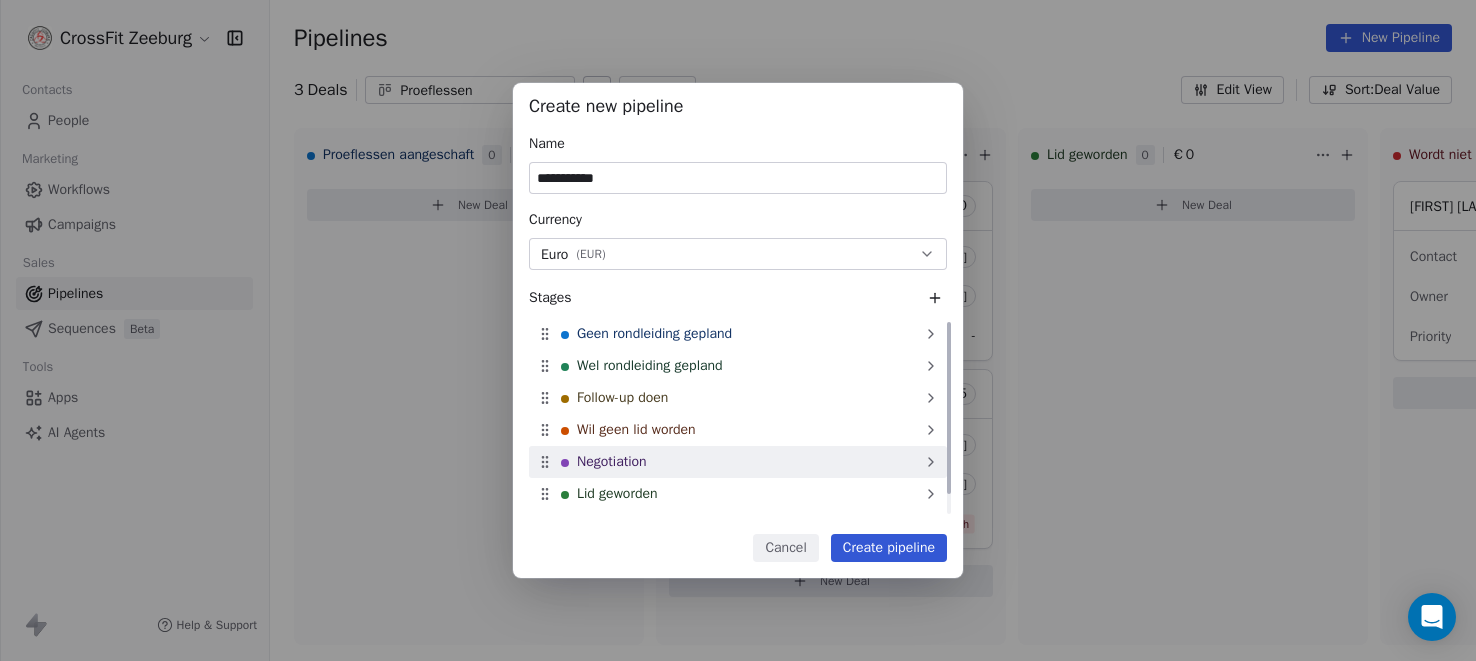 click on "Negotiation" at bounding box center (612, 462) 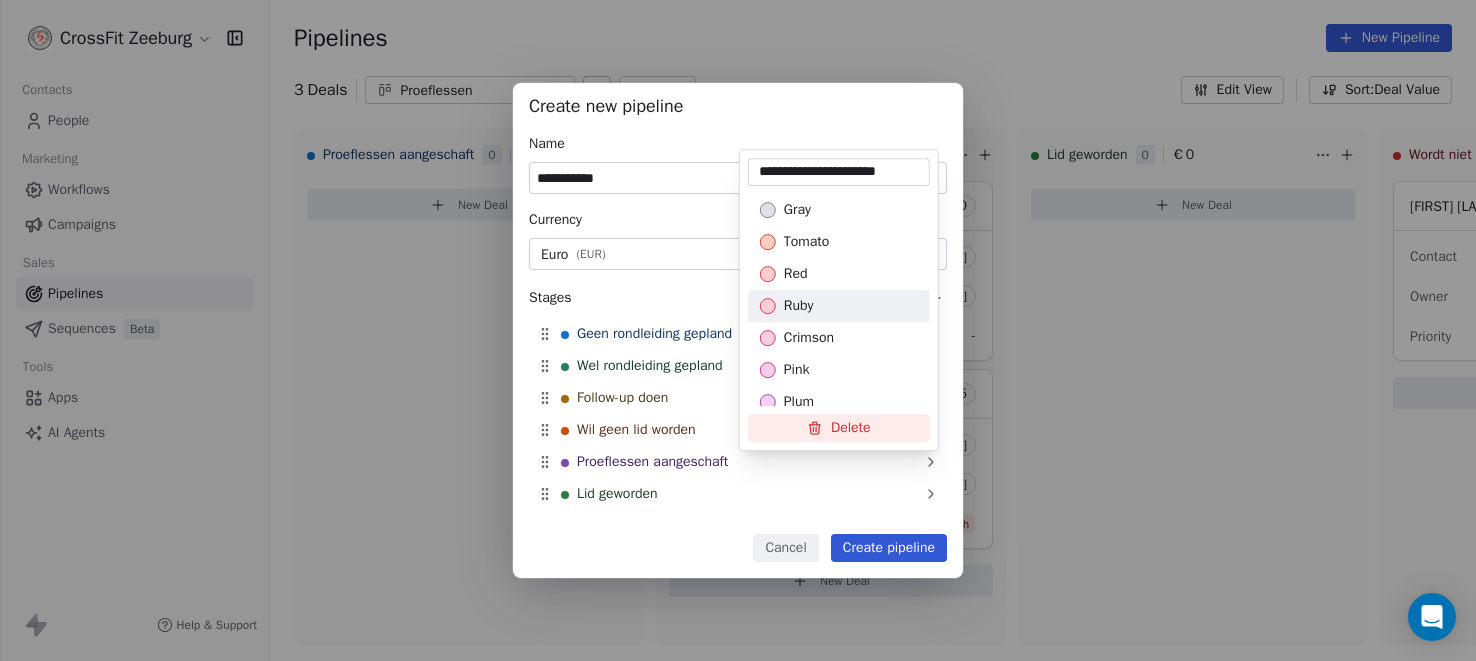 type on "**********" 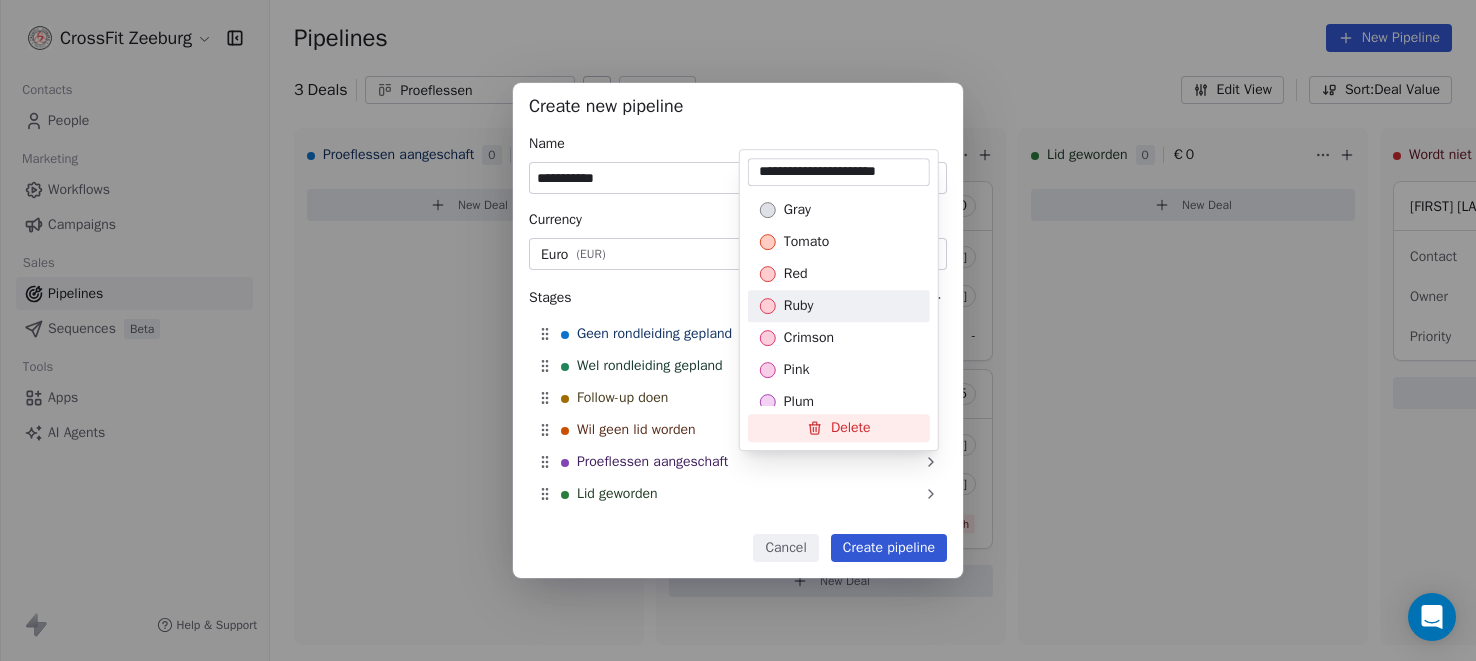 click on "**********" at bounding box center (738, 331) 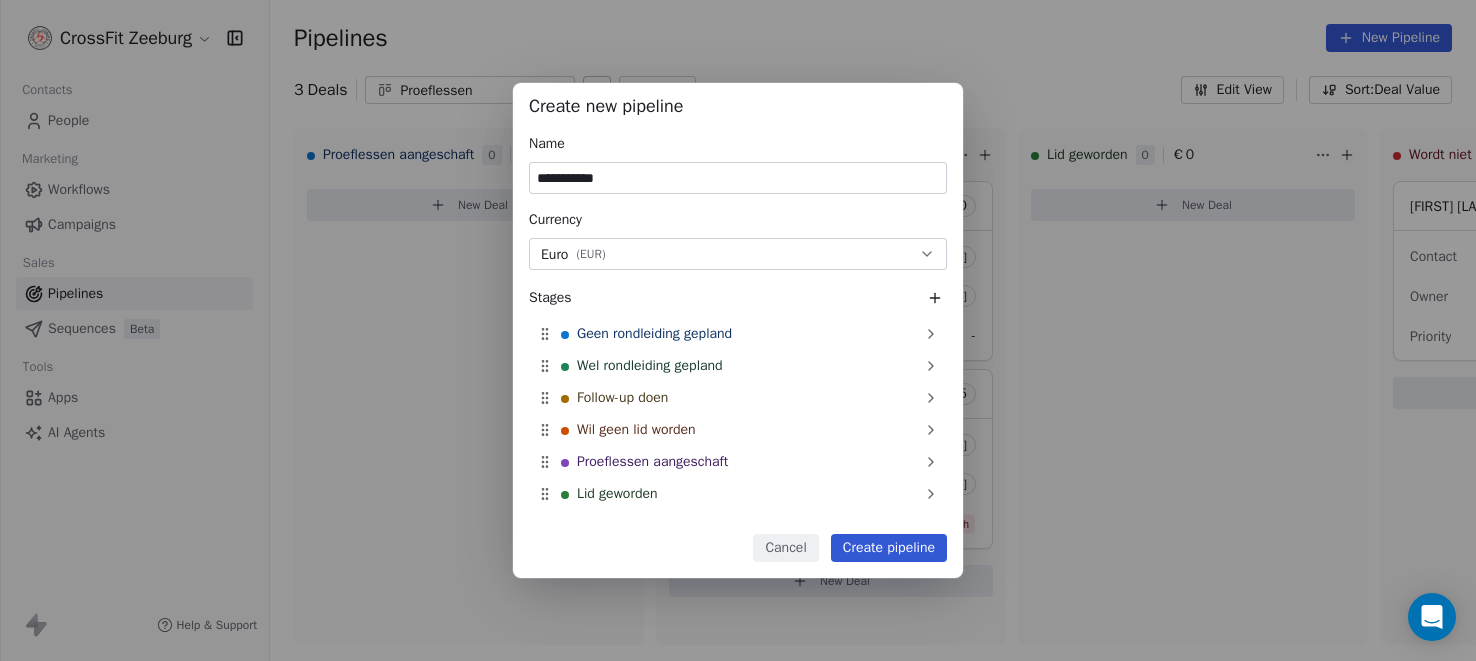 click on "Create pipeline" at bounding box center [889, 548] 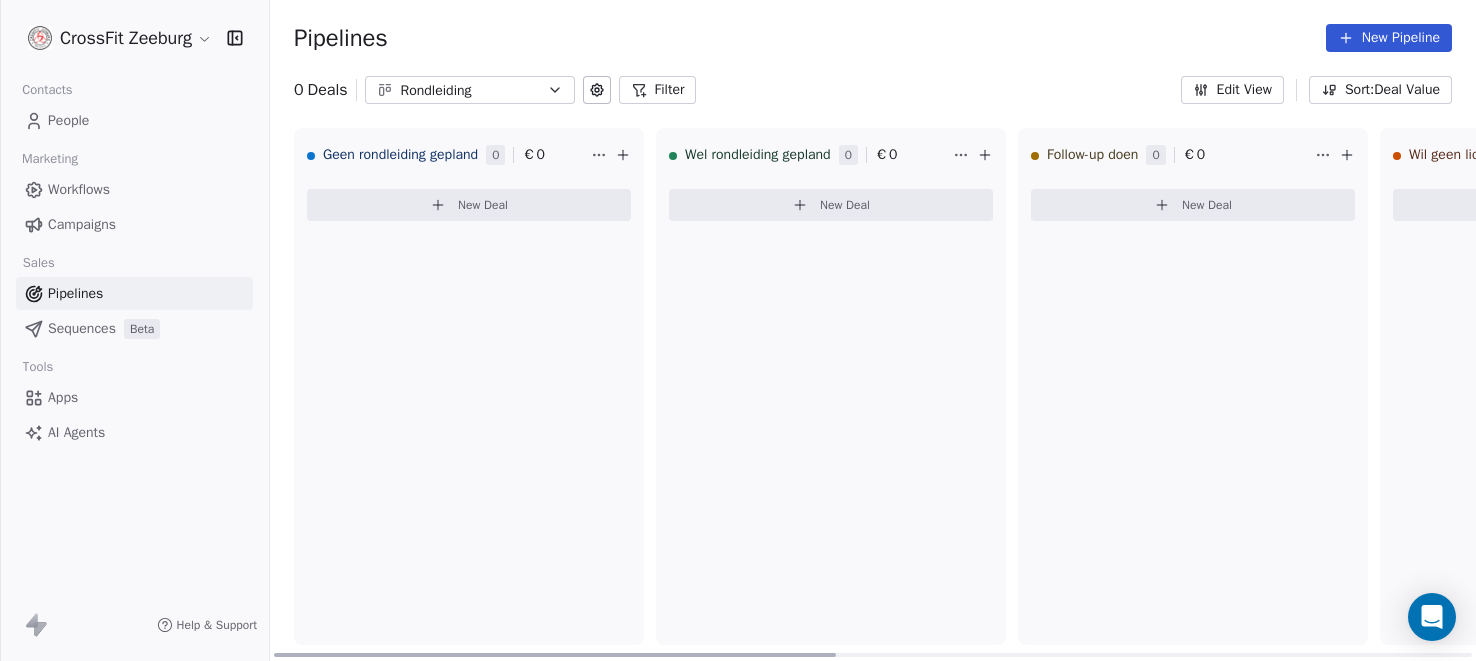 click on "New Deal" at bounding box center [483, 205] 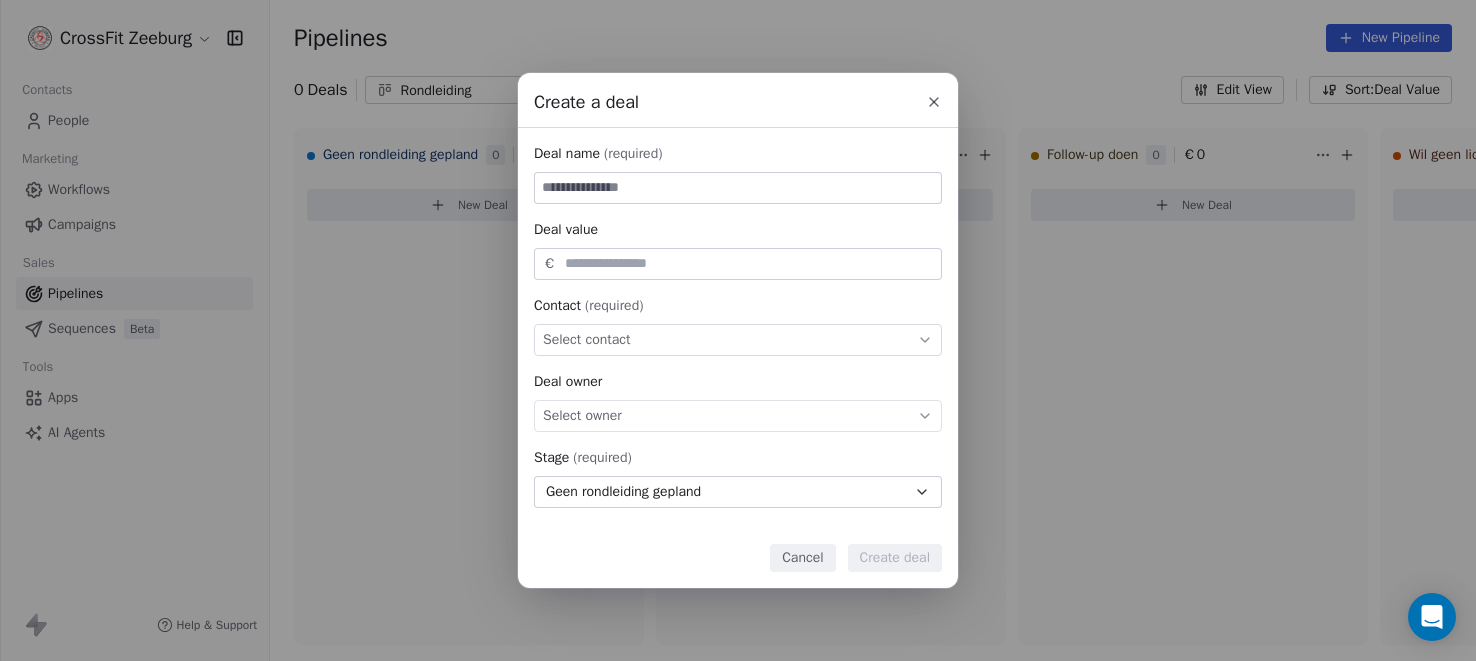 drag, startPoint x: 460, startPoint y: 312, endPoint x: 290, endPoint y: 201, distance: 203.02956 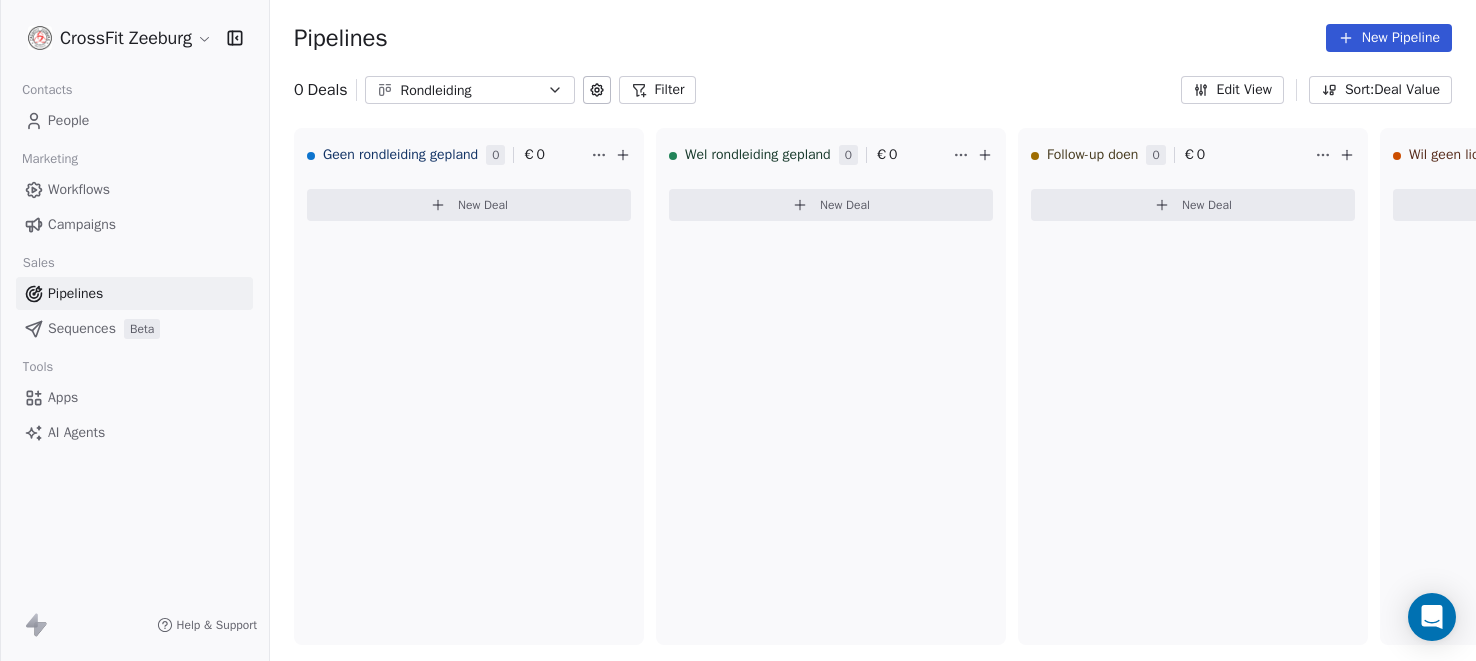 click on "People" at bounding box center (68, 120) 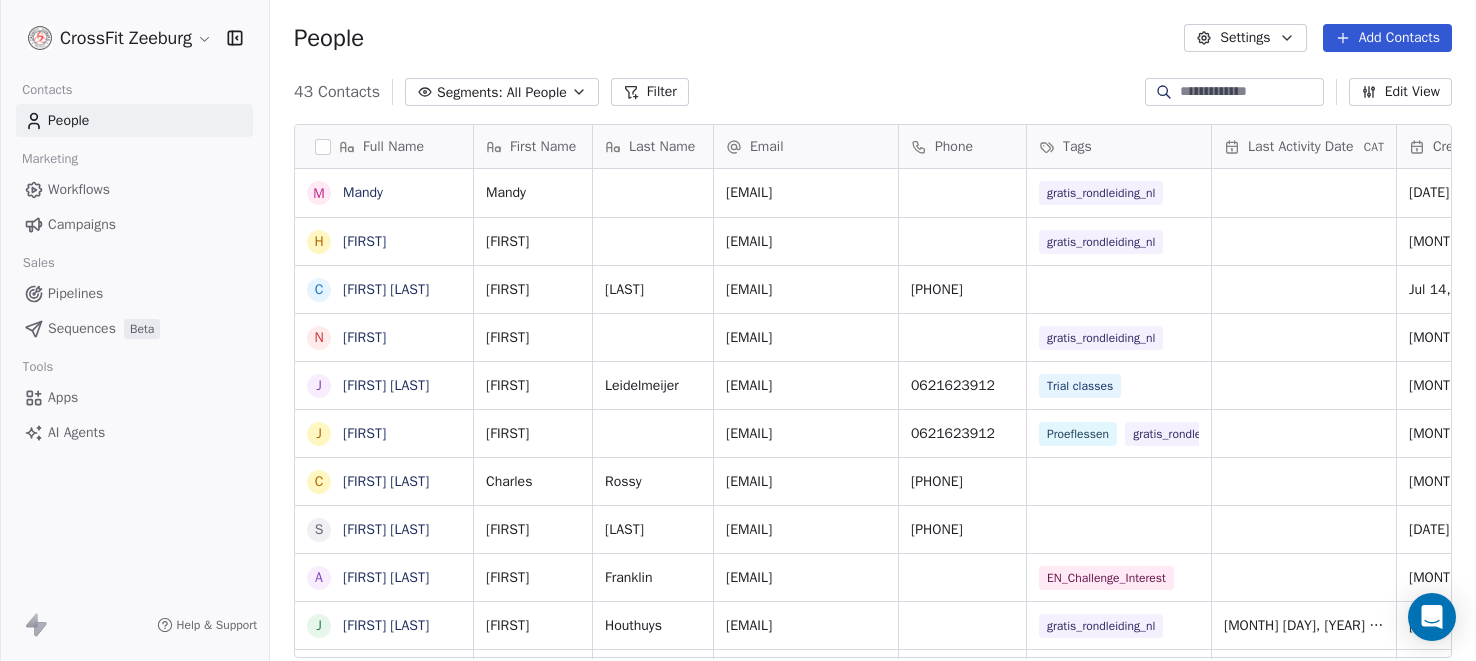 scroll, scrollTop: 0, scrollLeft: 0, axis: both 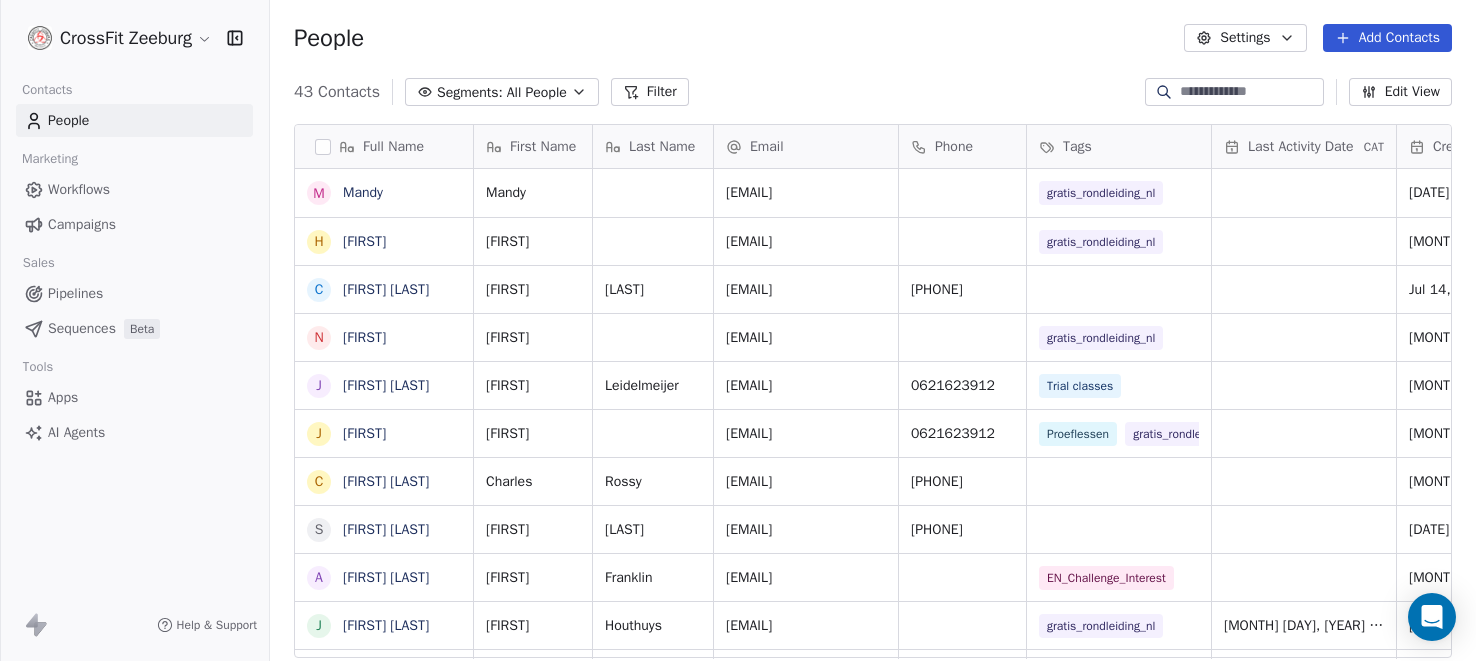 click on "Pipelines" at bounding box center (75, 293) 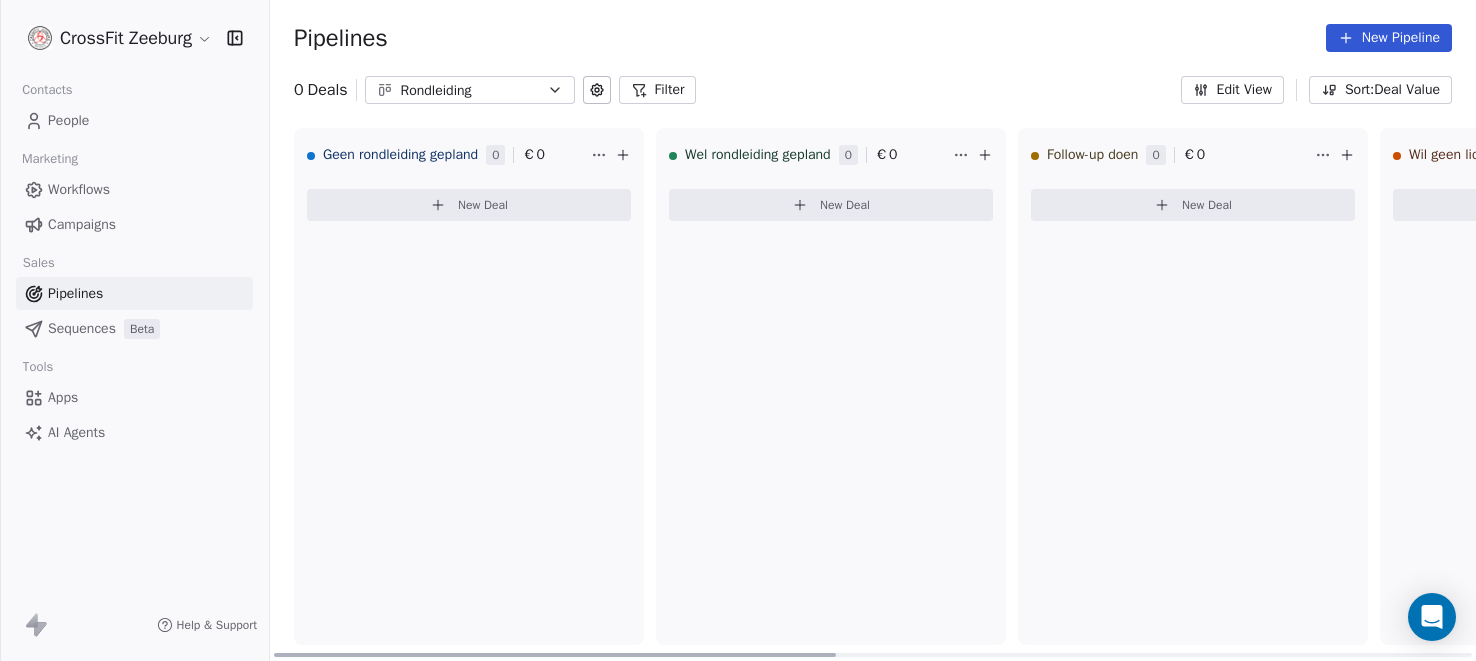click on "New Deal" at bounding box center [483, 205] 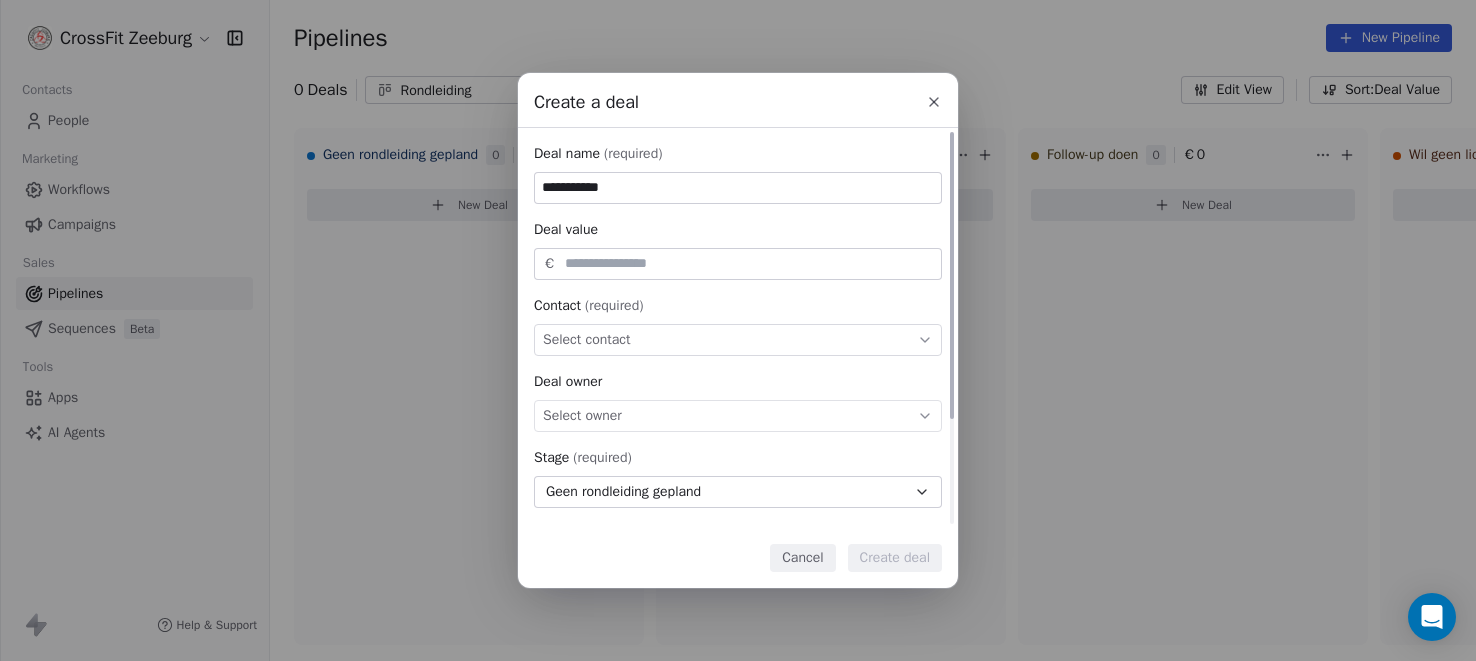 type on "**********" 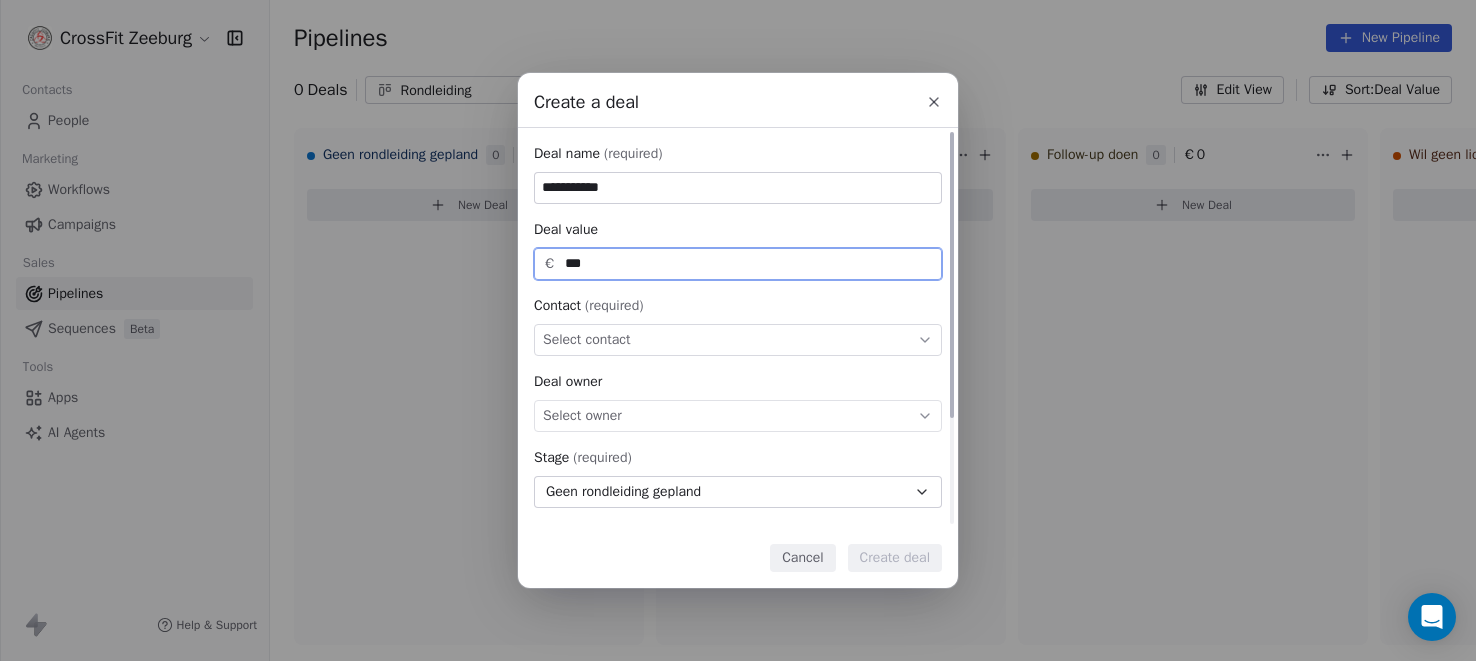 type on "***" 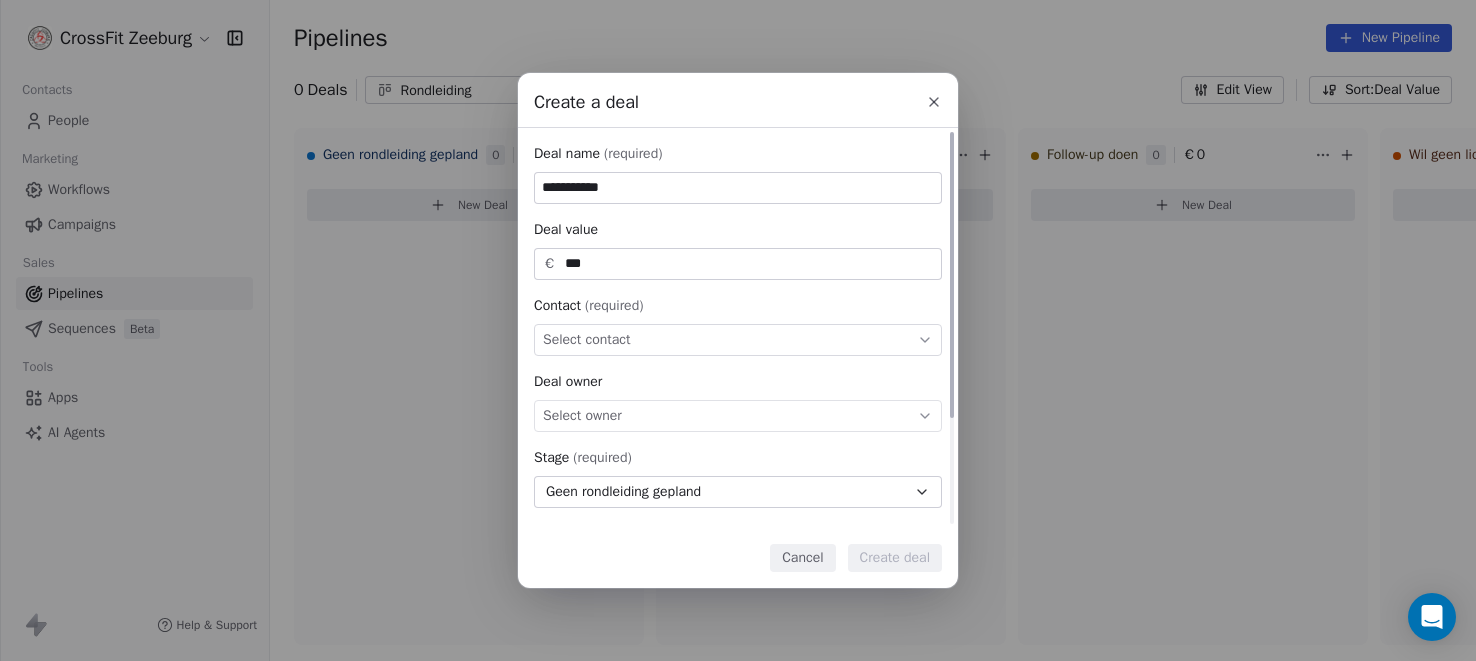 click on "Select contact" at bounding box center (738, 340) 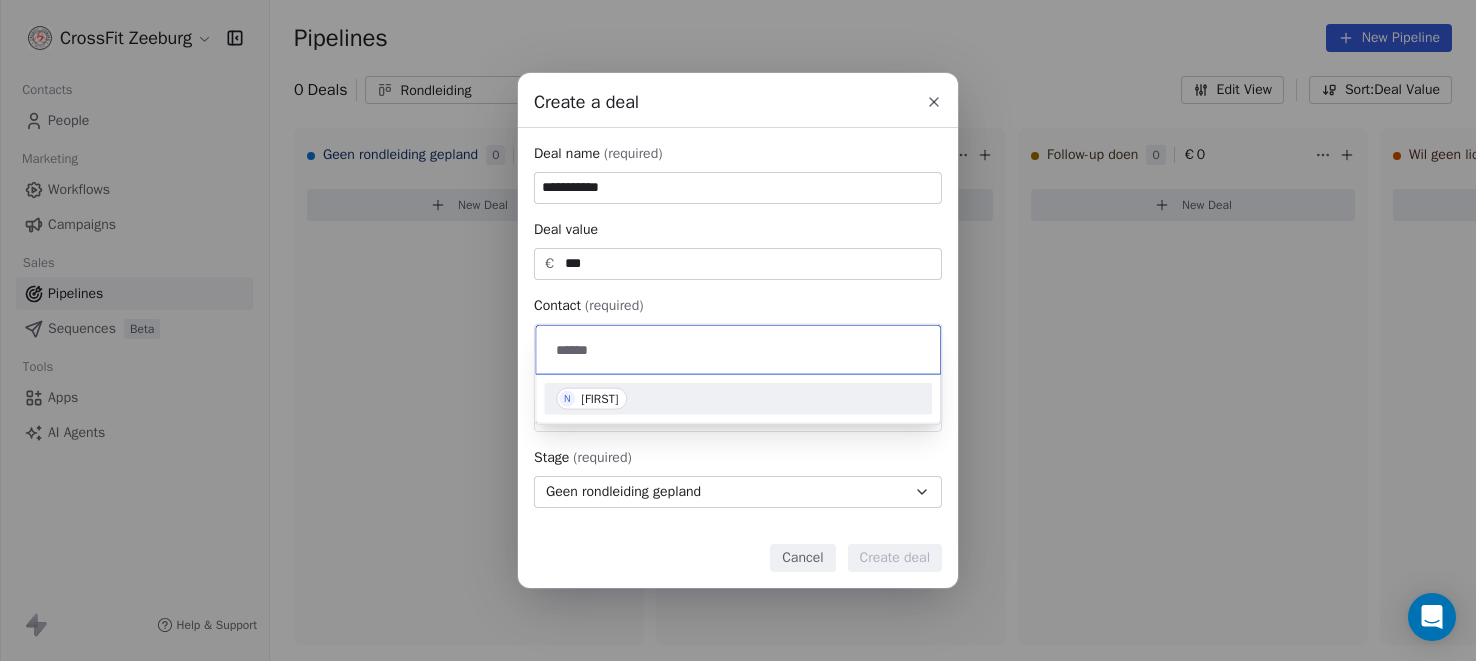 type on "******" 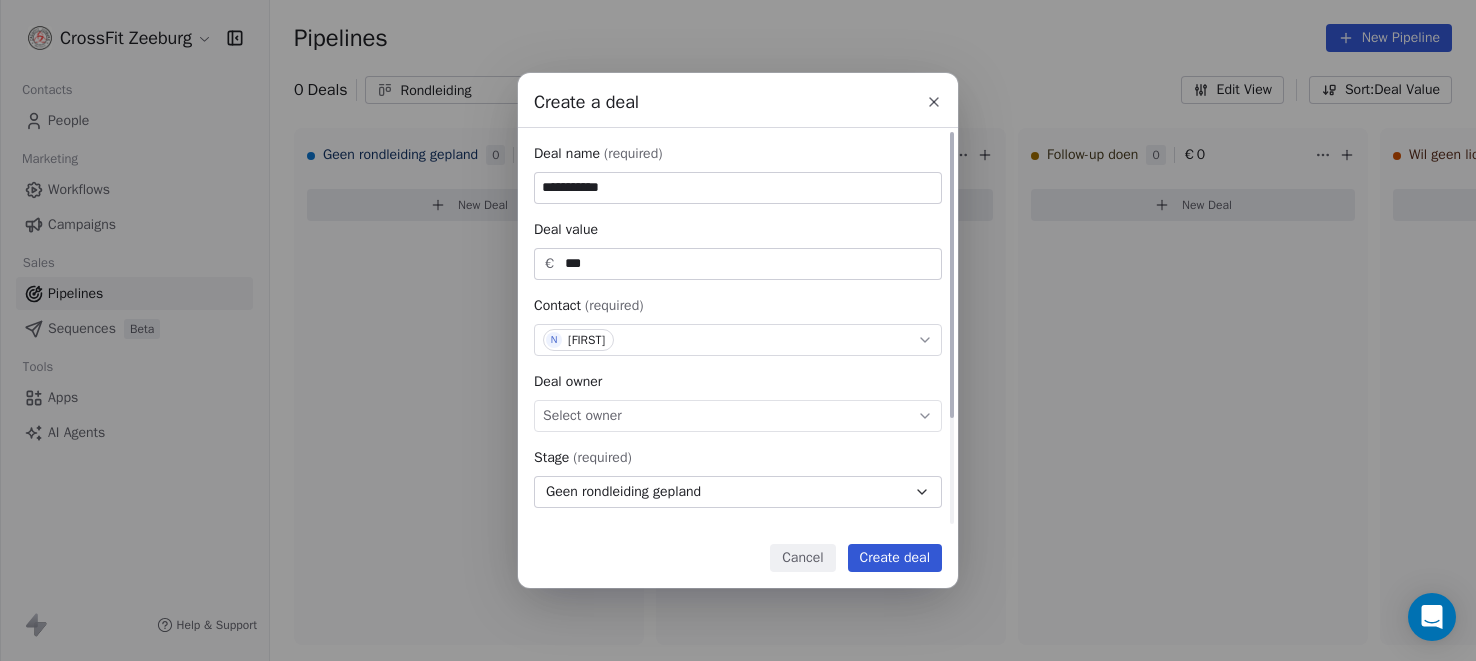 click on "Select owner" at bounding box center (582, 416) 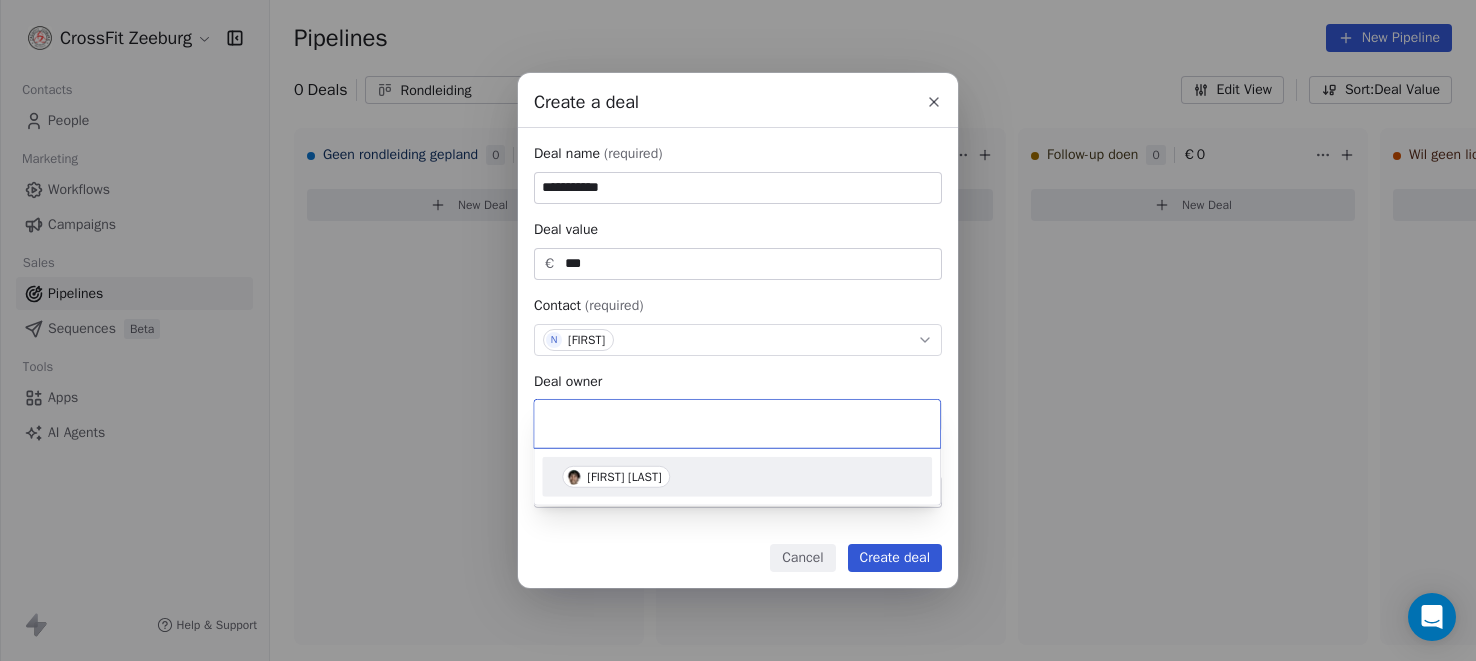 click on "[FIRST] [LAST]" at bounding box center (624, 477) 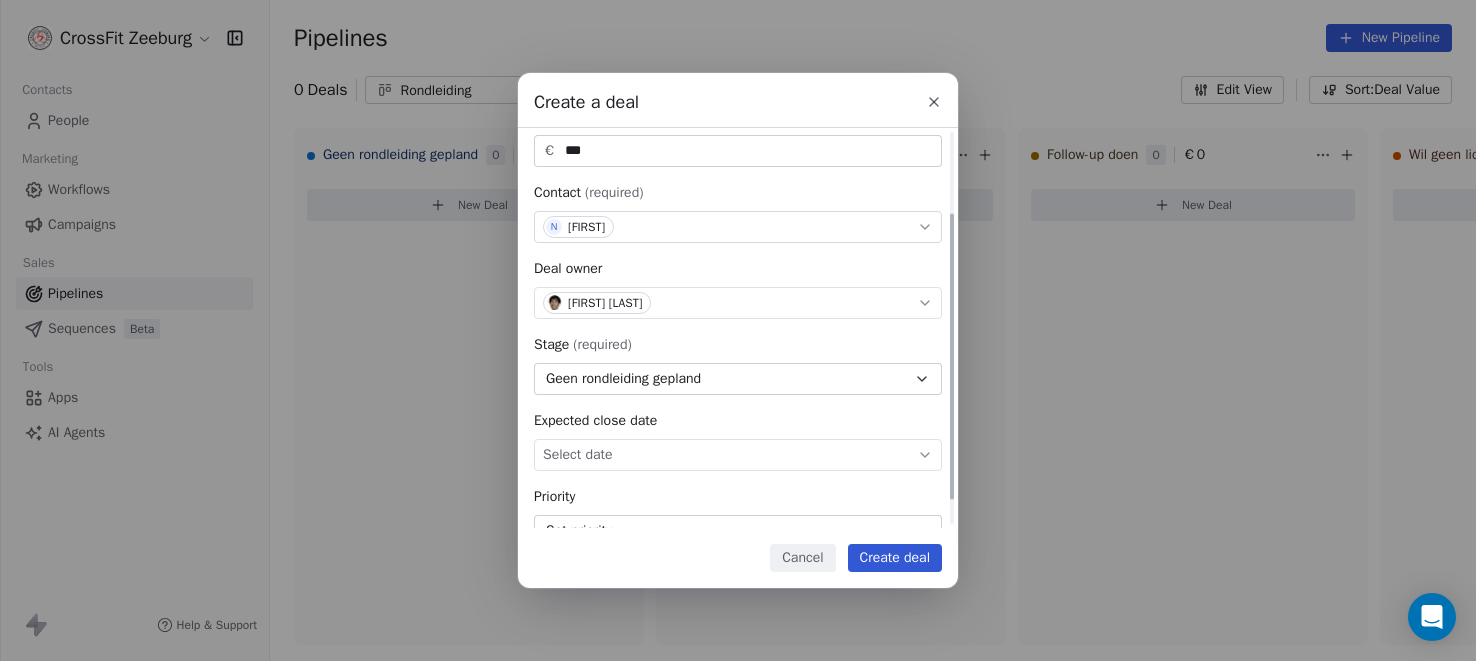 scroll, scrollTop: 147, scrollLeft: 0, axis: vertical 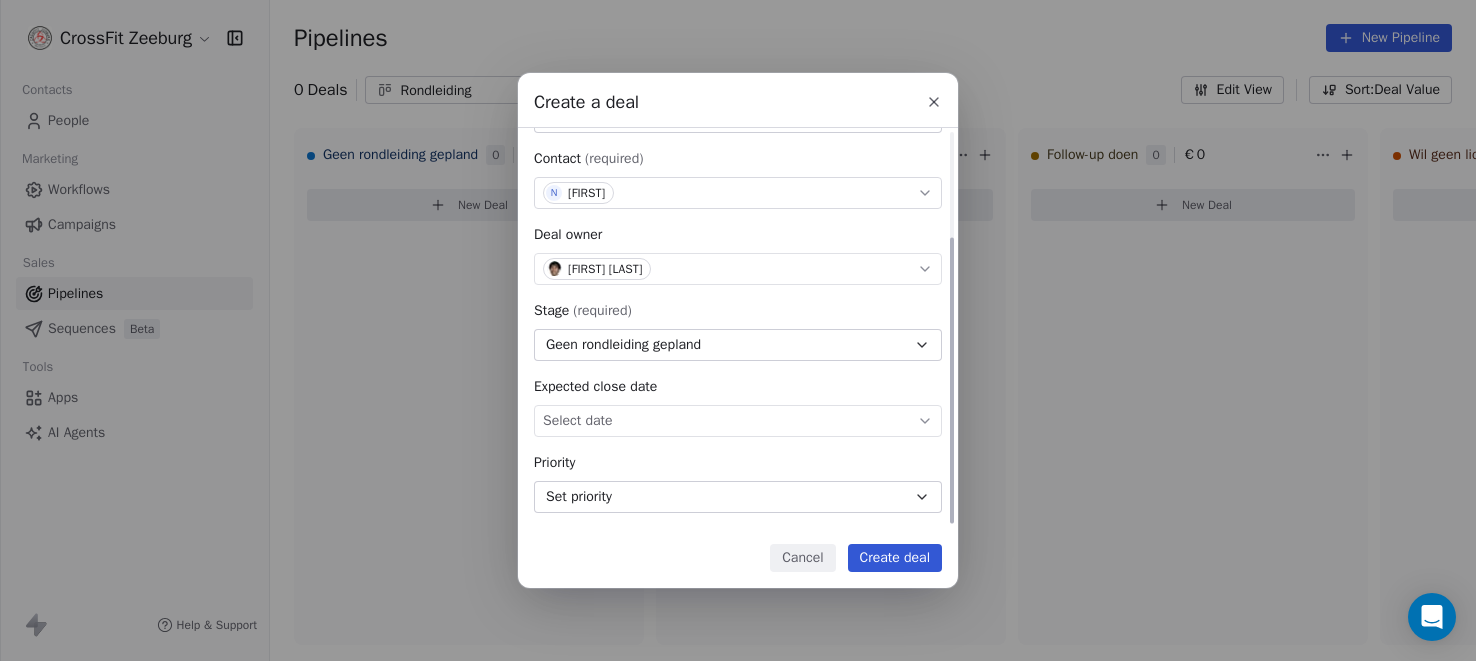 click on "**********" at bounding box center (738, 330) 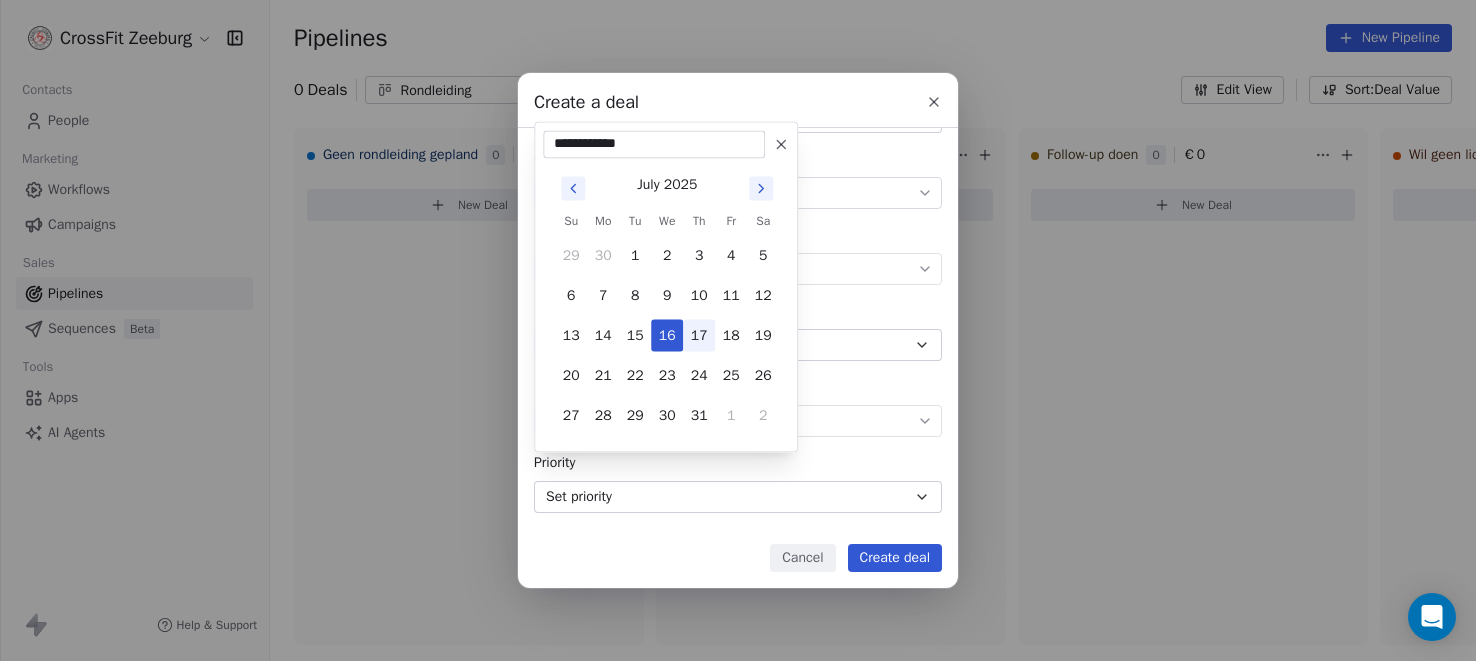 click on "17" at bounding box center (699, 335) 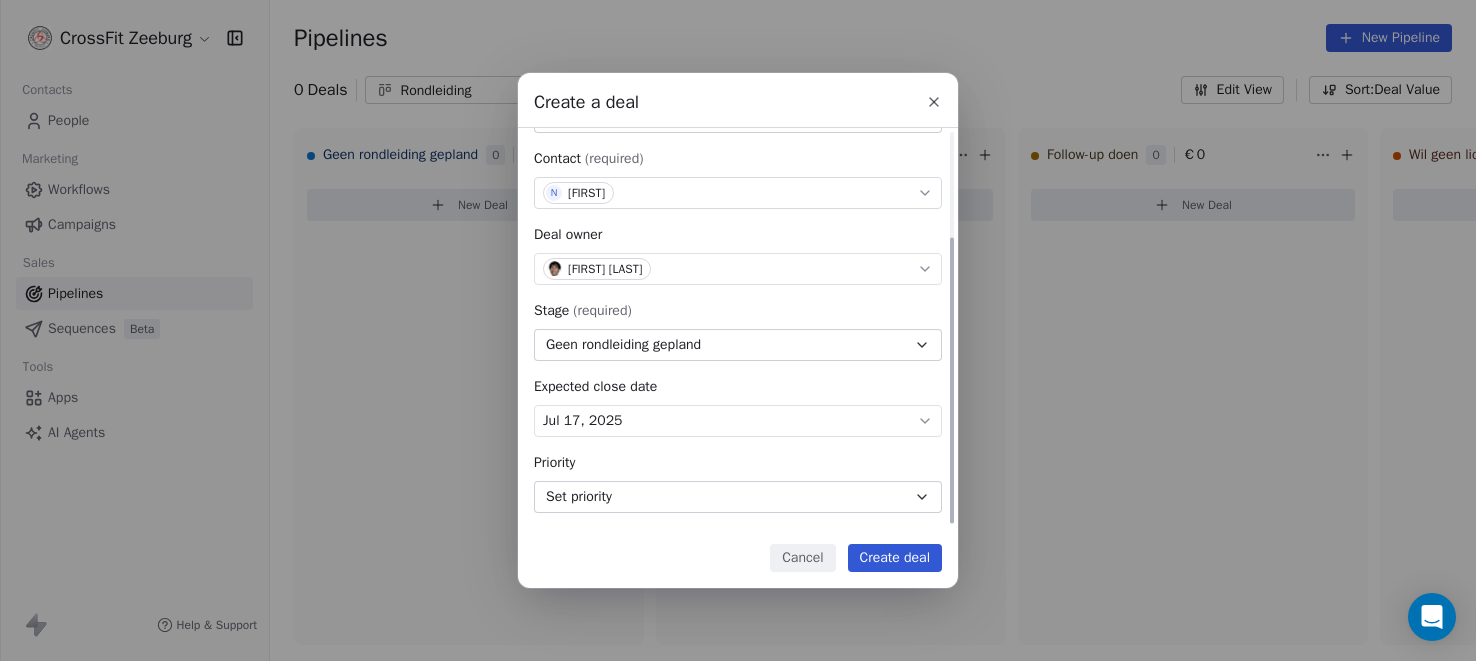 click on "Set priority" at bounding box center (738, 497) 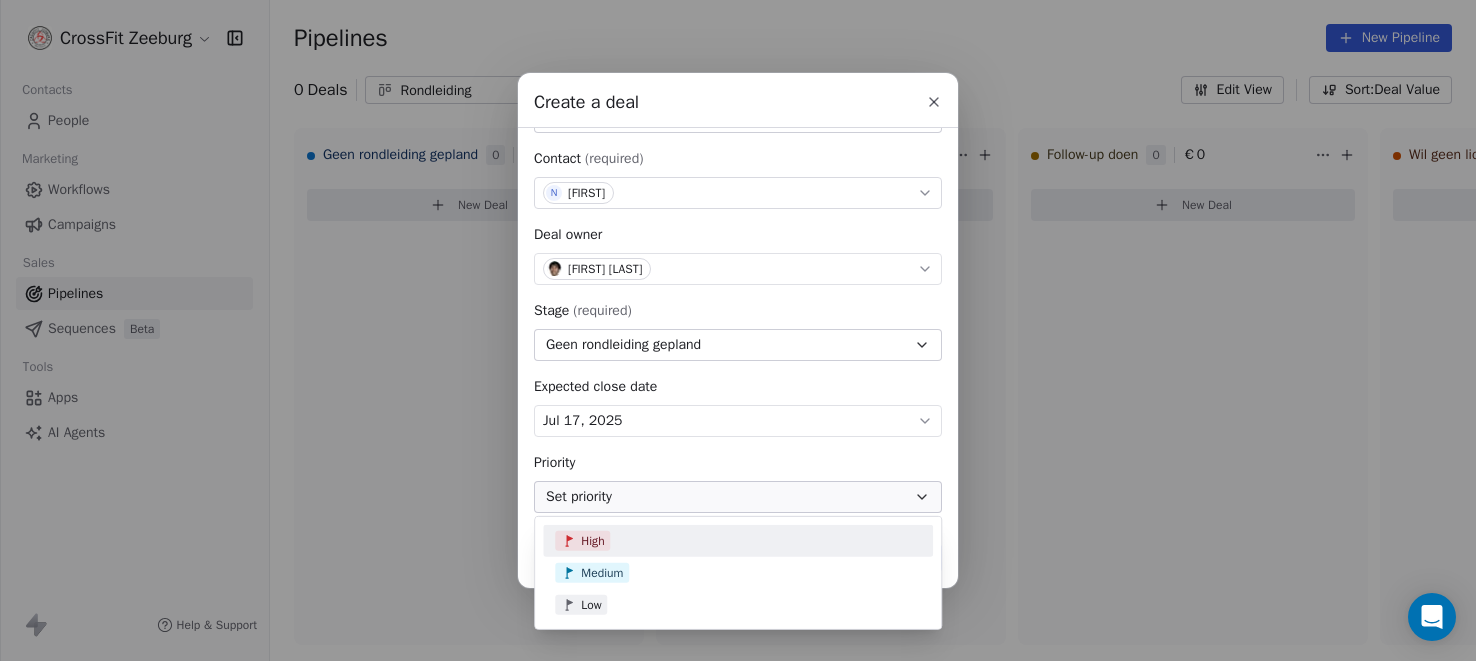 click on "High" at bounding box center (592, 541) 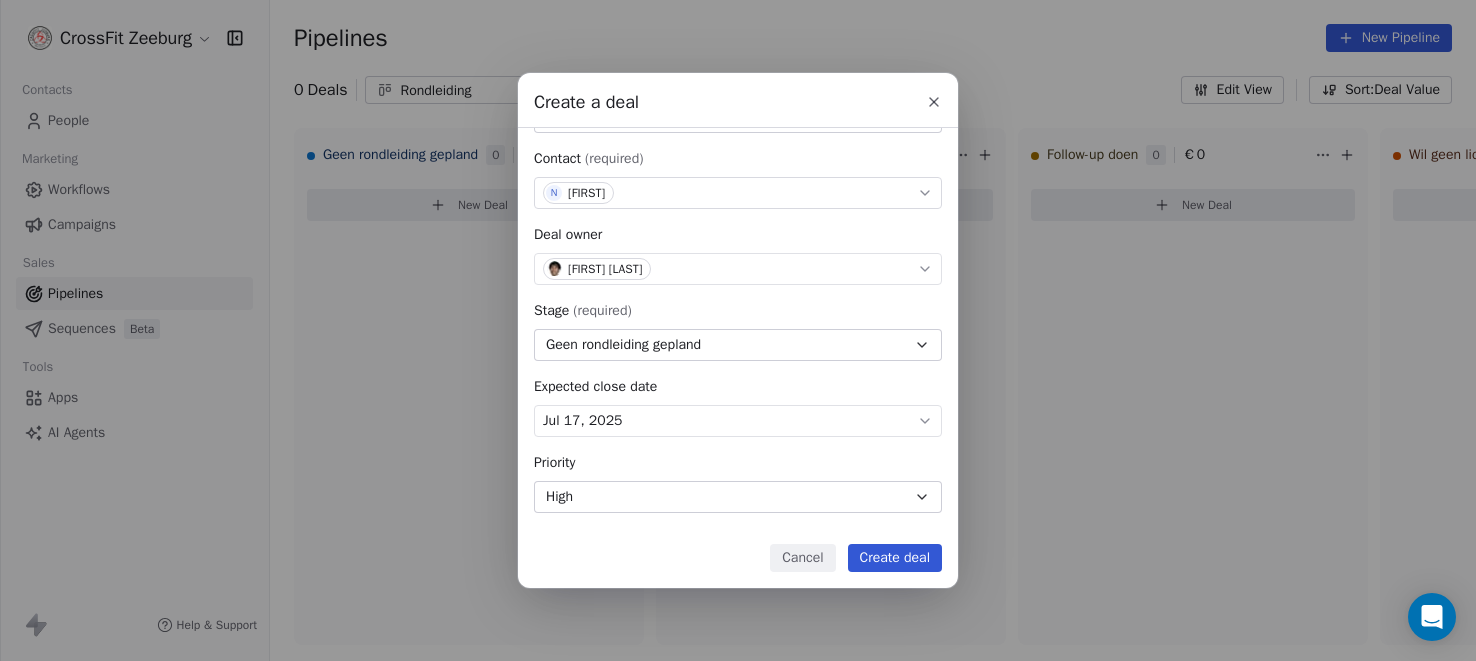 click on "Create deal" at bounding box center (895, 558) 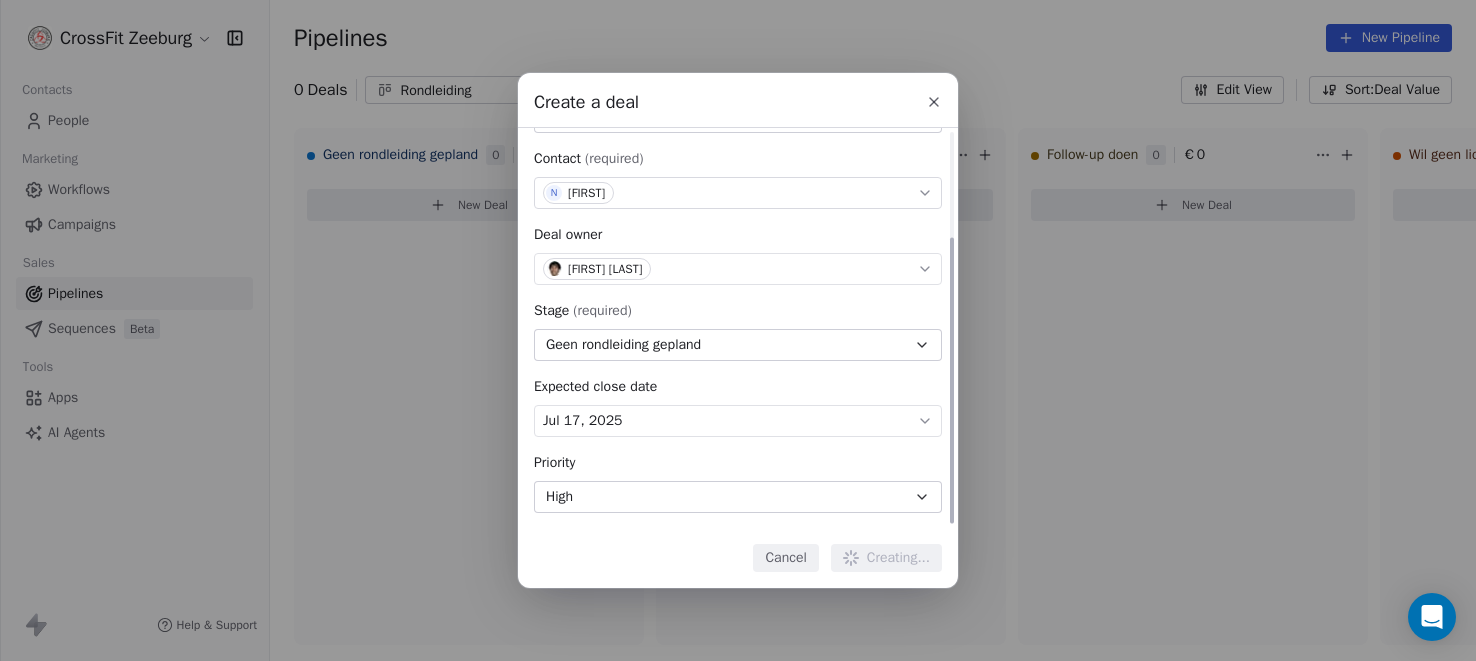 type 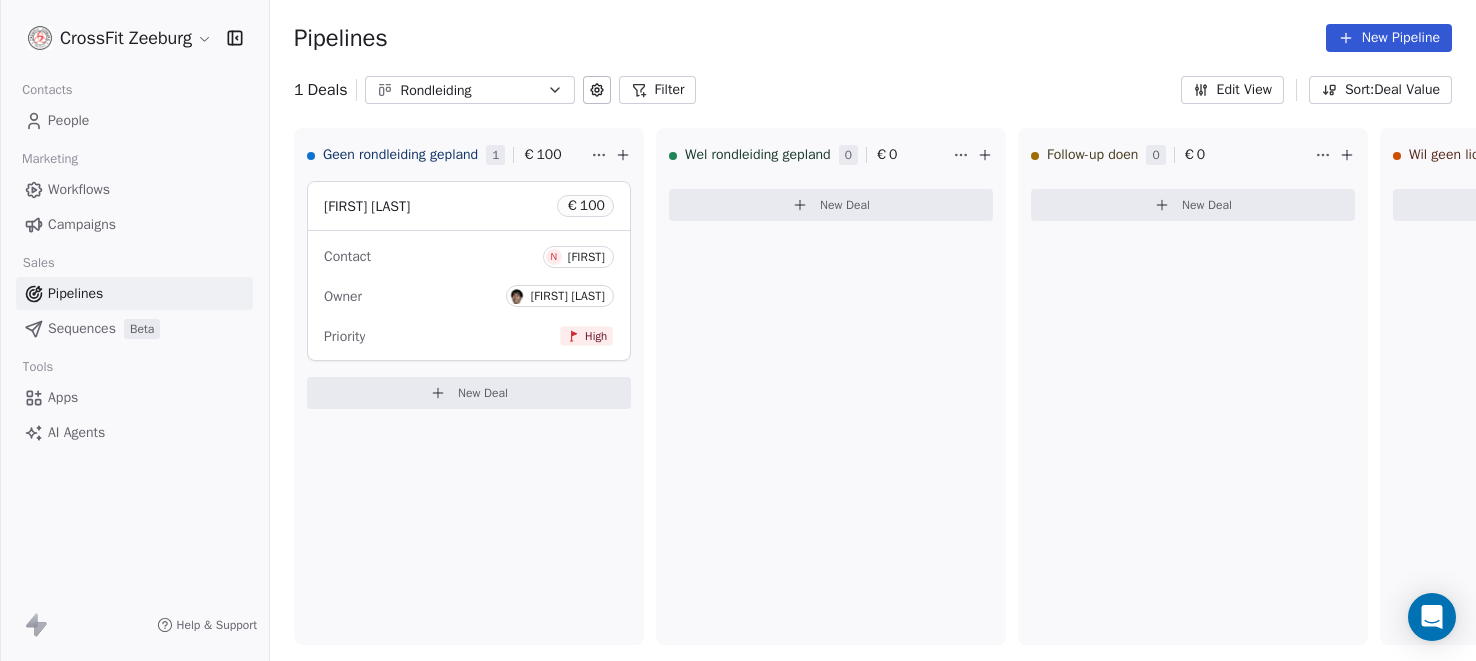 click on "People" at bounding box center [68, 120] 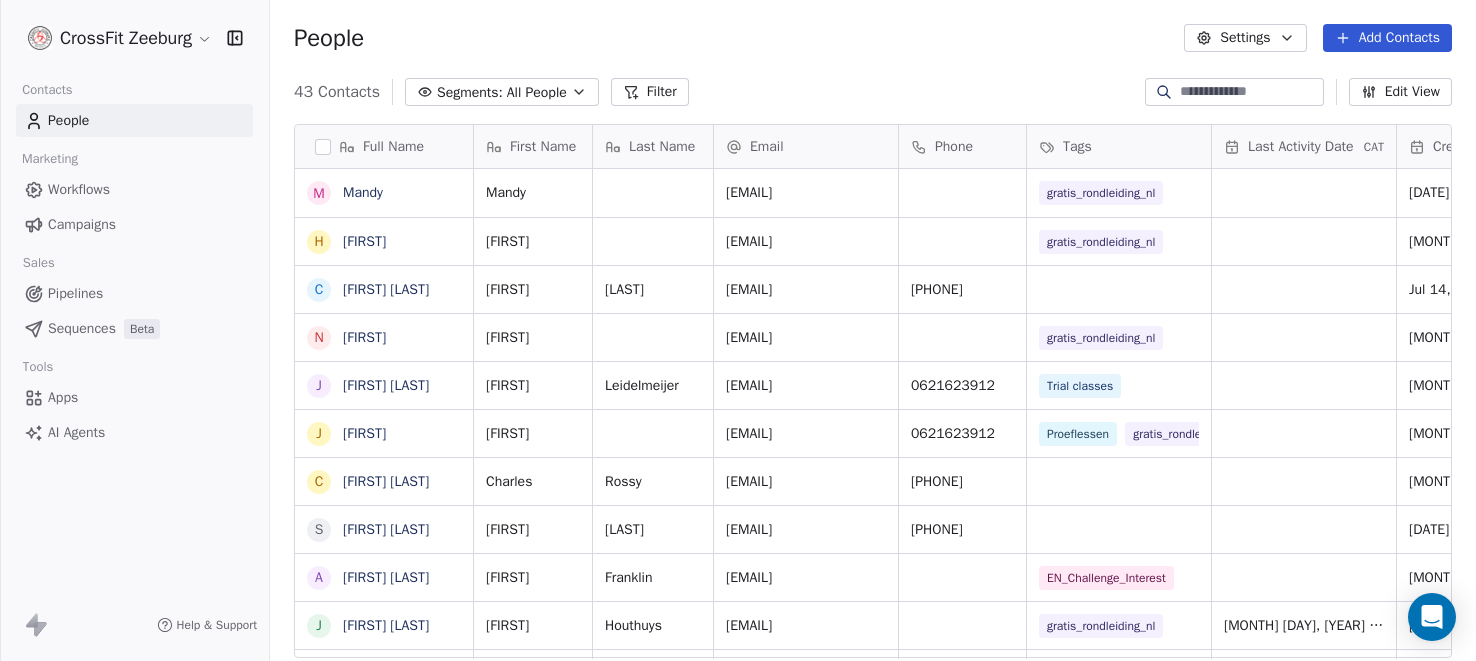 scroll, scrollTop: 0, scrollLeft: 0, axis: both 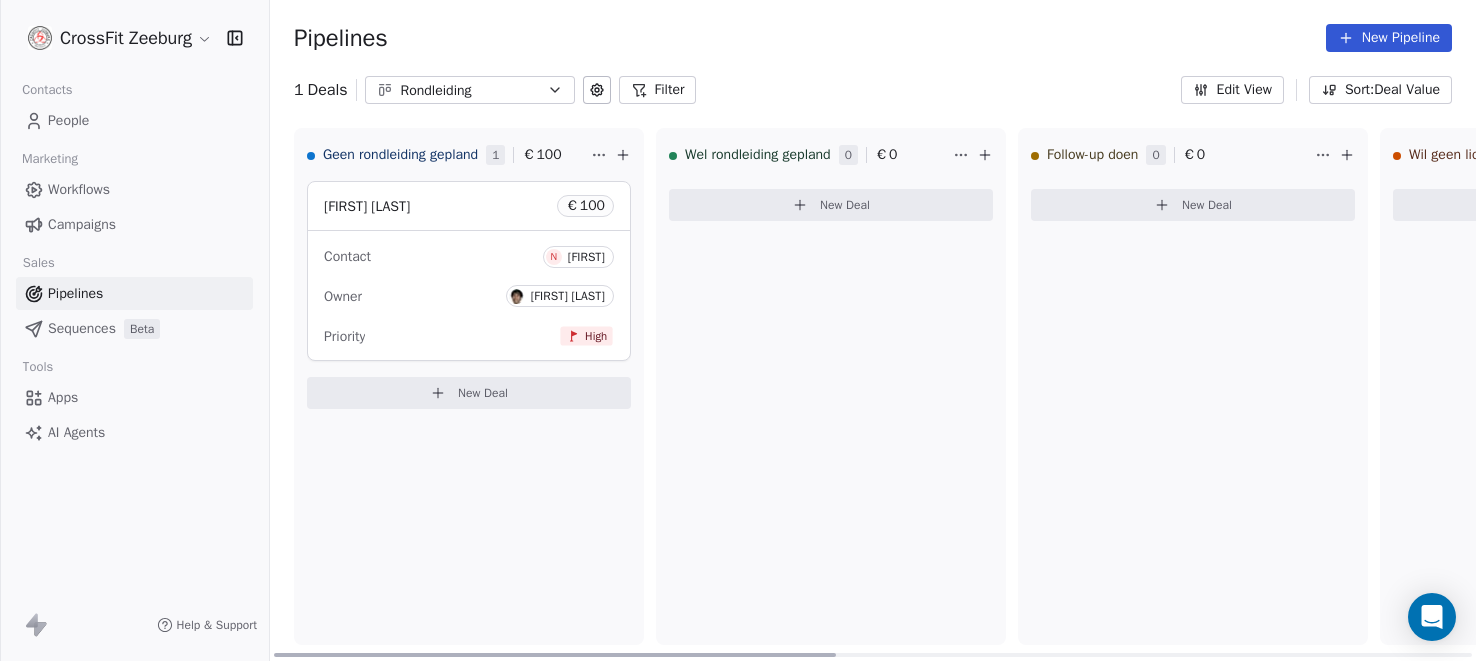 click on "New Deal" at bounding box center [483, 393] 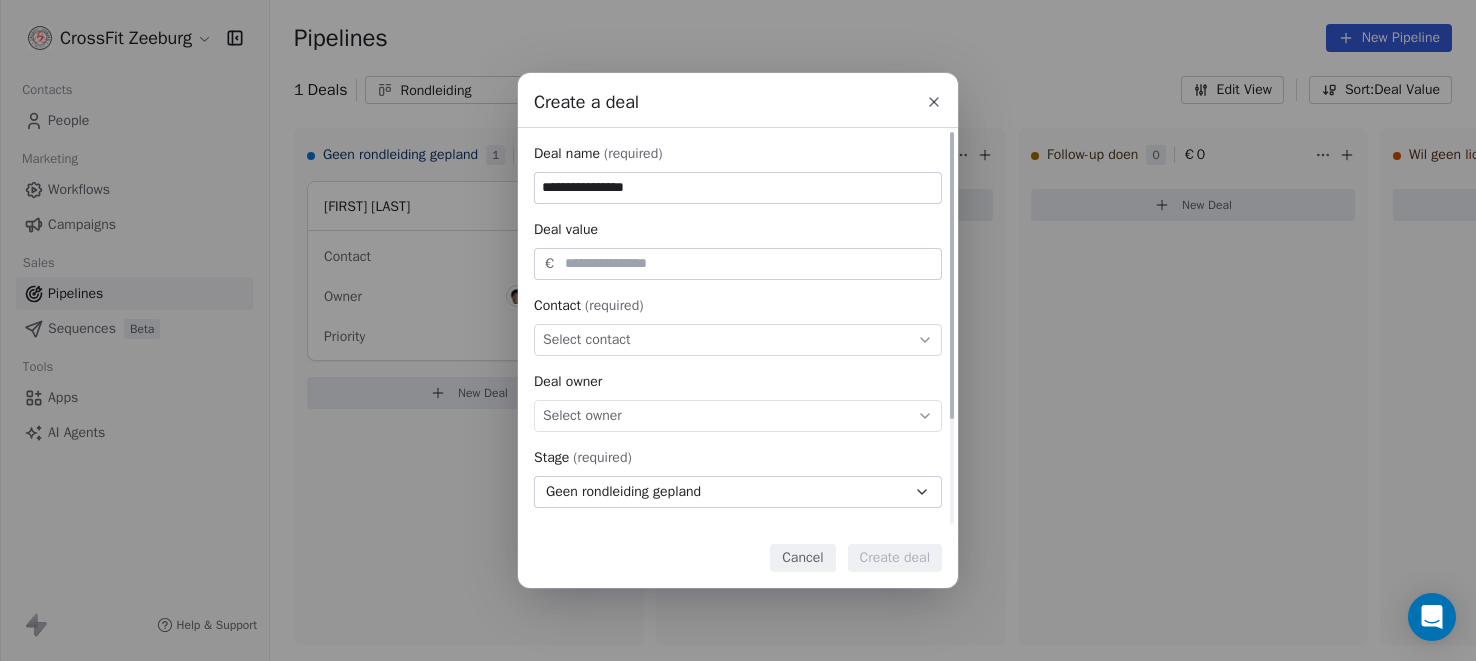 type on "**********" 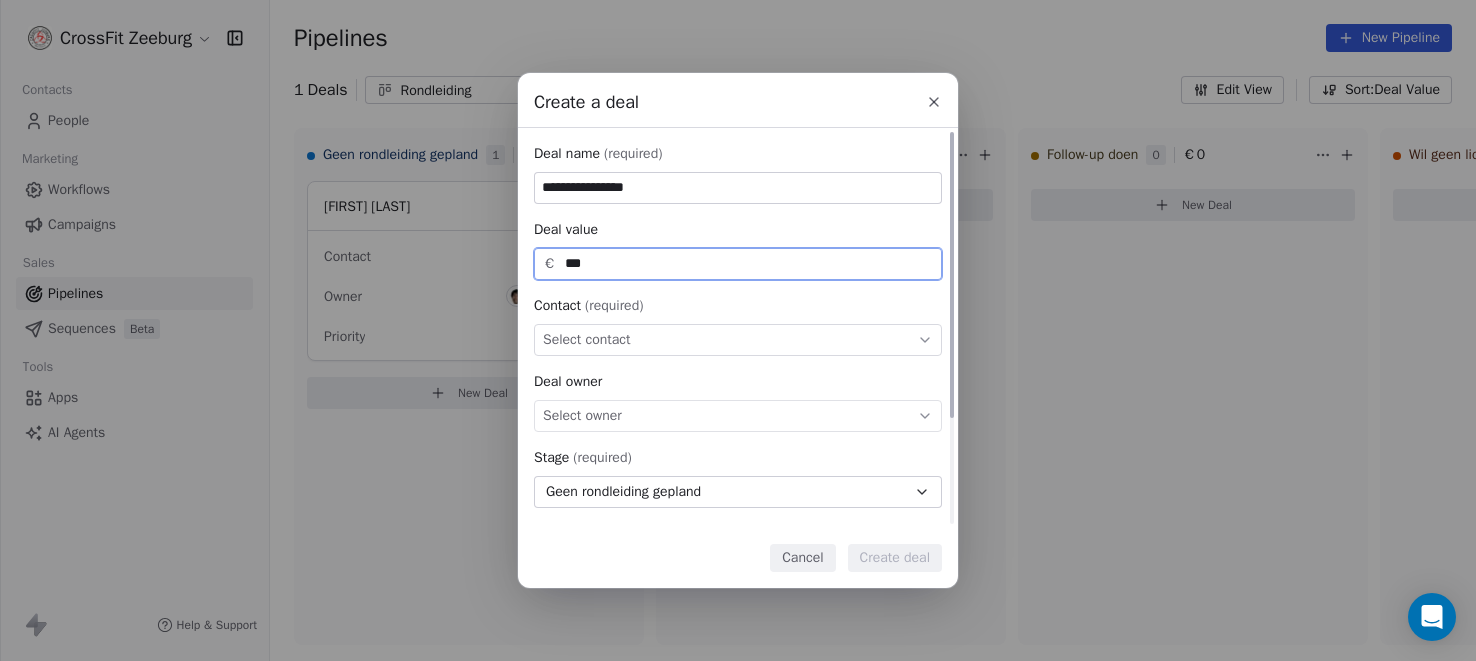 type on "***" 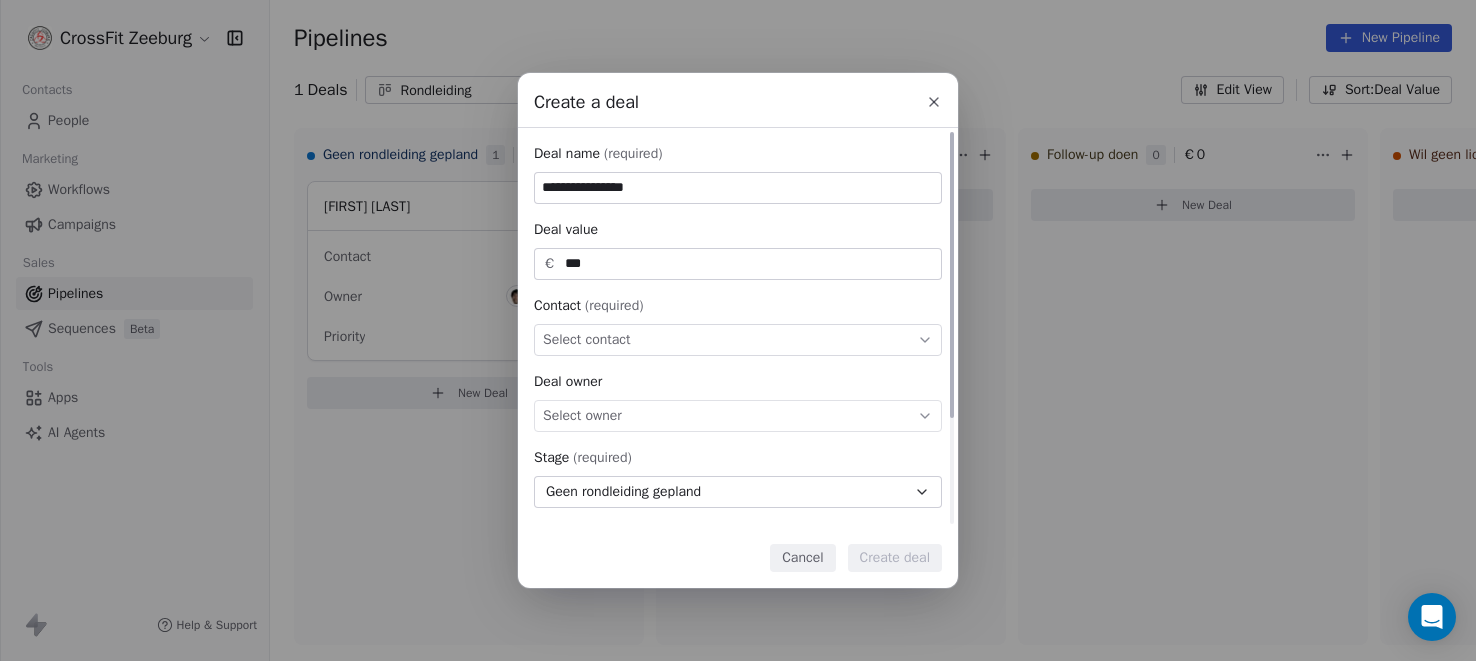 click on "Select contact" at bounding box center [738, 340] 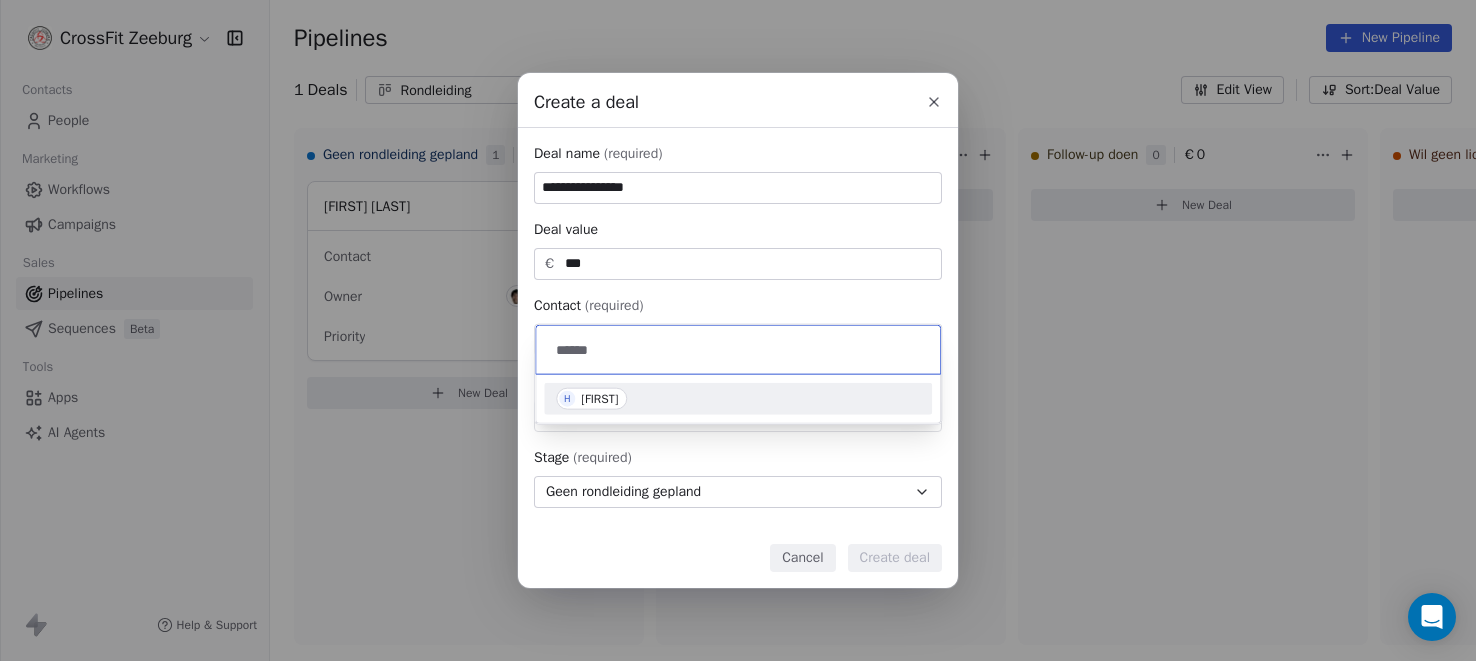 type on "******" 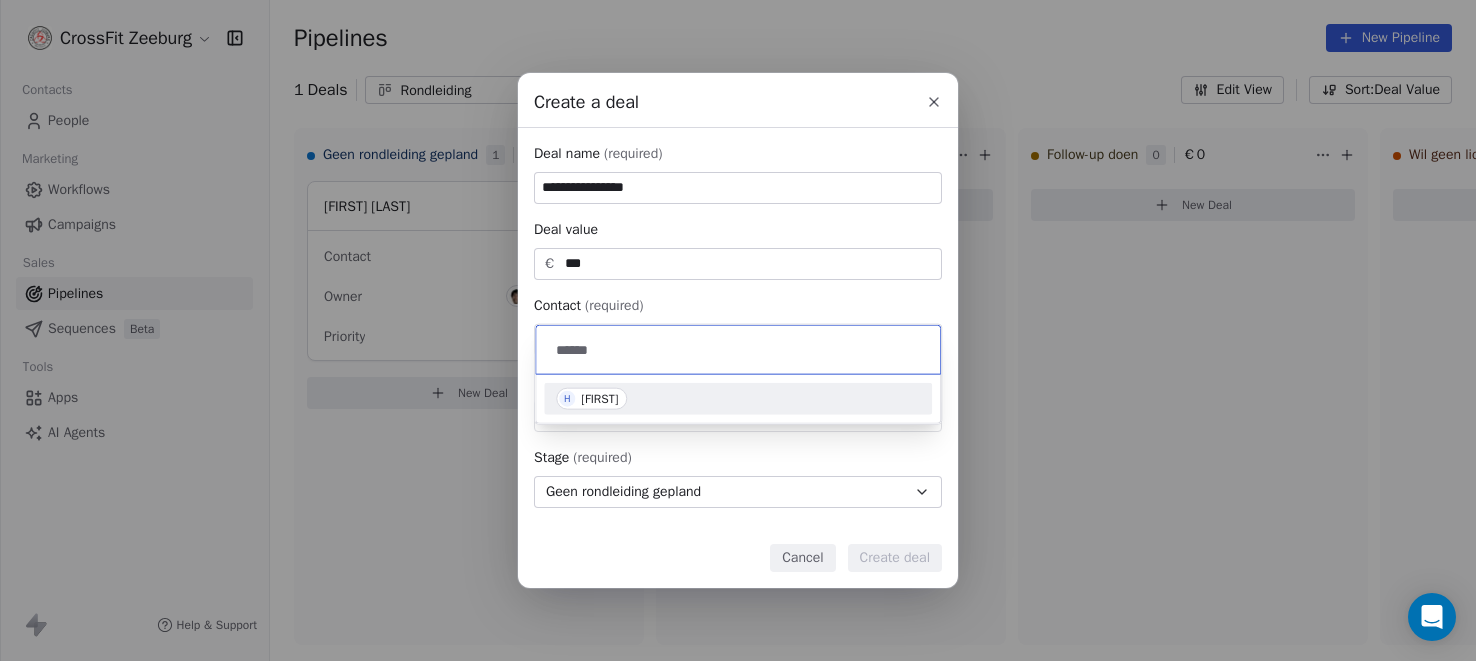 click on "[FIRST]" at bounding box center (599, 399) 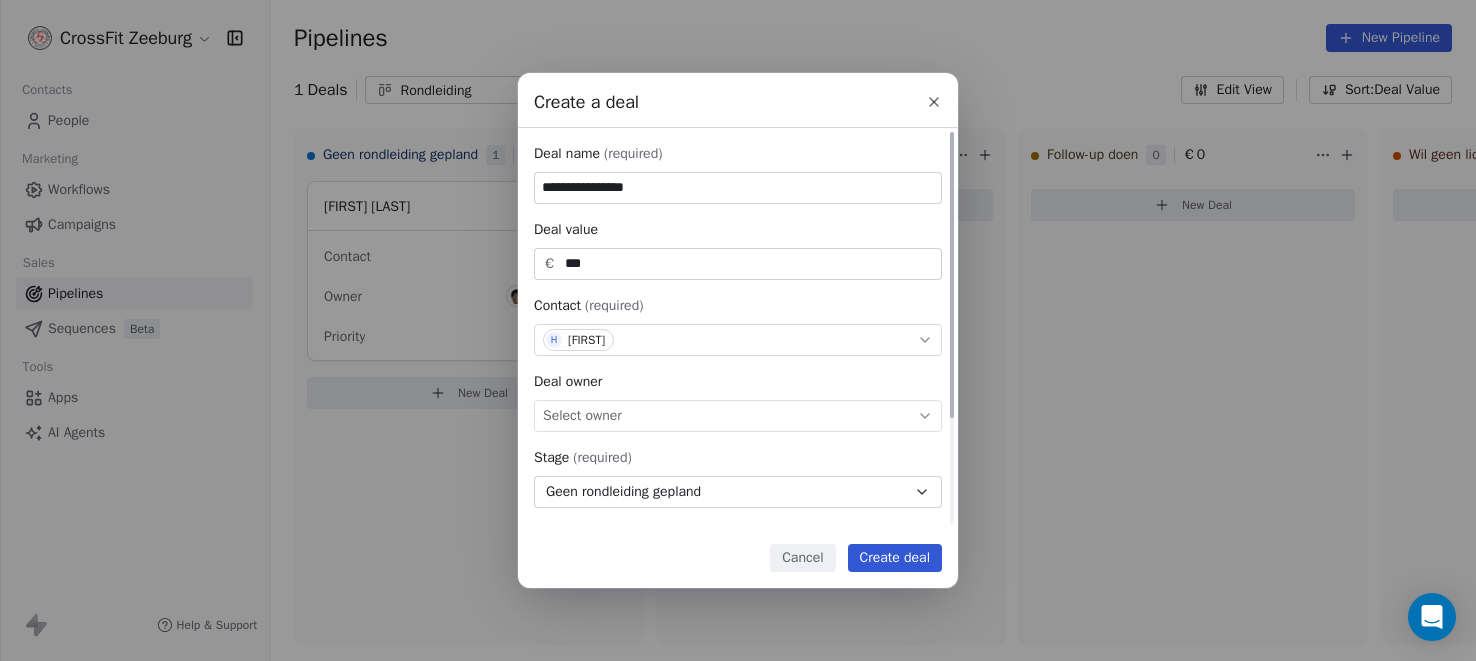 click on "Select owner" at bounding box center [582, 416] 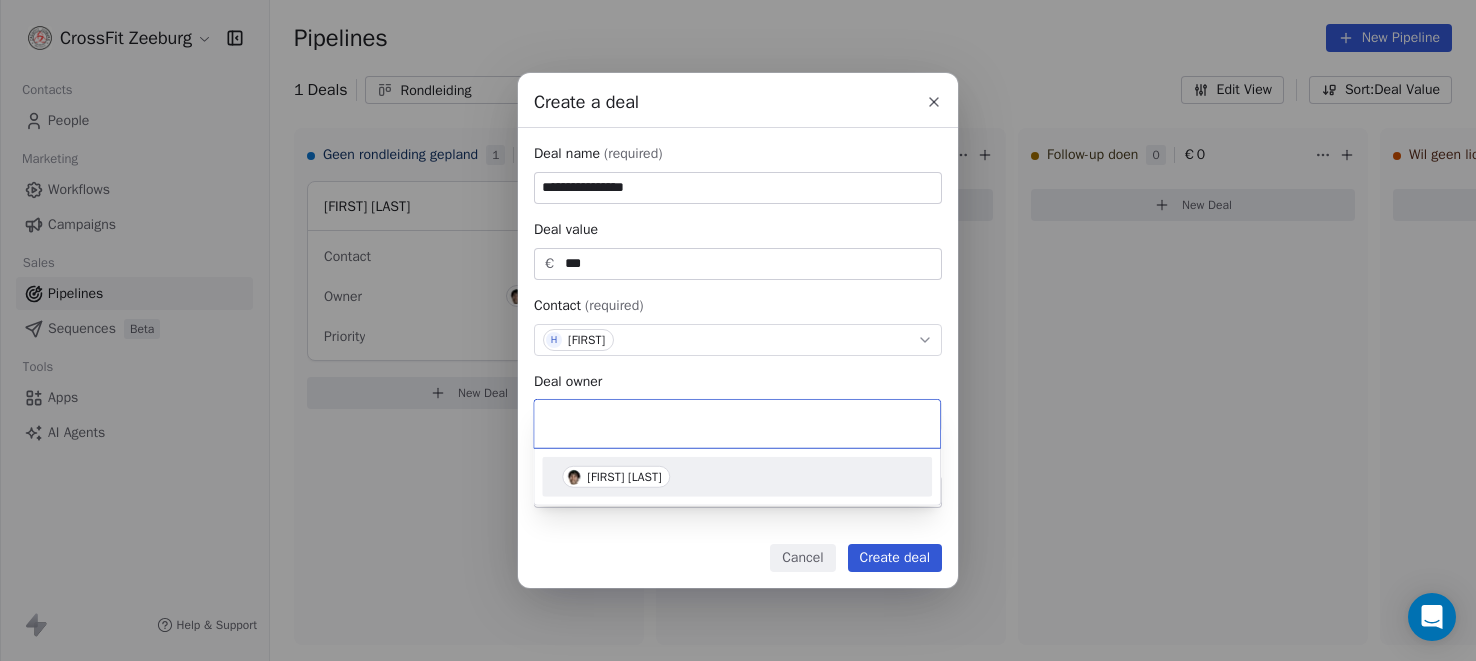 click on "[FIRST] [LAST]" at bounding box center (624, 477) 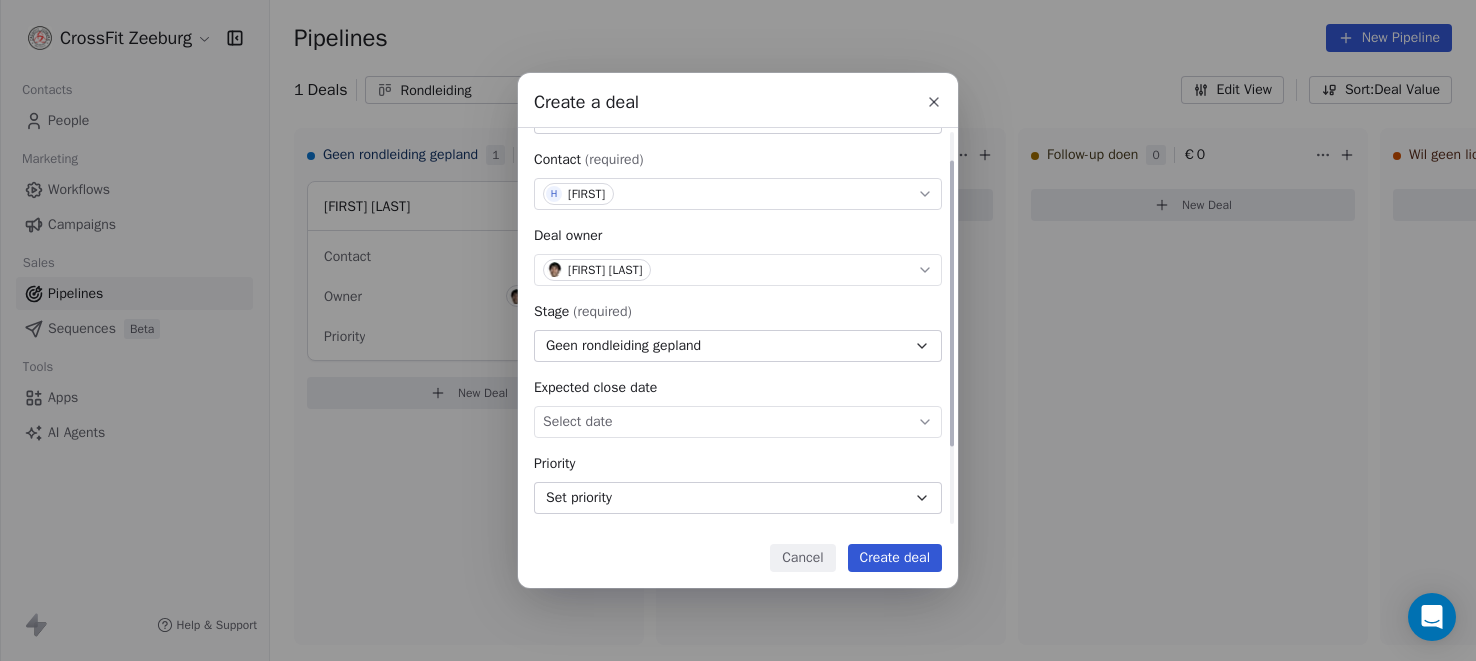 scroll, scrollTop: 147, scrollLeft: 0, axis: vertical 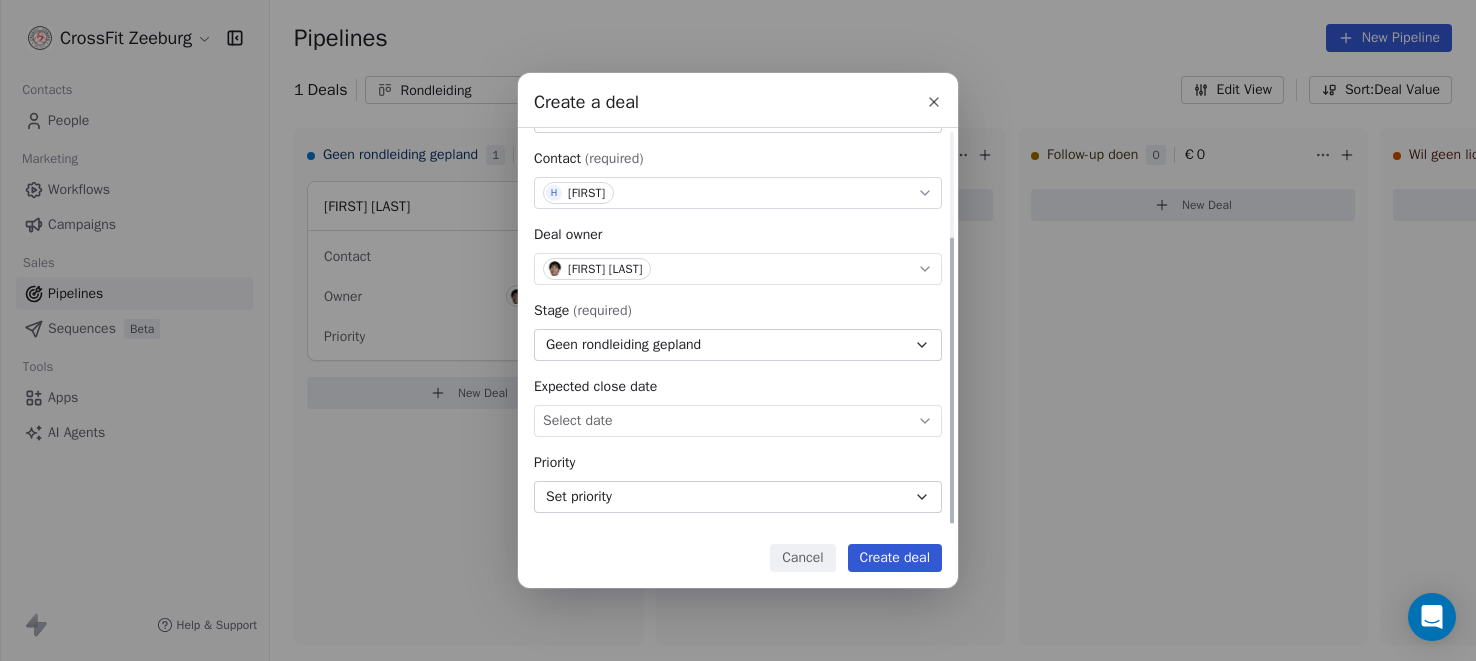 click on "**********" at bounding box center [738, 330] 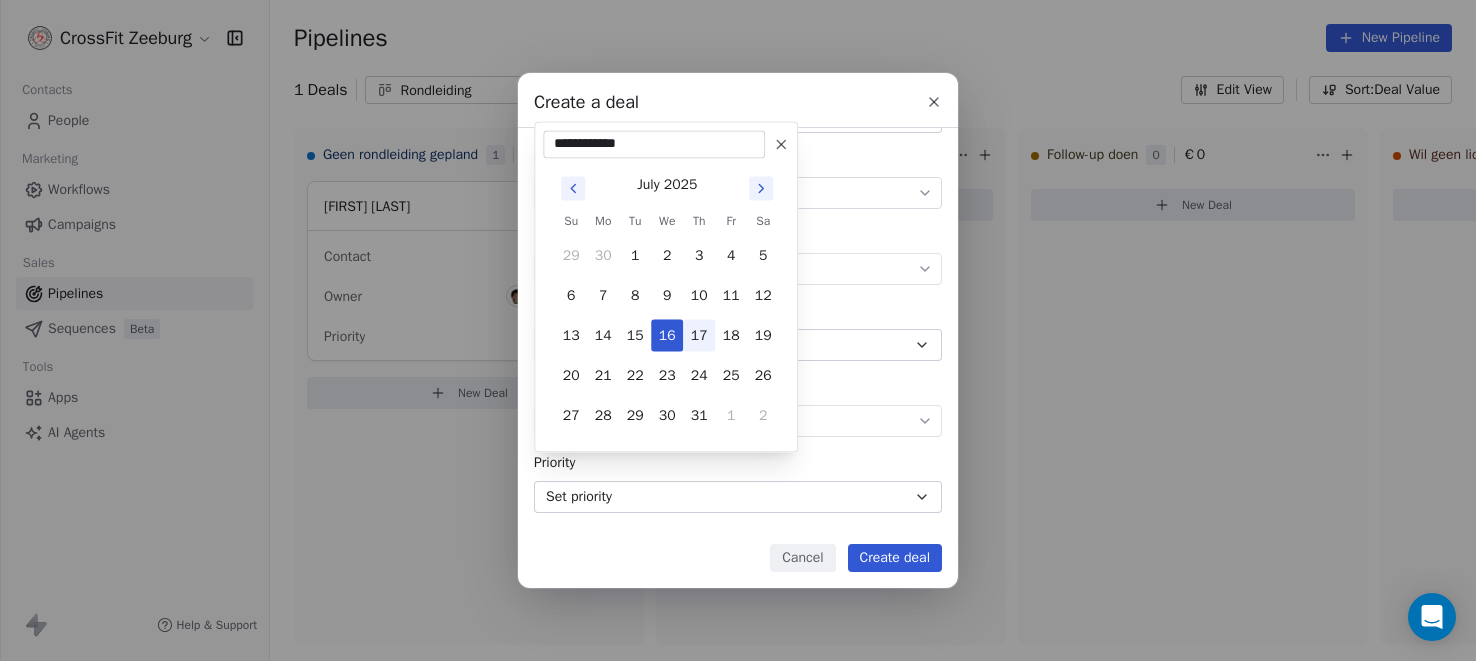 click on "17" at bounding box center [699, 335] 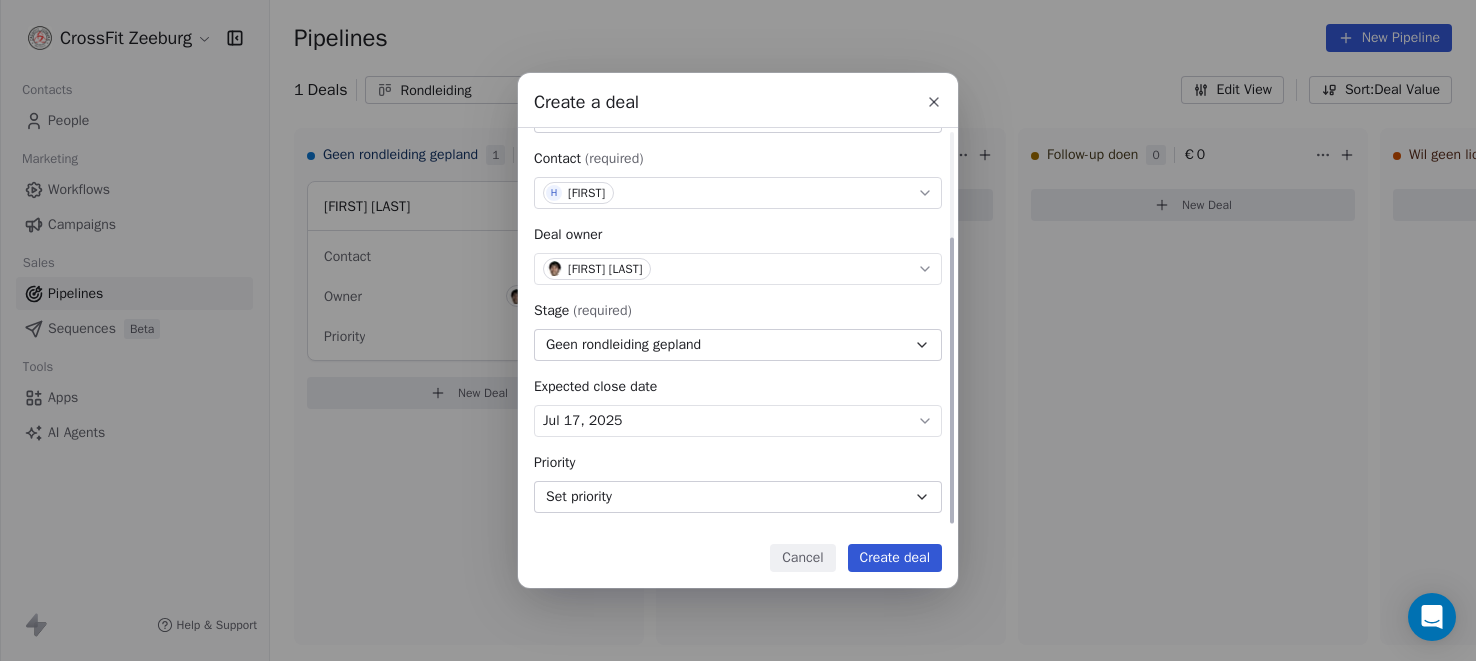 click on "Set priority" at bounding box center [738, 497] 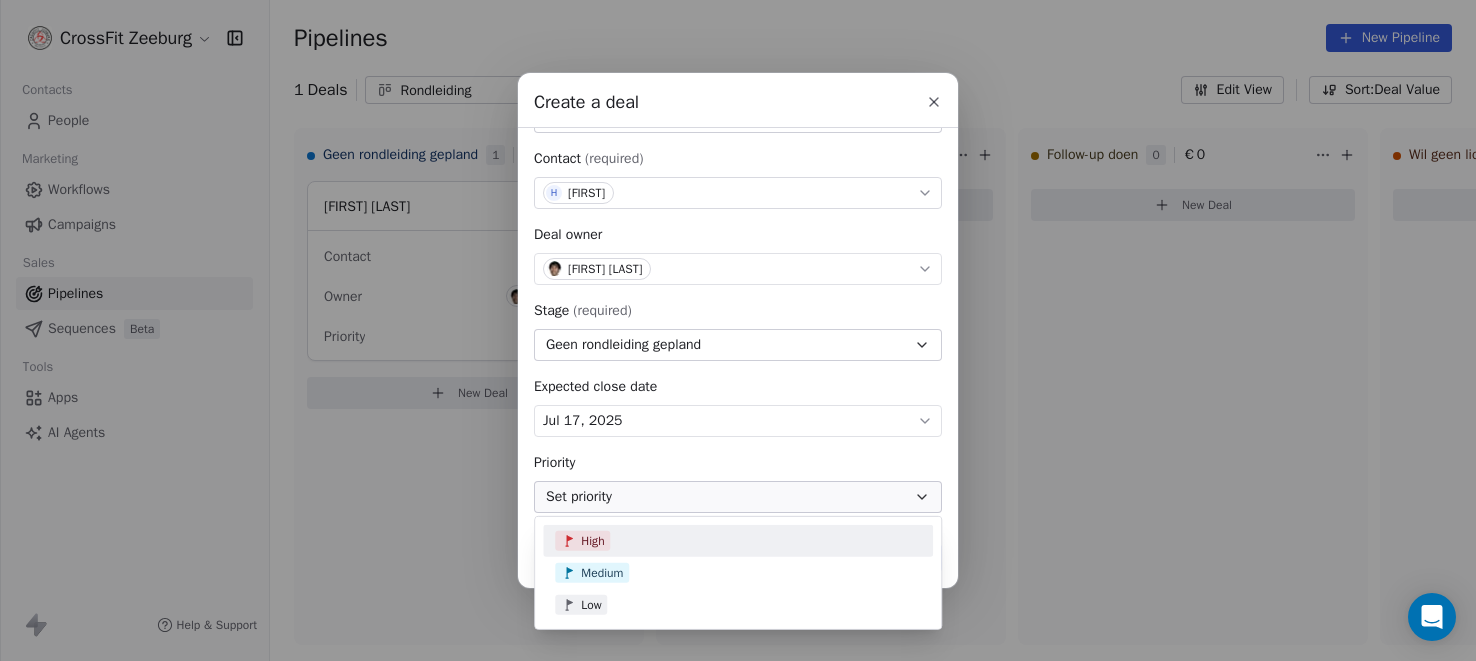 click on "High" at bounding box center (738, 541) 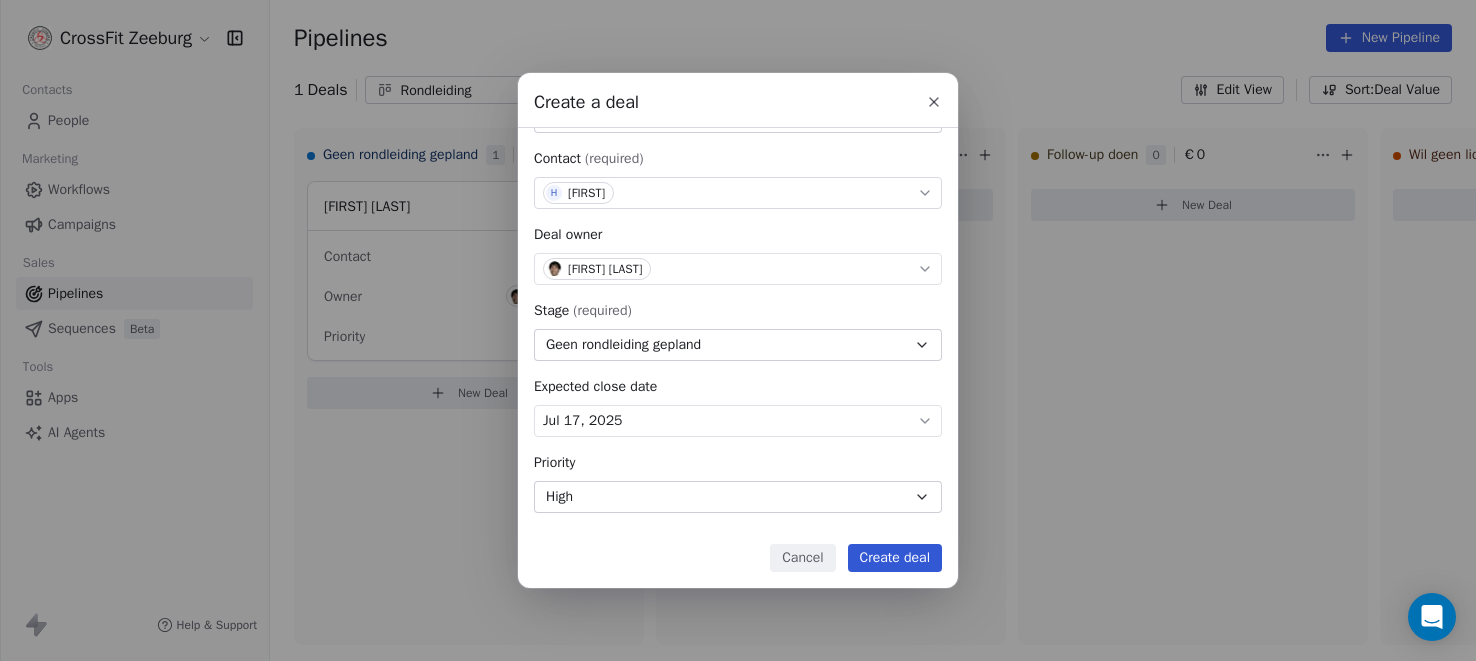 click on "Create deal" at bounding box center [895, 558] 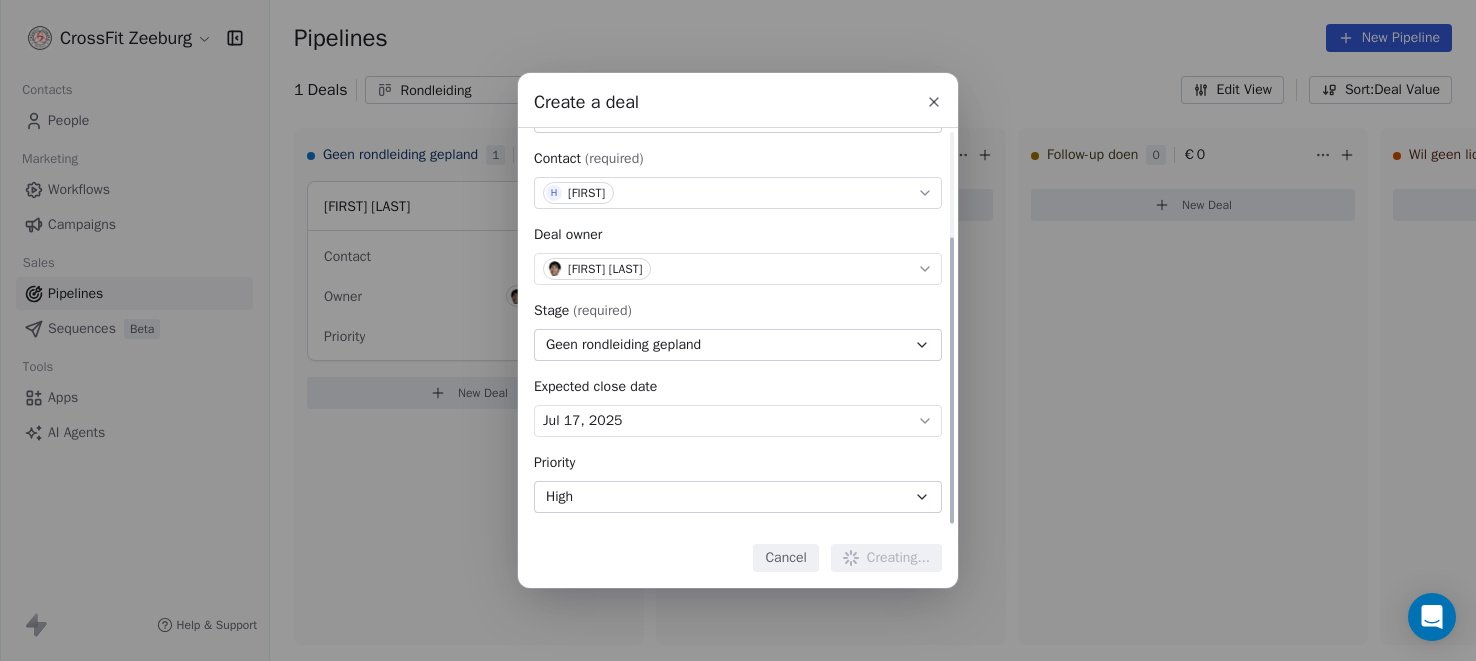 type 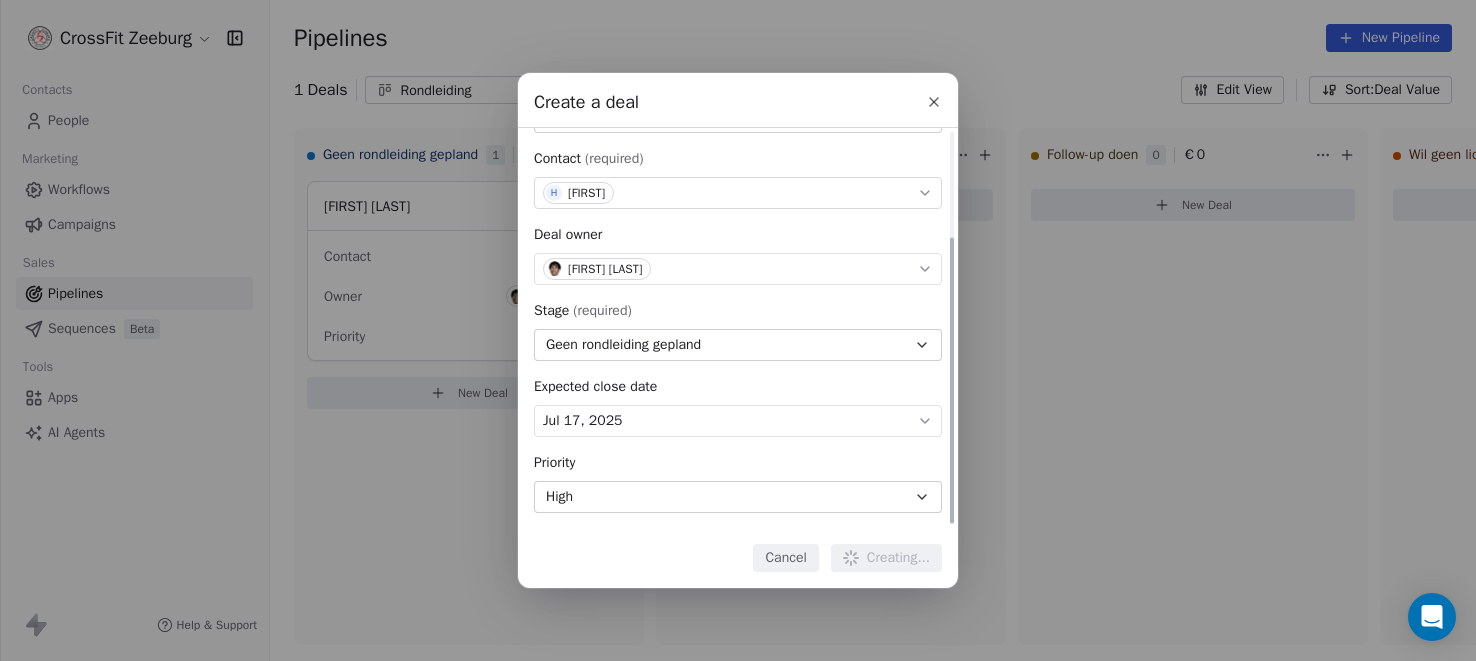 type 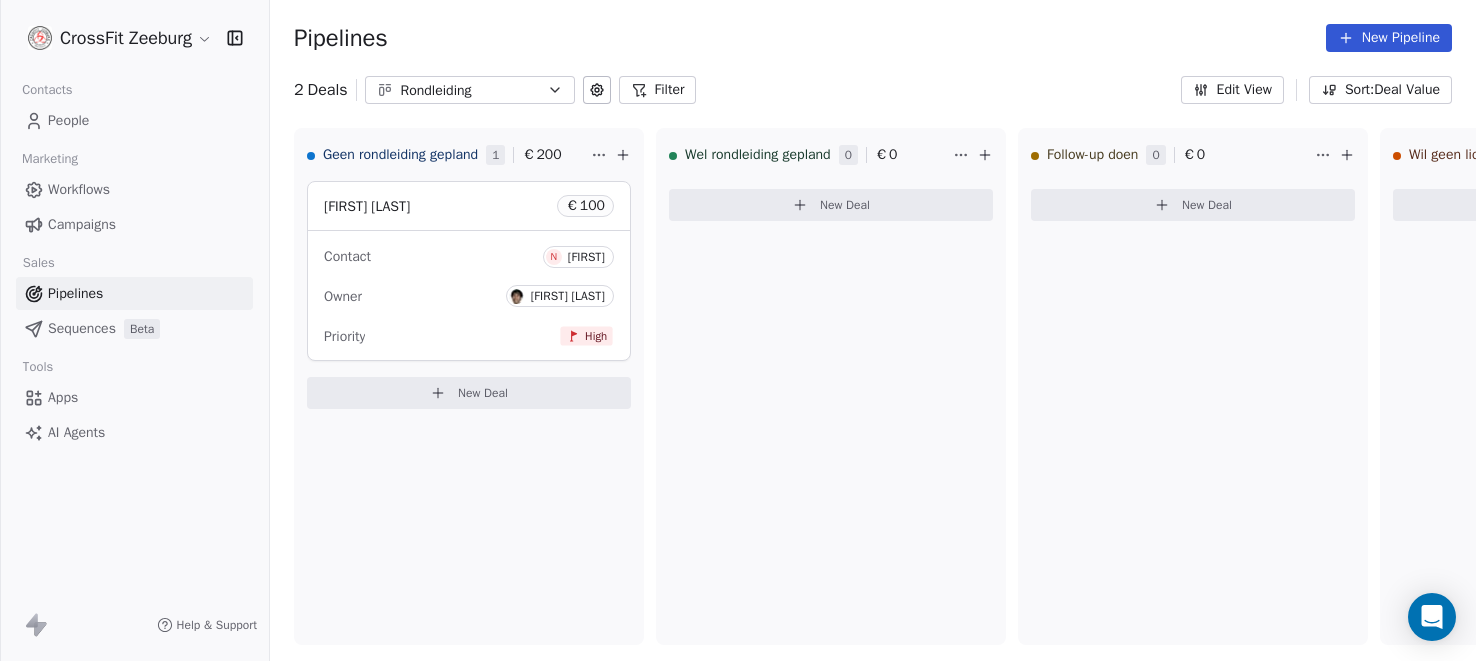 click on "Sequences" at bounding box center [82, 328] 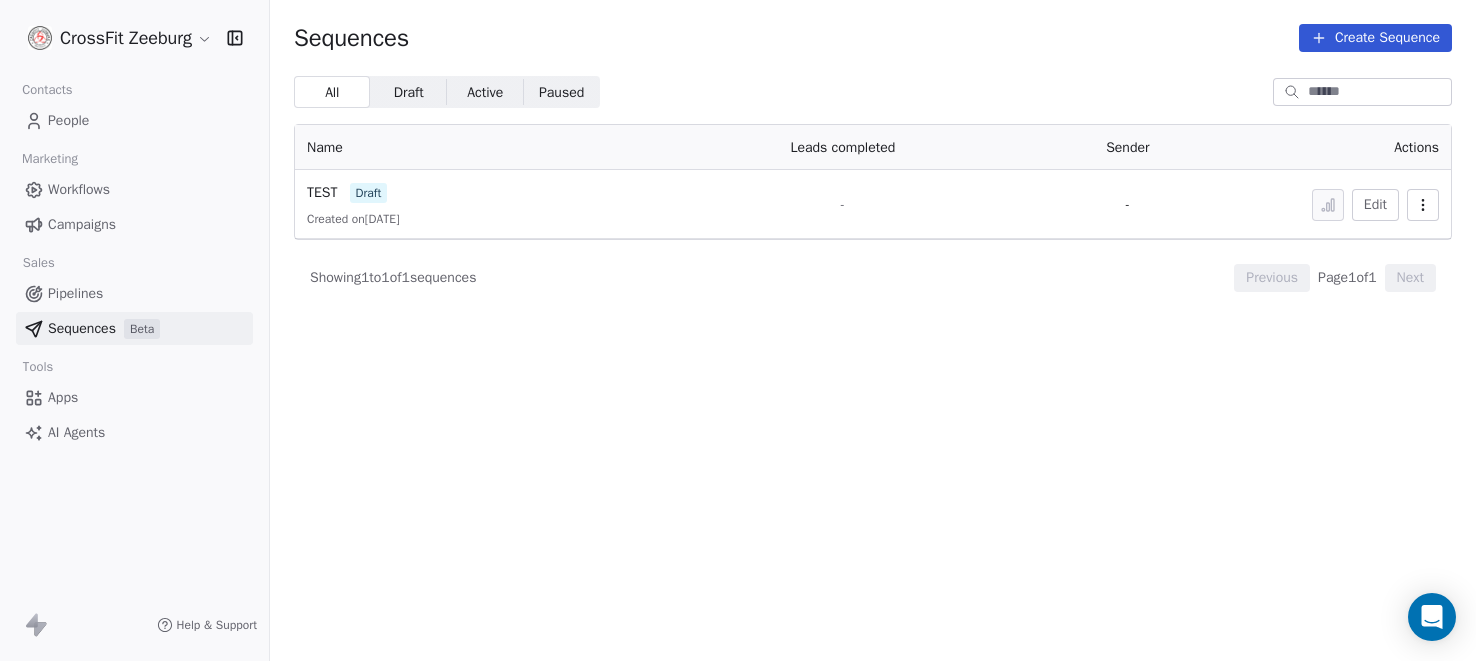 click on "Pipelines" at bounding box center (75, 293) 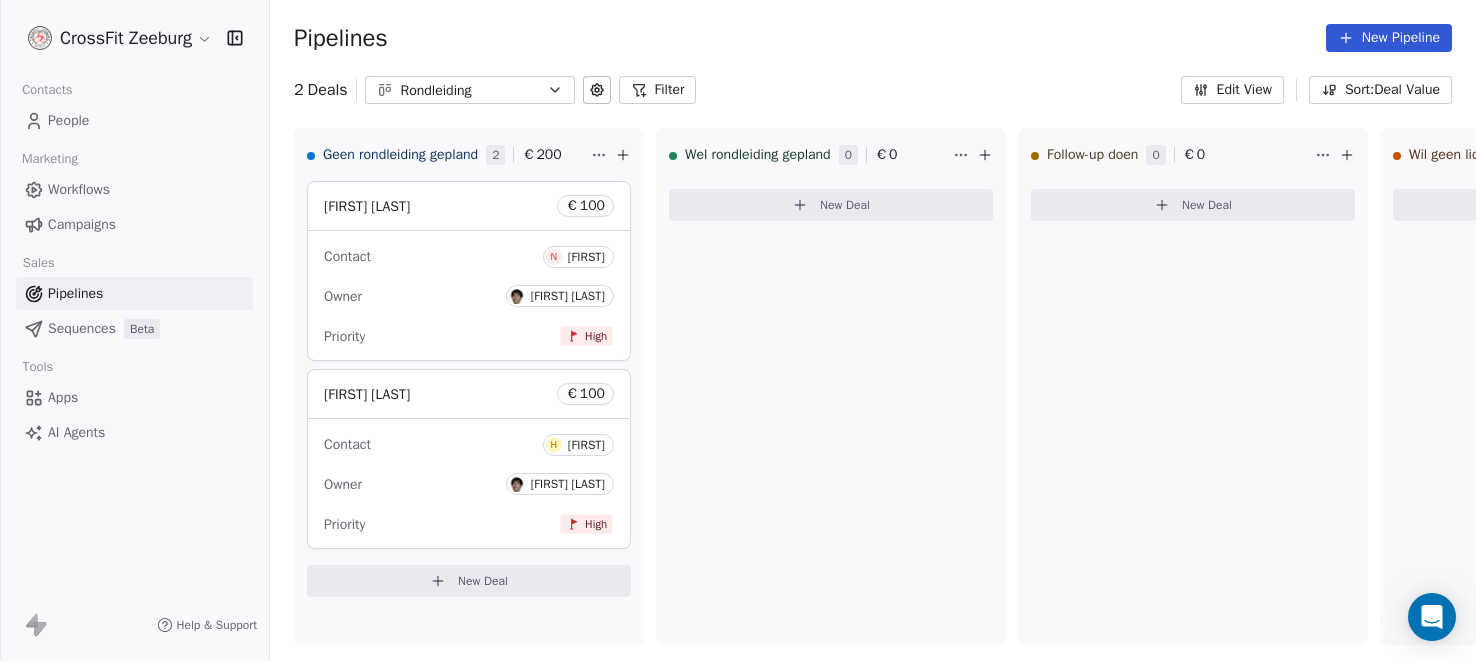 click on "People" at bounding box center (68, 120) 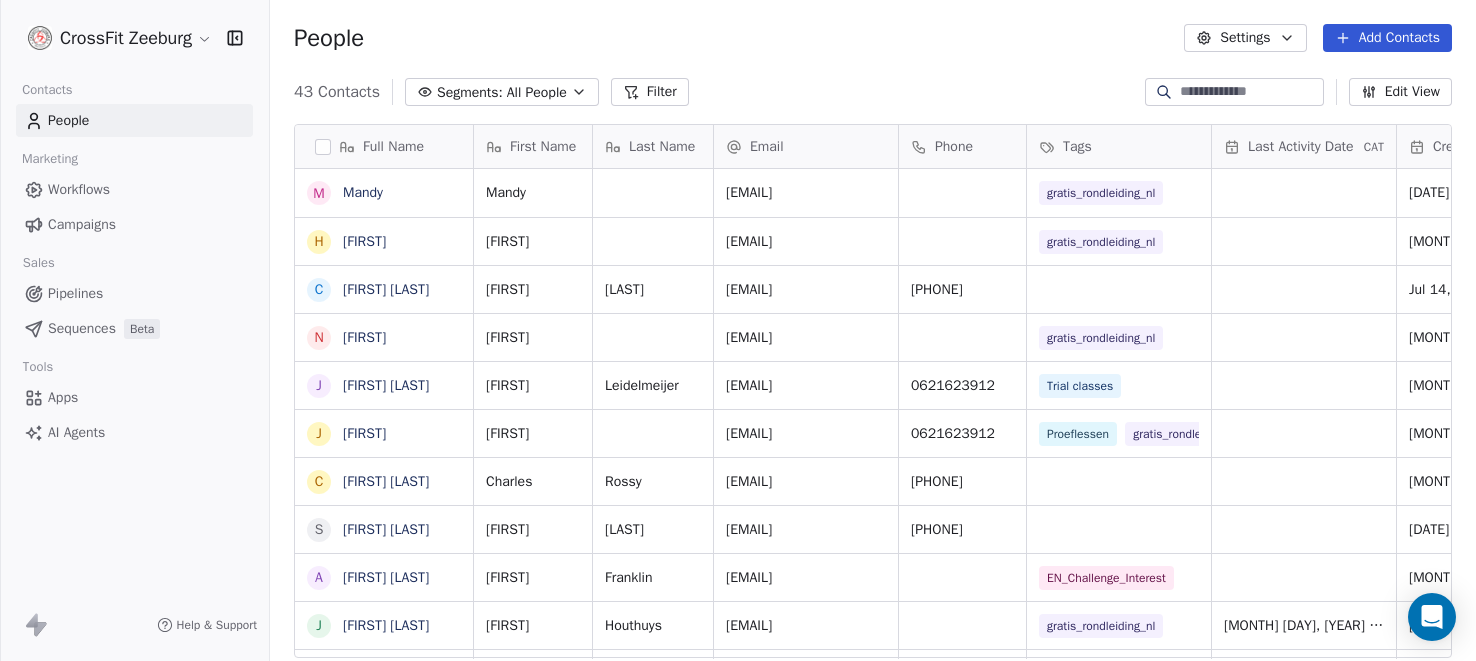 scroll, scrollTop: 0, scrollLeft: 0, axis: both 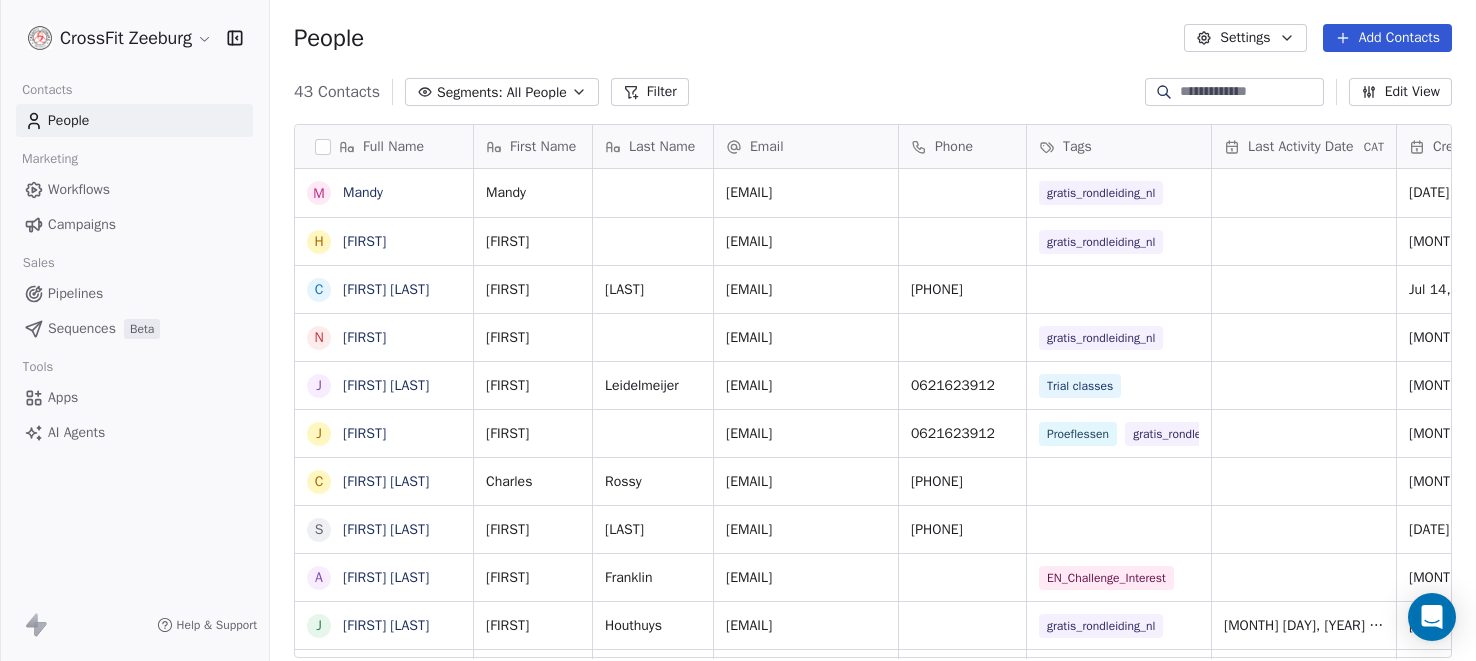 click on "Pipelines" at bounding box center [75, 293] 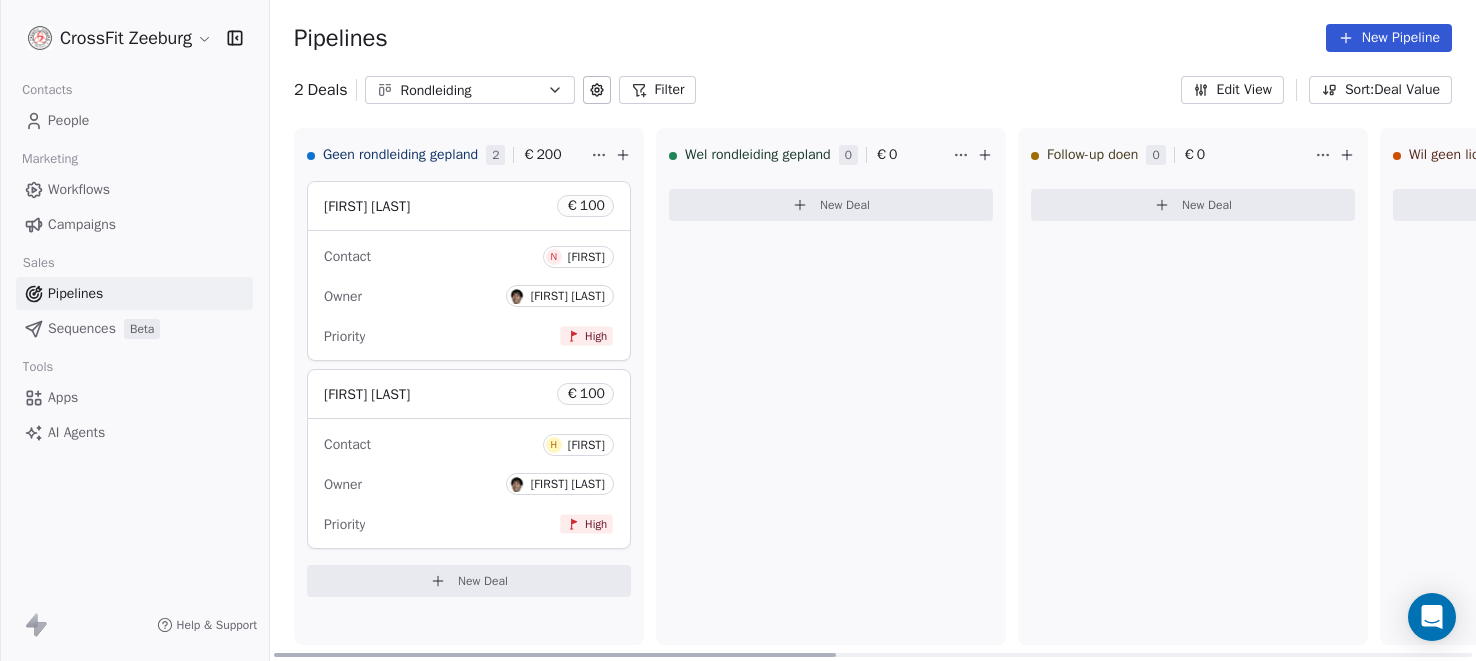 click on "New Deal" at bounding box center [469, 581] 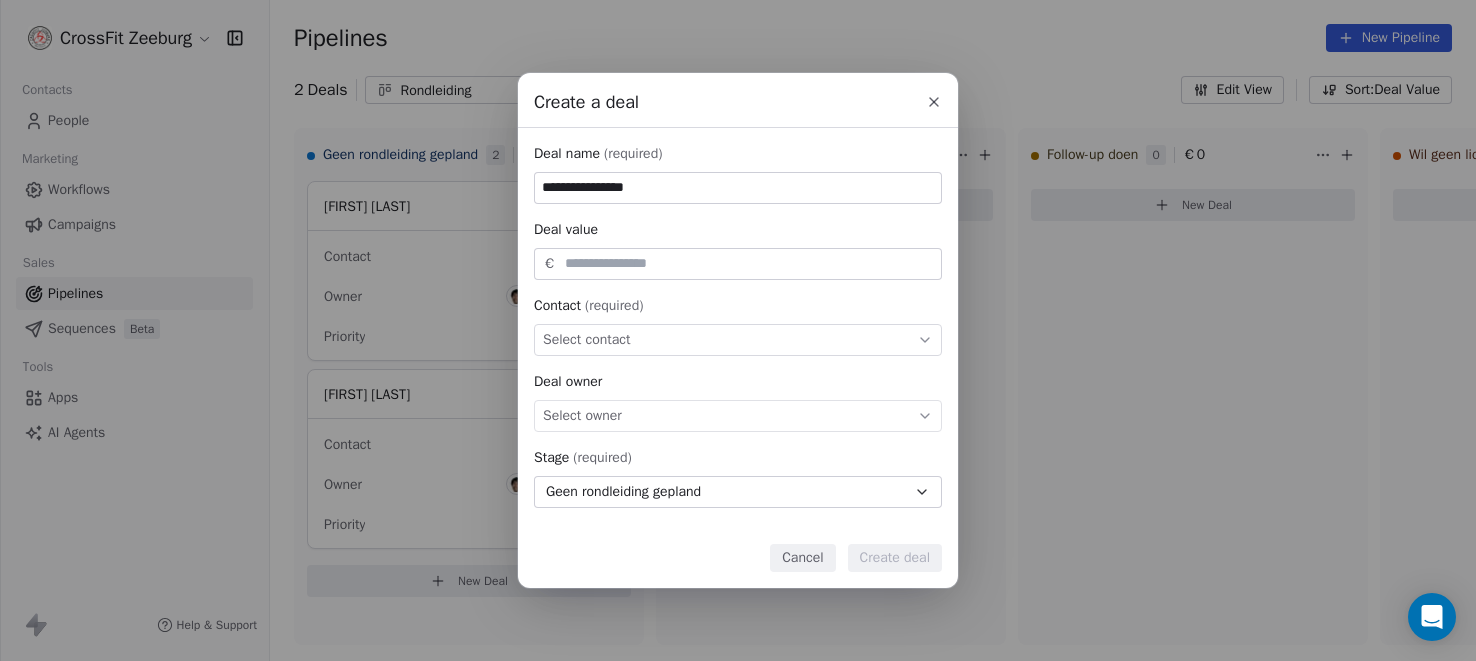 type on "**********" 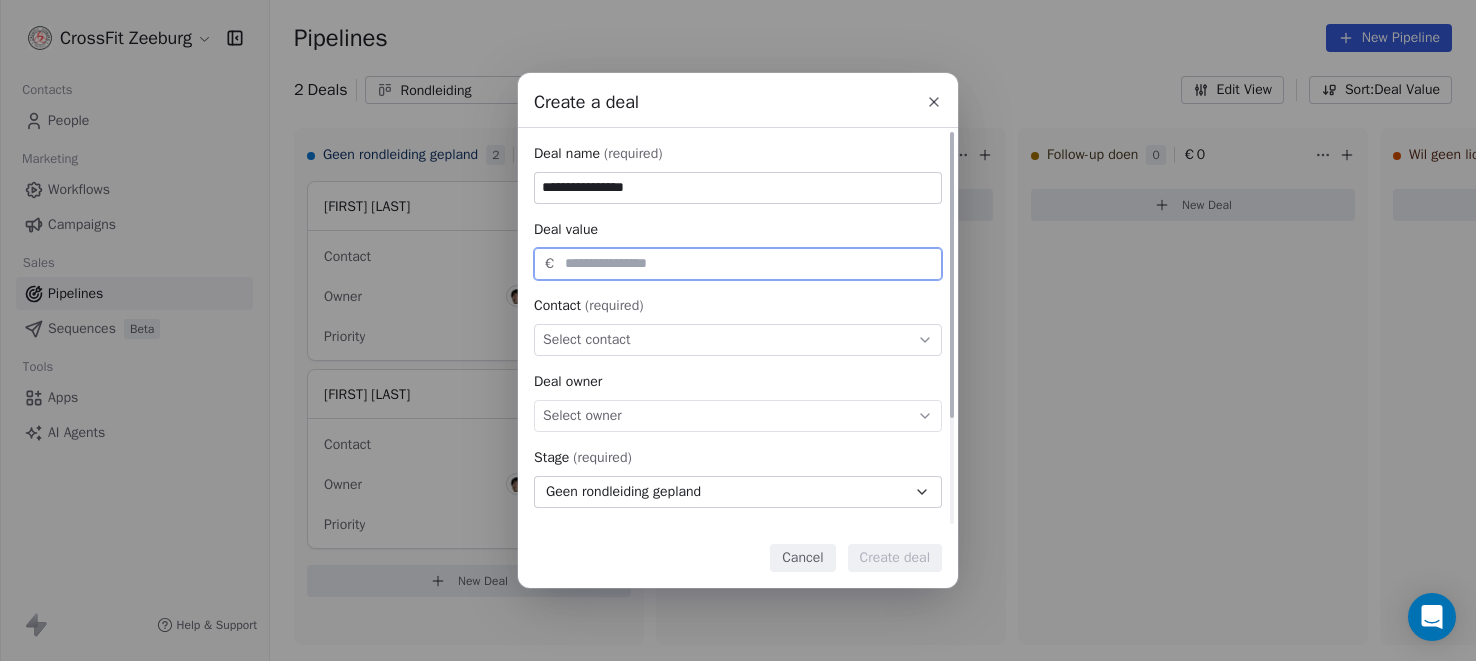 click at bounding box center (749, 263) 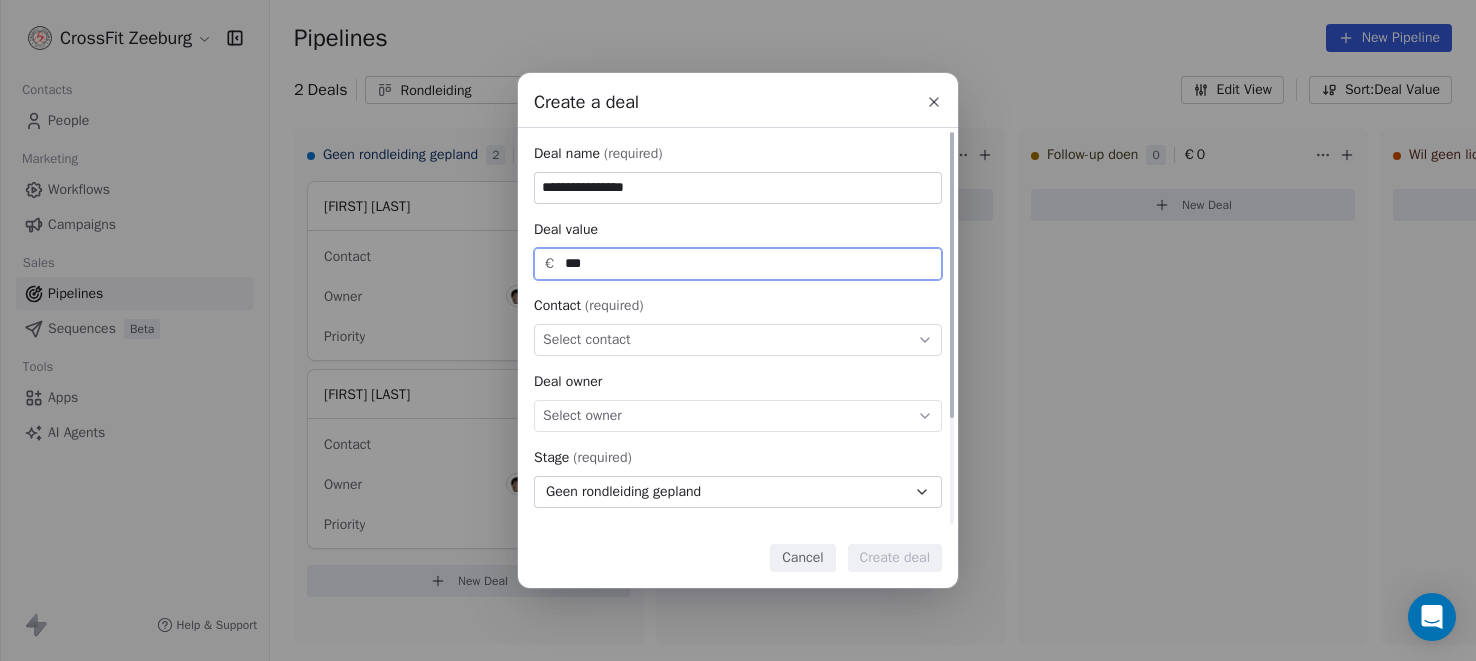 type on "***" 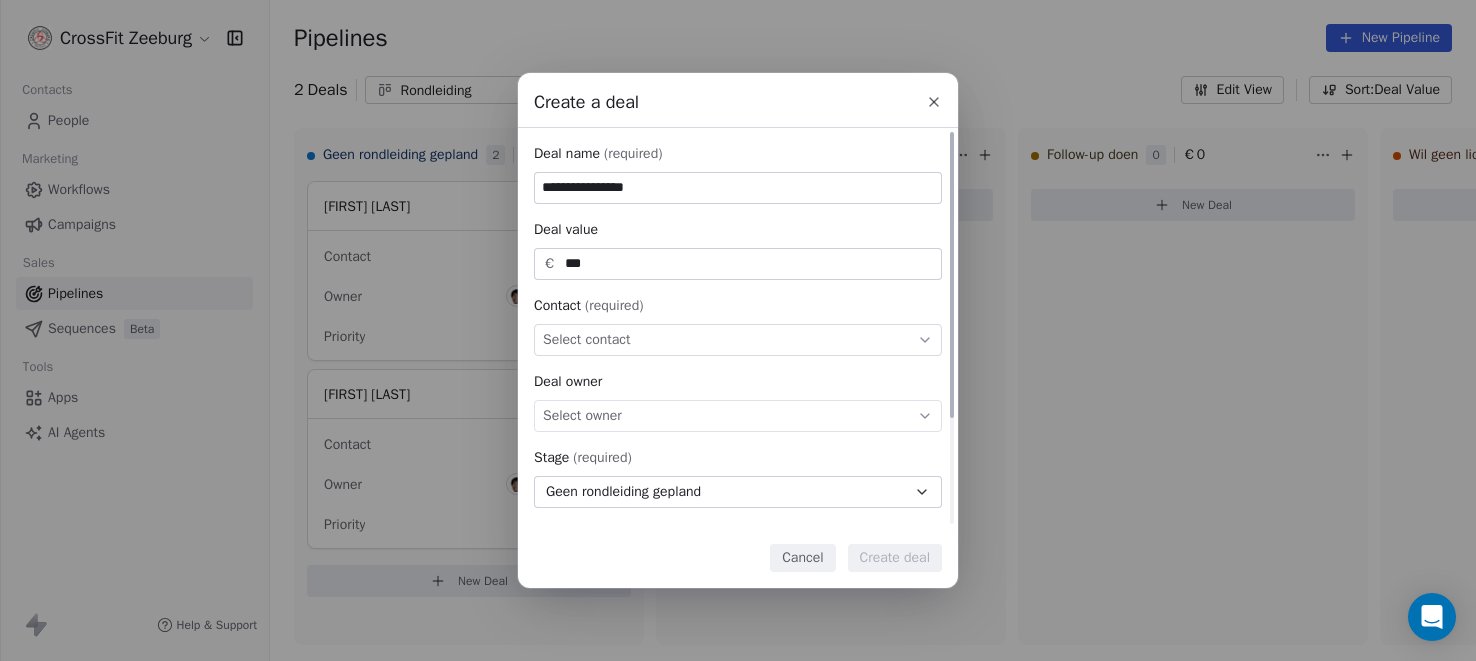 click on "Select contact" at bounding box center (738, 340) 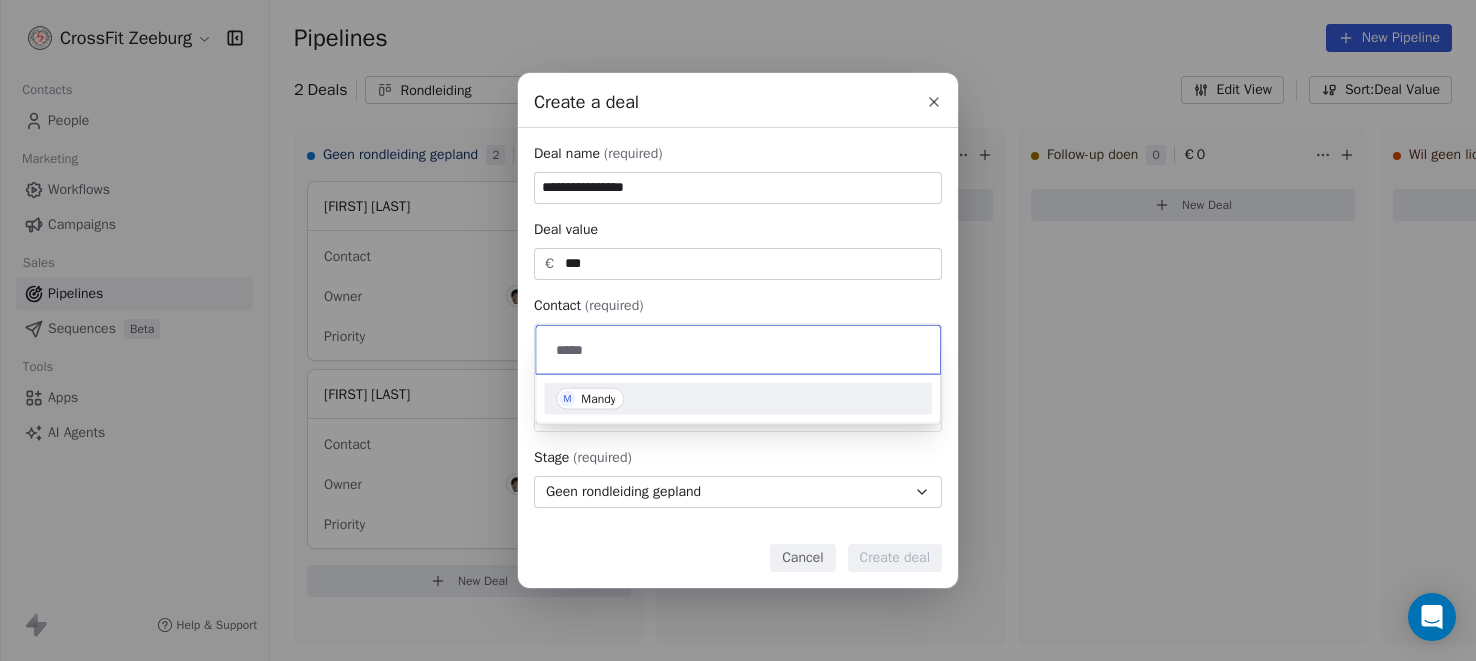 type on "*****" 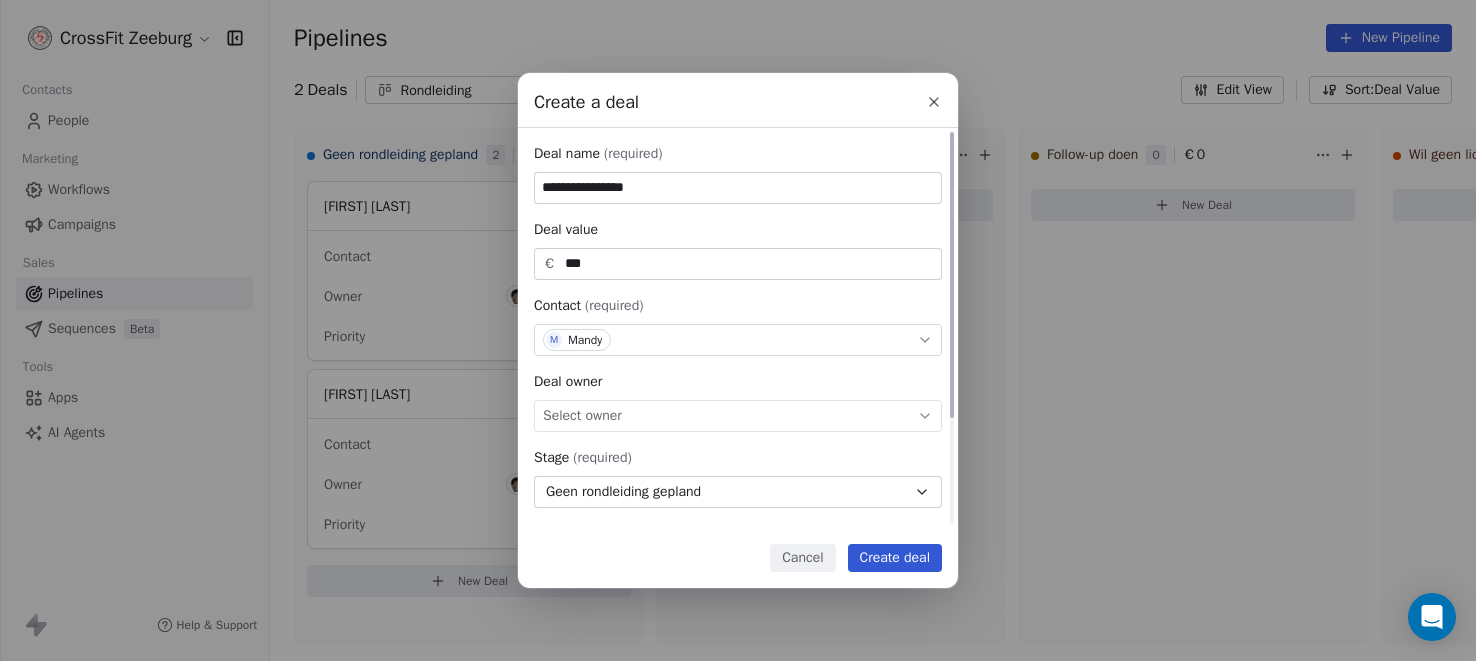 click on "Select owner" at bounding box center (738, 416) 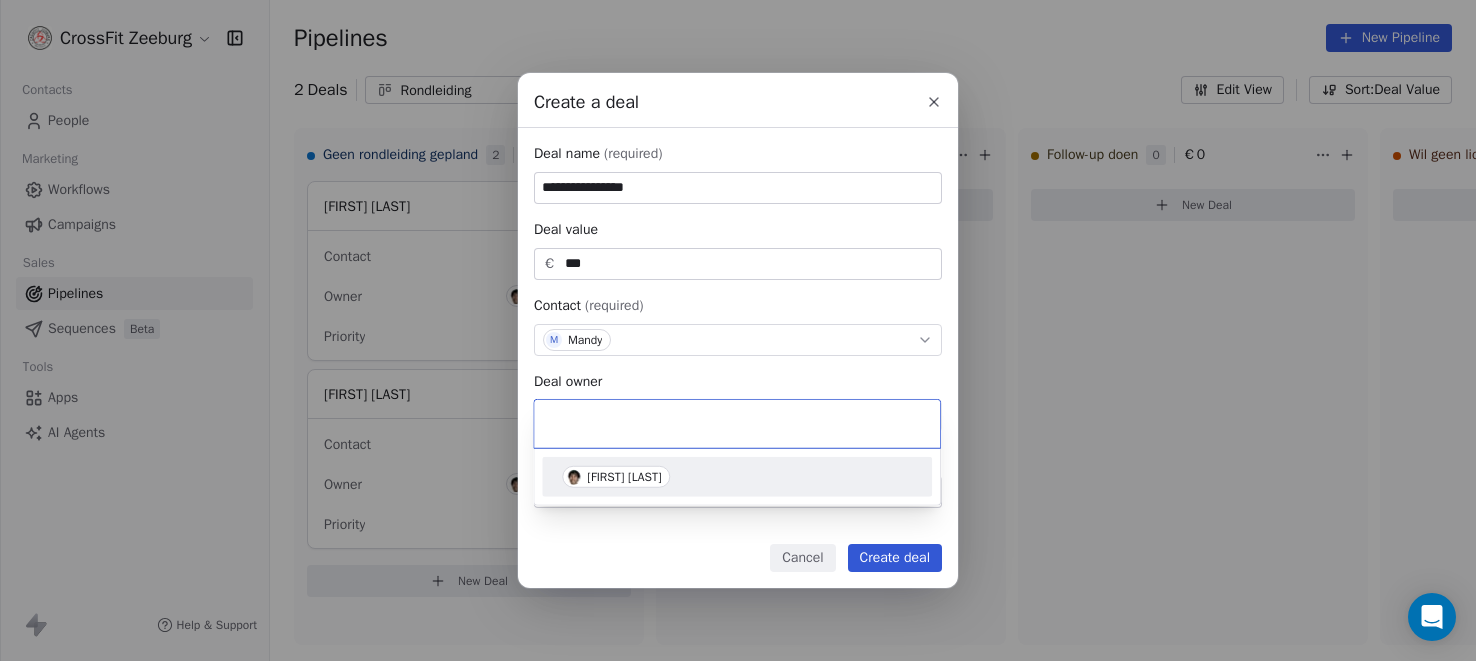 click on "[FIRST] [LAST]" at bounding box center [624, 477] 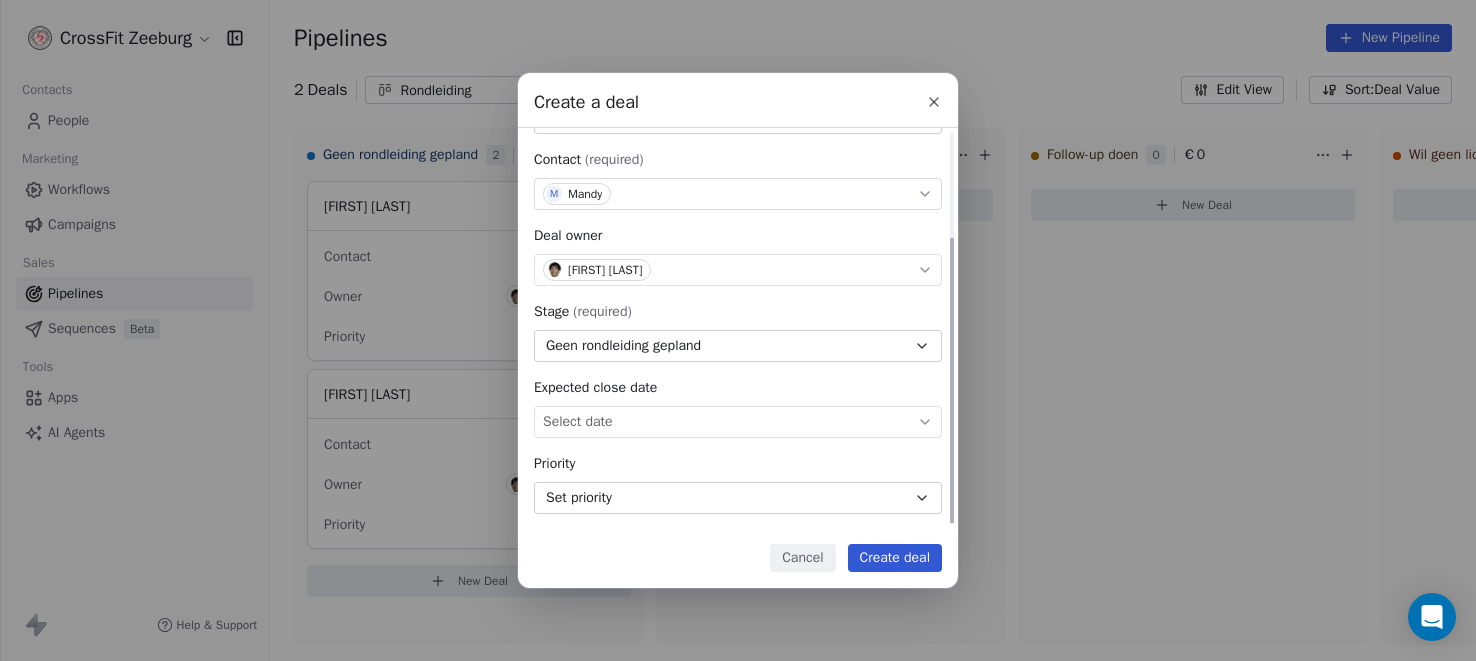 scroll, scrollTop: 147, scrollLeft: 0, axis: vertical 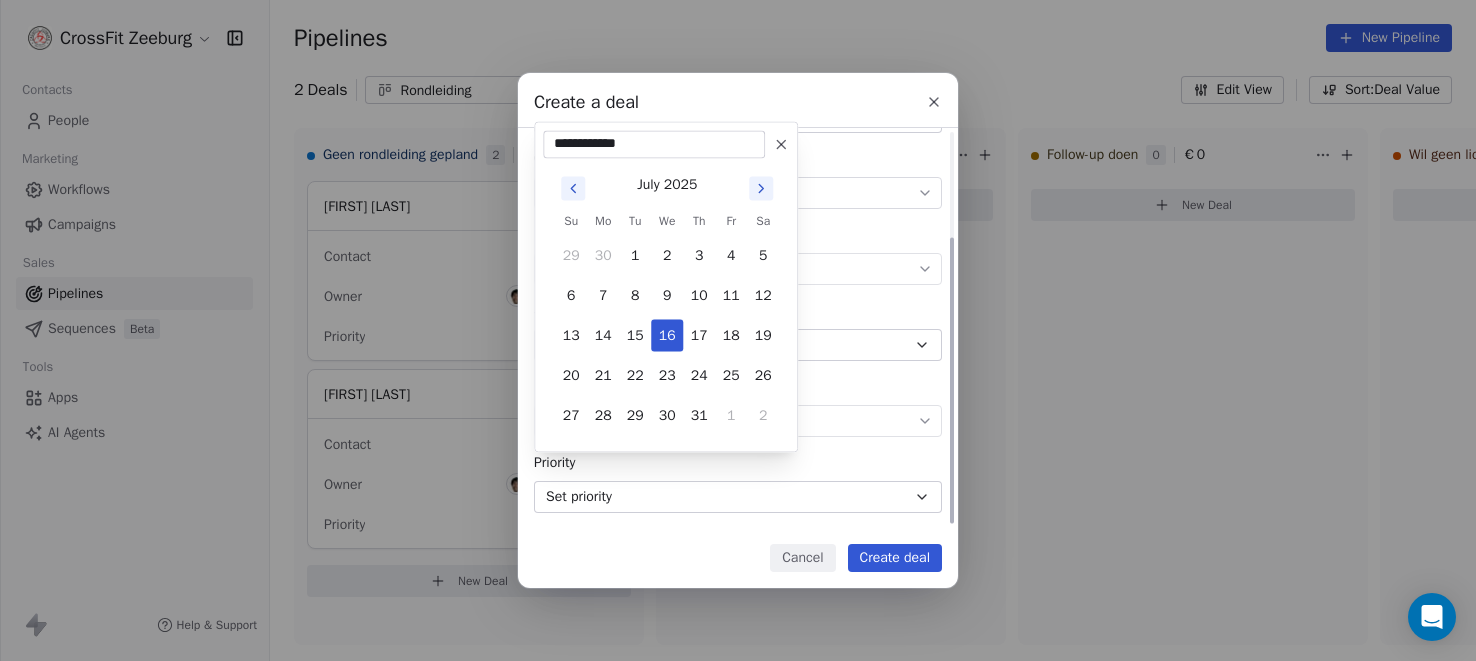 click on "**********" at bounding box center [738, 330] 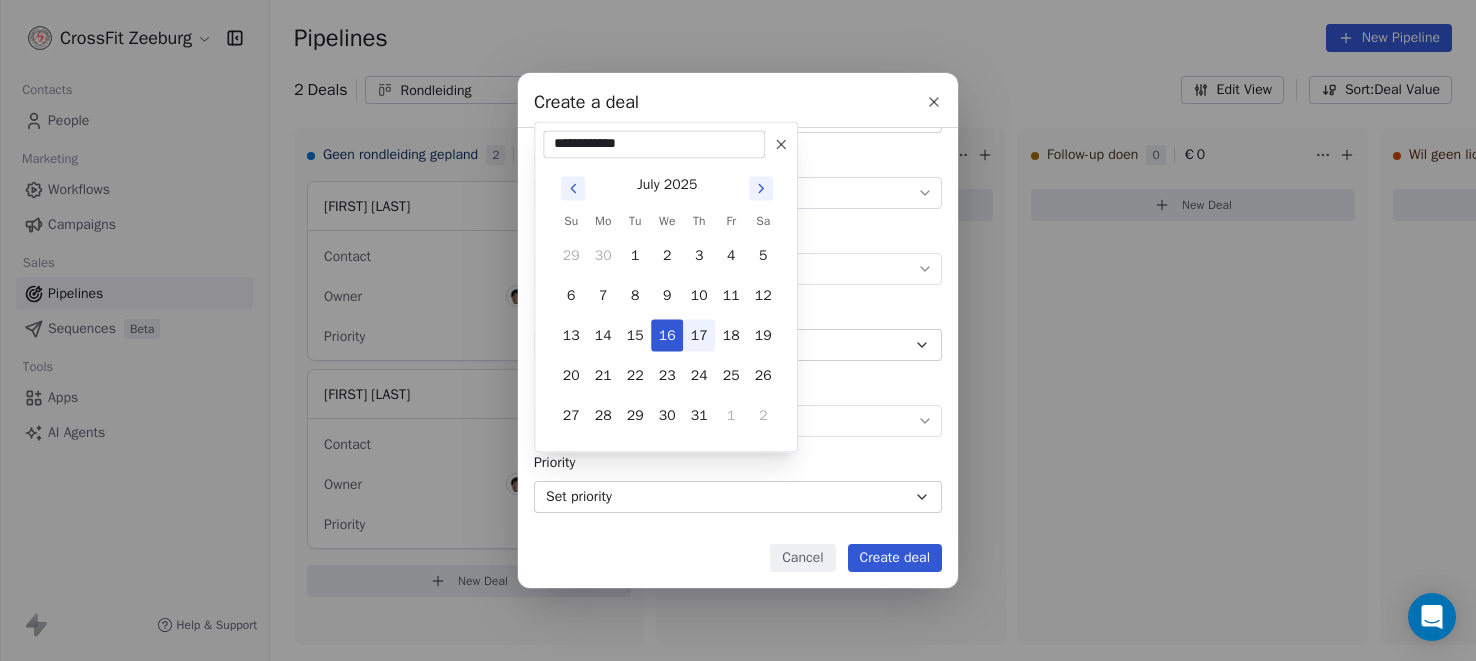 click on "17" at bounding box center (699, 335) 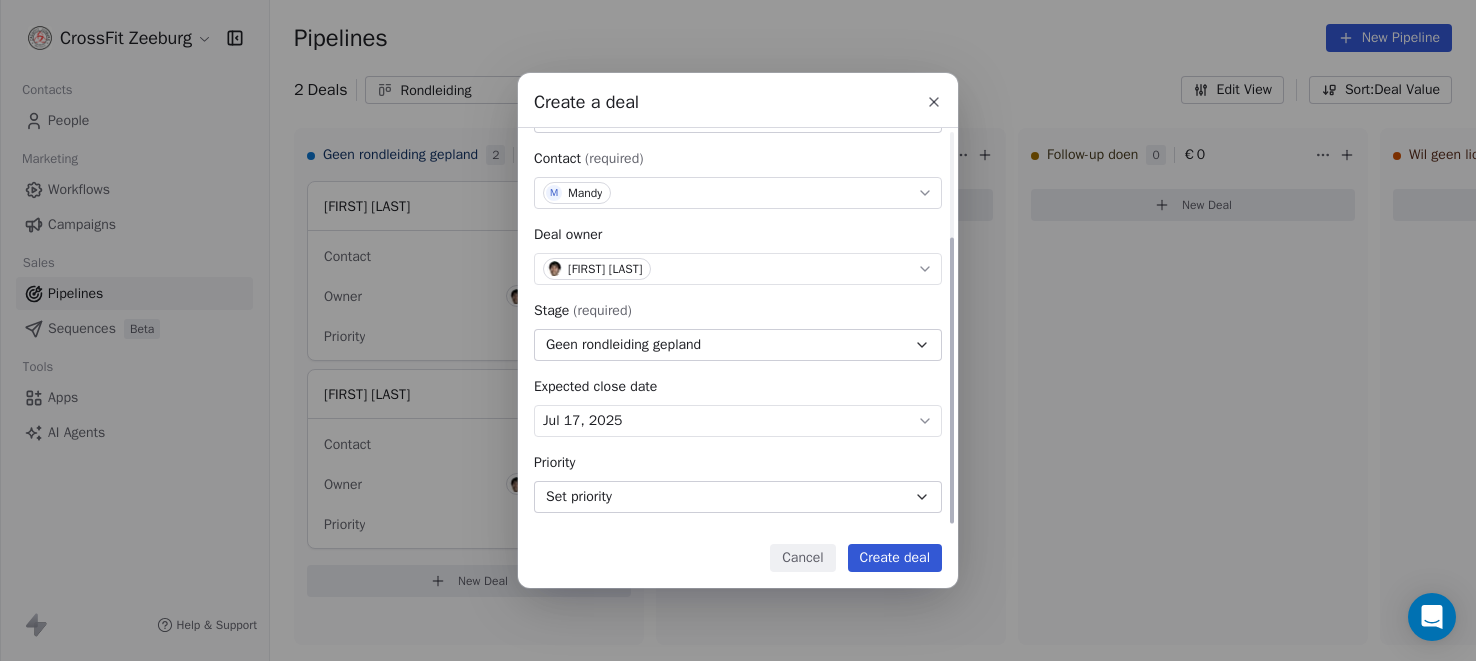 click on "Set priority" at bounding box center [738, 497] 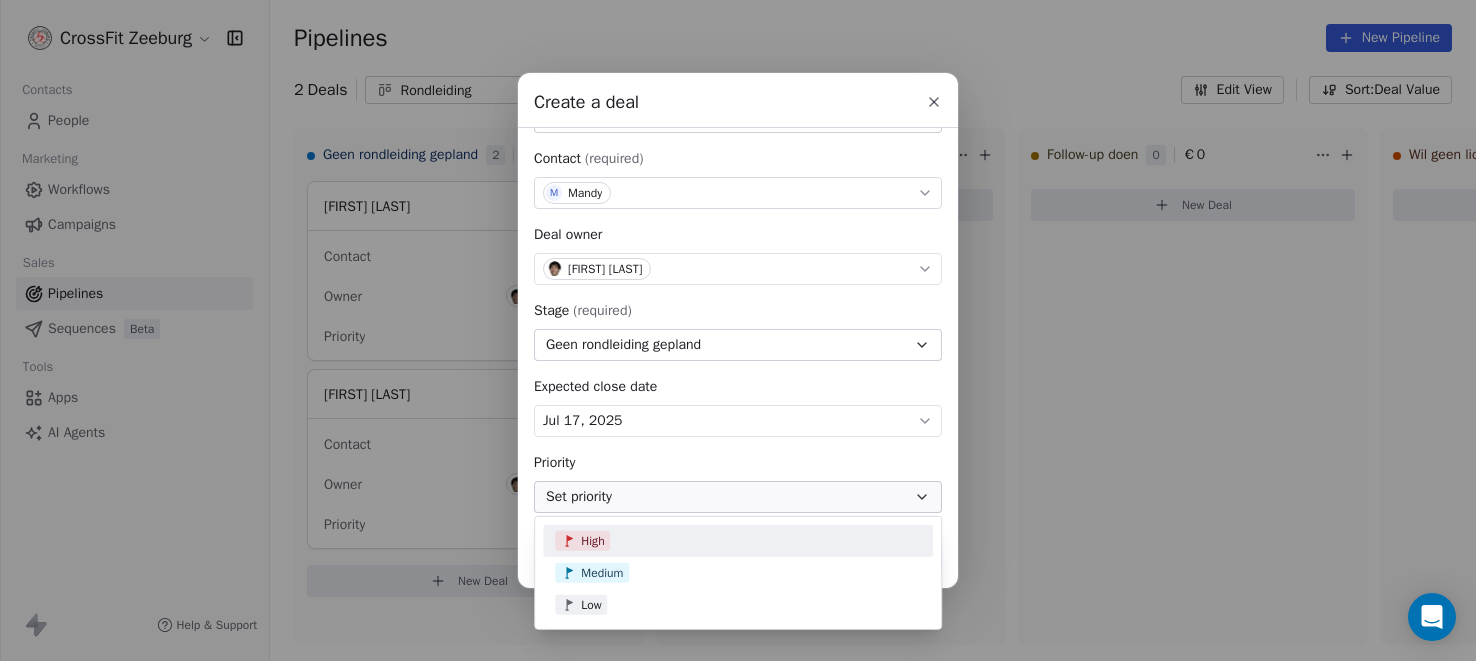 click on "High" at bounding box center (738, 541) 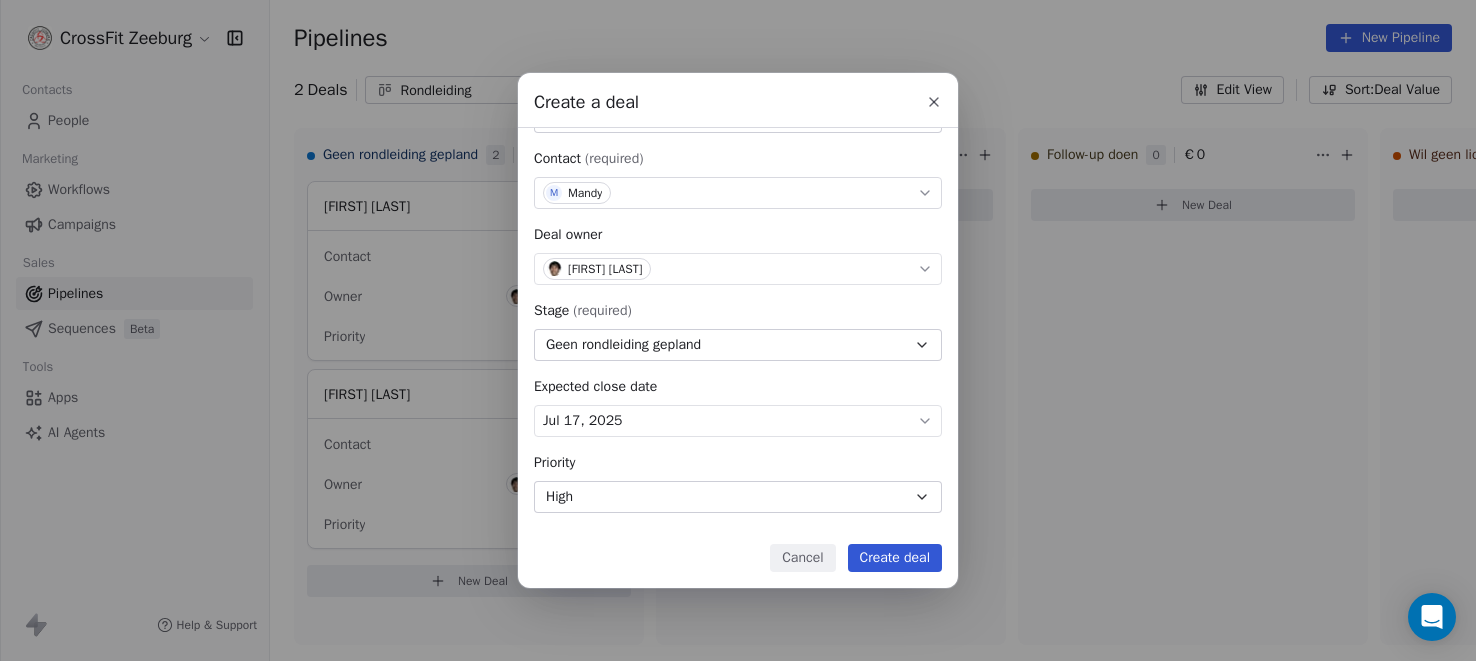click on "Create deal" at bounding box center (895, 558) 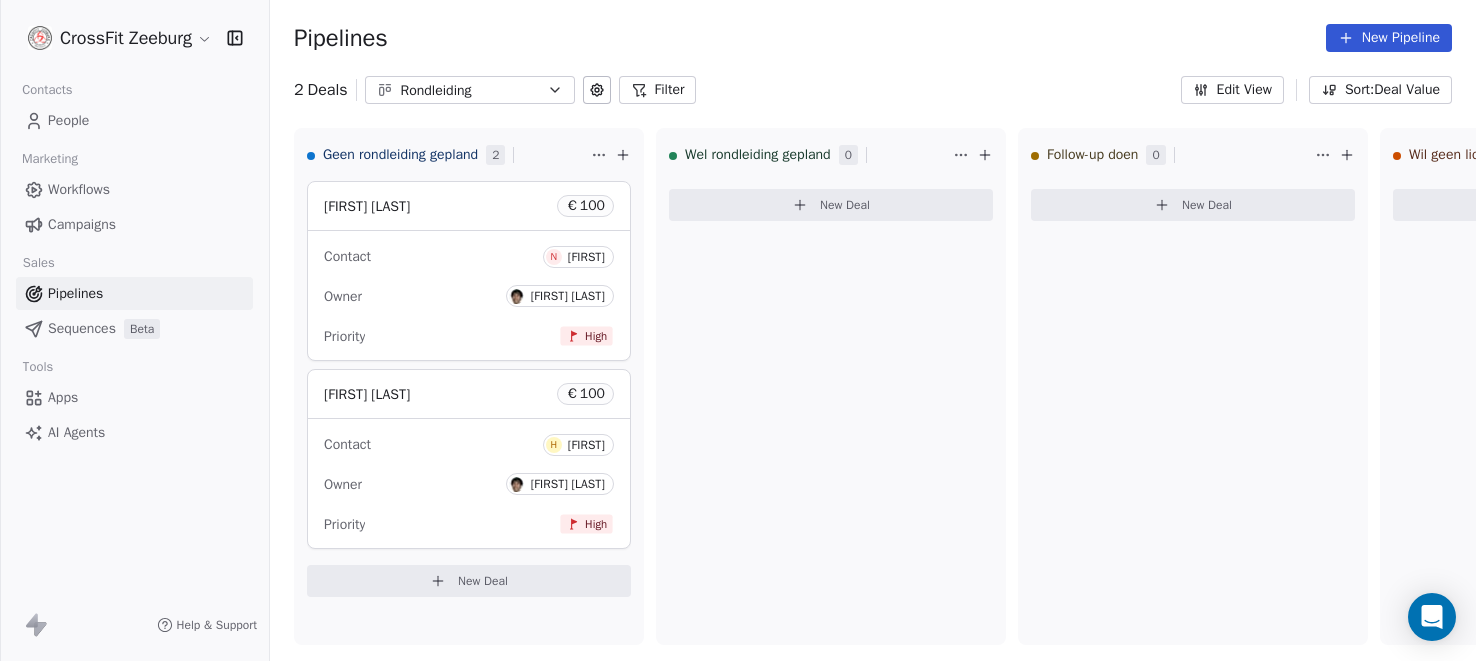 type 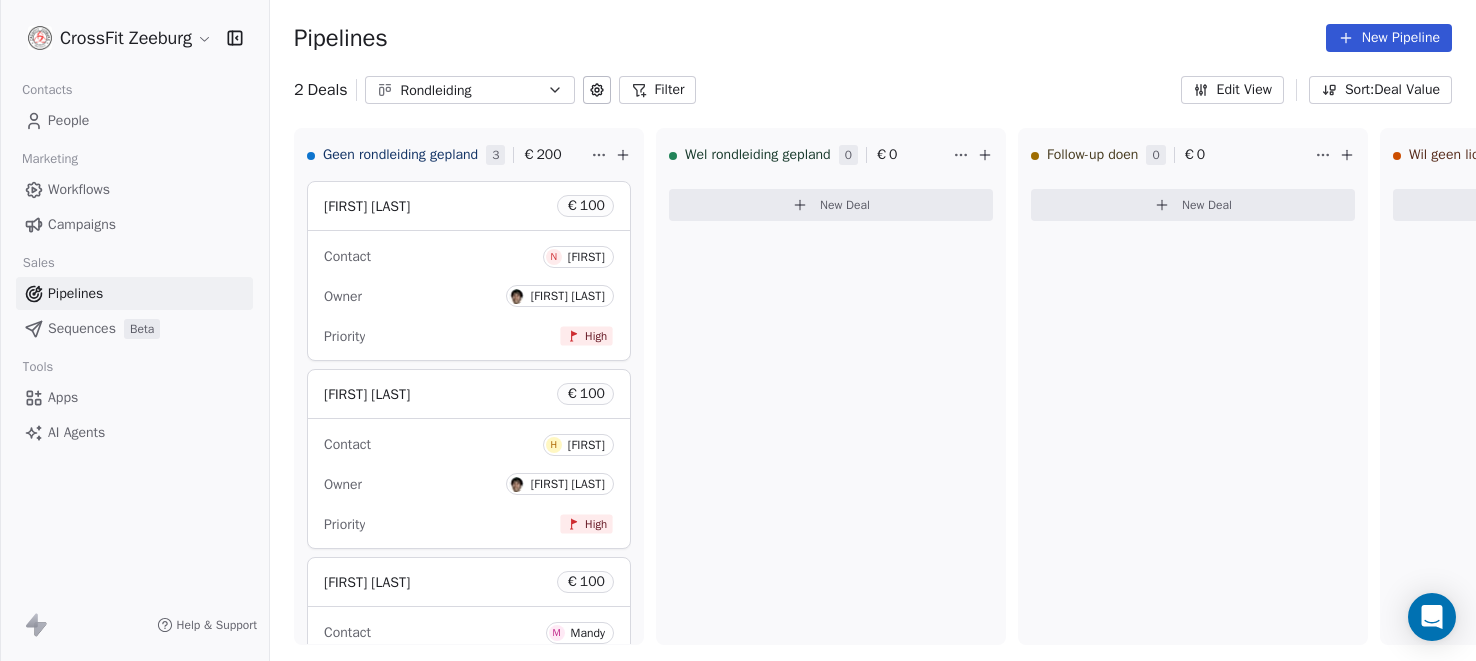 click on "People" at bounding box center (68, 120) 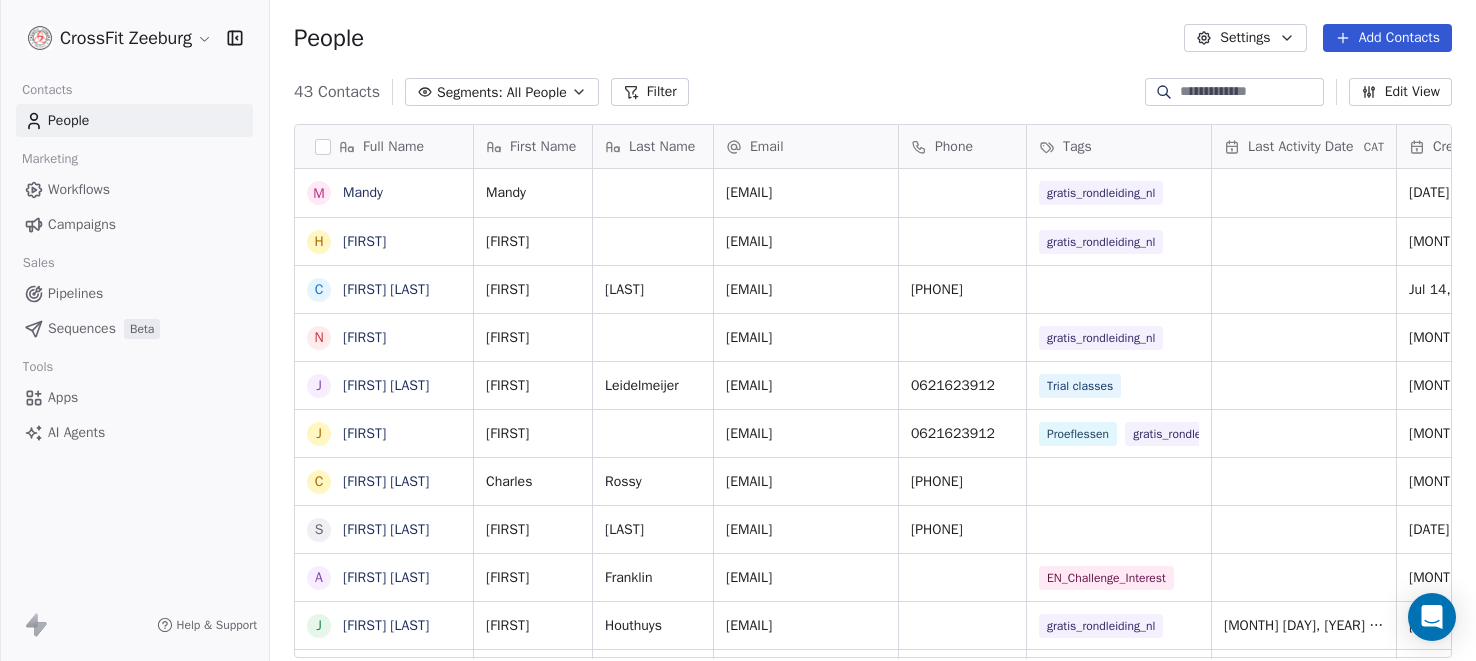 scroll, scrollTop: 0, scrollLeft: 0, axis: both 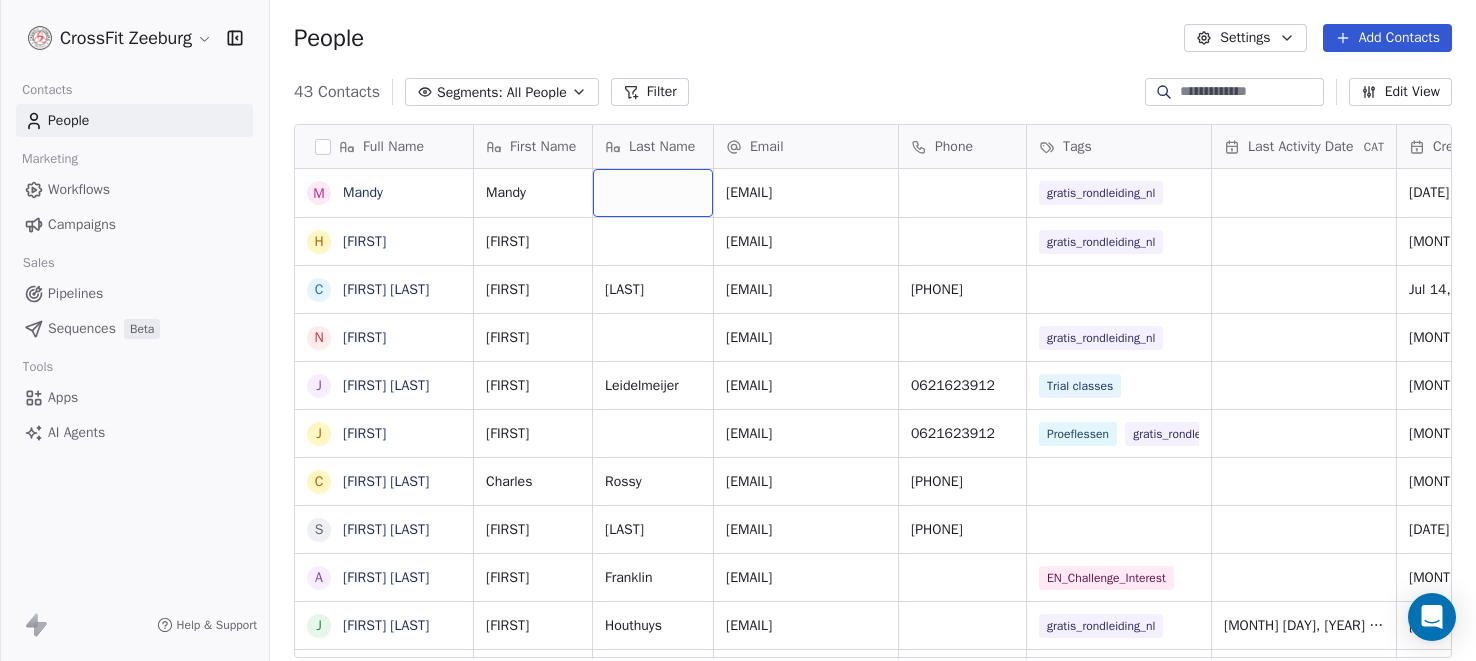click at bounding box center (653, 193) 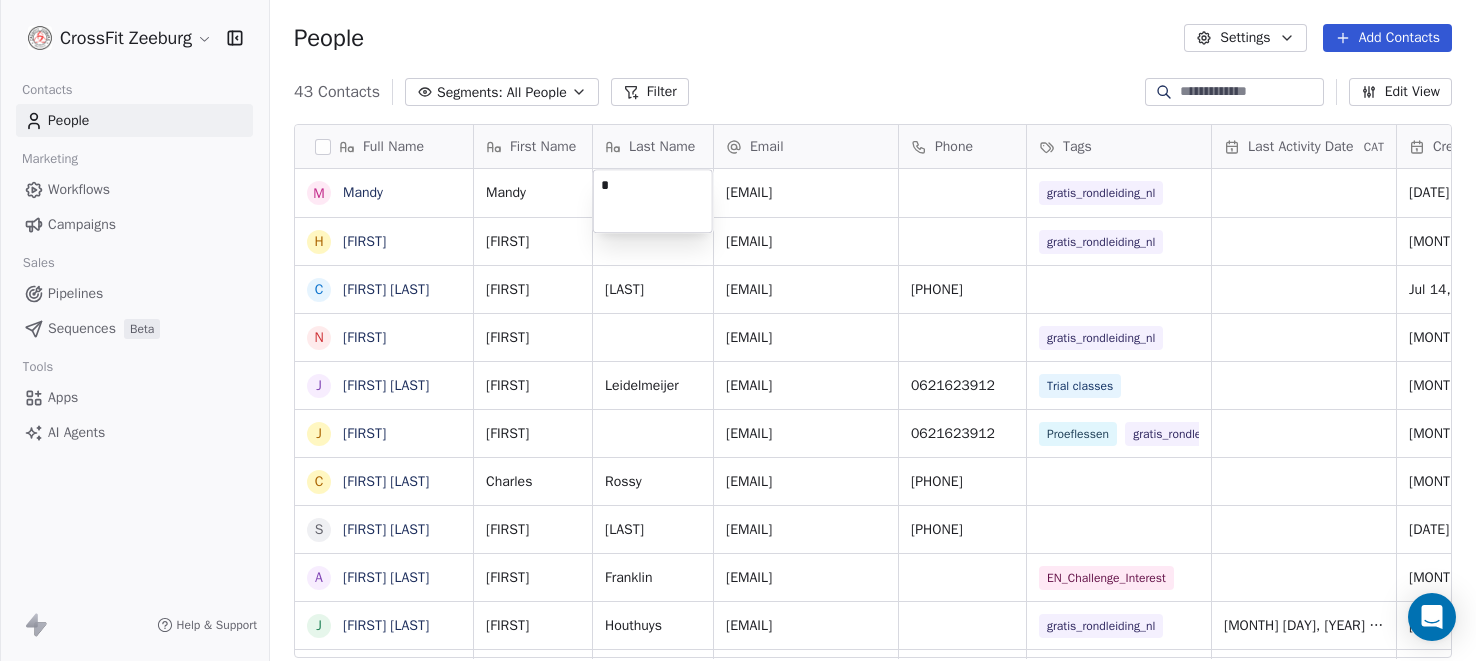 click on "*" at bounding box center [653, 201] 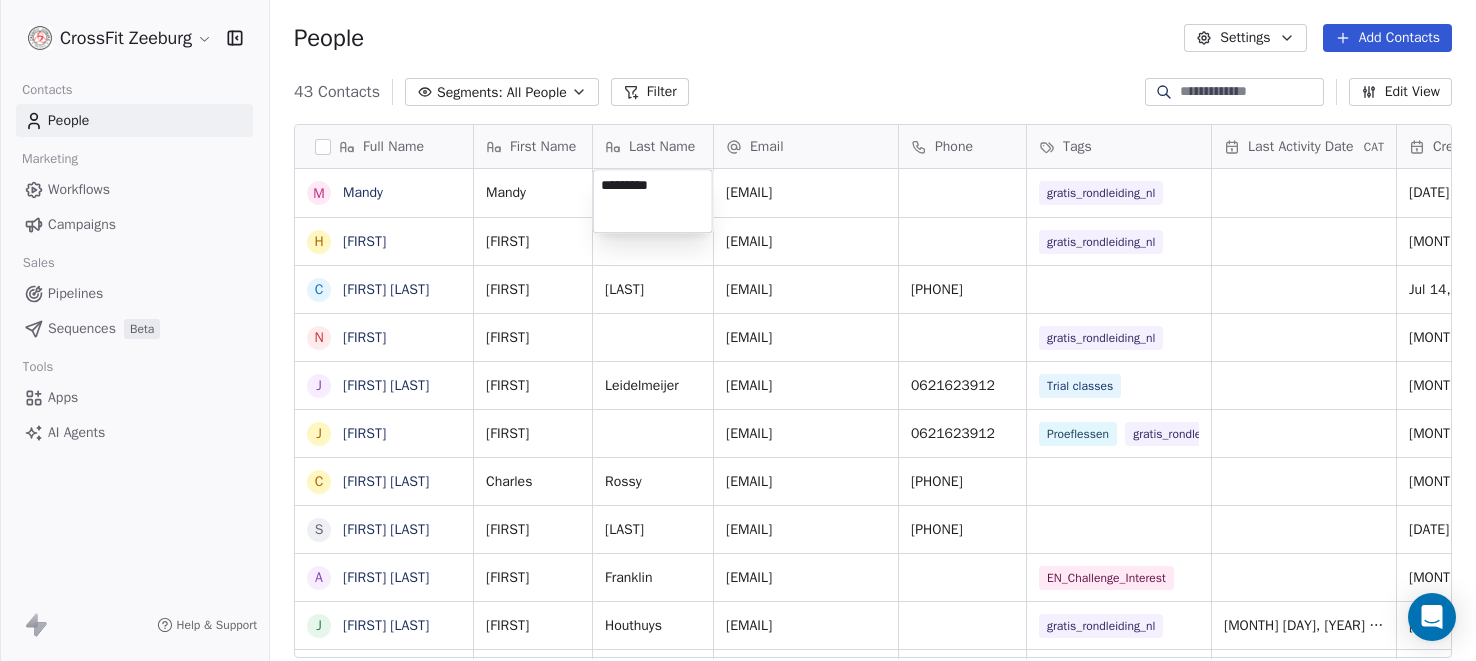 type on "**********" 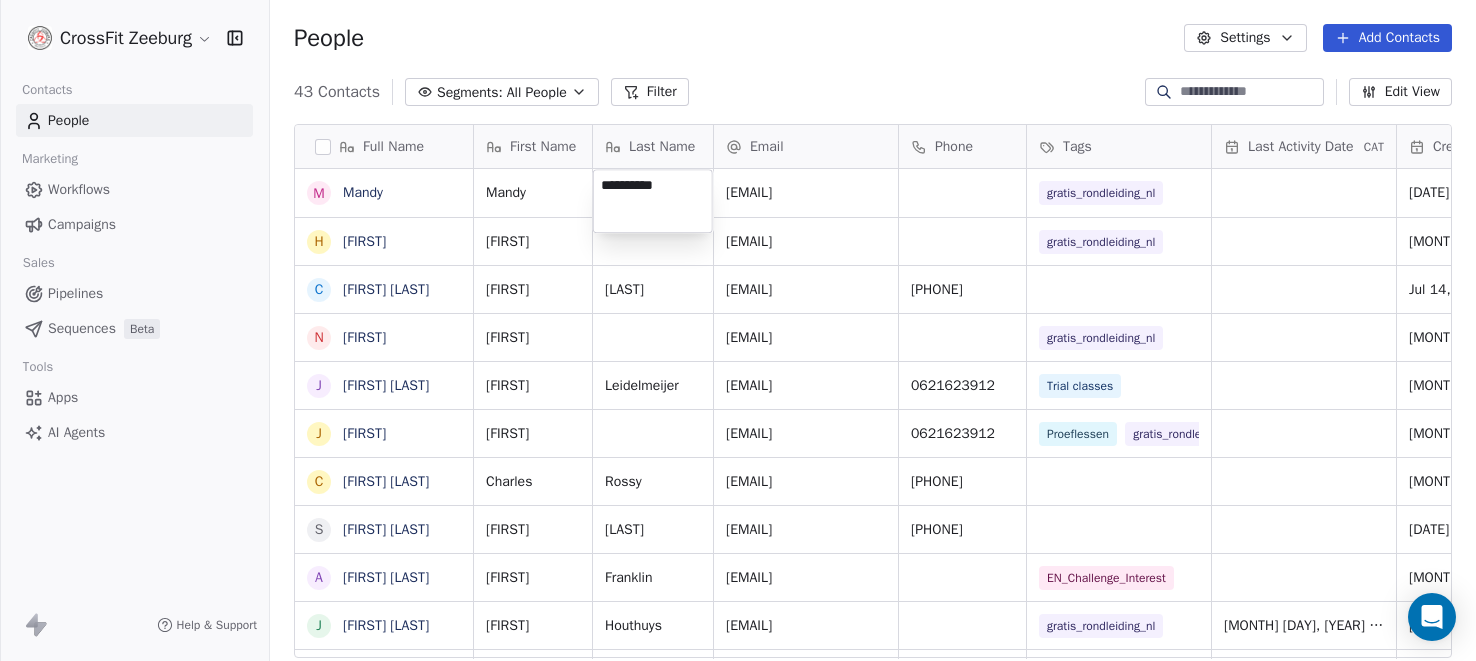 click on "CrossFit Zeeburg Contacts People Marketing Workflows Campaigns Sales Pipelines Sequences Beta Tools Apps AI Agents Help & Support People Settings  Add Contacts 43 Contacts Segments: All People Filter  Edit View Tag Add to Sequence Export Full Name M Mandy H Heleen C Cristy Meddens N Norine J Jeroen Leidelmeijer J Jeroen C Charles Rossy S Sven van Ewijk A Anita Franklin J Jeroen Houthuys J Joke Rauch J Jan van Tiel R Ruud B Burak Isik A Anneloes Heynneman F Fraz Rasool A Astrid M Monique S Simona D Danijela Grubisic A Amalia Petsiou J Jeroen A Annette hoppener R Rachid J Jan L Lisette Arends G Godfred Z Zakaria F Frans K Kevin A Anita Wassink First Name Last Name Email Phone Tags Last Activity Date CAT Created Date CAT Email Marketing Consent NPS Score Mandy rabenswaaymandy316@gmail.com gratis_rondleiding_nl Jul 15, 2025 06:39 AM Subscribed Heleen h.jovanovic8@chello.nl gratis_rondleiding_nl Jul 14, 2025 07:24 PM Subscribed Cristy Meddens greencactus108@gmail.com +31628813960 Jul 14, 2025 10:18 AM Subscribed" at bounding box center (738, 330) 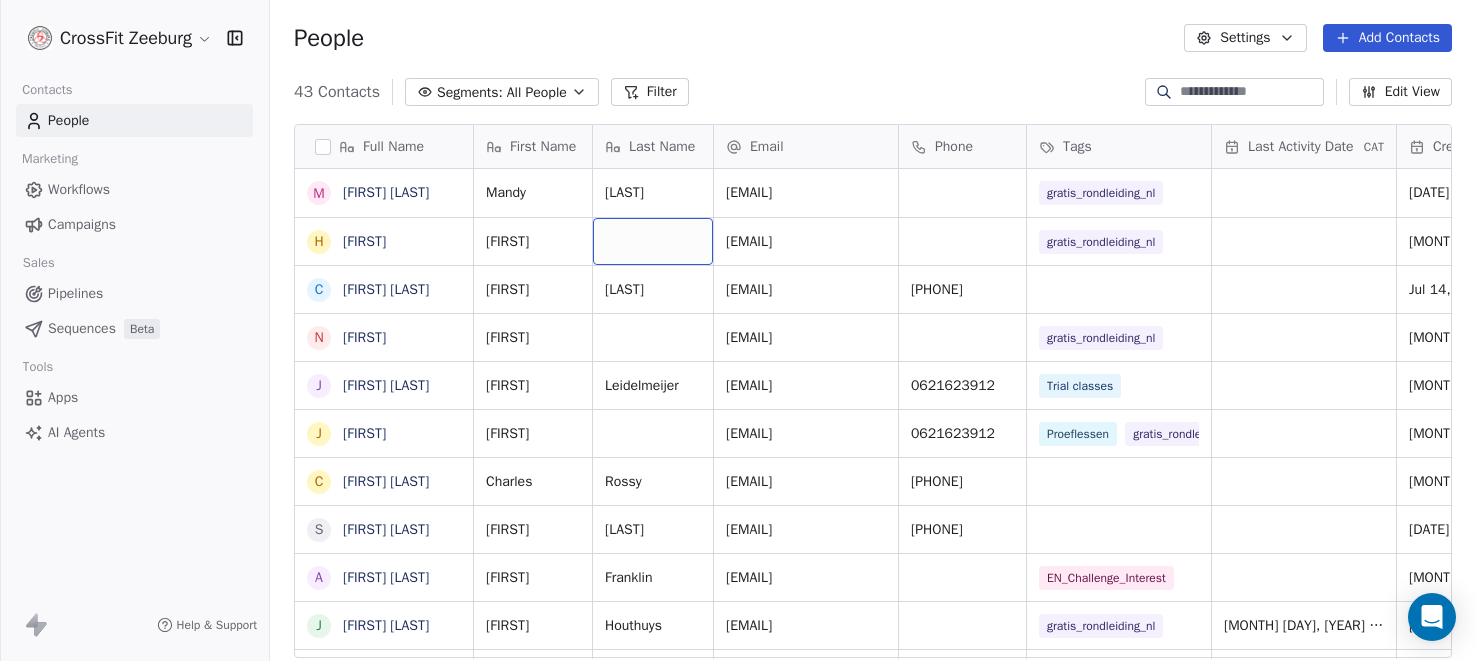 click at bounding box center (653, 241) 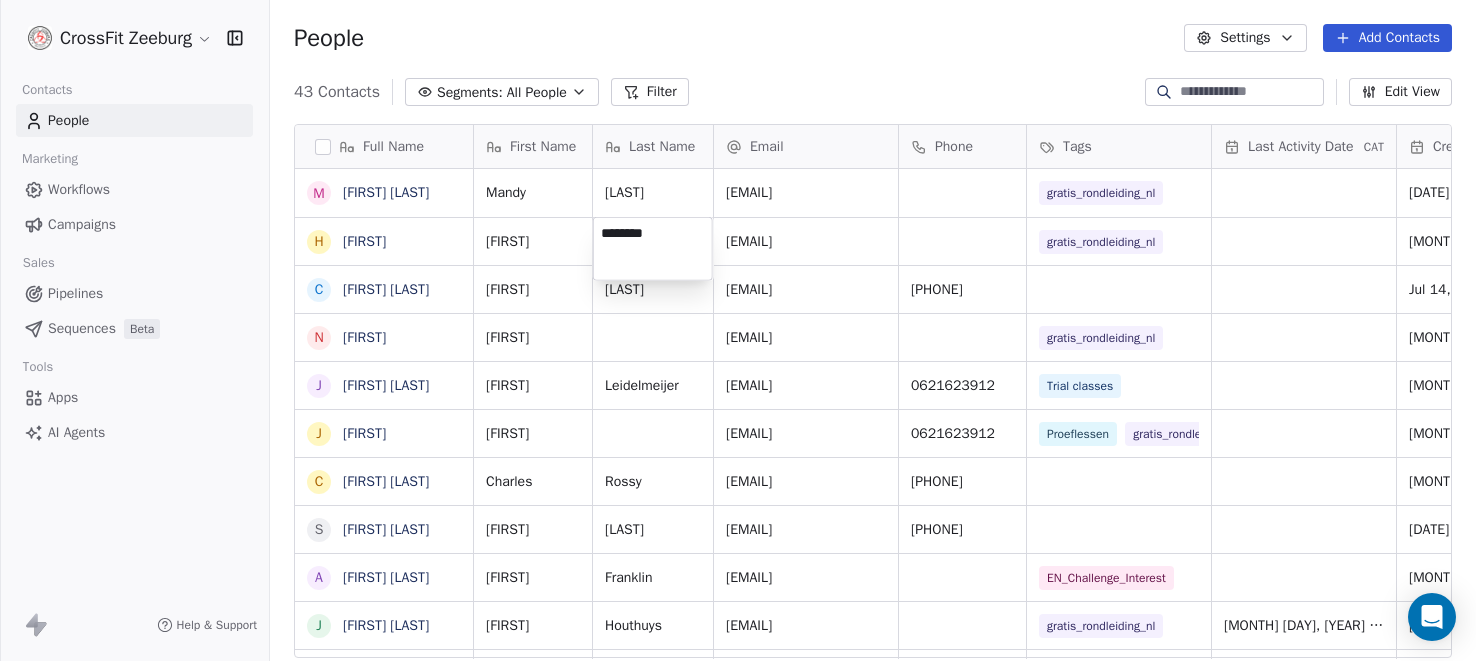 type on "*********" 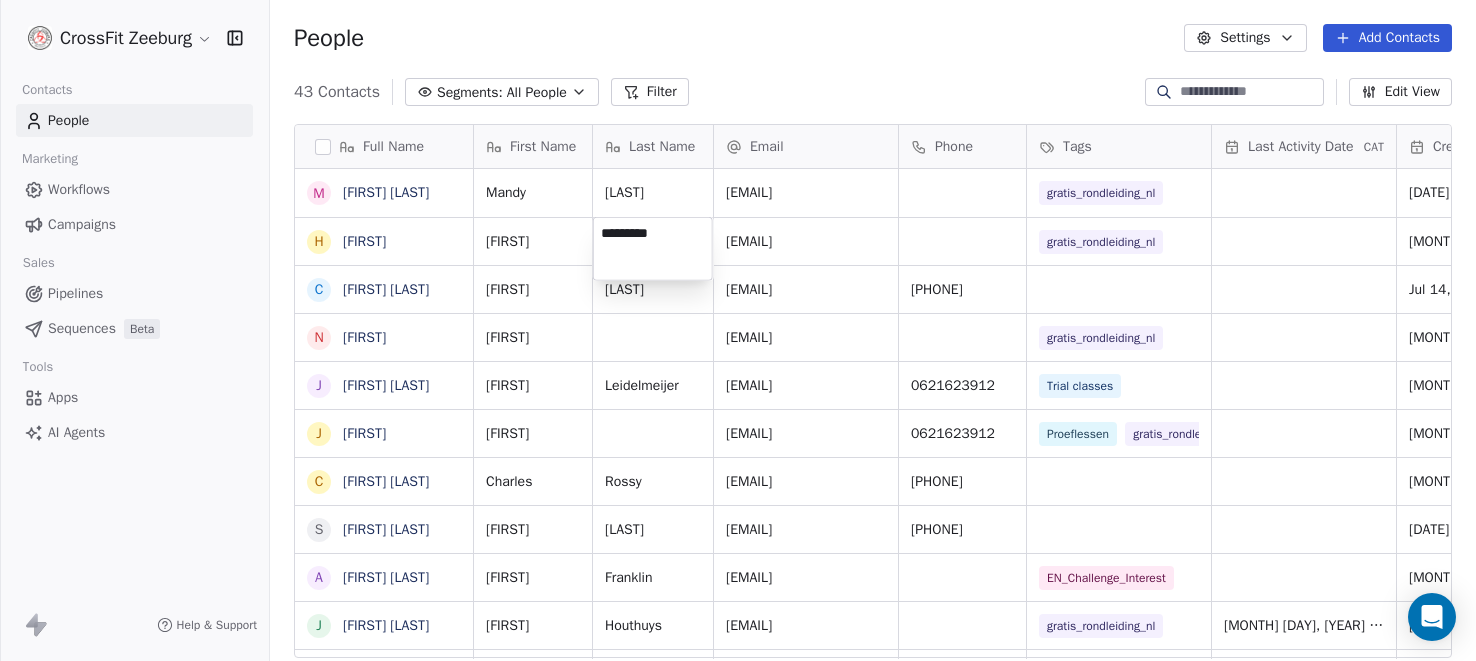 click on "CrossFit Zeeburg Contacts People Marketing Workflows Campaigns Sales Pipelines Sequences Beta Tools Apps AI Agents Help & Support People Settings  Add Contacts 43 Contacts Segments: All People Filter  Edit View Tag Add to Sequence Export Full Name M Mandy Rabenswaay H Heleen C Cristy Meddens N Norine J Jeroen Leidelmeijer J Jeroen C Charles Rossy S Sven van Ewijk A Anita Franklin J Jeroen Houthuys J Joke Rauch J Jan van Tiel R Ruud B Burak Isik A Anneloes Heynneman F Fraz Rasool A Astrid M Monique S Simona D Danijela Grubisic A Amalia Petsiou J Jeroen A Annette hoppener R Rachid J Jan L Lisette Arends G Godfred Z Zakaria F Frans K Kevin A Anita Wassink First Name Last Name Email Phone Tags Last Activity Date CAT Created Date CAT Email Marketing Consent NPS Score Mandy Rabenswaay rabenswaaymandy316@gmail.com gratis_rondleiding_nl Jul 15, 2025 06:39 AM Subscribed Heleen h.jovanovic8@chello.nl gratis_rondleiding_nl Jul 14, 2025 07:24 PM Subscribed Cristy Meddens greencactus108@gmail.com +31628813960 Subscribed" at bounding box center (738, 330) 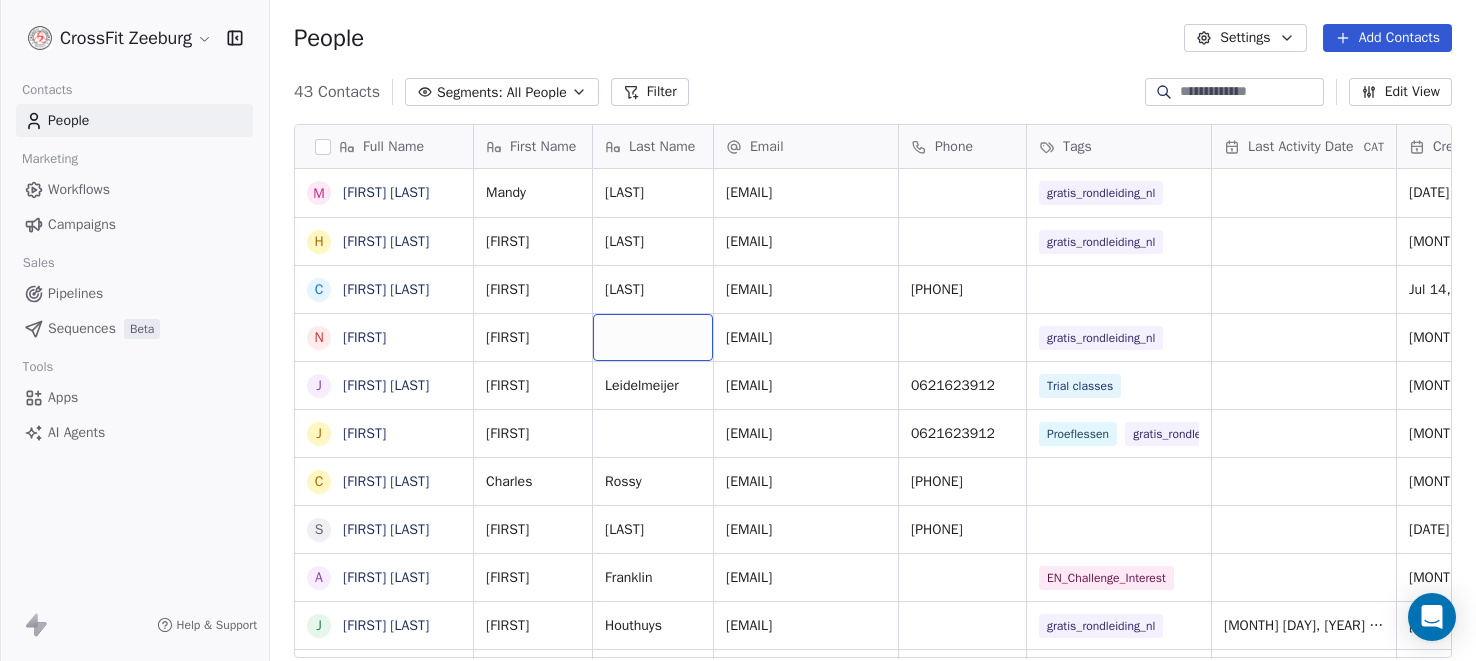 click at bounding box center [653, 337] 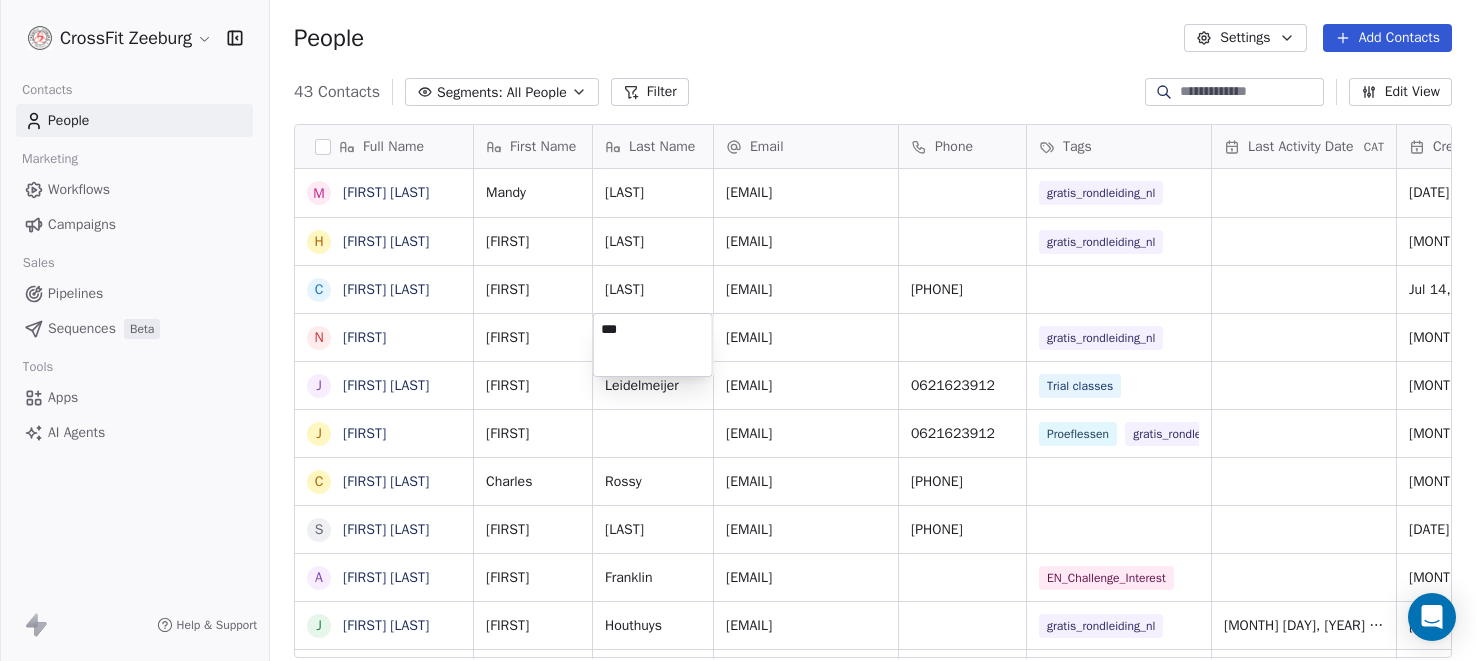 type on "****" 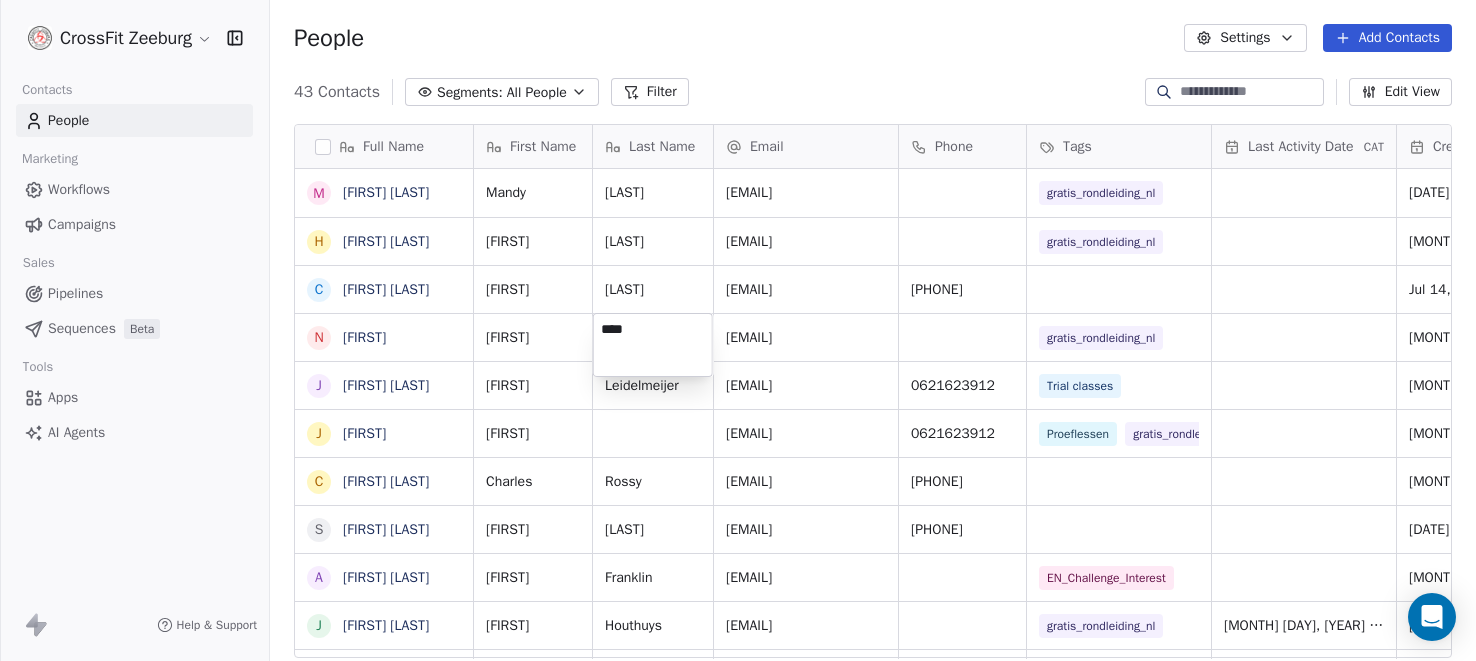 click on "CrossFit Zeeburg Contacts People Marketing Workflows Campaigns Sales Pipelines Sequences Beta Tools Apps AI Agents Help & Support People Settings  Add Contacts 43 Contacts Segments: All People Filter  Edit View Tag Add to Sequence Export Full Name M Mandy Rabenswaay H Heleen Jovanovic C Cristy Meddens N Norine J Jeroen Leidelmeijer J Jeroen C Charles Rossy S Sven van Ewijk A Anita Franklin J Jeroen Houthuys J Joke Rauch J Jan van Tiel R Ruud B Burak Isik A Anneloes Heynneman F Fraz Rasool A Astrid M Monique S Simona D Danijela Grubisic A Amalia Petsiou J Jeroen A Annette hoppener R Rachid J Jan L Lisette Arends G Godfred Z Zakaria F Frans K Kevin A Anita Wassink First Name Last Name Email Phone Tags Last Activity Date CAT Created Date CAT Email Marketing Consent NPS Score Mandy Rabenswaay rabenswaaymandy316@gmail.com gratis_rondleiding_nl Jul 15, 2025 06:39 AM Subscribed Heleen Jovanovic h.jovanovic8@chello.nl gratis_rondleiding_nl Jul 14, 2025 07:24 PM Subscribed Cristy Meddens greencactus108@gmail.com Jan" at bounding box center [738, 330] 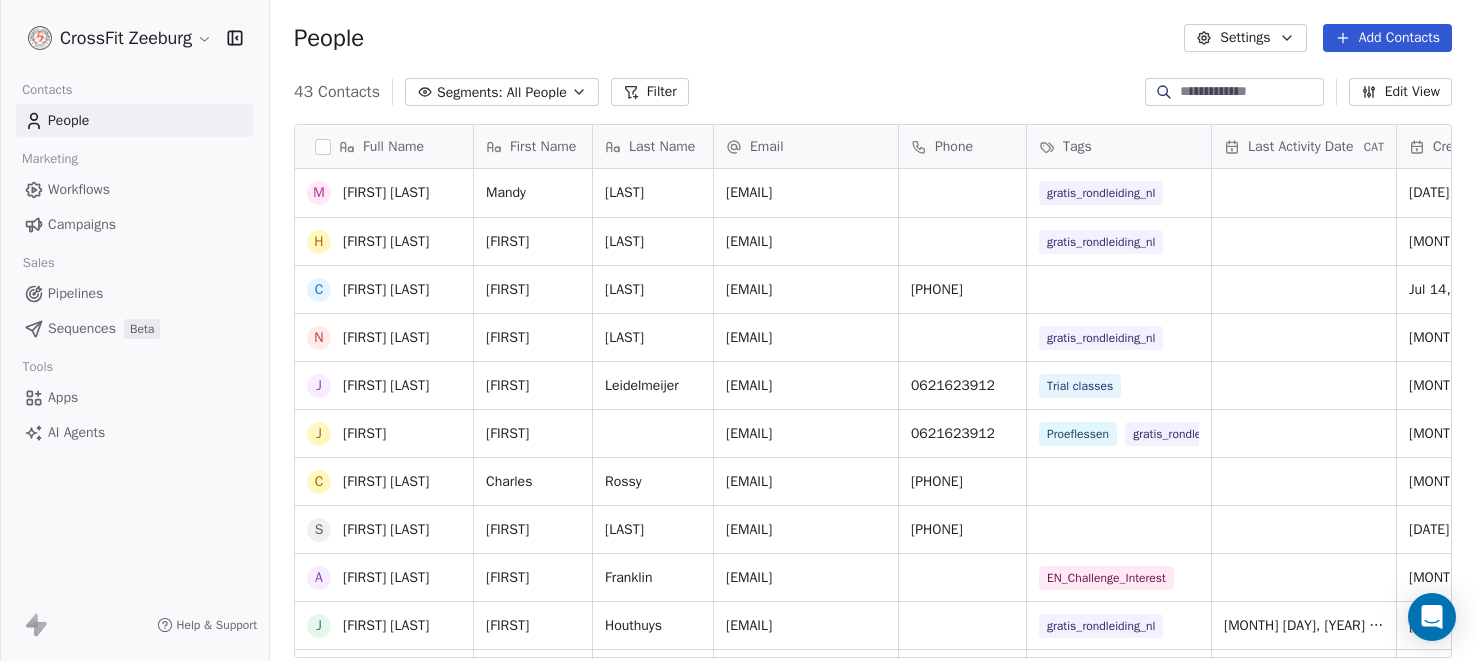 scroll, scrollTop: 225, scrollLeft: 0, axis: vertical 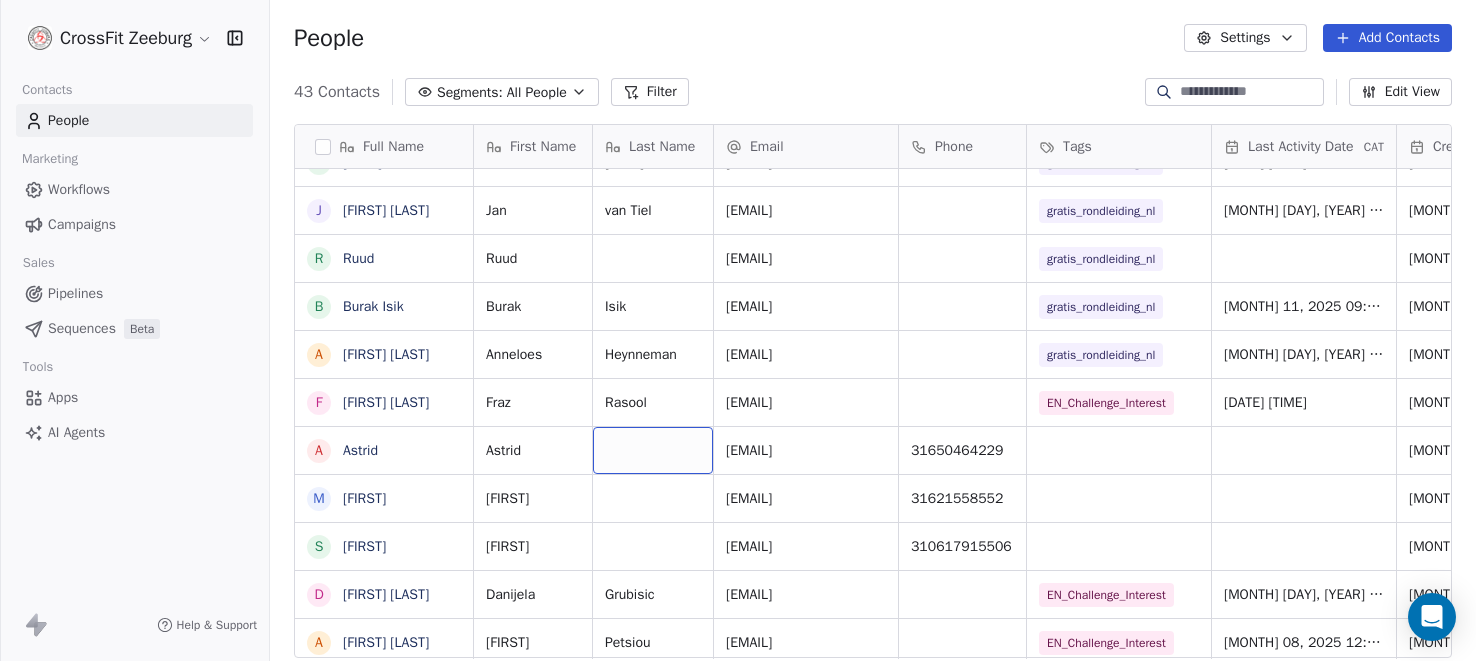 click at bounding box center [653, 450] 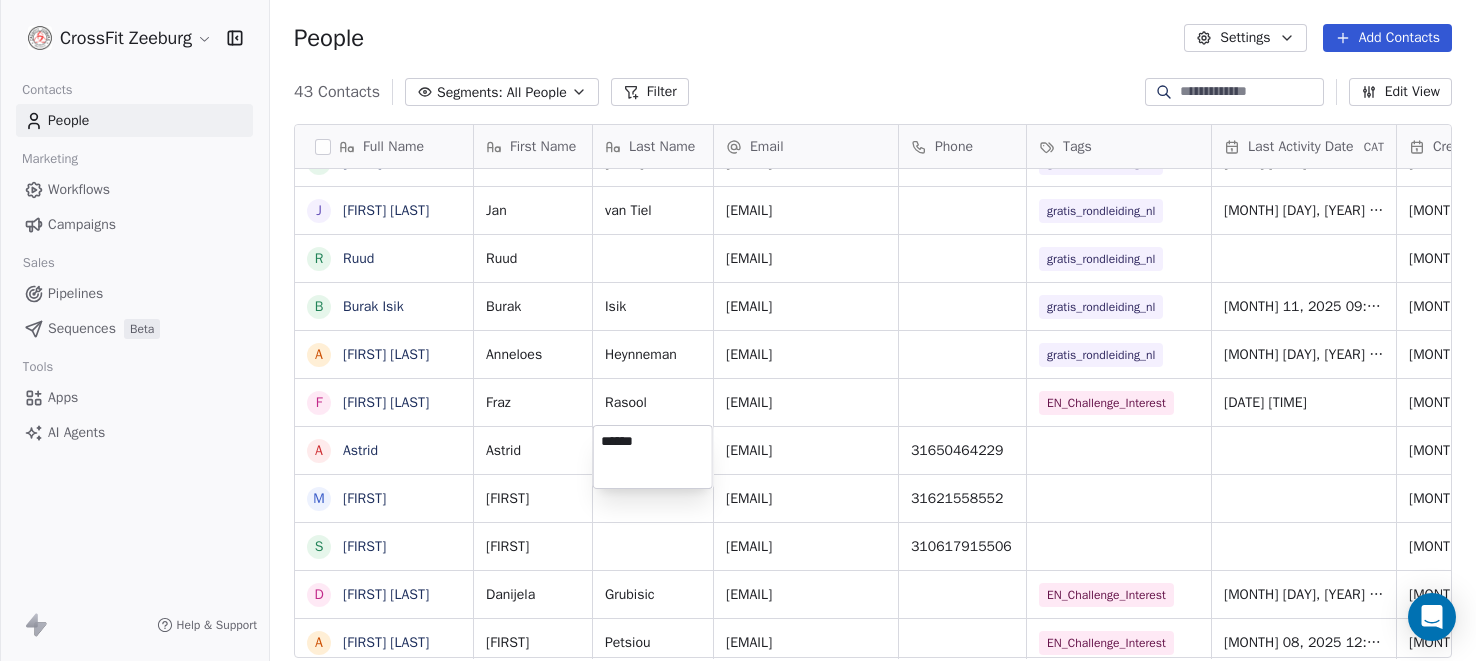 type on "*******" 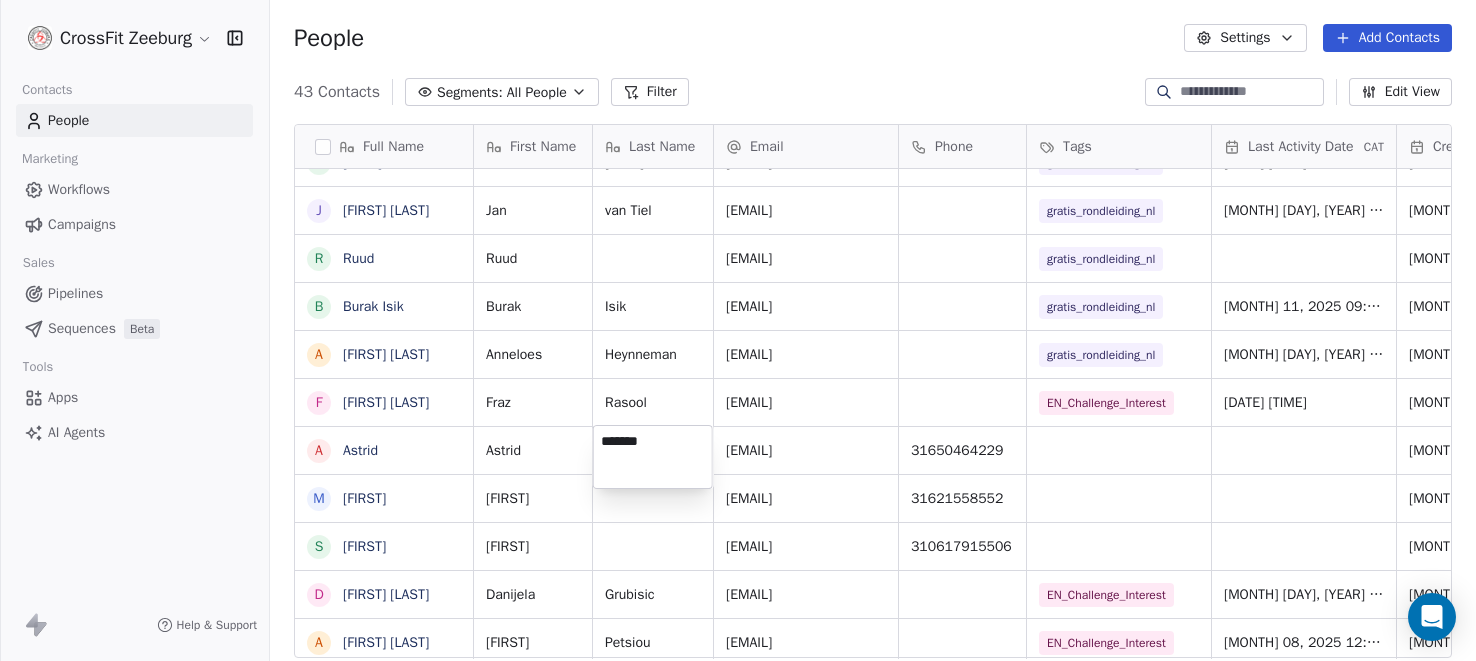 click on "CrossFit Zeeburg Contacts People Marketing Workflows Campaigns Sales Pipelines Sequences Beta Tools Apps AI Agents Help & Support People Settings  Add Contacts 43 Contacts Segments: All People Filter  Edit View Tag Add to Sequence Export Full Name M Mandy Rabenswaay H Heleen Jovanovic C Cristy Meddens N Norine Mana J Jeroen Leidelmeijer J Jeroen C Charles Rossy S Sven van Ewijk A Anita Franklin J Jeroen Houthuys J Joke Rauch J Jan van Tiel R Ruud B Burak Isik A Anneloes Heynneman F Fraz Rasool A Astrid M Monique S Simona D Danijela Grubisic A Amalia Petsiou J Jeroen A Annette hoppener R Rachid J Jan L Lisette Arends G Godfred Z Zakaria F Frans K Kevin A Anita Wassink A Alfred L Luisa Malundo E Elena Zervou P Patricia A Amy Galatá L Louise M Margaretha K Kim DeBrass J José J Jesus Diaz First Name Last Name Email Phone Tags Last Activity Date CAT Created Date CAT Email Marketing Consent NPS Score Mandy Rabenswaay rabenswaaymandy316@gmail.com gratis_rondleiding_nl Jul 15, 2025 06:39 AM Subscribed Heleen Mana" at bounding box center [738, 330] 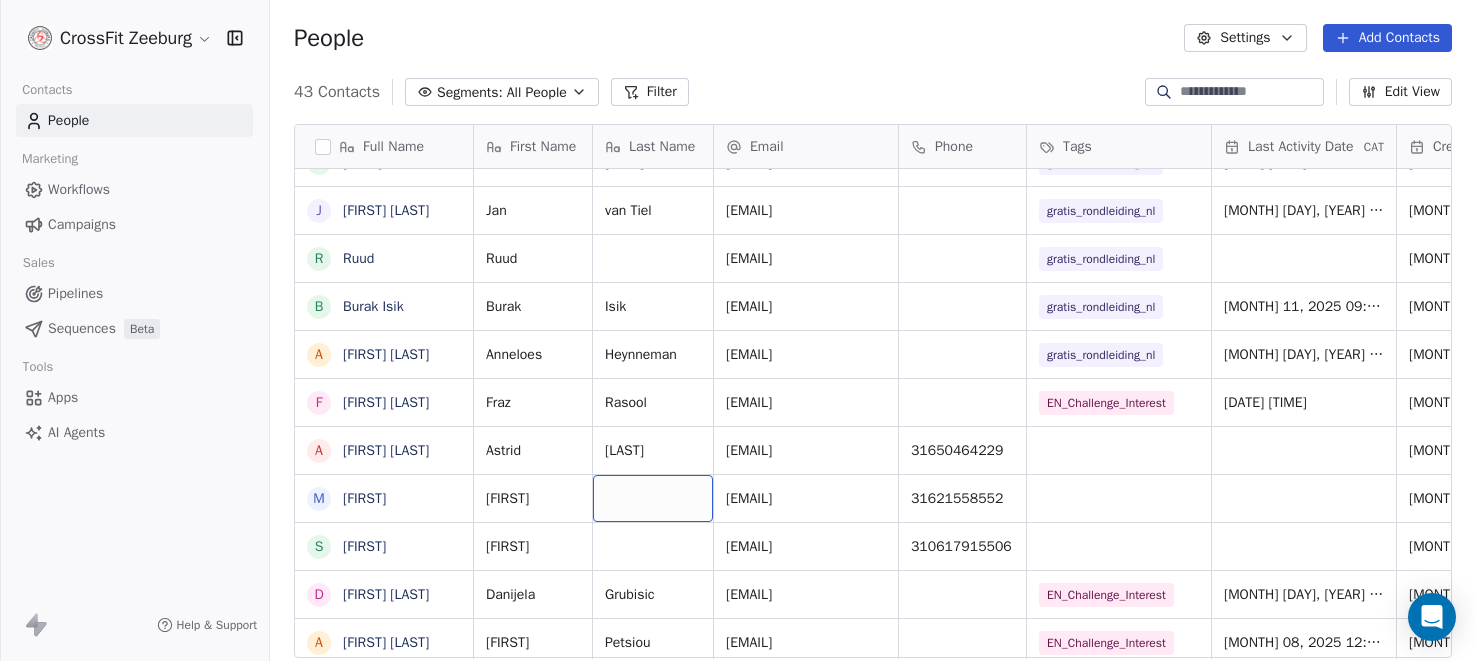 click at bounding box center (653, 498) 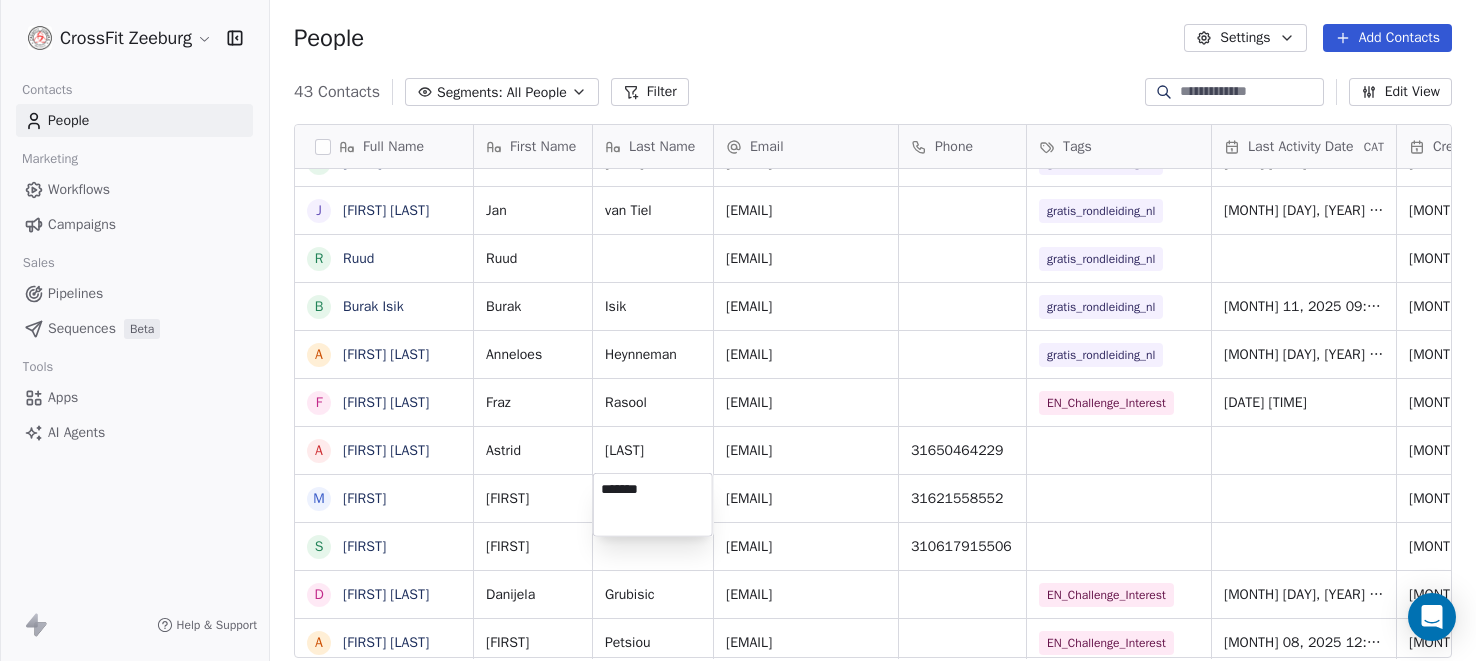 type on "********" 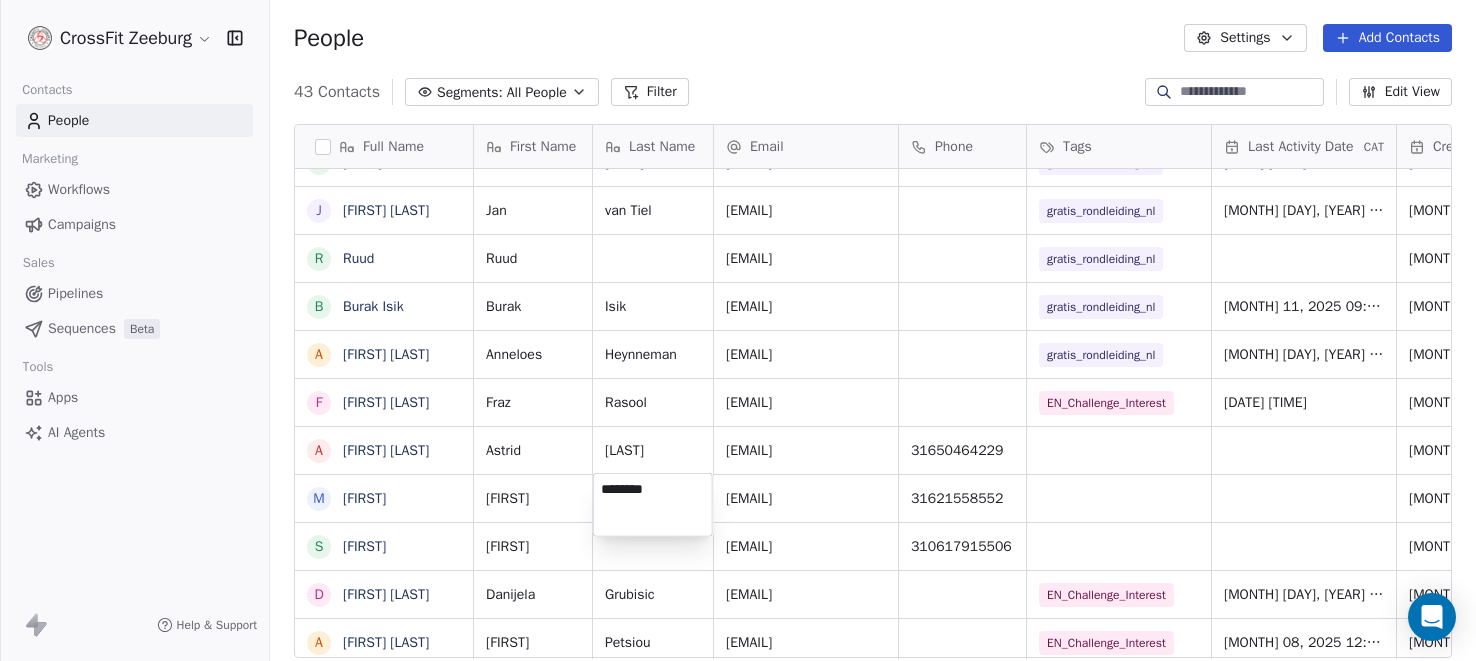 click on "CrossFit Zeeburg Contacts People Marketing Workflows Campaigns Sales Pipelines Sequences Beta Tools Apps AI Agents Help & Support People Settings  Add Contacts 43 Contacts Segments: All People Filter  Edit View Tag Add to Sequence Export Full Name M Mandy Rabenswaay H Heleen Jovanovic C Cristy Meddens N Norine Mana J Jeroen Leidelmeijer J Jeroen C Charles Rossy S Sven van Ewijk A Anita Franklin J Jeroen Houthuys J Joke Rauch J Jan van Tiel R Ruud B Burak Isik A Anneloes Heynneman F Fraz Rasool A Astrid Verveer M Monique S Simona D Danijela Grubisic A Amalia Petsiou J Jeroen A Annette hoppener R Rachid J Jan L Lisette Arends G Godfred Z Zakaria F Frans K Kevin A Anita Wassink A Alfred L Luisa Malundo E Elena Zervou P Patricia A Amy Galatá L Louise M Margaretha K Kim DeBrass J José J Jesus Diaz First Name Last Name Email Phone Tags Last Activity Date CAT Created Date CAT Email Marketing Consent NPS Score Mandy Rabenswaay rabenswaaymandy316@gmail.com gratis_rondleiding_nl Jul 15, 2025 06:39 AM Subscribed Jan" at bounding box center [738, 330] 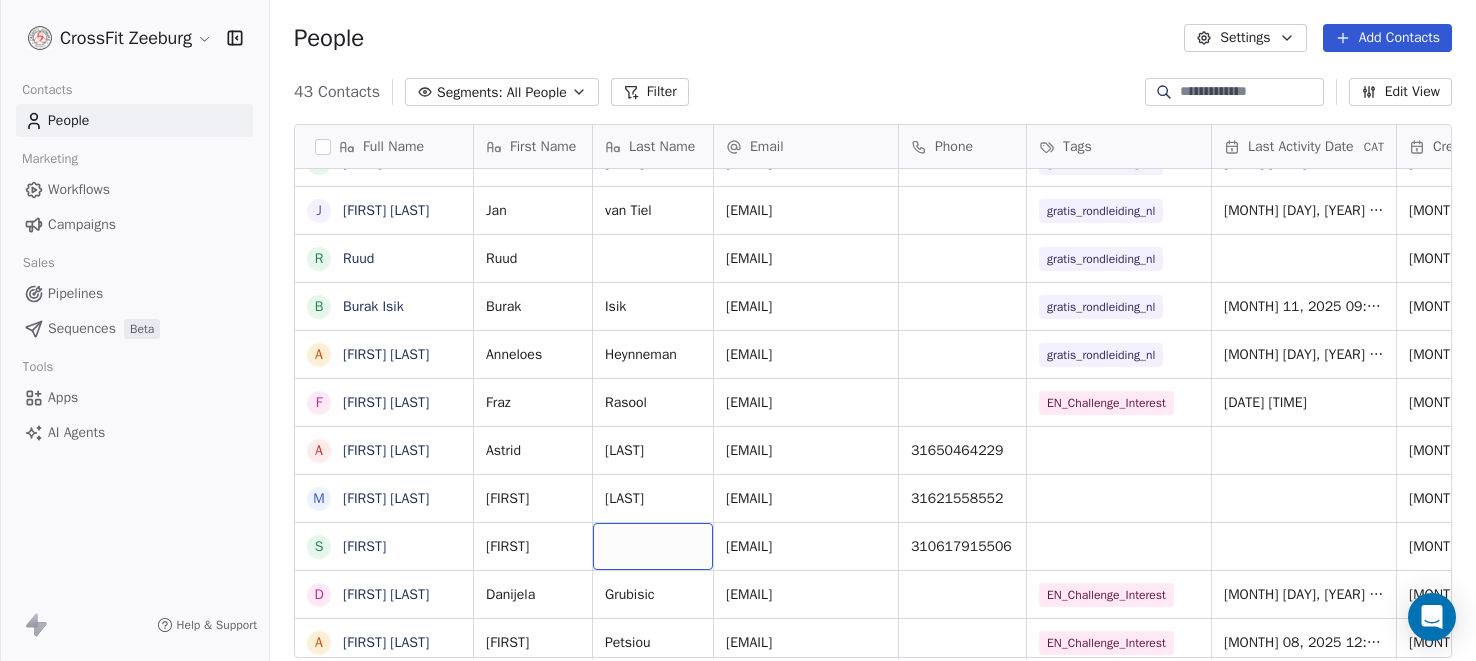 click at bounding box center (653, 546) 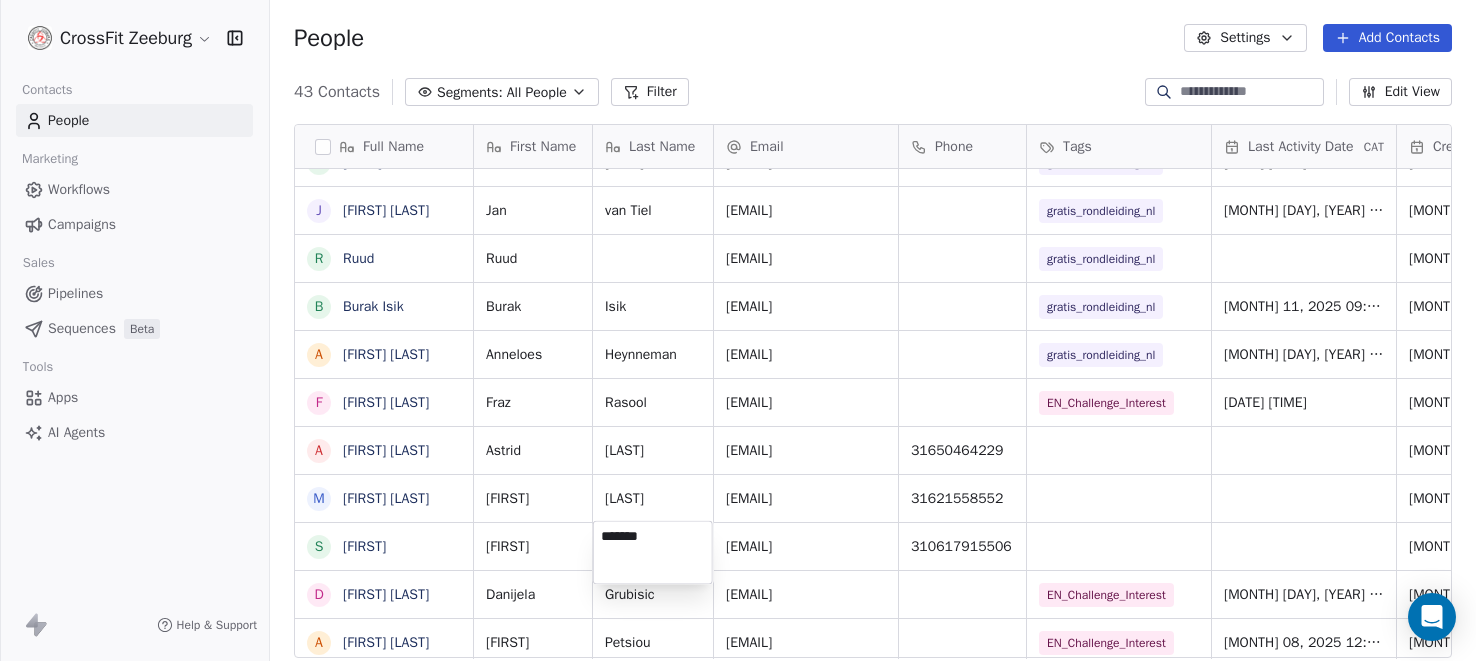 type on "********" 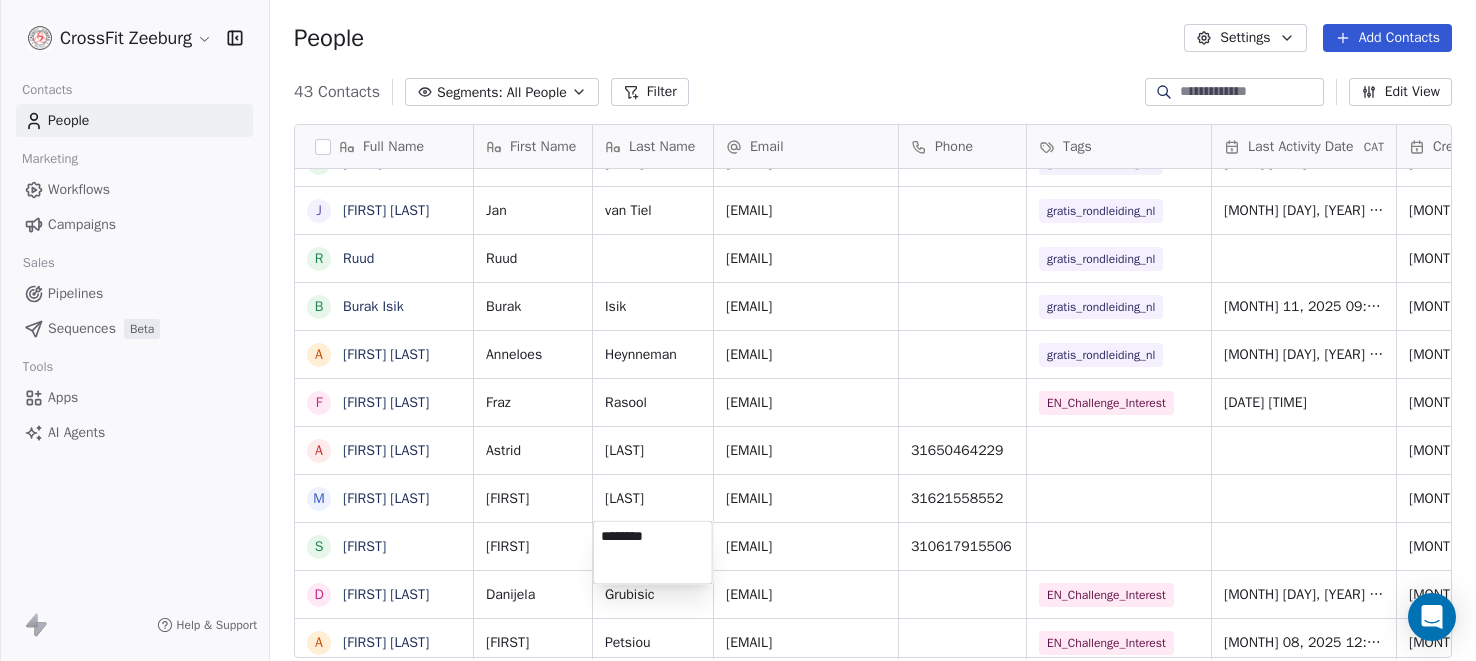 click on "CrossFit Zeeburg Contacts People Marketing Workflows Campaigns Sales Pipelines Sequences Beta Tools Apps AI Agents Help & Support People Settings  Add Contacts 43 Contacts Segments: All People Filter  Edit View Tag Add to Sequence Export Full Name M Mandy Rabenswaay H Heleen Jovanovic C Cristy Meddens N Norine Mana J Jeroen Leidelmeijer J Jeroen C Charles Rossy S Sven van Ewijk A Anita Franklin J Jeroen Houthuys J Joke Rauch J Jan van Tiel R Ruud B Burak Isik A Anneloes Heynneman F Fraz Rasool A Astrid Verveer M Monique Benneker S Simona D Danijela Grubisic A Amalia Petsiou J Jeroen A Annette hoppener R Rachid J Jan L Lisette Arends G Godfred Z Zakaria F Frans K Kevin A Anita Wassink A Alfred L Luisa Malundo E Elena Zervou P Patricia A Amy Galatá L Louise M Margaretha K Kim DeBrass J José J Jesus Diaz First Name Last Name Email Phone Tags Last Activity Date CAT Created Date CAT Email Marketing Consent NPS Score Mandy Rabenswaay rabenswaaymandy316@gmail.com gratis_rondleiding_nl Jul 15, 2025 06:39 AM Mana" at bounding box center (738, 330) 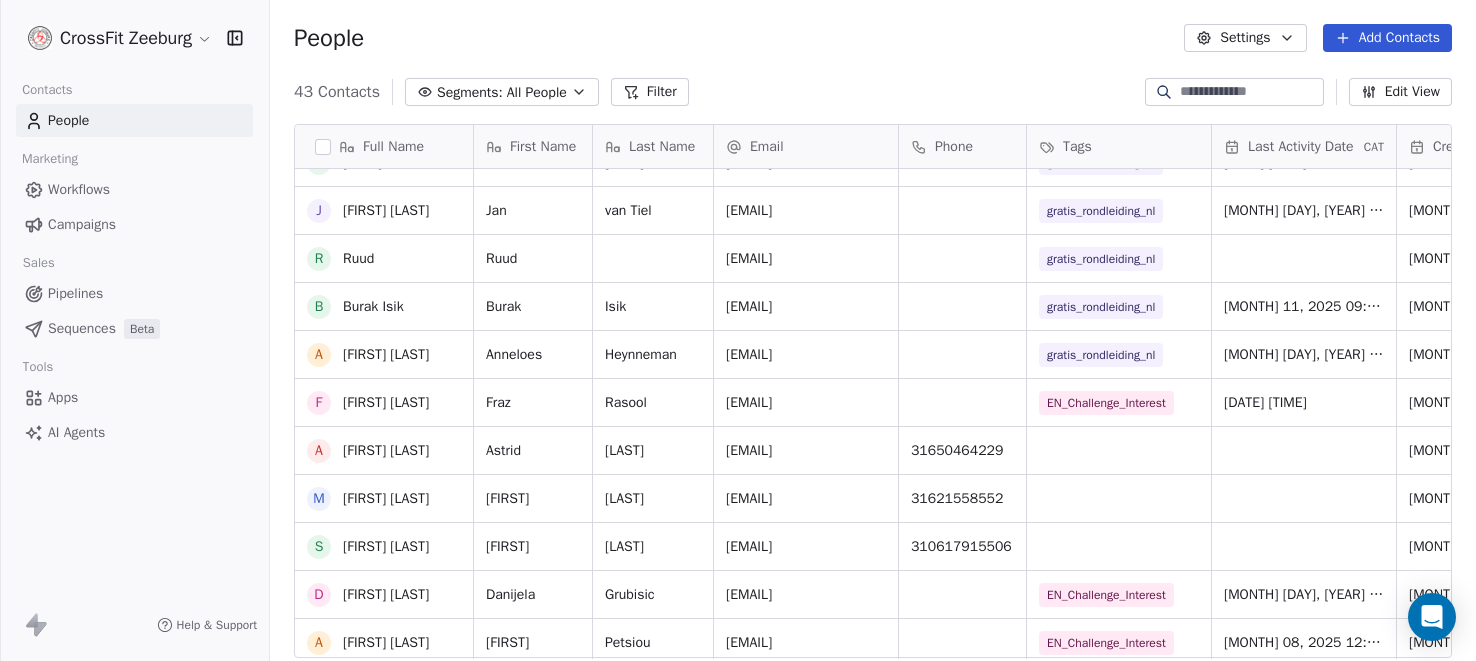 scroll, scrollTop: 593, scrollLeft: 0, axis: vertical 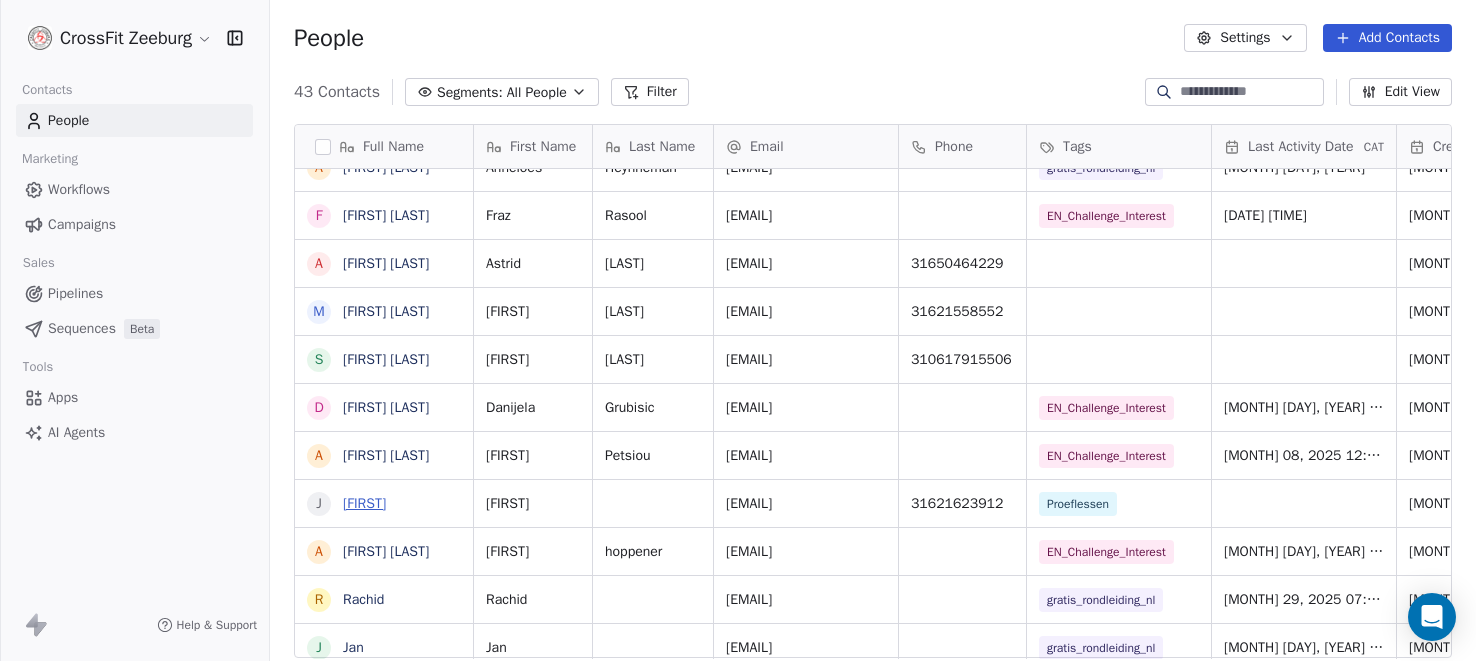 click on "[FIRST]" at bounding box center [364, 503] 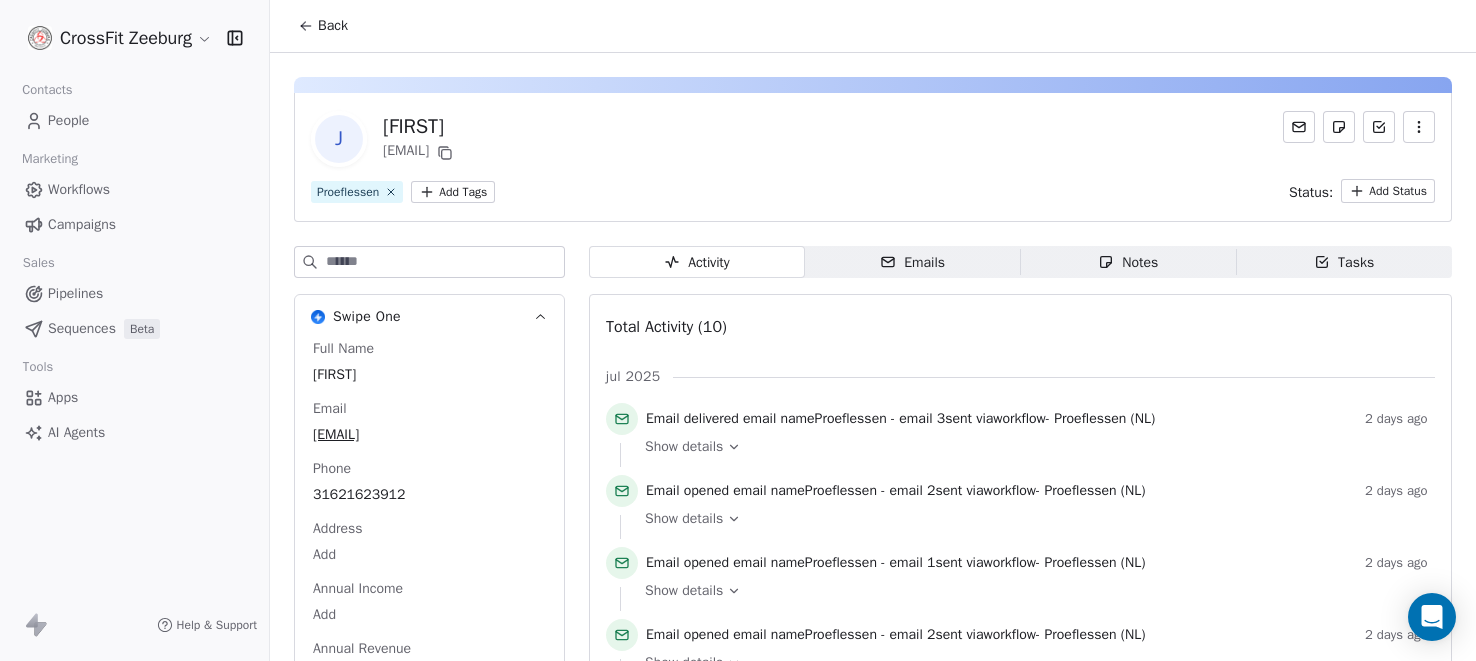 click at bounding box center [1419, 127] 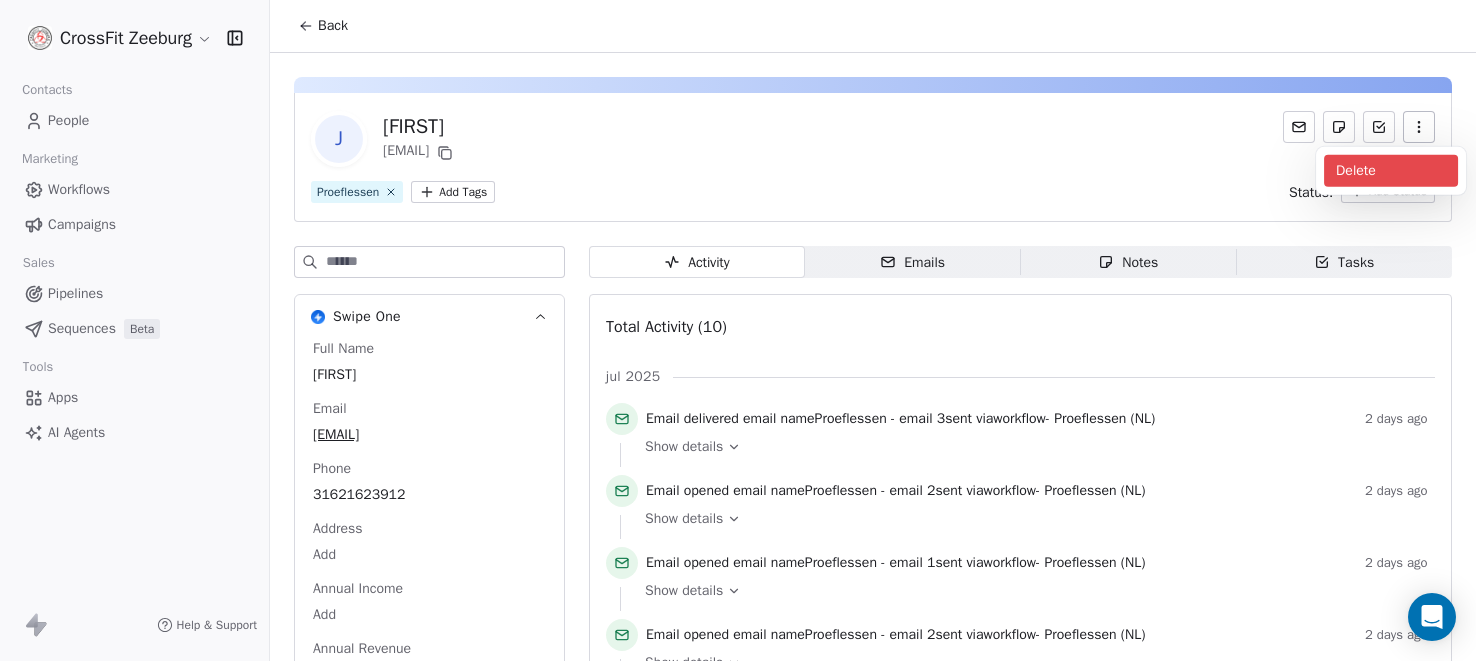 click on "Delete" at bounding box center [1391, 171] 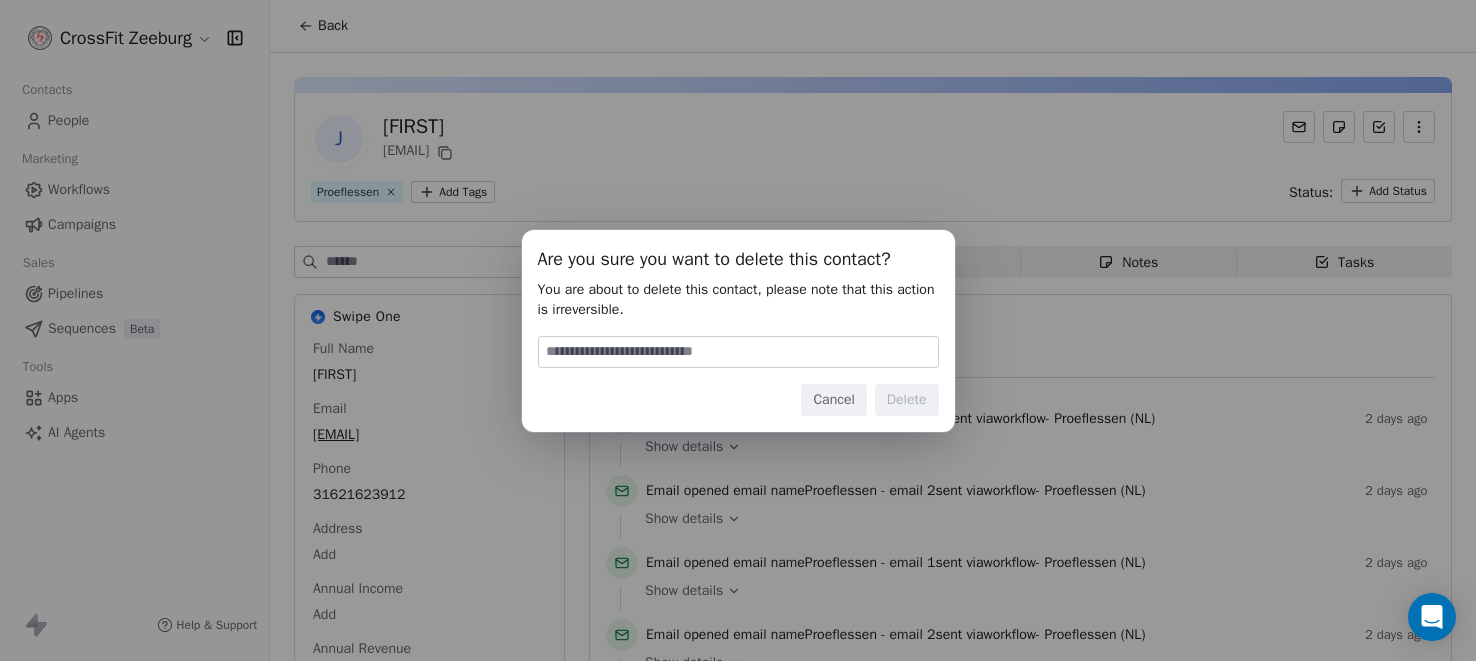 click at bounding box center (738, 352) 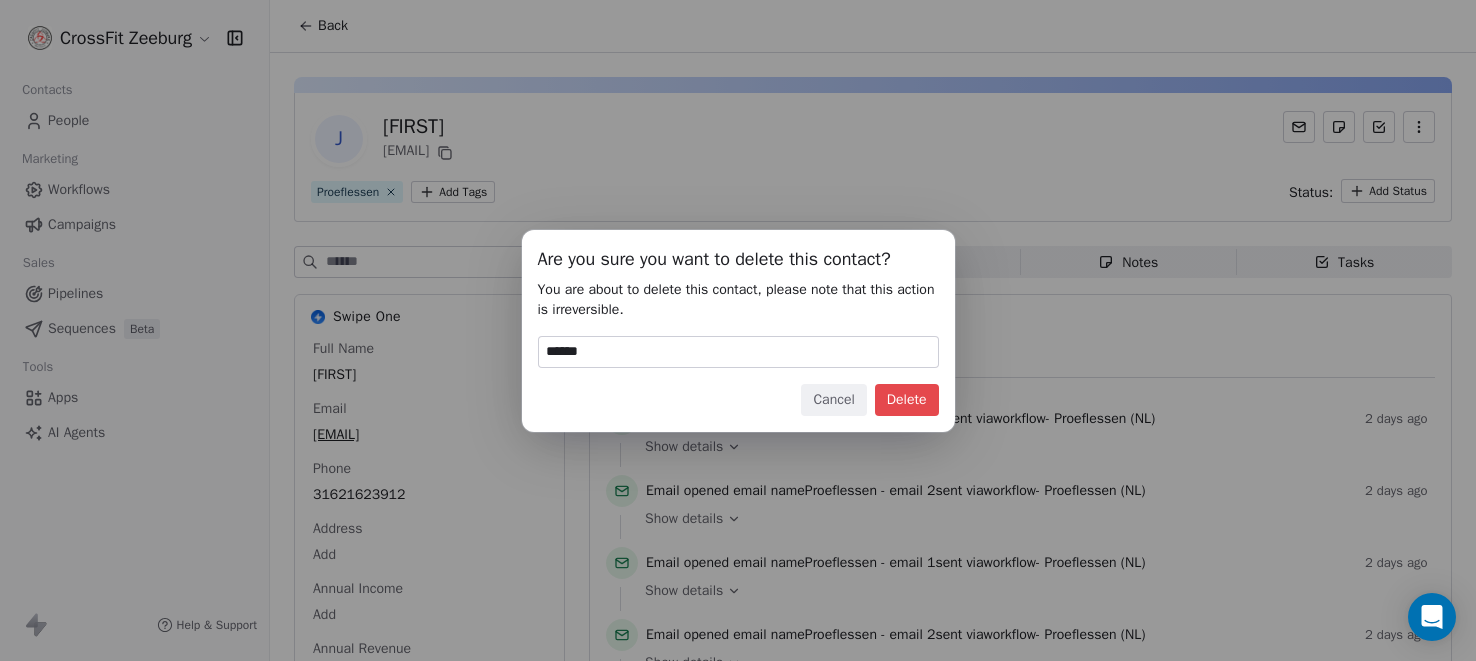 click on "Delete" at bounding box center (907, 400) 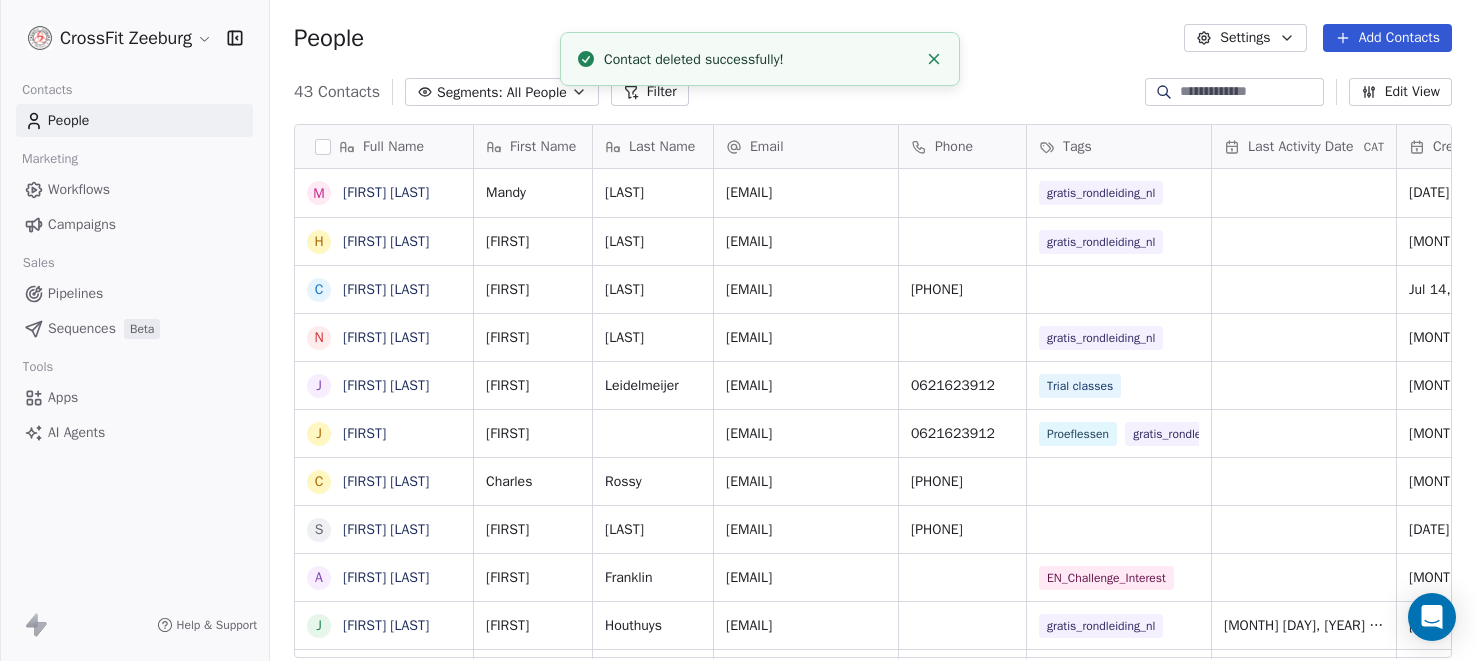 scroll, scrollTop: 698, scrollLeft: 0, axis: vertical 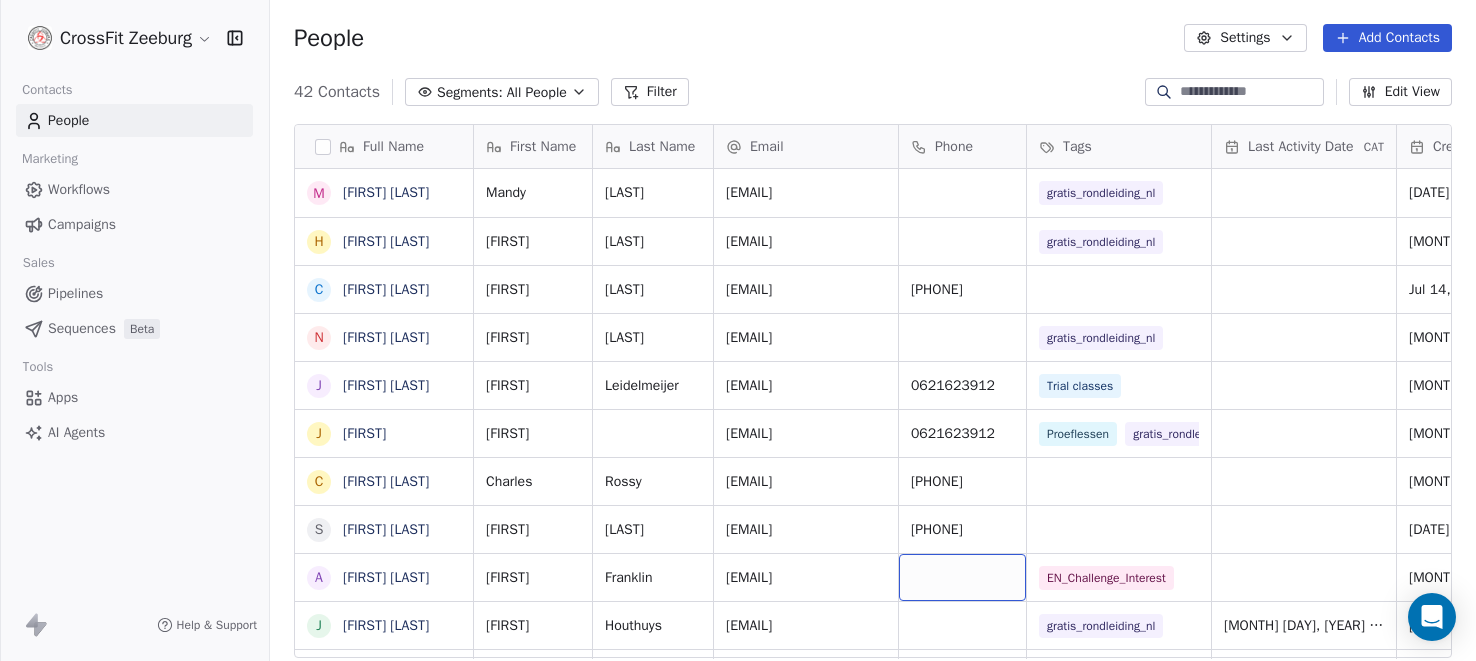 click at bounding box center (962, 577) 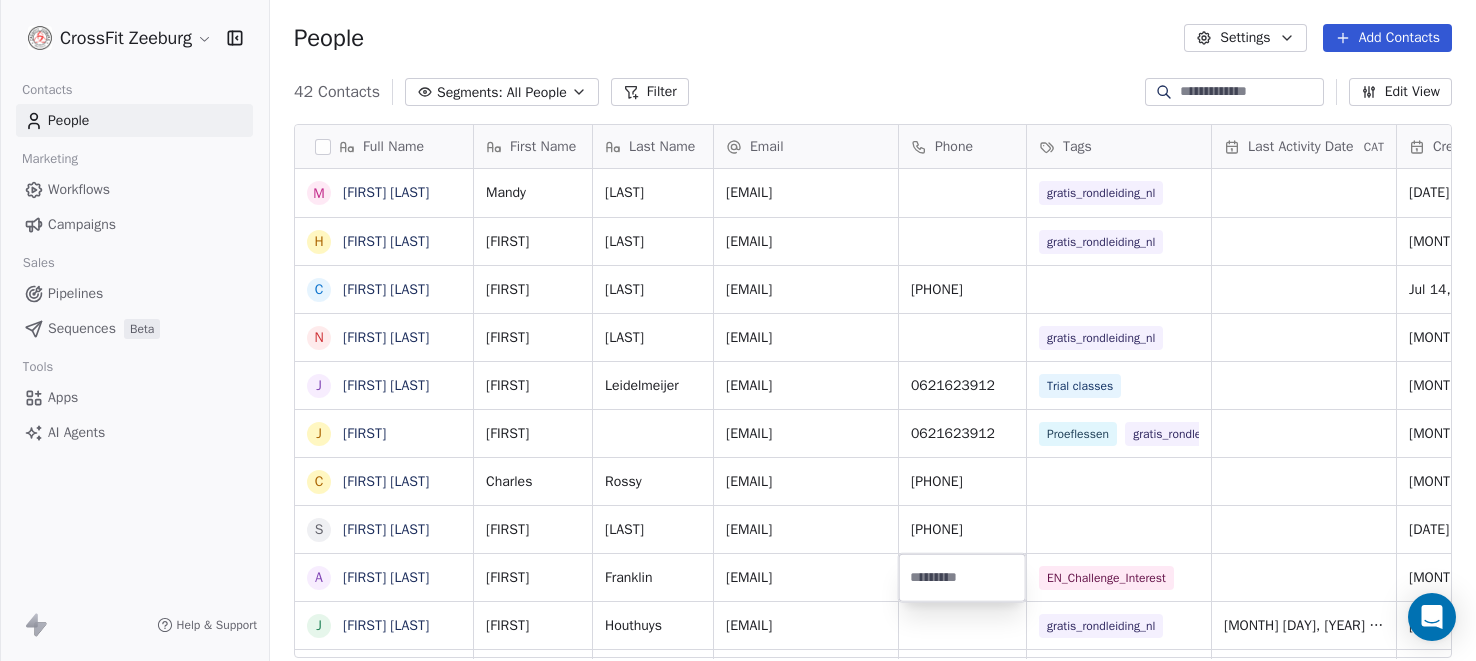 type on "**********" 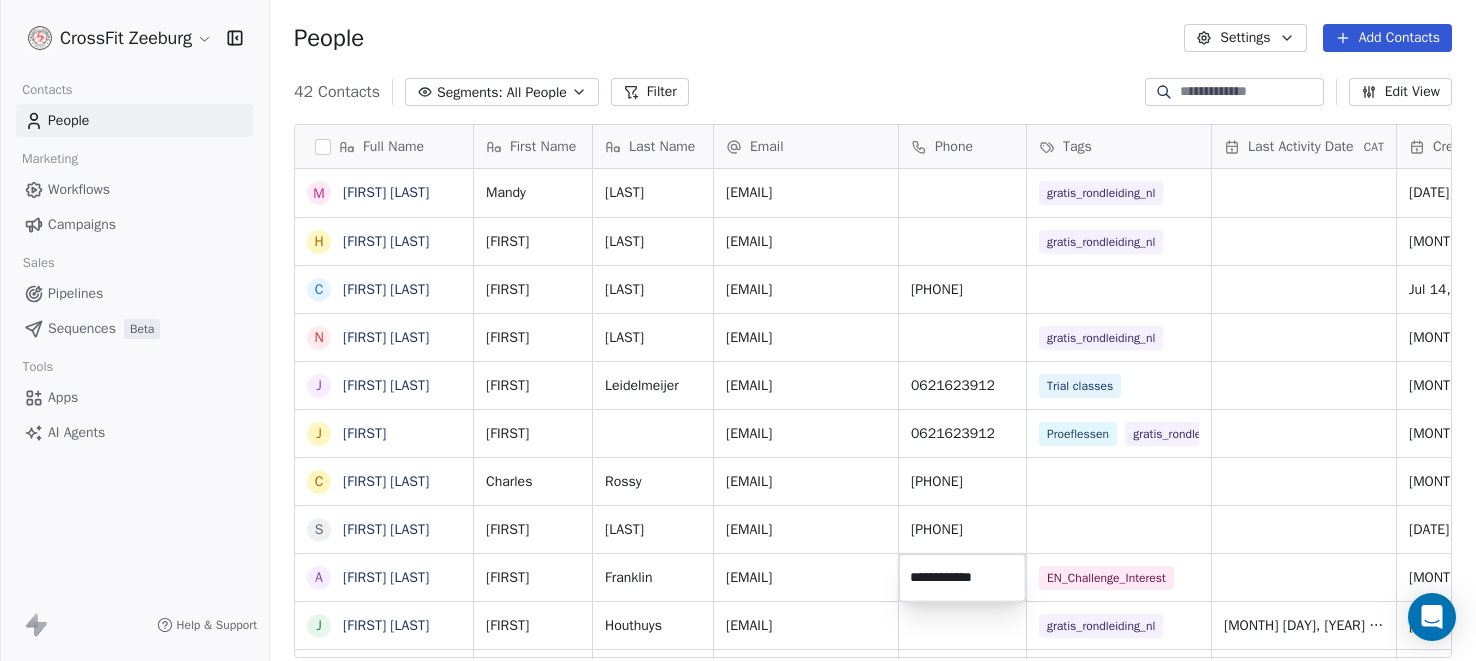 click on "CrossFit Zeeburg Contacts People Marketing Workflows Campaigns Sales Pipelines Sequences Beta Tools Apps AI Agents Help & Support People Settings  Add Contacts 42 Contacts Segments: All People Filter  Edit View Tag Add to Sequence Export Full Name M Mandy Rabenswaay H Heleen Jovanovic C Cristy Meddens N Norine Mana J Jeroen Leidelmeijer J Jeroen C Charles Rossy S Sven van Ewijk A Anita Franklin J Jeroen Houthuys J Joke Rauch J Jan van Tiel R Ruud B Burak Isik A Anneloes Heynneman F Fraz Rasool A Astrid Verveer M Monique Benneker S Simona Lettieri D Danijela Grubisic A Amalia Petsiou A Annette hoppener R Rachid J Jan L Lisette Arends G Godfred Z Zakaria F Frans K Kevin A Anita Wassink A Alfred First Name Last Name Email Phone Tags Last Activity Date CAT Created Date CAT Email Marketing Consent NPS Score Mandy Rabenswaay rabenswaaymandy316@gmail.com gratis_rondleiding_nl Jul 15, 2025 06:39 AM Subscribed Heleen Jovanovic h.jovanovic8@chello.nl gratis_rondleiding_nl Jul 14, 2025 07:24 PM Subscribed Cristy Mana" at bounding box center (738, 330) 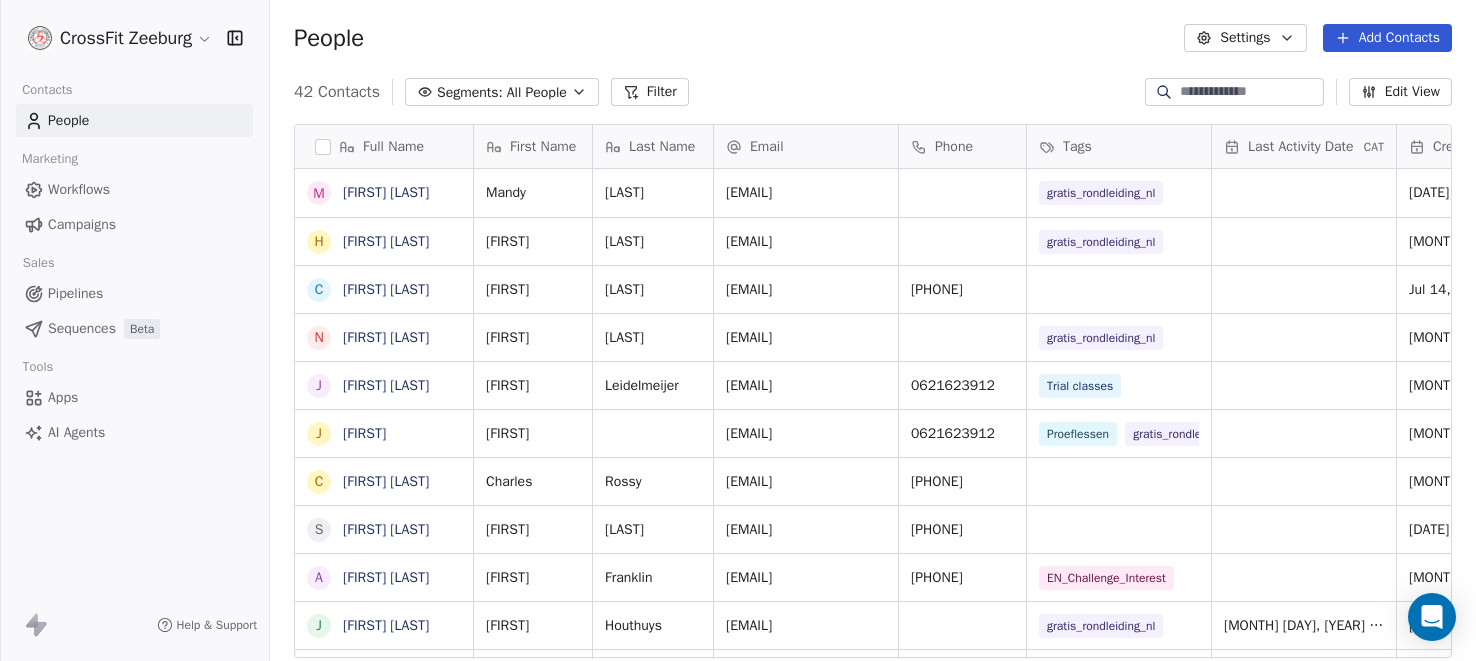 click on "Pipelines" at bounding box center [75, 293] 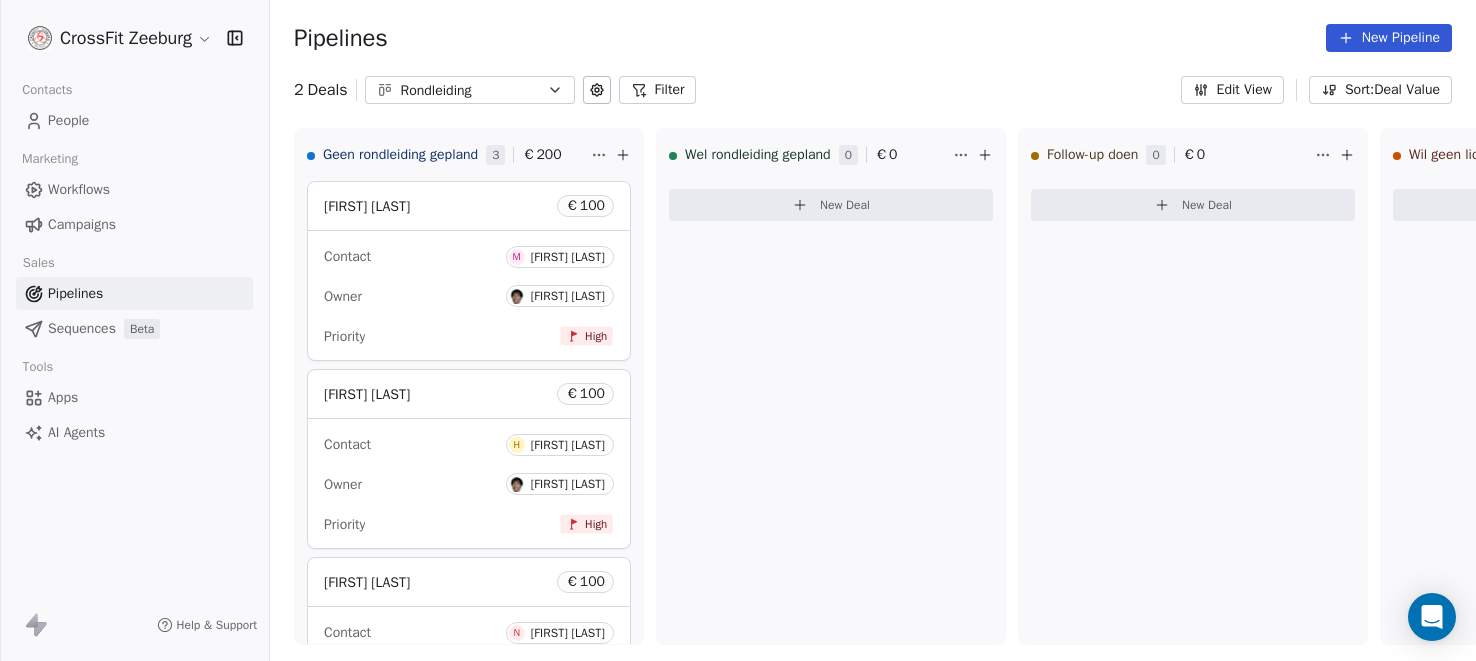 click at bounding box center (597, 90) 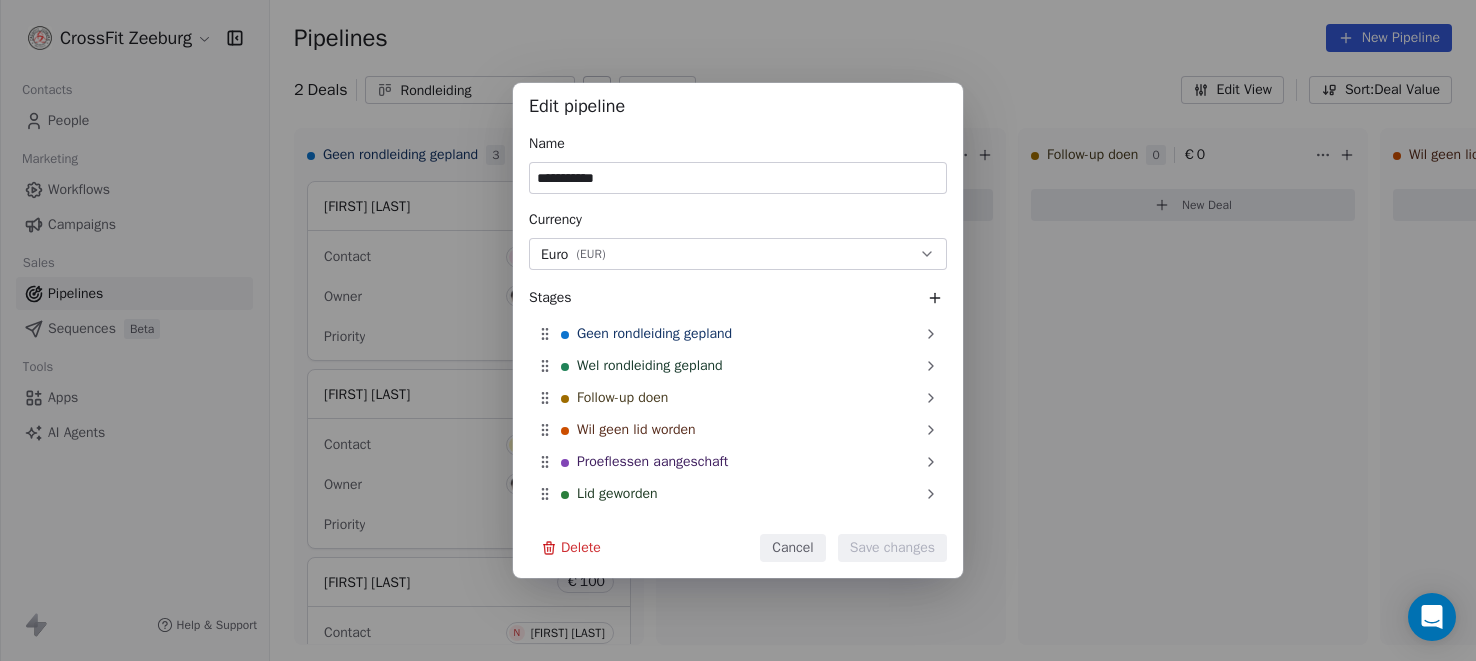 click on "Cancel" at bounding box center (792, 548) 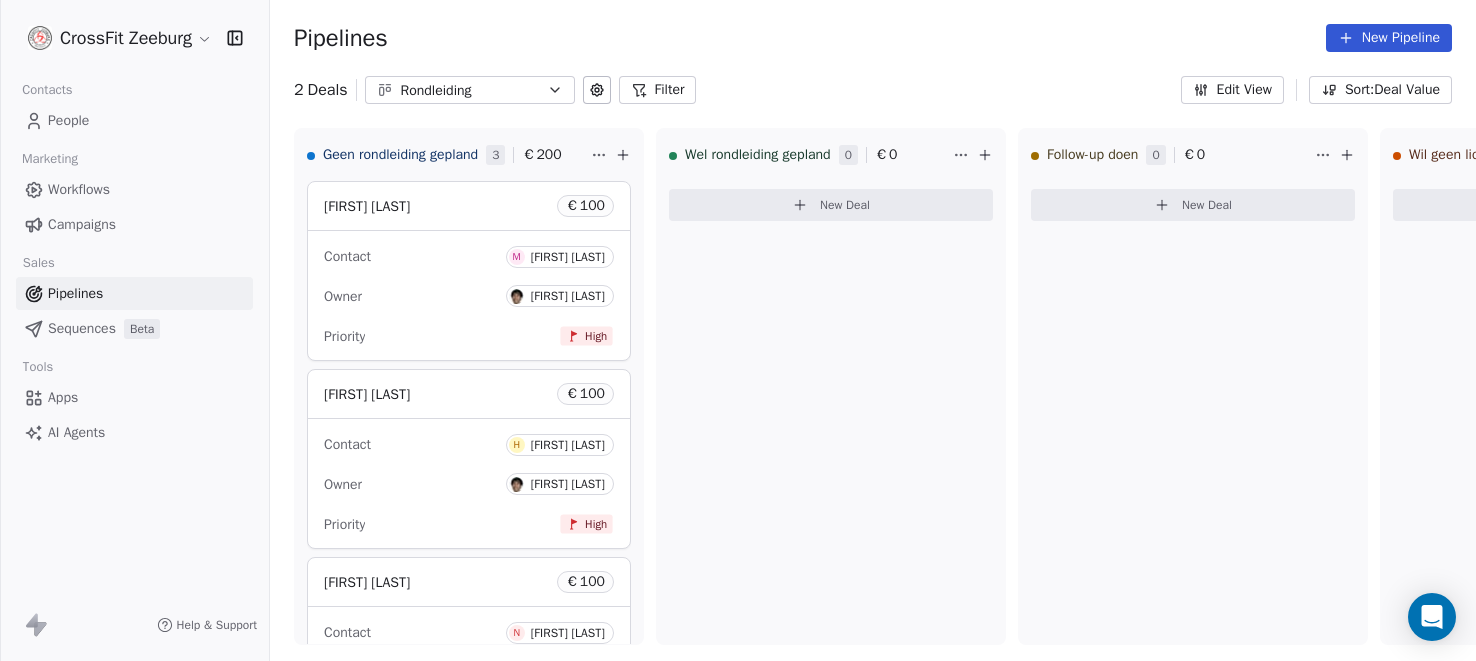 click on "Sequences" at bounding box center (82, 328) 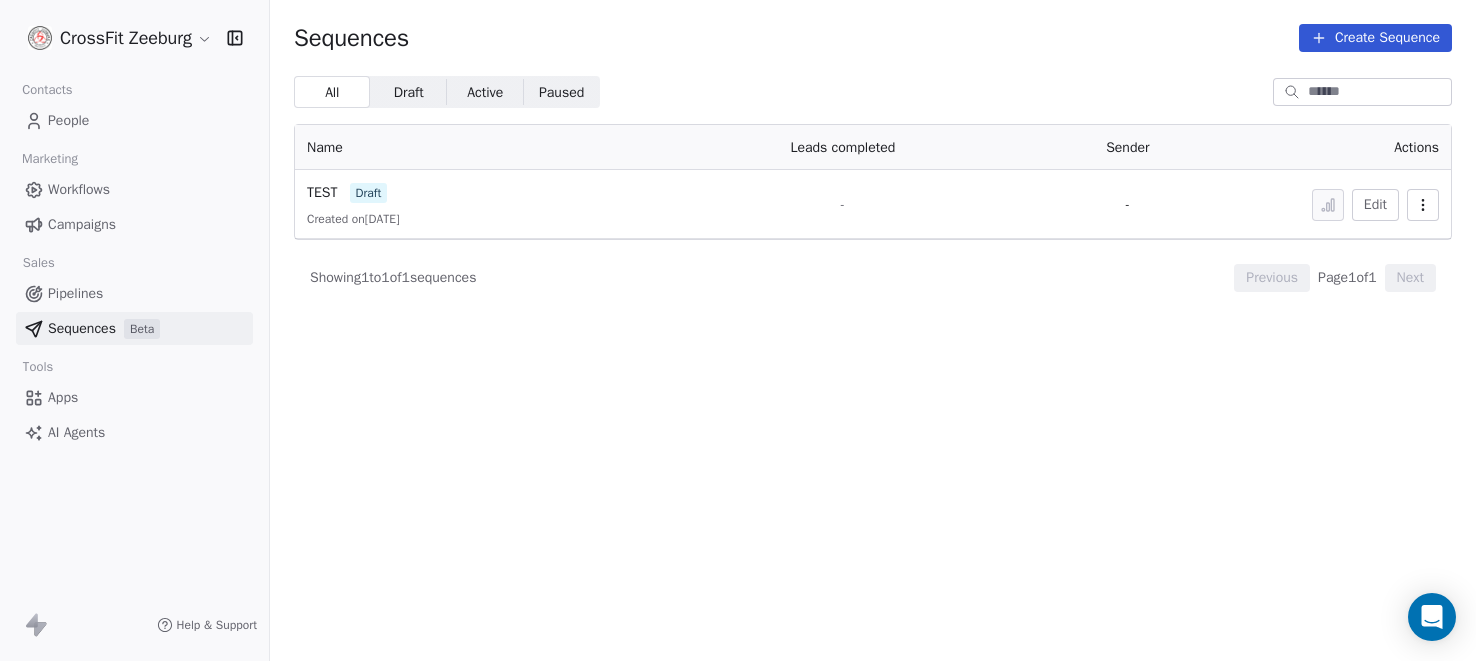 click on "Pipelines" at bounding box center (75, 293) 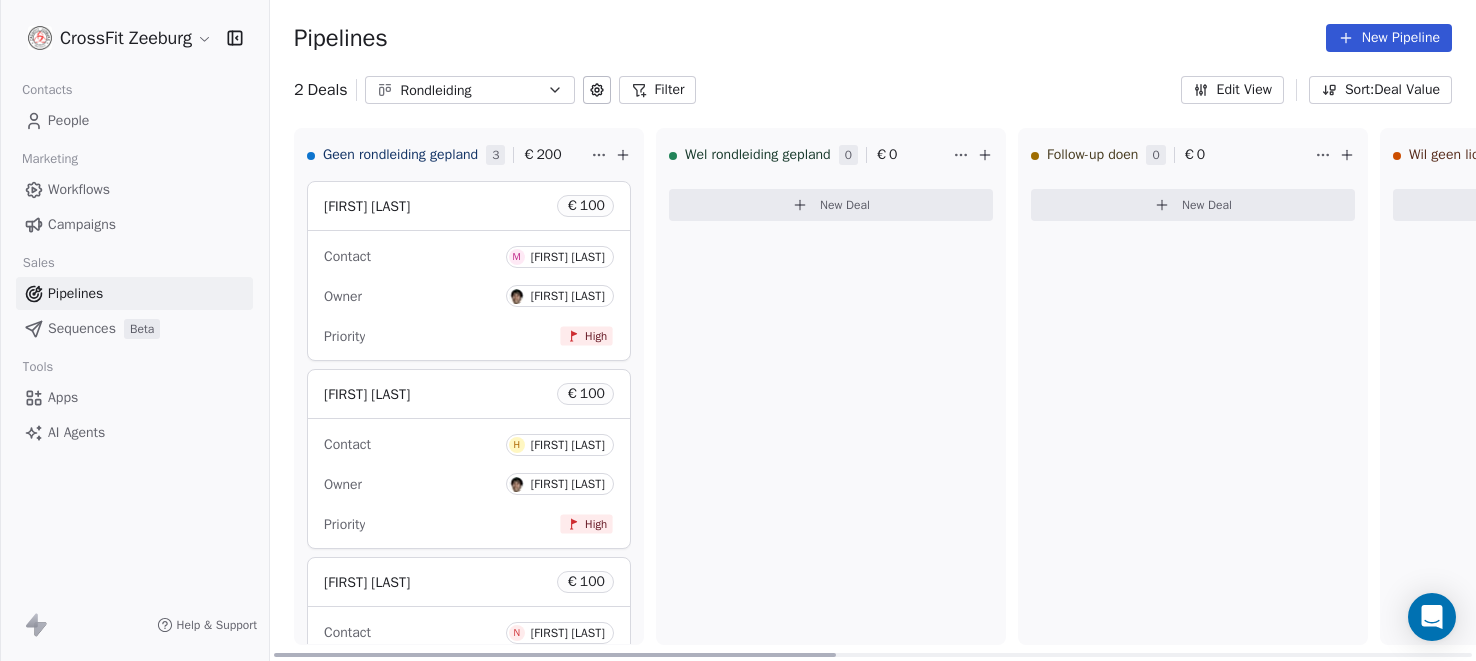 click on "CrossFit Zeeburg Contacts People Marketing Workflows Campaigns Sales Pipelines Sequences Beta Tools Apps AI Agents Help & Support Pipelines  New Pipeline 2 Deals Rondleiding Filter  Edit View Sort:  Deal Value Geen rondleiding gepland 3 € 200 Mandy Rabenswaay € 100 Contact M Mandy Rabenswaay Owner Jeroen Leidelmeijer Priority High Heleen Jovanovic € 100 Contact H Heleen Jovanovic Owner Jeroen Leidelmeijer Priority High Norine Mana € 100 Contact N Norine Mana Owner Jeroen Leidelmeijer Priority High New Deal Wel rondleiding gepland 0 € 0 New Deal Follow-up doen 0 € 0 New Deal Wil geen lid worden 0 € 0 New Deal Proeflessen aangeschaft 0 € 0 New Deal Lid geworden 0 € 0 New Deal Lost 0 € 0 New Deal
To pick up a draggable item, press the space bar.
While dragging, use the arrow keys to move the item.
Press space again to drop the item in its new position, or press escape to cancel." at bounding box center [738, 330] 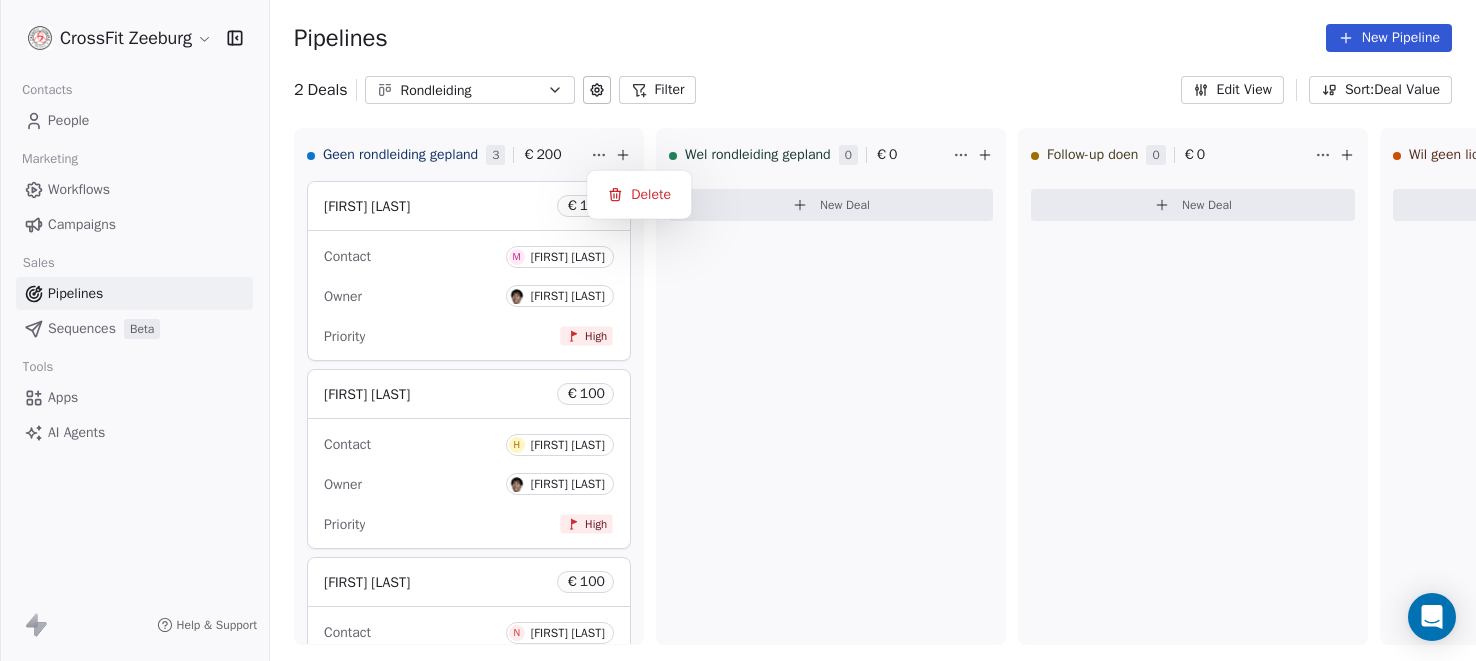 click on "CrossFit Zeeburg Contacts People Marketing Workflows Campaigns Sales Pipelines Sequences Beta Tools Apps AI Agents Help & Support Pipelines  New Pipeline 2 Deals Rondleiding Filter  Edit View Sort:  Deal Value Geen rondleiding gepland 3 € 200 Mandy Rabenswaay € 100 Contact M Mandy Rabenswaay Owner Jeroen Leidelmeijer Priority High Heleen Jovanovic € 100 Contact H Heleen Jovanovic Owner Jeroen Leidelmeijer Priority High Norine Mana € 100 Contact N Norine Mana Owner Jeroen Leidelmeijer Priority High New Deal Wel rondleiding gepland 0 € 0 New Deal Follow-up doen 0 € 0 New Deal Wil geen lid worden 0 € 0 New Deal Proeflessen aangeschaft 0 € 0 New Deal Lid geworden 0 € 0 New Deal Lost 0 € 0 New Deal
To pick up a draggable item, press the space bar.
While dragging, use the arrow keys to move the item.
Press space again to drop the item in its new position, or press escape to cancel.
Delete" at bounding box center [738, 330] 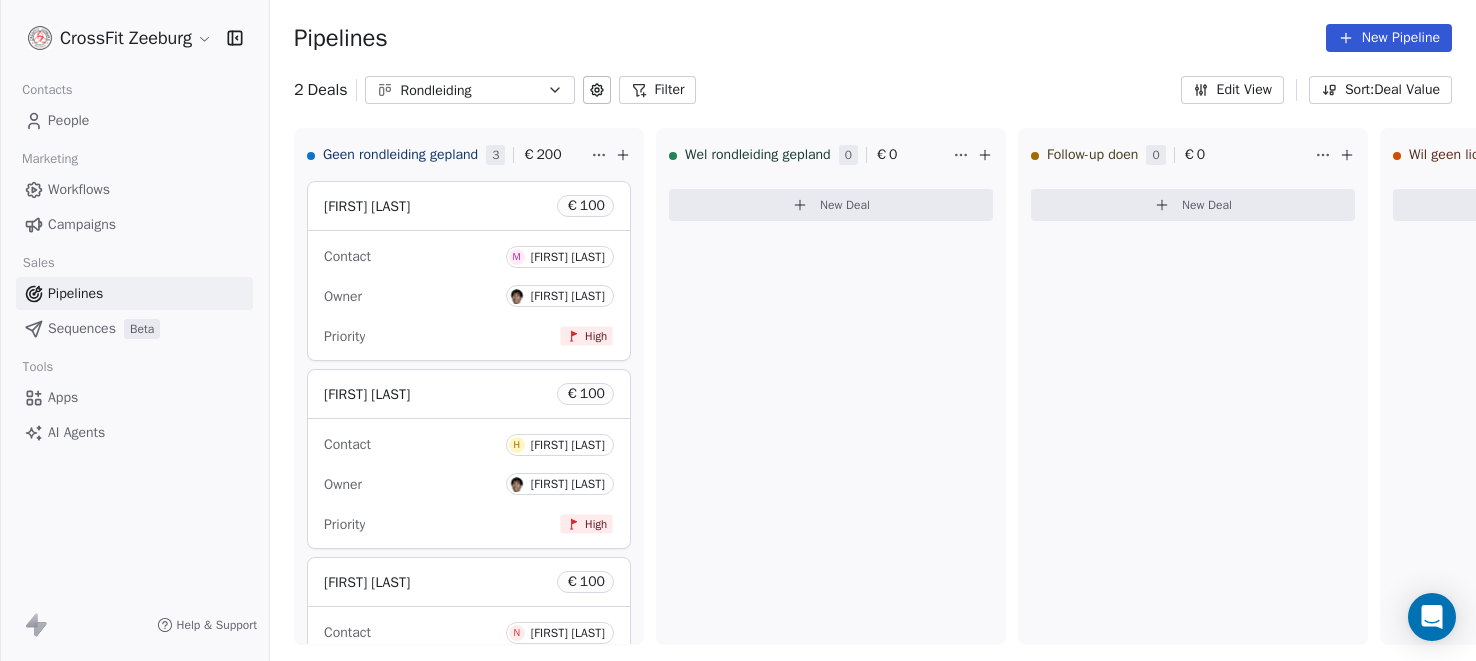 click on "Apps" at bounding box center (63, 397) 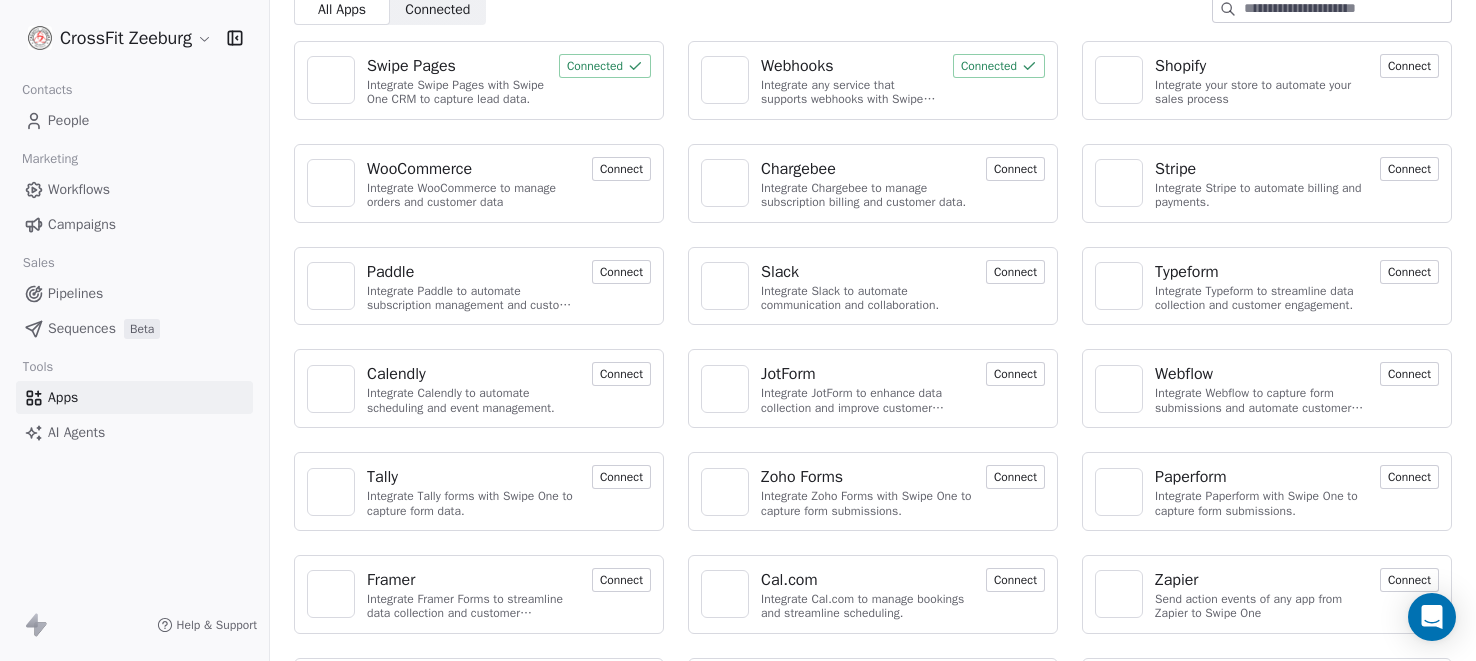 scroll, scrollTop: 27, scrollLeft: 0, axis: vertical 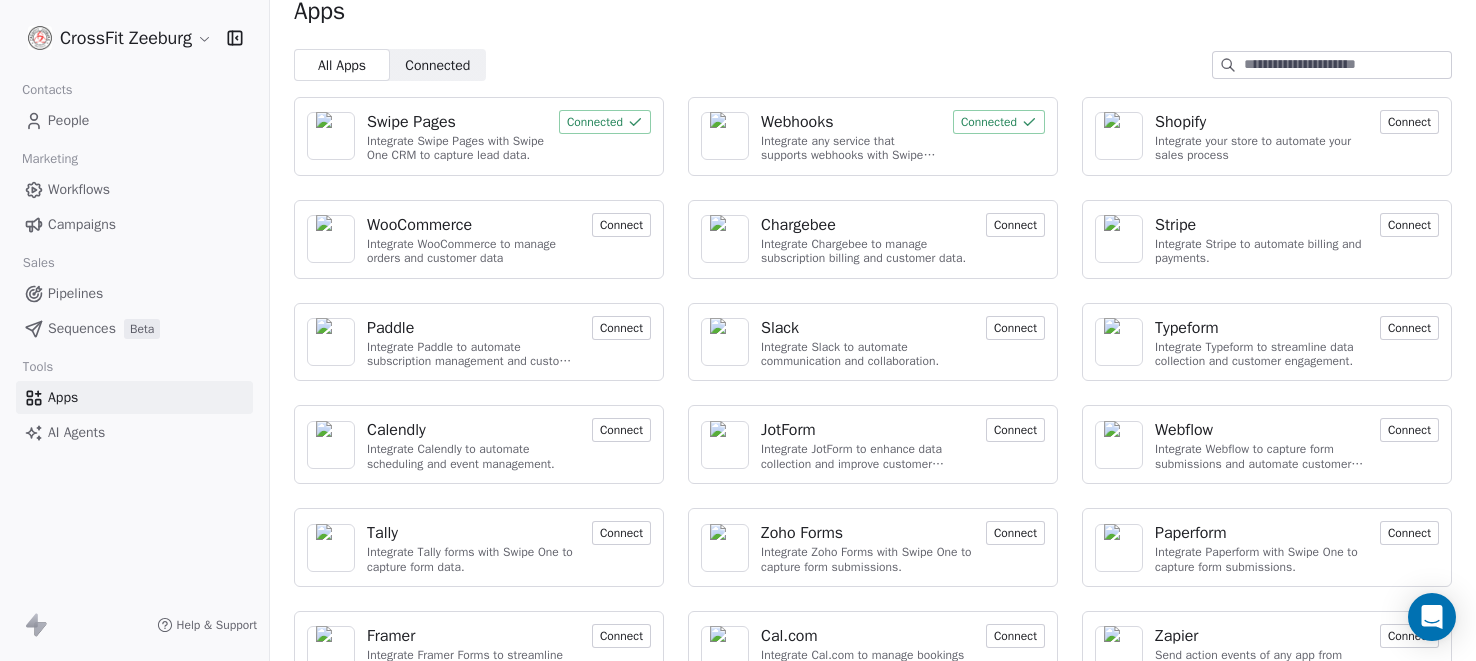 click on "Workflows" at bounding box center [79, 189] 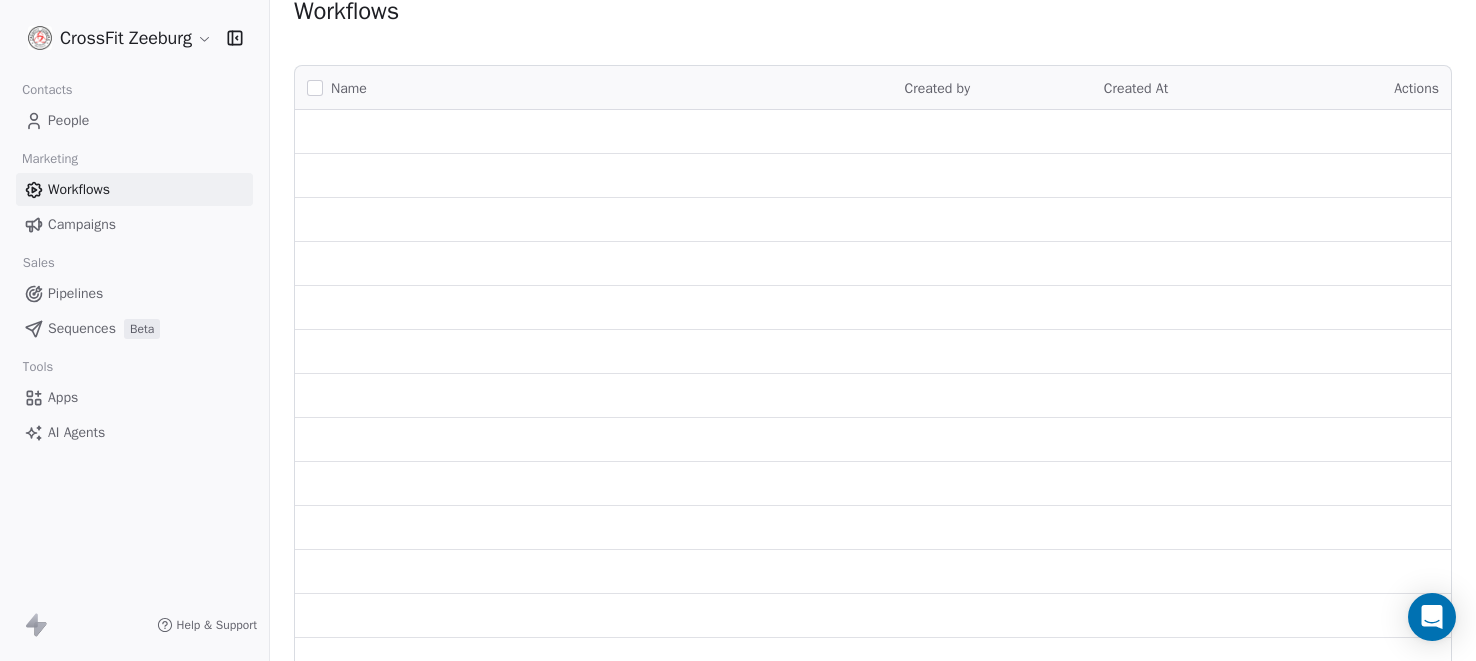 scroll, scrollTop: 0, scrollLeft: 0, axis: both 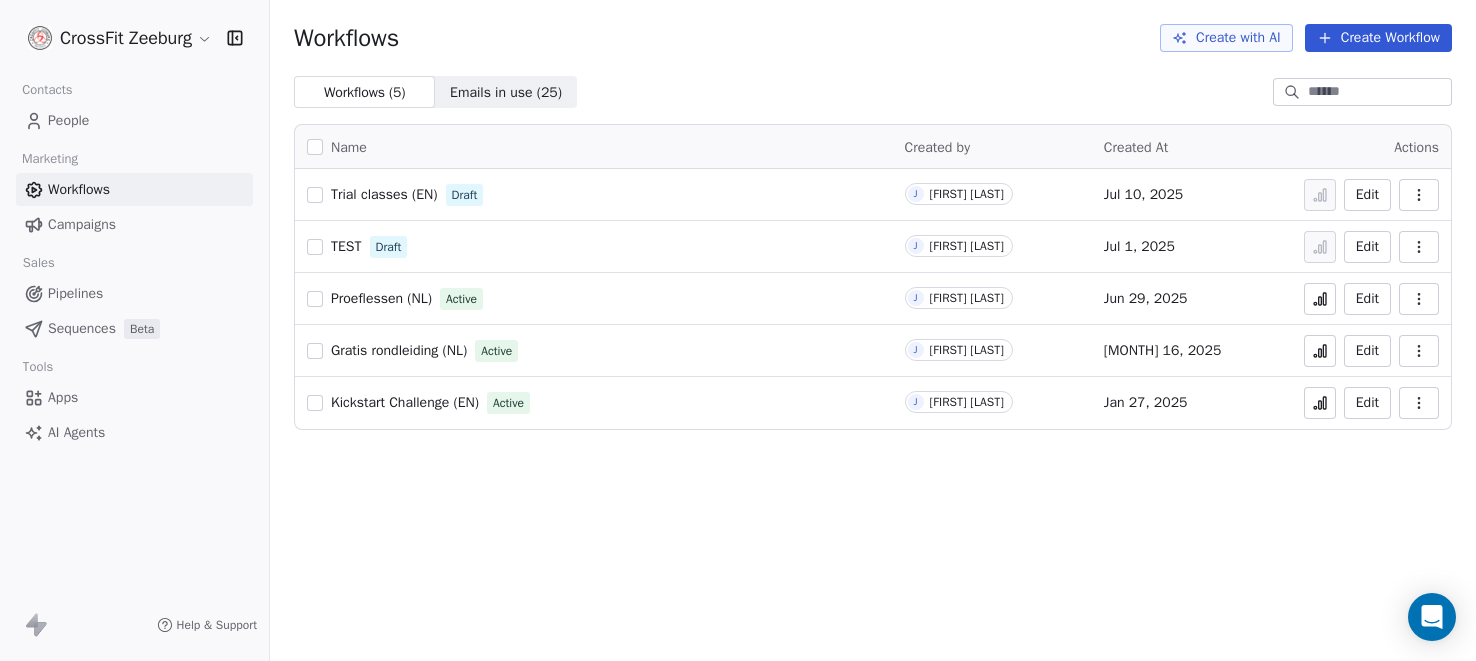 click on "Trial classes (EN)" at bounding box center [384, 194] 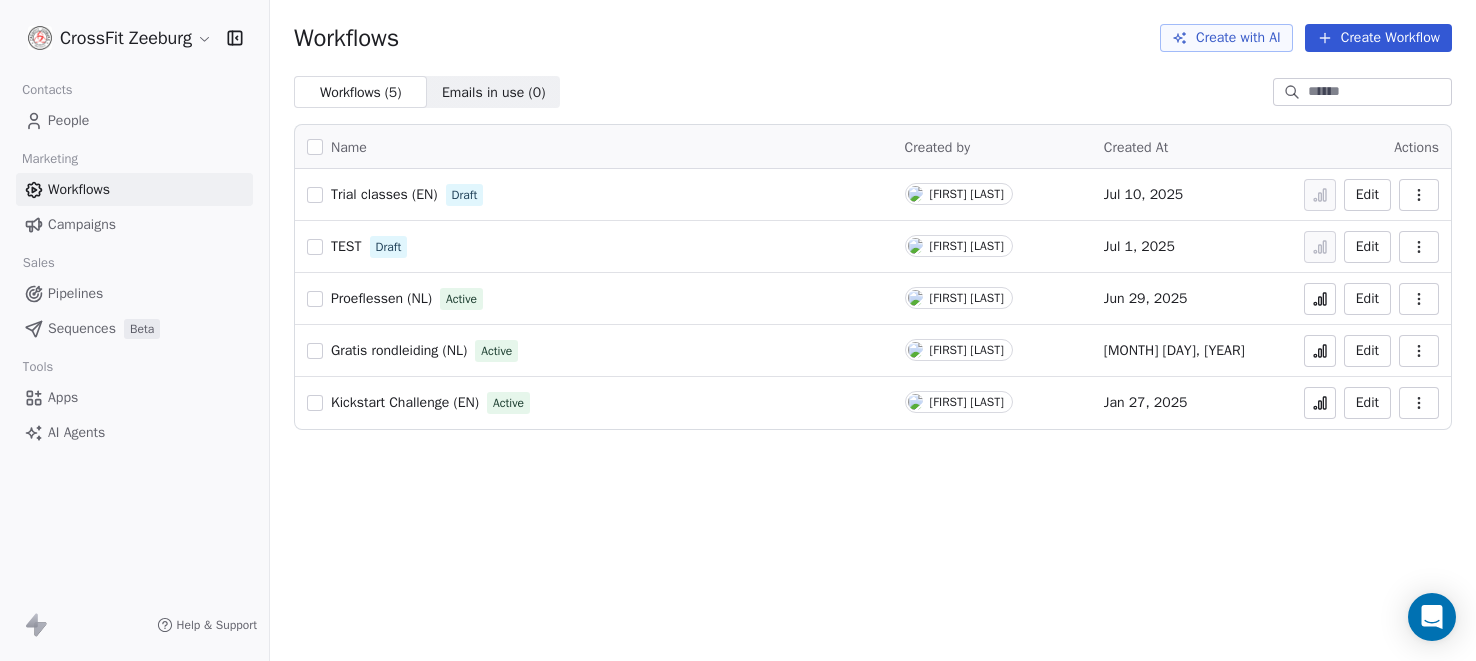 scroll, scrollTop: 0, scrollLeft: 0, axis: both 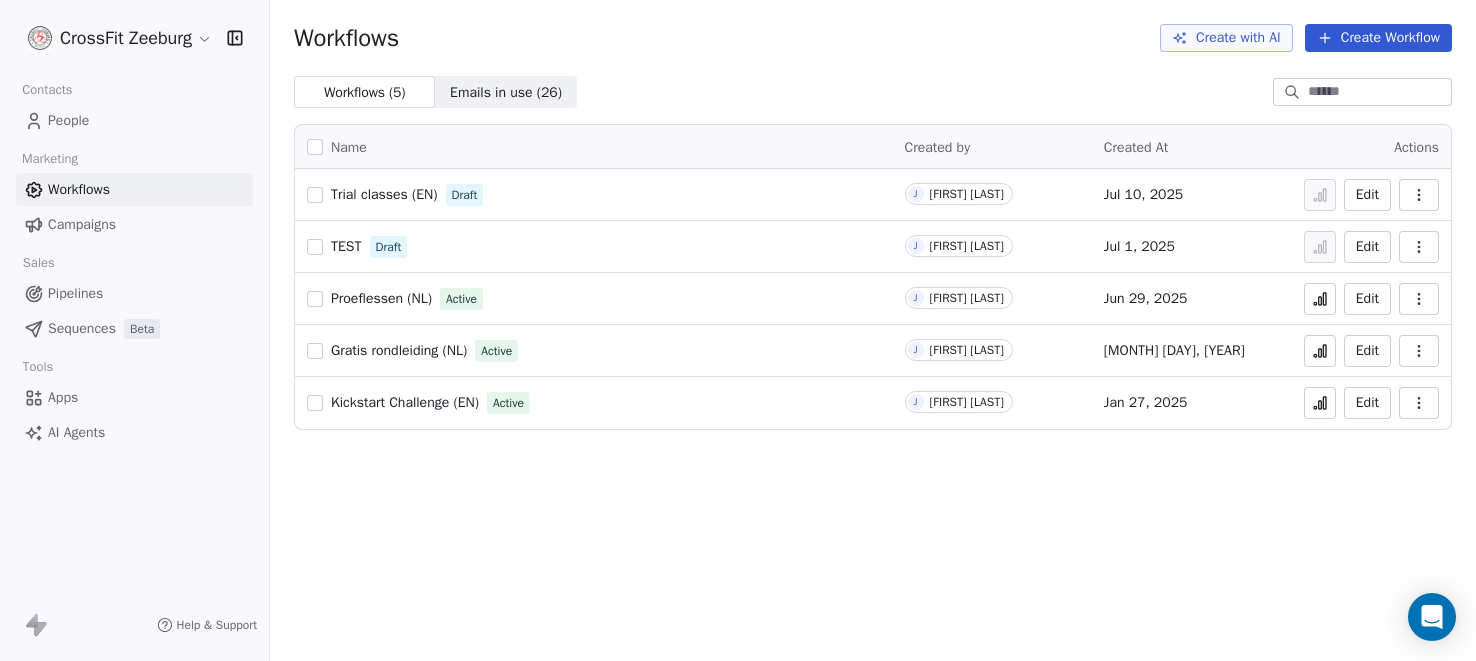 click at bounding box center (1419, 195) 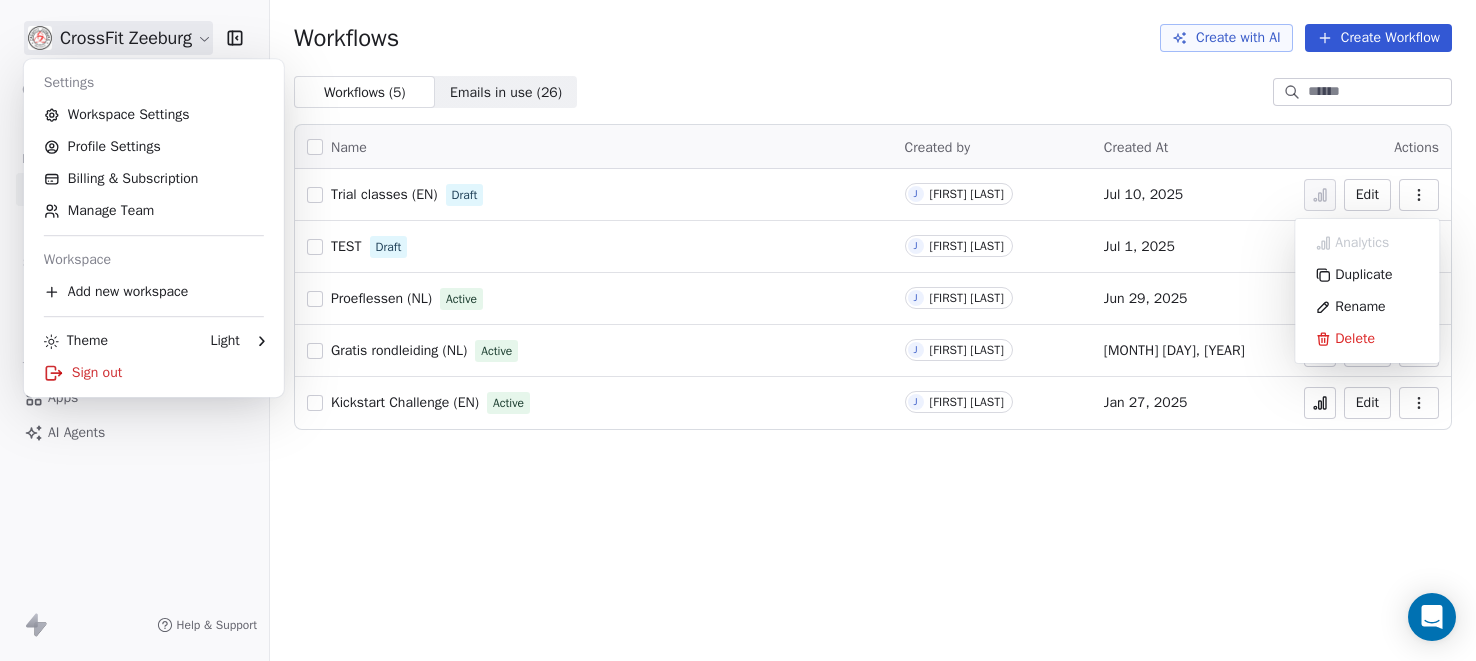 click on "CrossFit Zeeburg Contacts People Marketing Workflows Campaigns Sales Pipelines Sequences Beta Tools Apps AI Agents Help & Support Workflows  Create with AI  Create Workflow Workflows ( 5 ) Workflows ( 5 ) Emails in use ( 26 ) Emails in use ( 26 ) Name Created by Created At Actions Trial classes (EN) Draft J Jeroen Leidelmeijer Jul 10, 2025 Edit TEST Draft J Jeroen Leidelmeijer Jul 1, 2025 Edit Proeflessen (NL) Active J Jeroen Leidelmeijer Jun 29, 2025 Edit Gratis rondleiding (NL) Active J Jeroen Leidelmeijer Feb 16, 2025 Edit Kickstart Challenge (EN) Active J Jeroen Leidelmeijer Jan 27, 2025 Edit
Analytics Duplicate Rename Delete Settings Workspace Settings Profile Settings Billing & Subscription Manage Team   Workspace Add new workspace Theme Light Sign out" at bounding box center (738, 330) 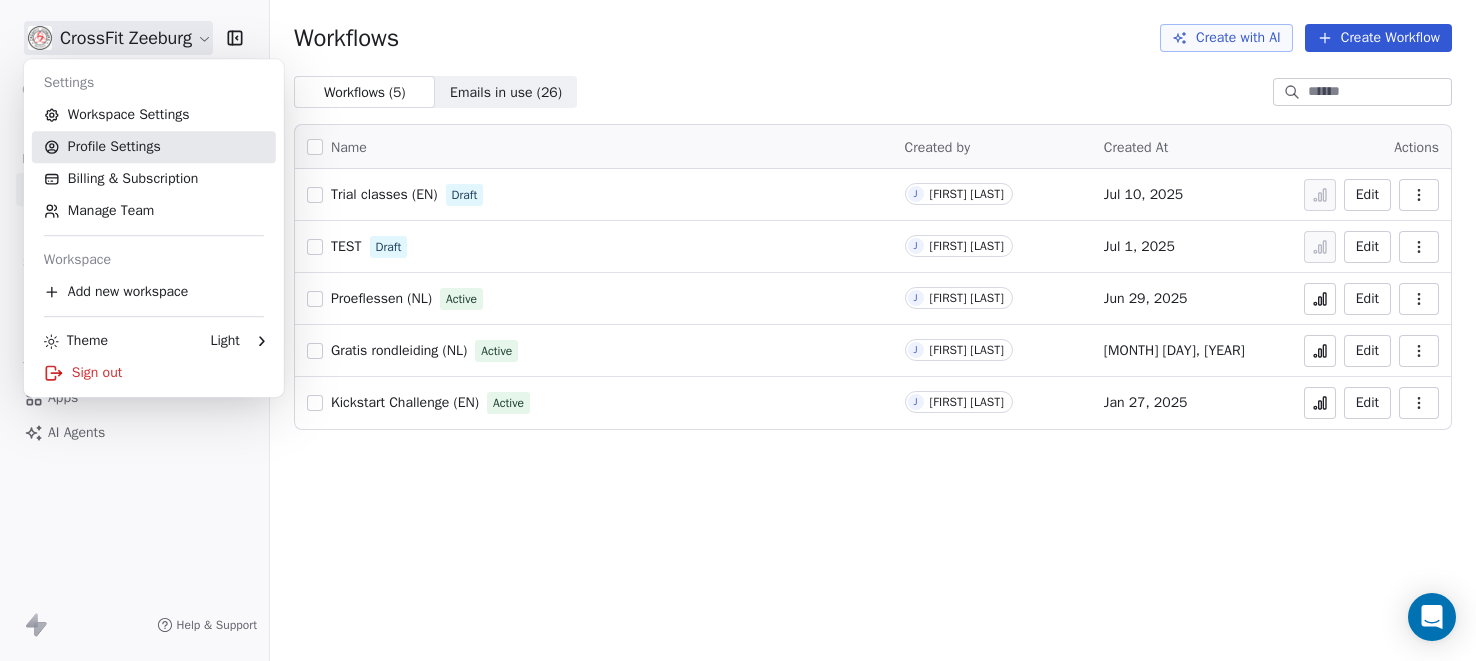 click on "Profile Settings" at bounding box center (154, 147) 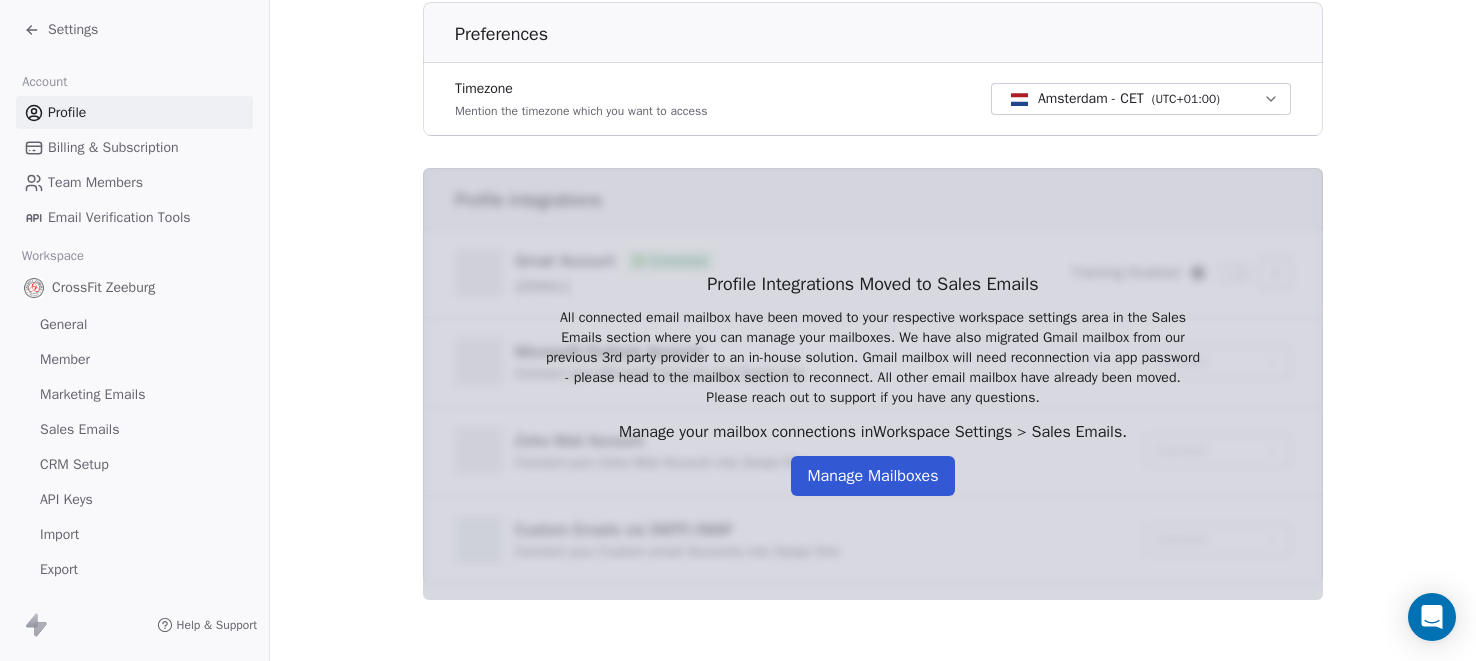 scroll, scrollTop: 611, scrollLeft: 0, axis: vertical 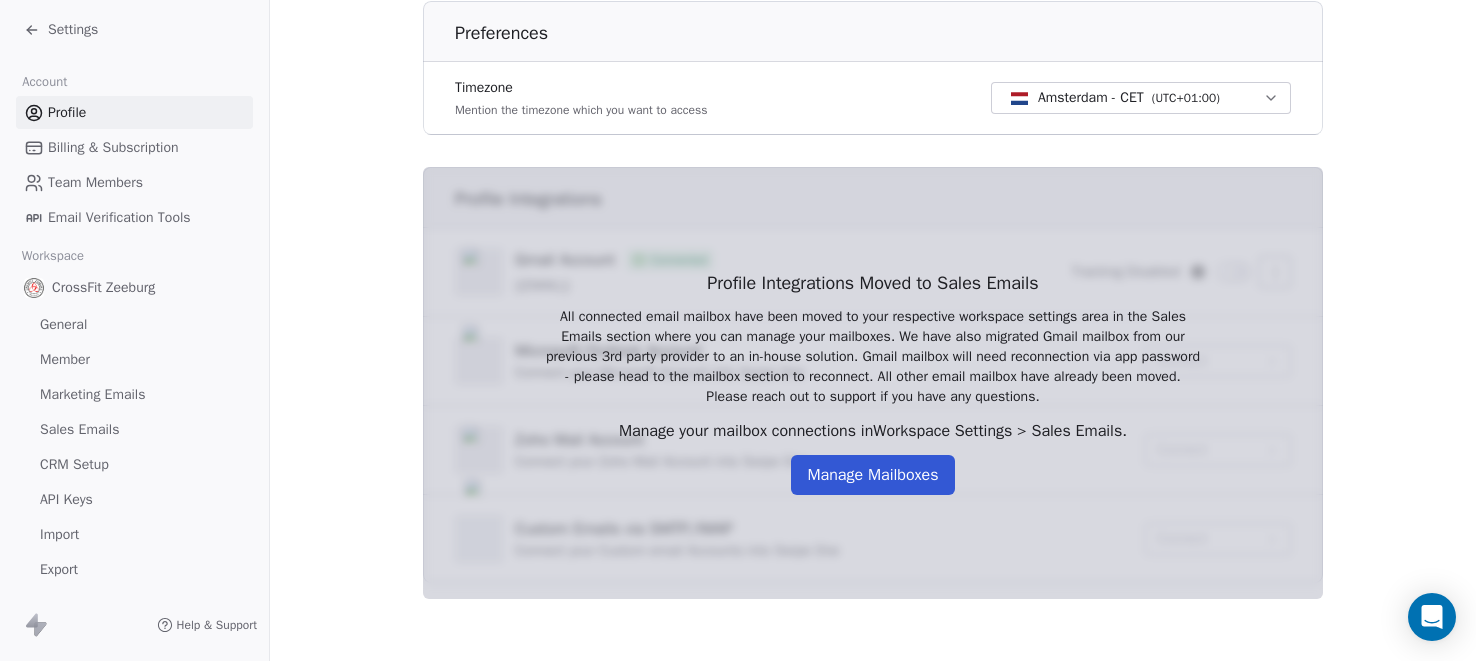 click on "Manage Mailboxes" at bounding box center [872, 475] 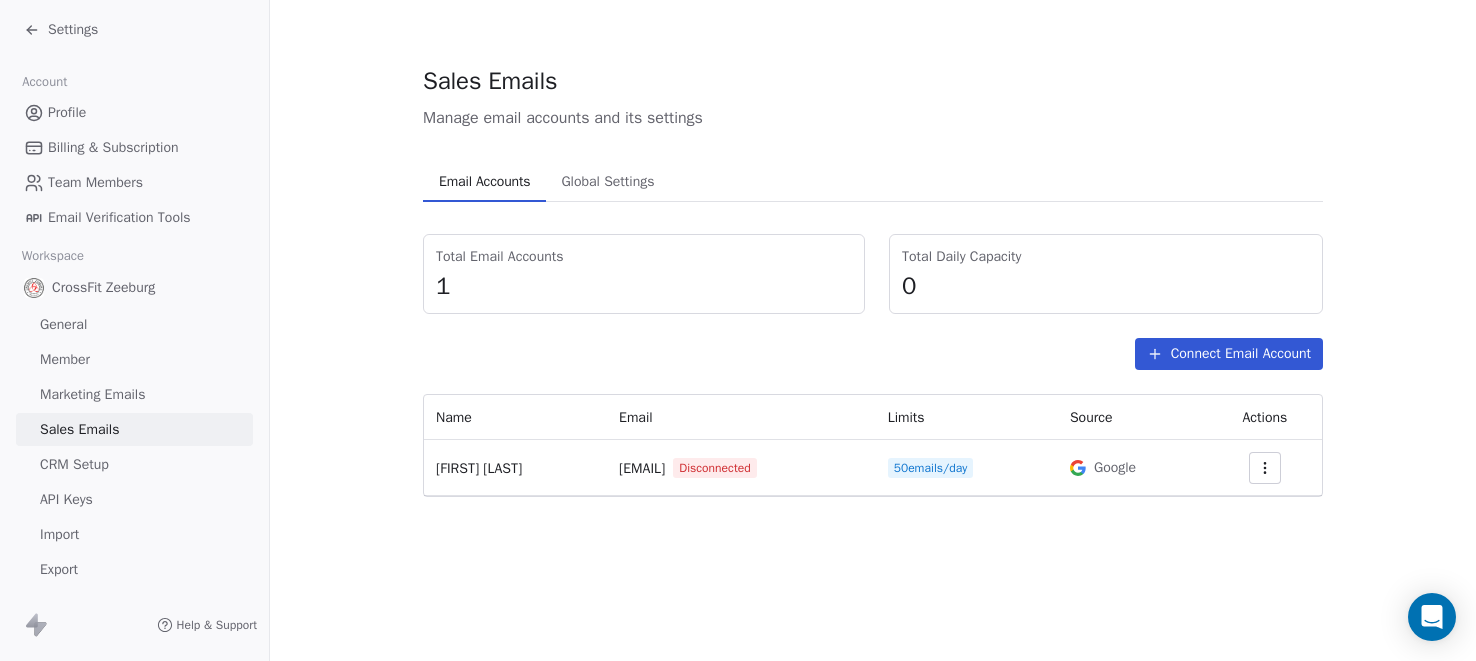 click on "Global Settings" at bounding box center (607, 182) 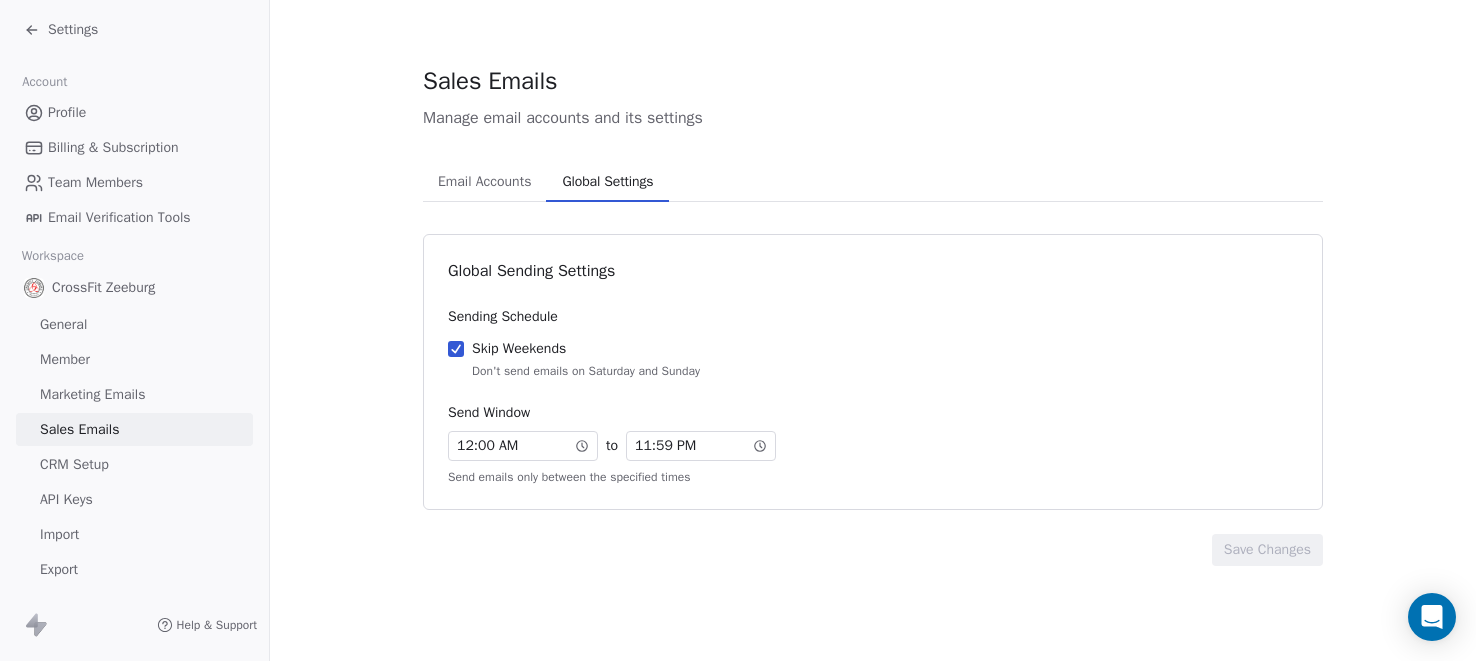 click on "Email Accounts" at bounding box center [484, 182] 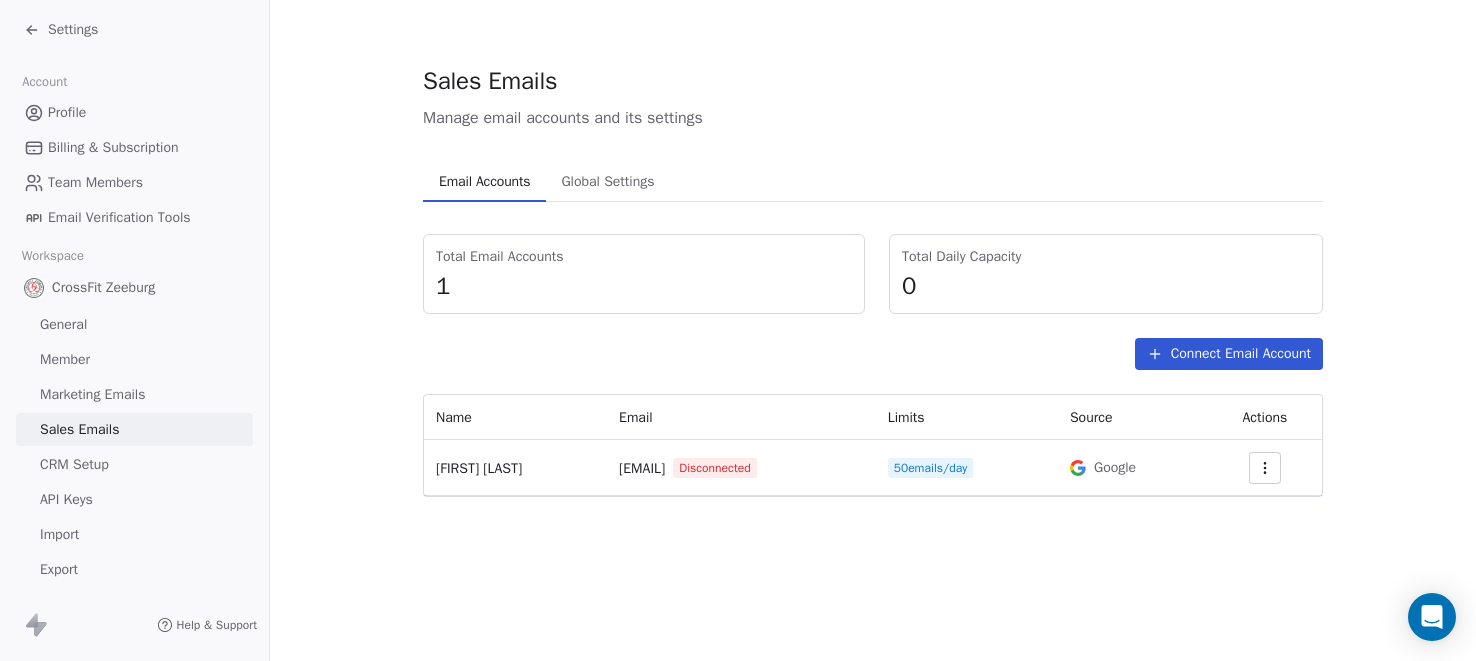 click on "Global Settings" at bounding box center (607, 182) 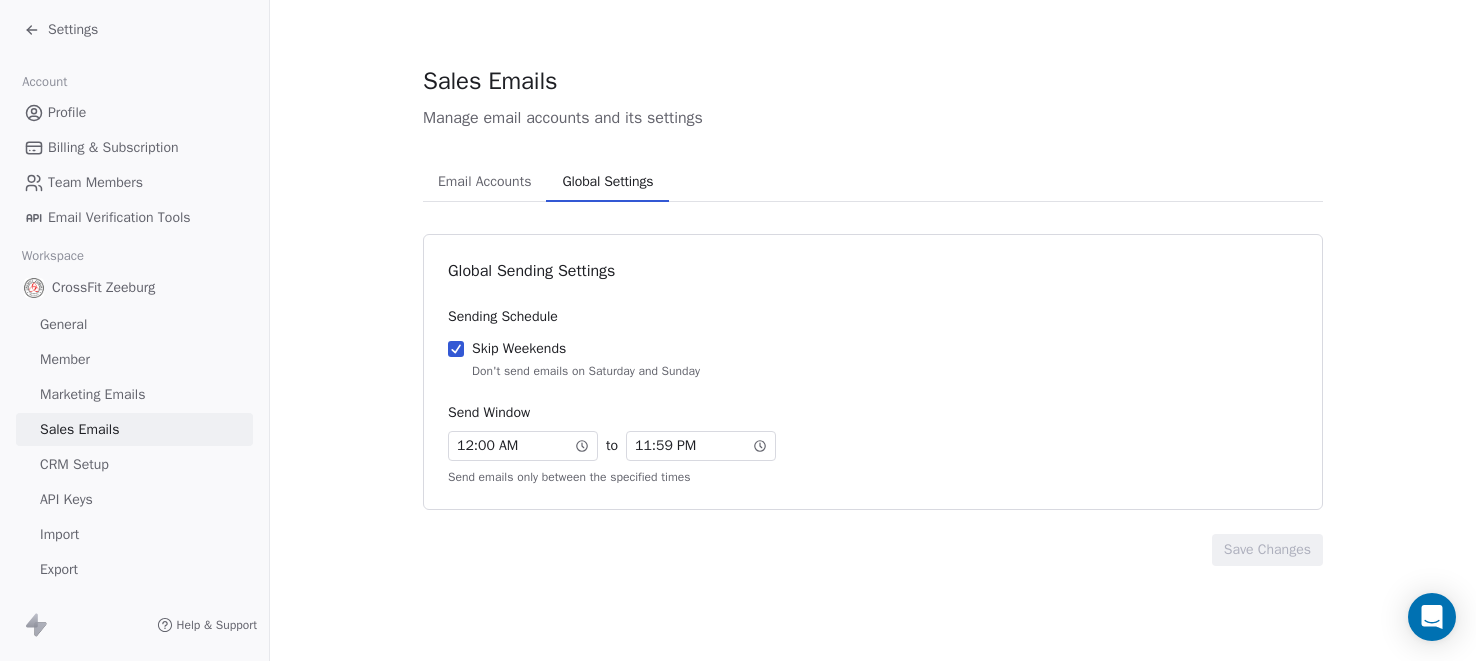 click on "Skip Weekends Don't send emails on Saturday and Sunday" at bounding box center (456, 349) 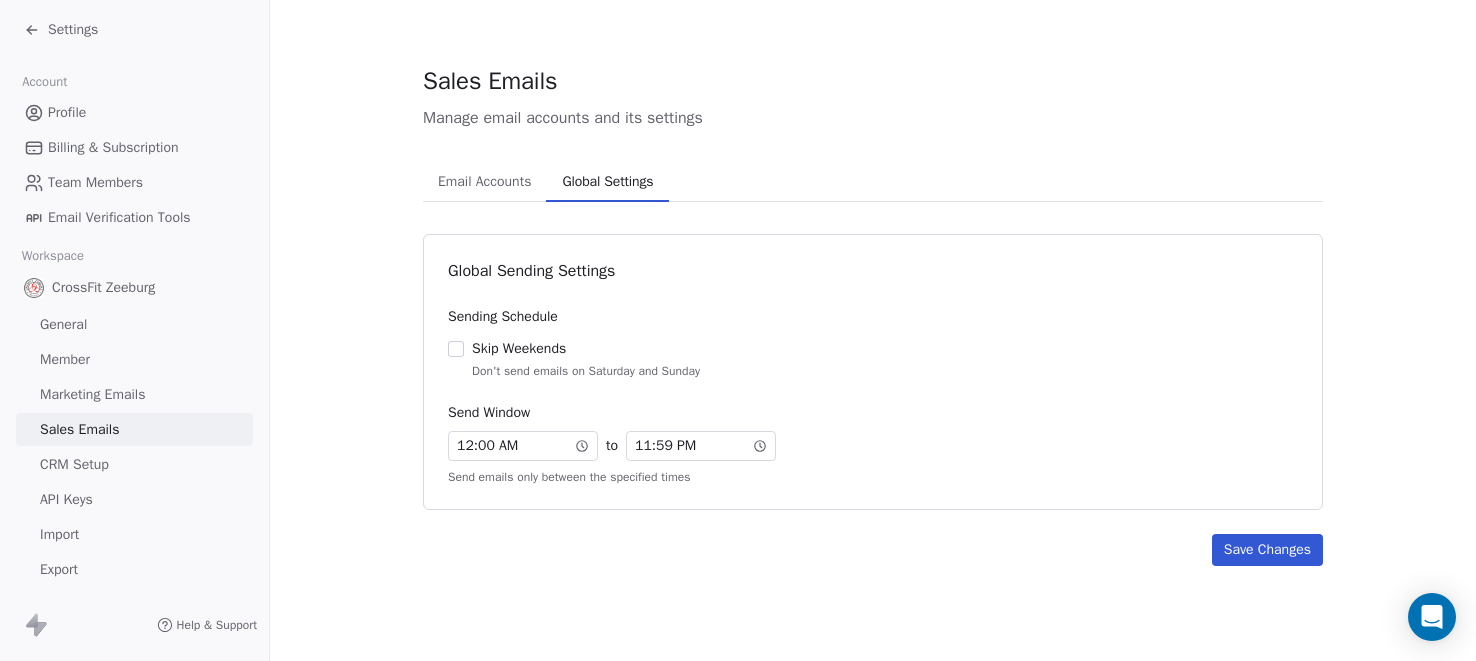 click on "Email Accounts" at bounding box center [484, 182] 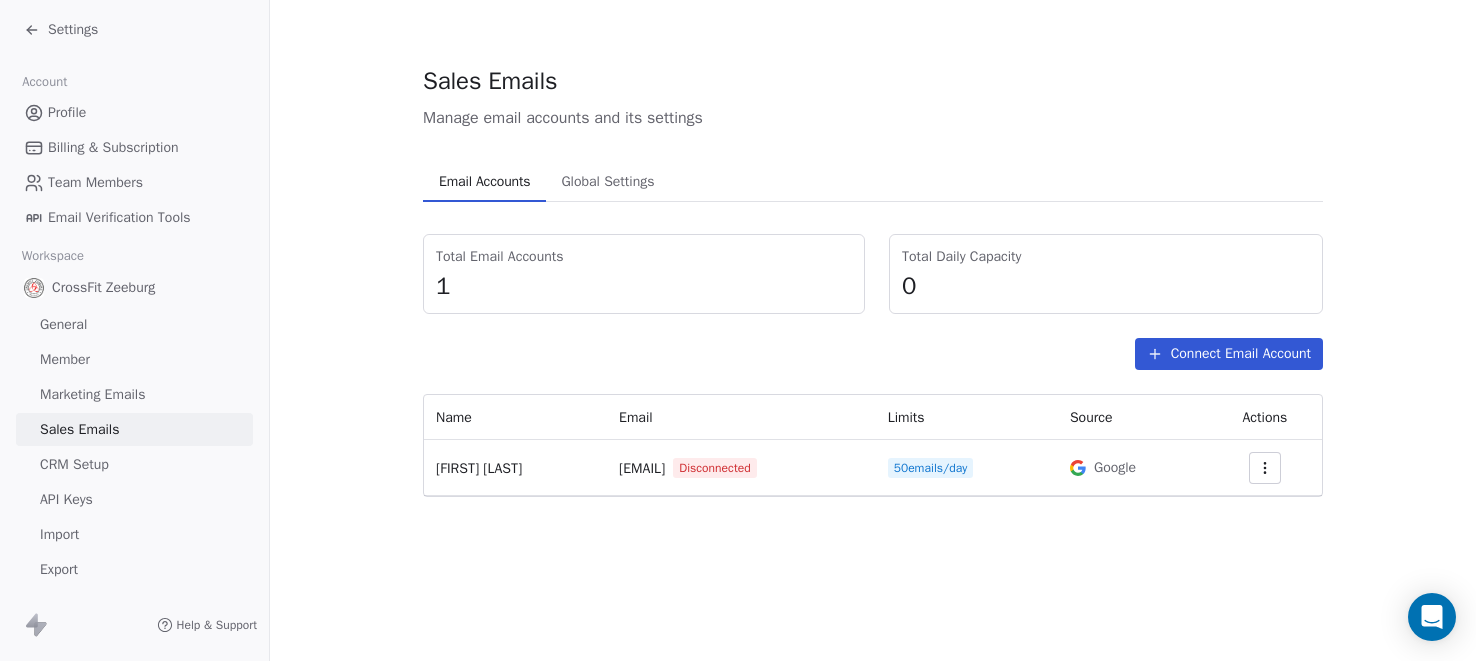 click at bounding box center (1265, 468) 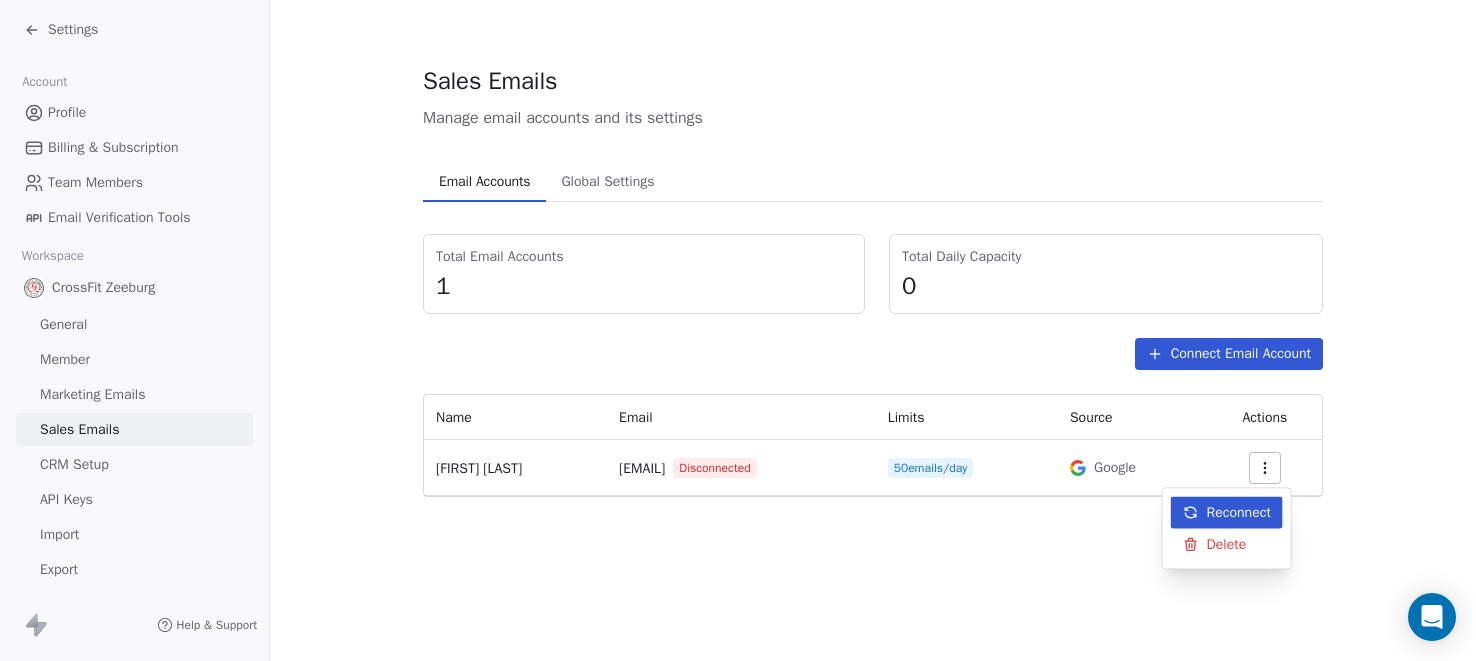 click on "Reconnect" at bounding box center [1239, 512] 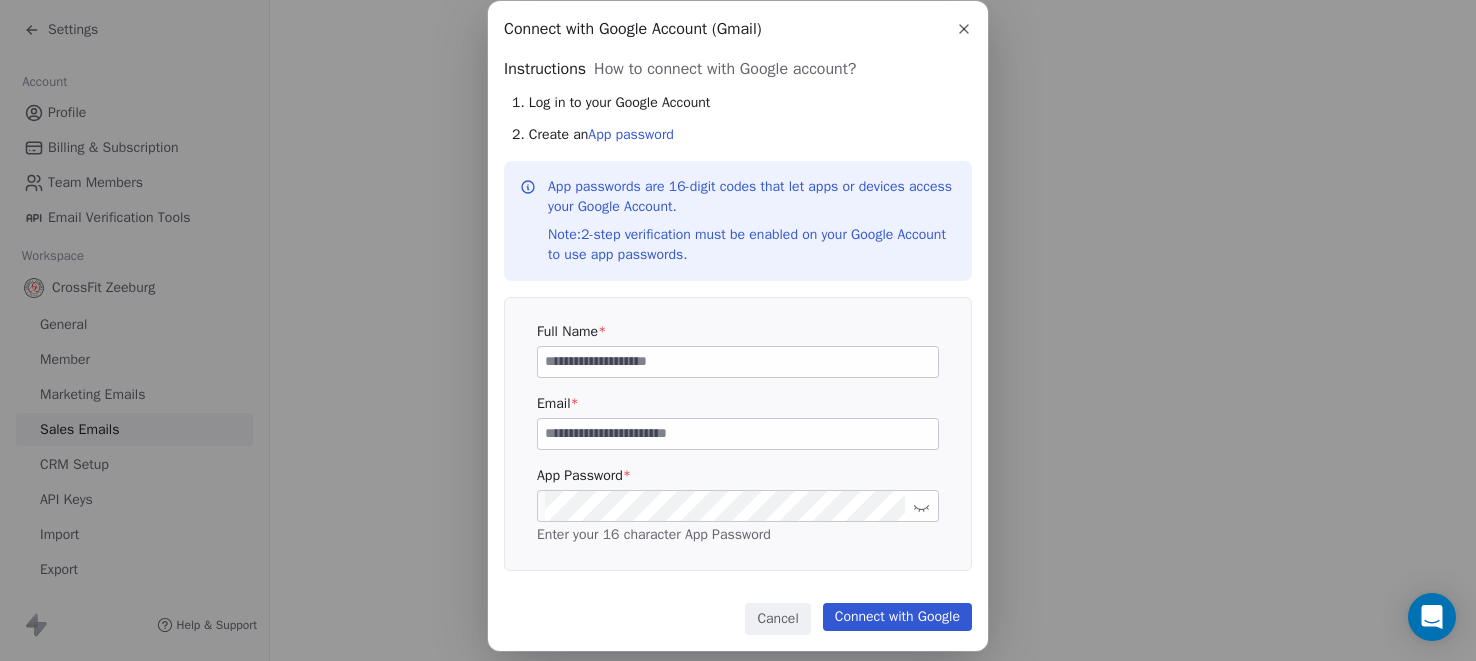 scroll, scrollTop: 0, scrollLeft: 0, axis: both 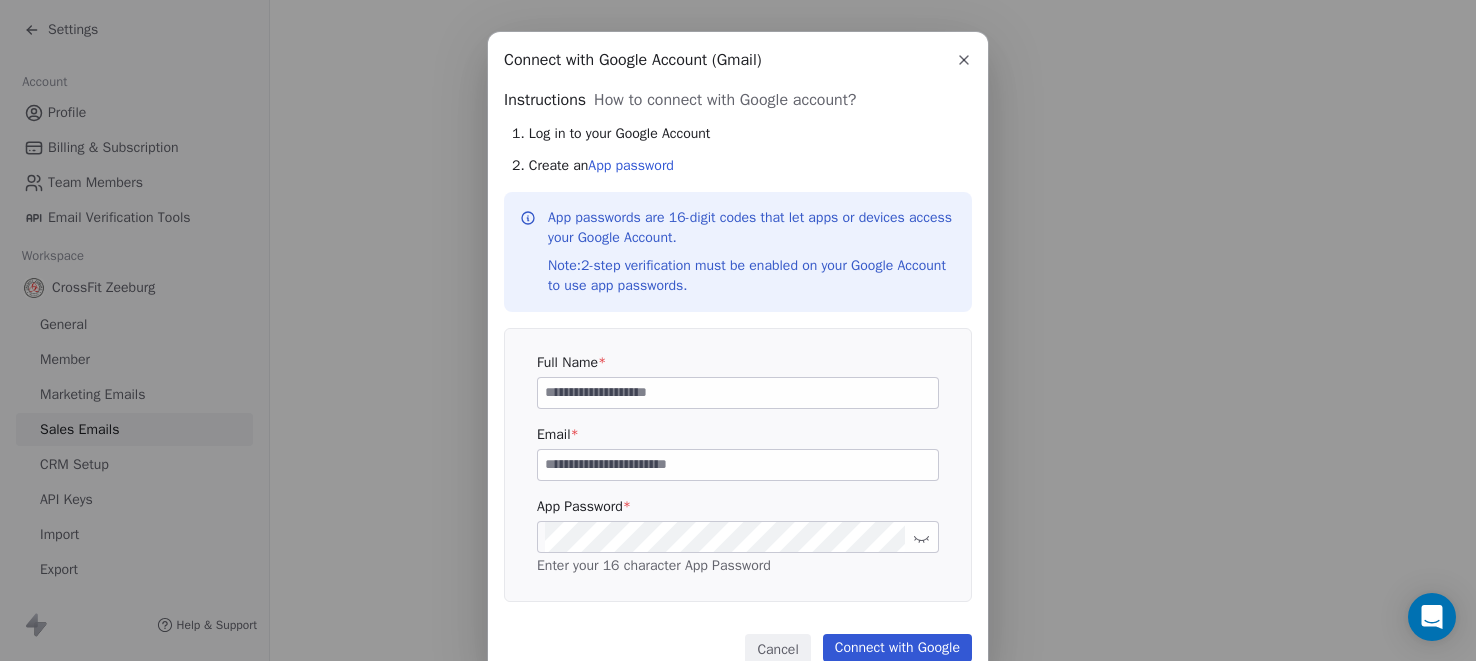 click 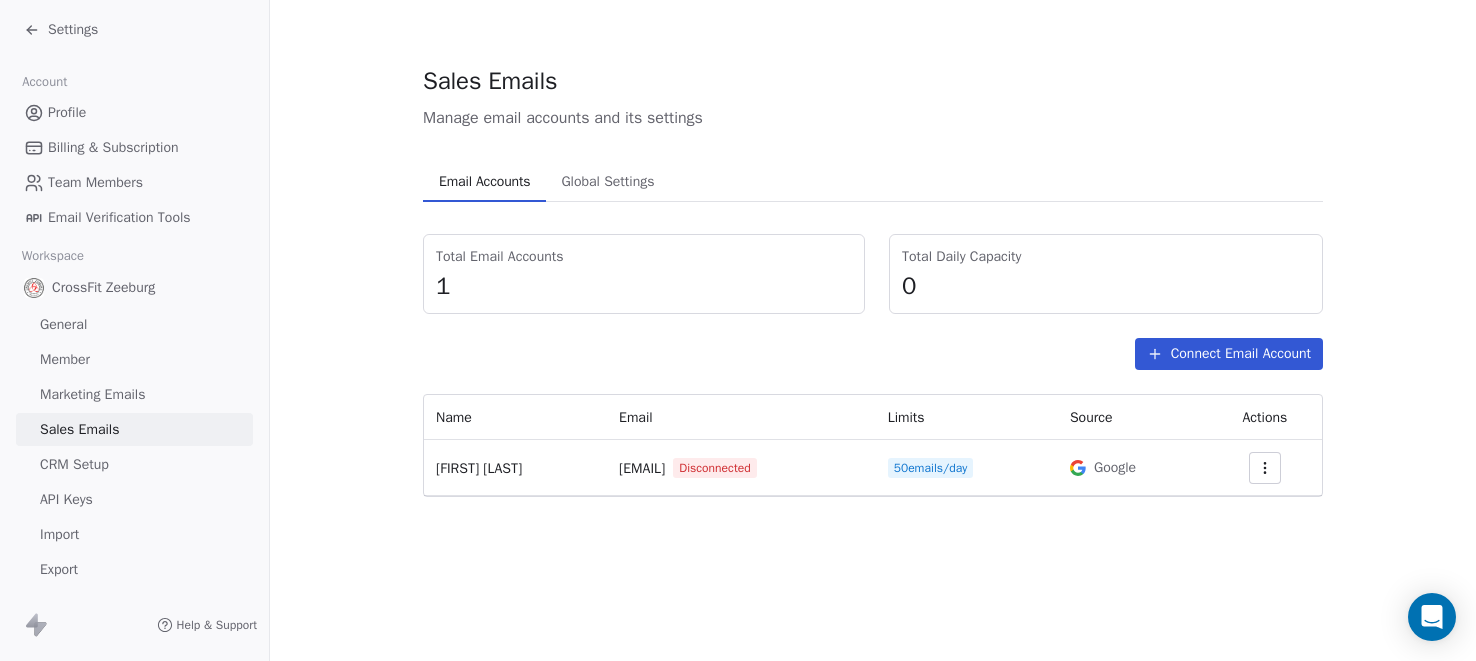 click on "CRM Setup" at bounding box center [74, 464] 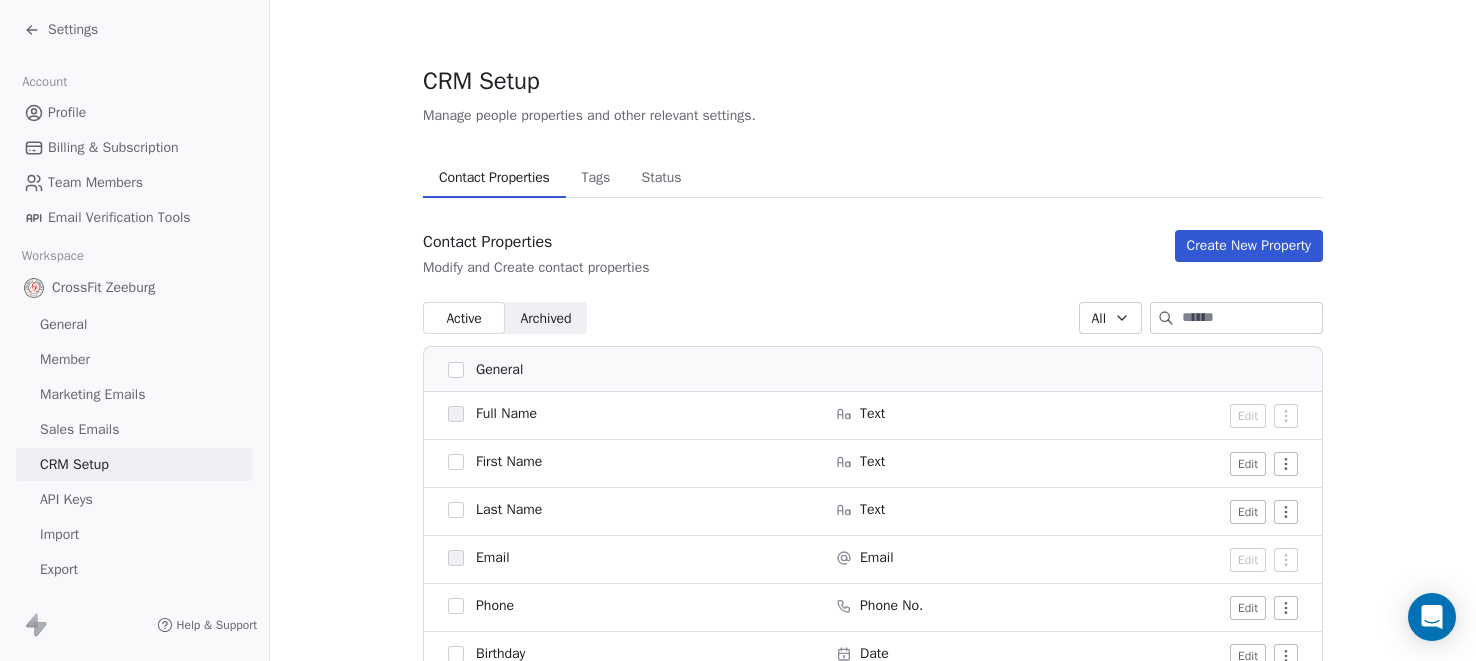 click on "Marketing Emails" at bounding box center [92, 394] 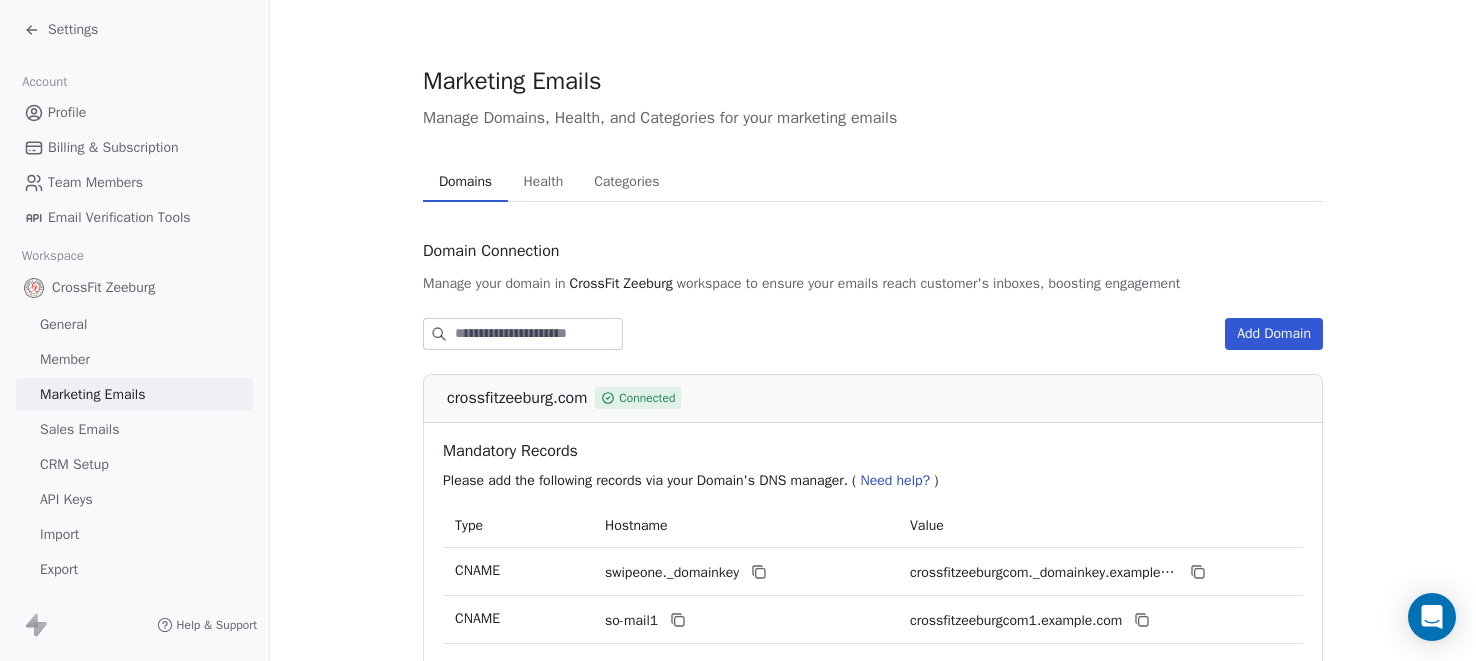 click on "CRM Setup" at bounding box center [74, 464] 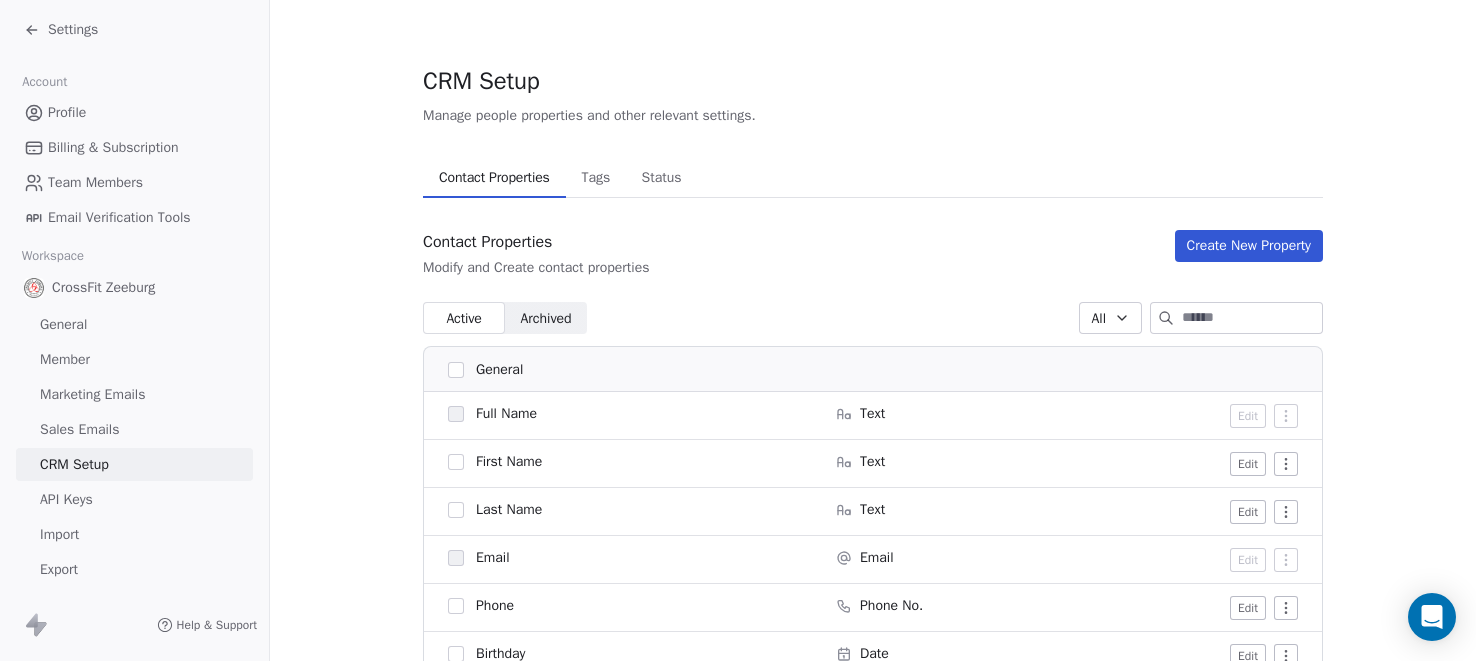 click on "General" at bounding box center (63, 324) 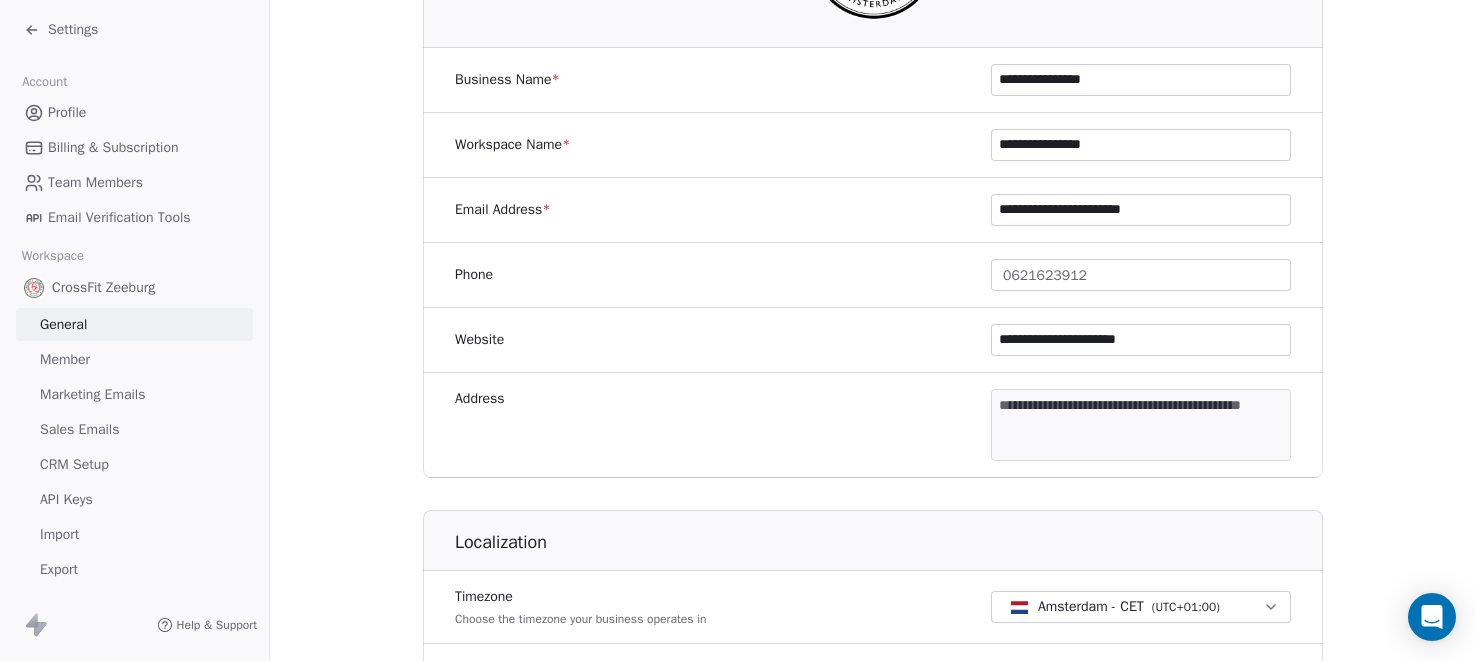 scroll, scrollTop: 462, scrollLeft: 0, axis: vertical 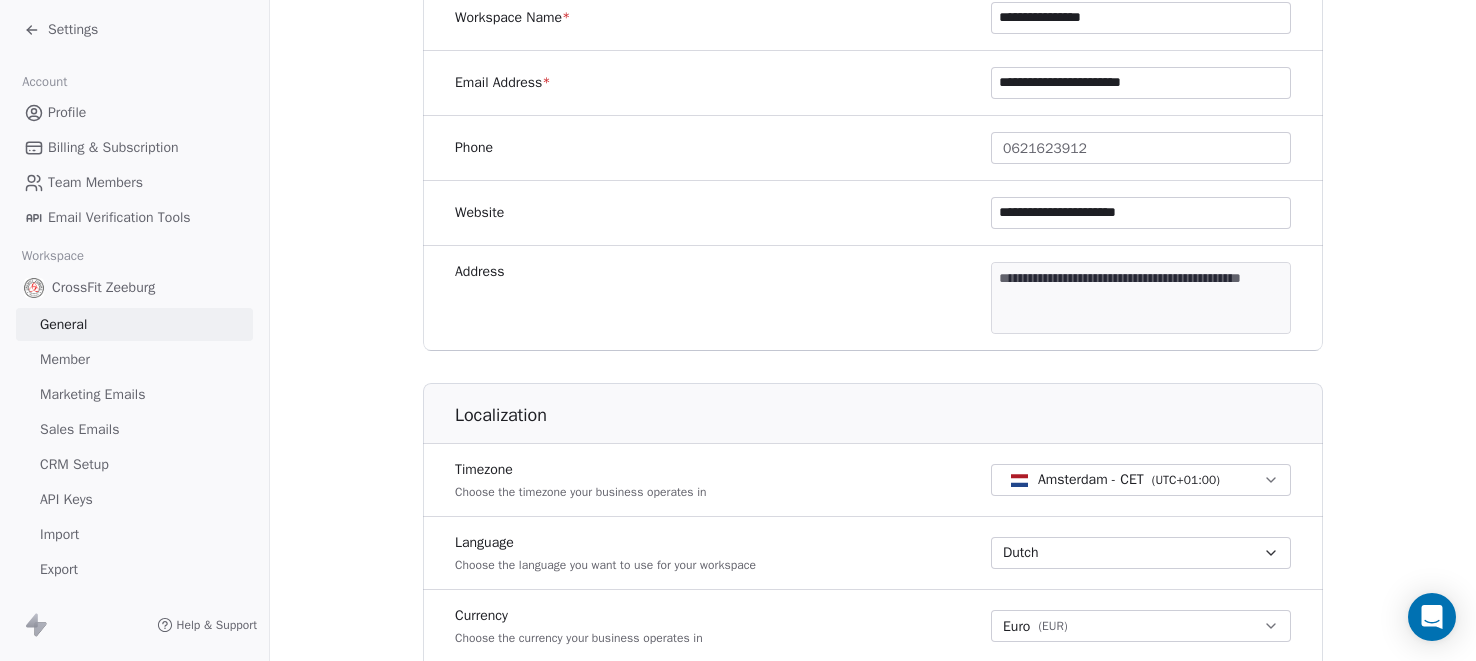 click on "**********" at bounding box center [873, 298] 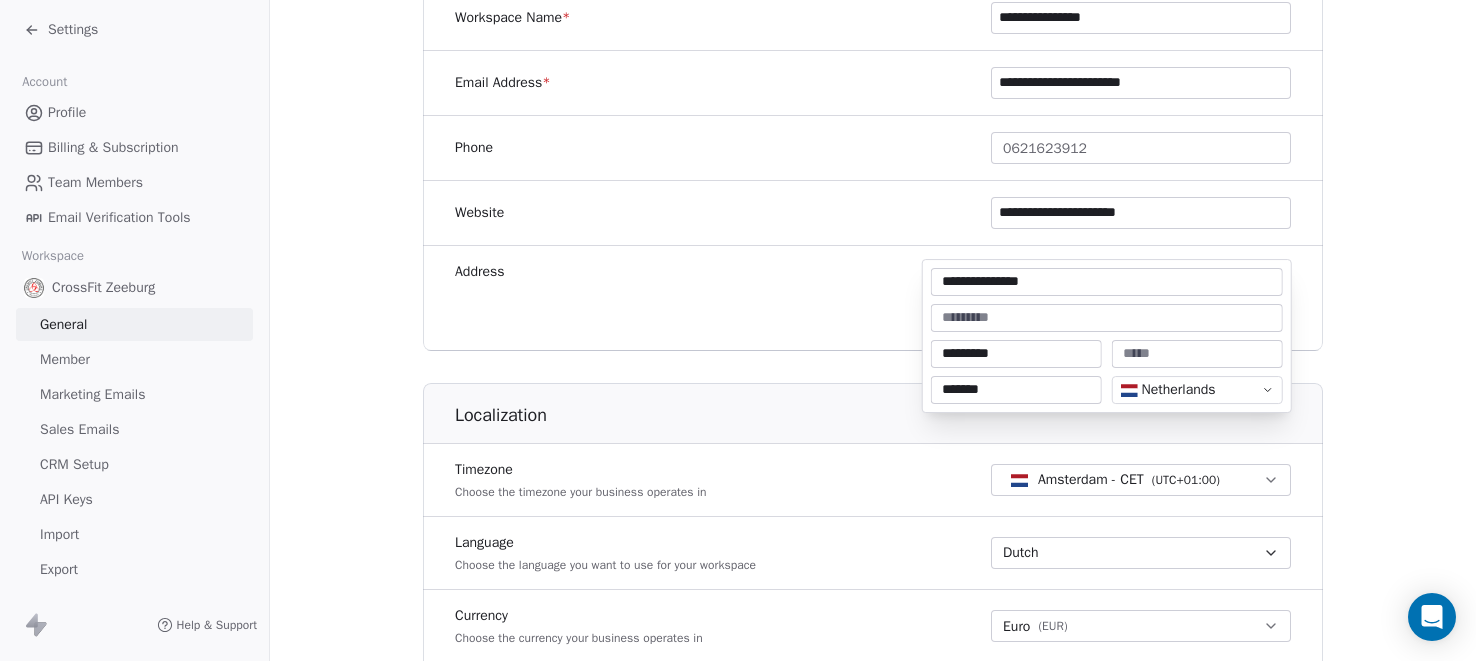 click on "**********" at bounding box center [738, 330] 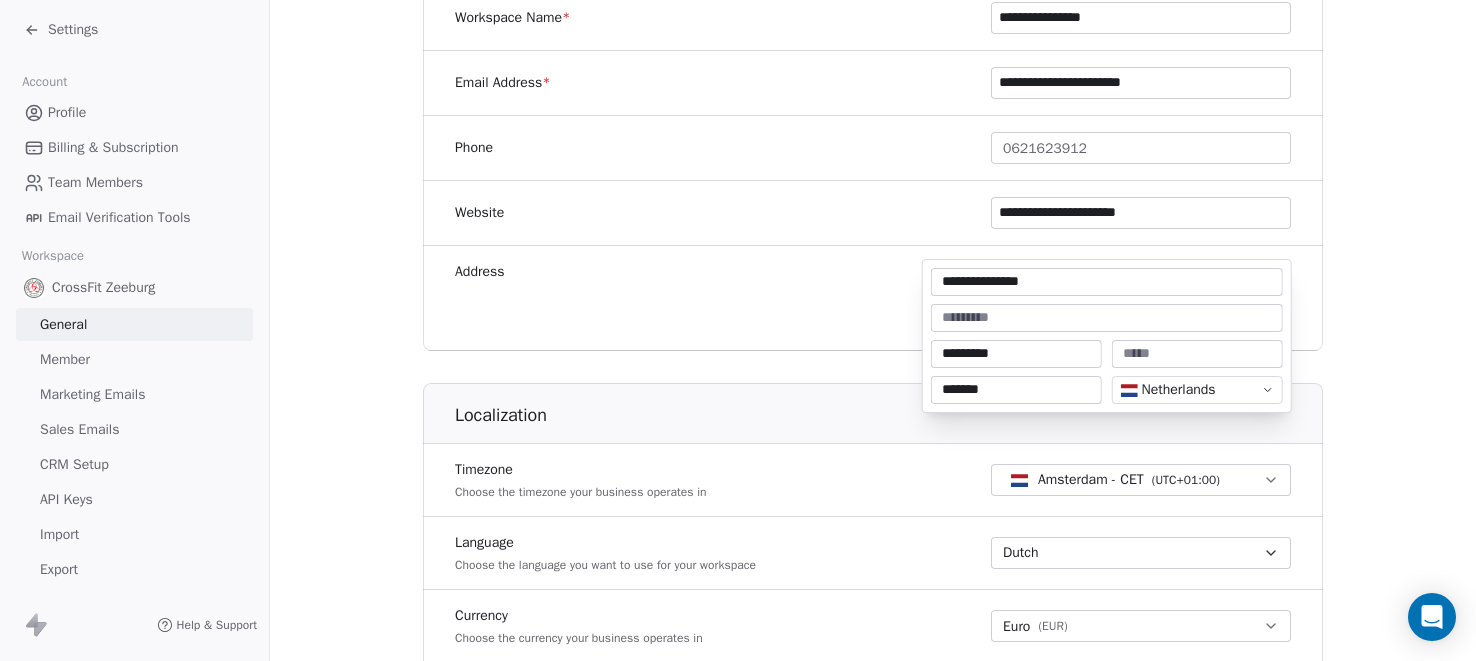 click at bounding box center (1107, 318) 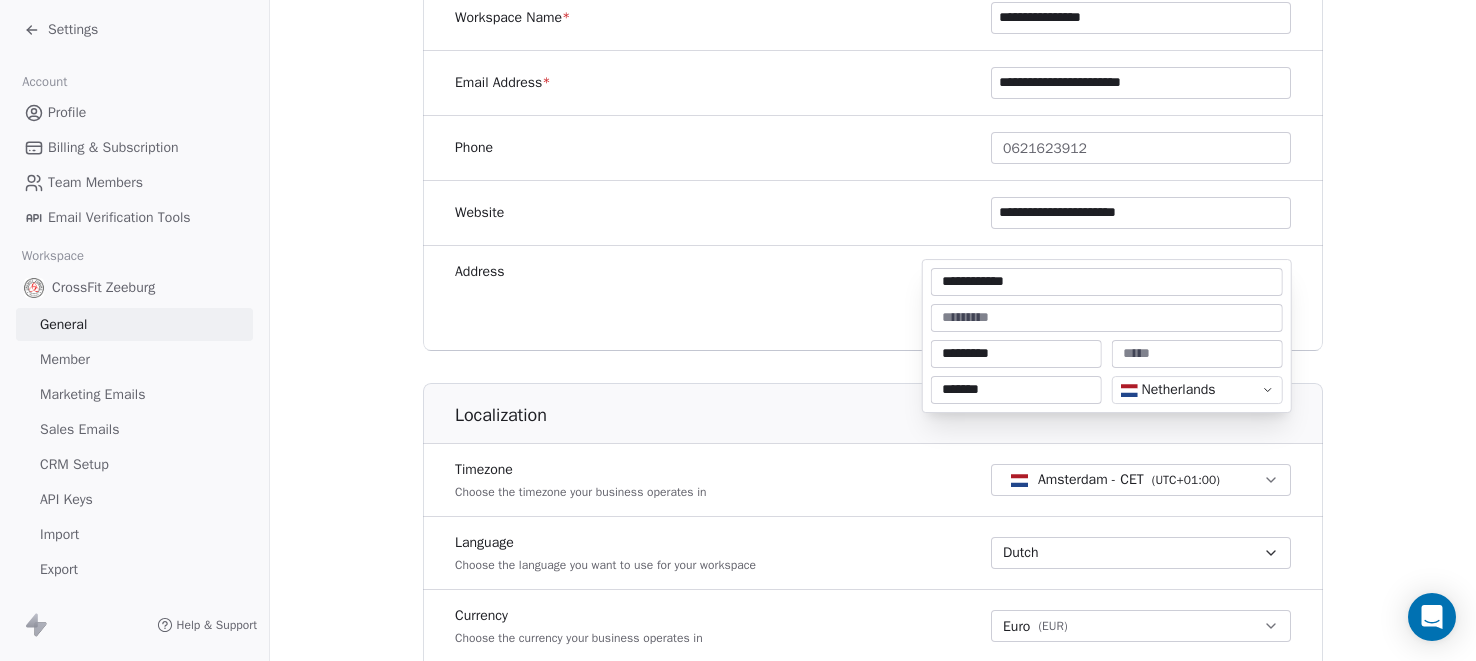type on "**********" 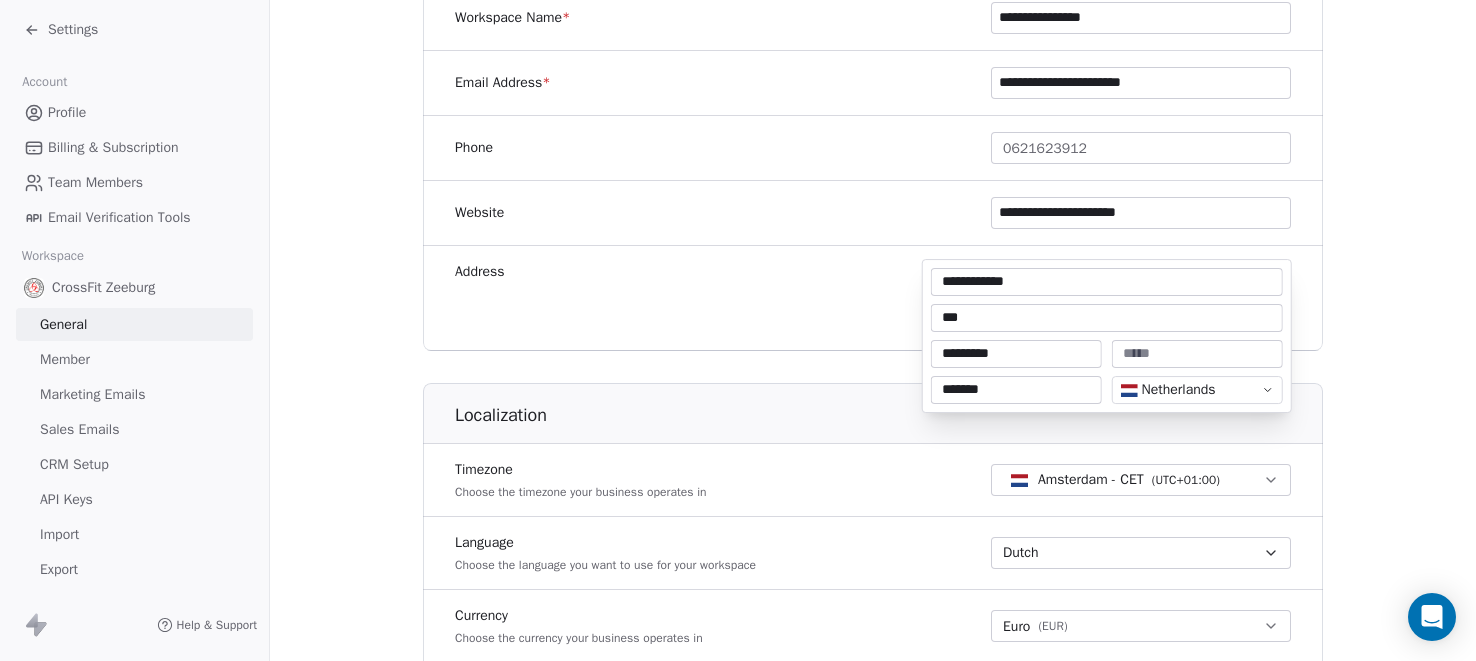 type on "***" 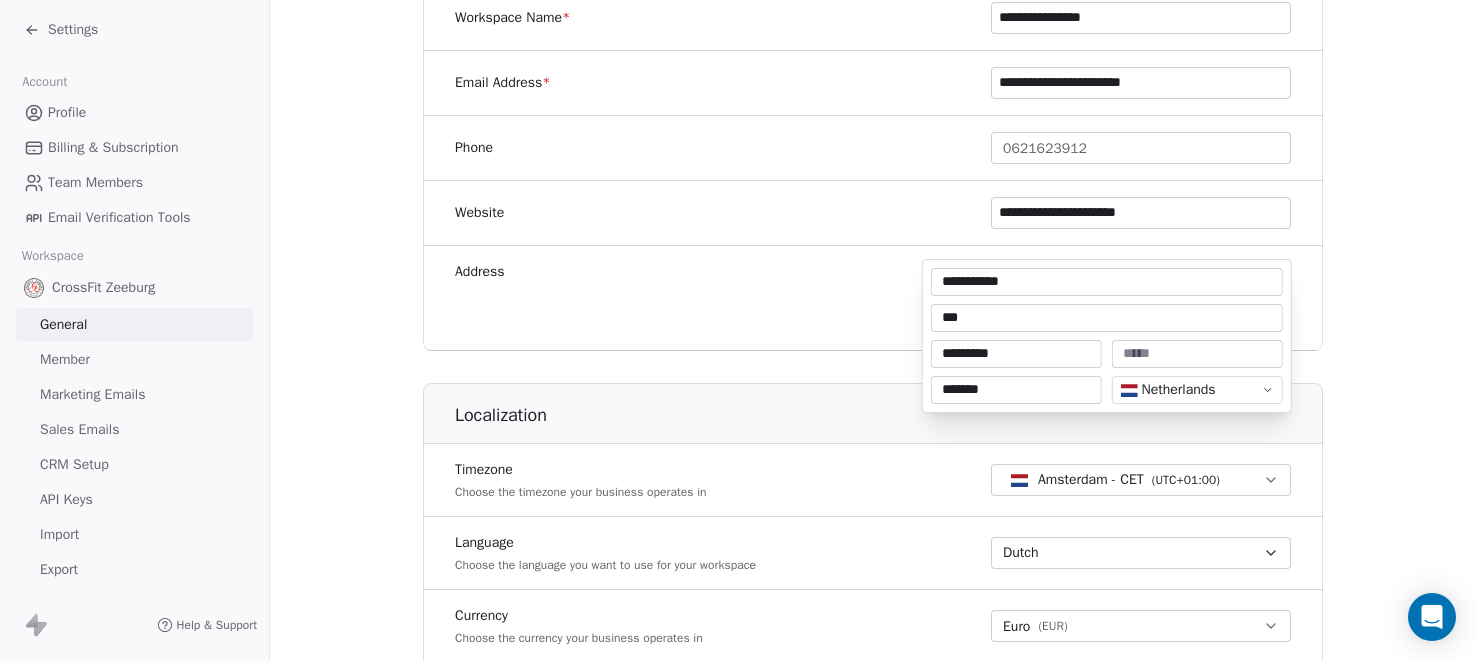 type on "**********" 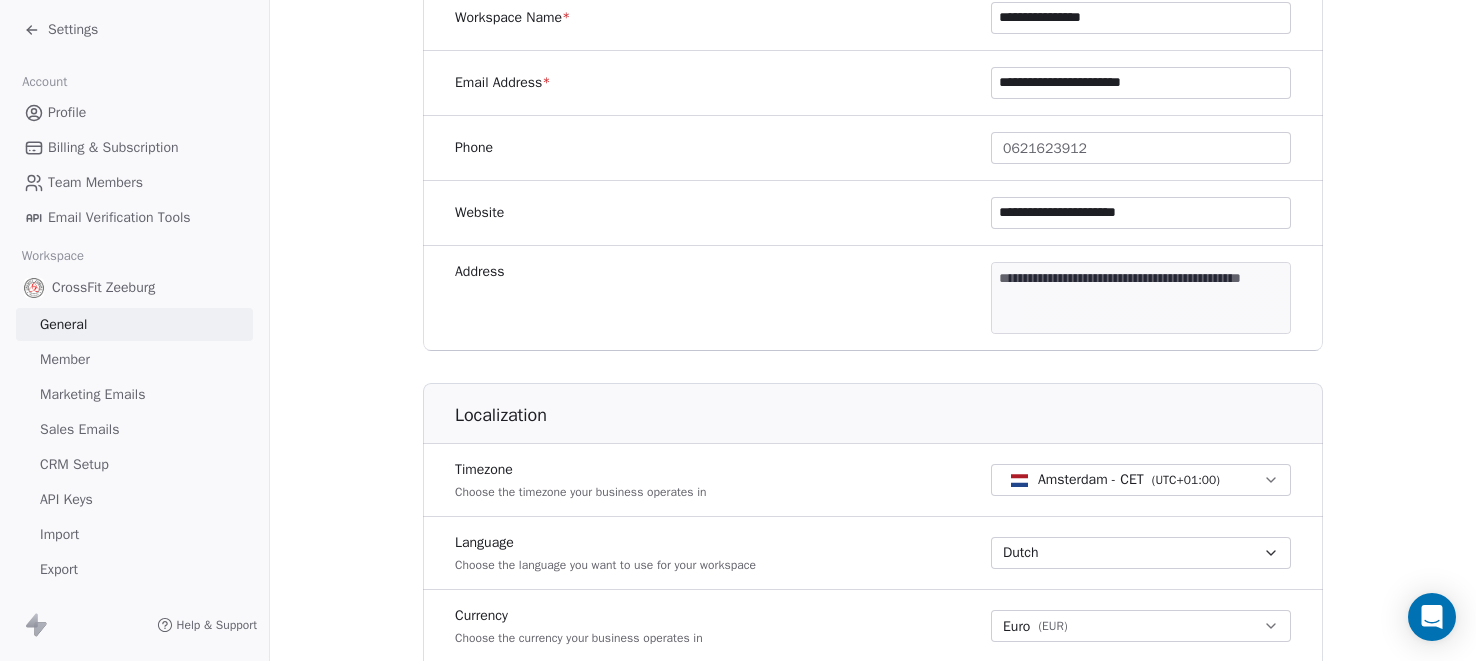 click 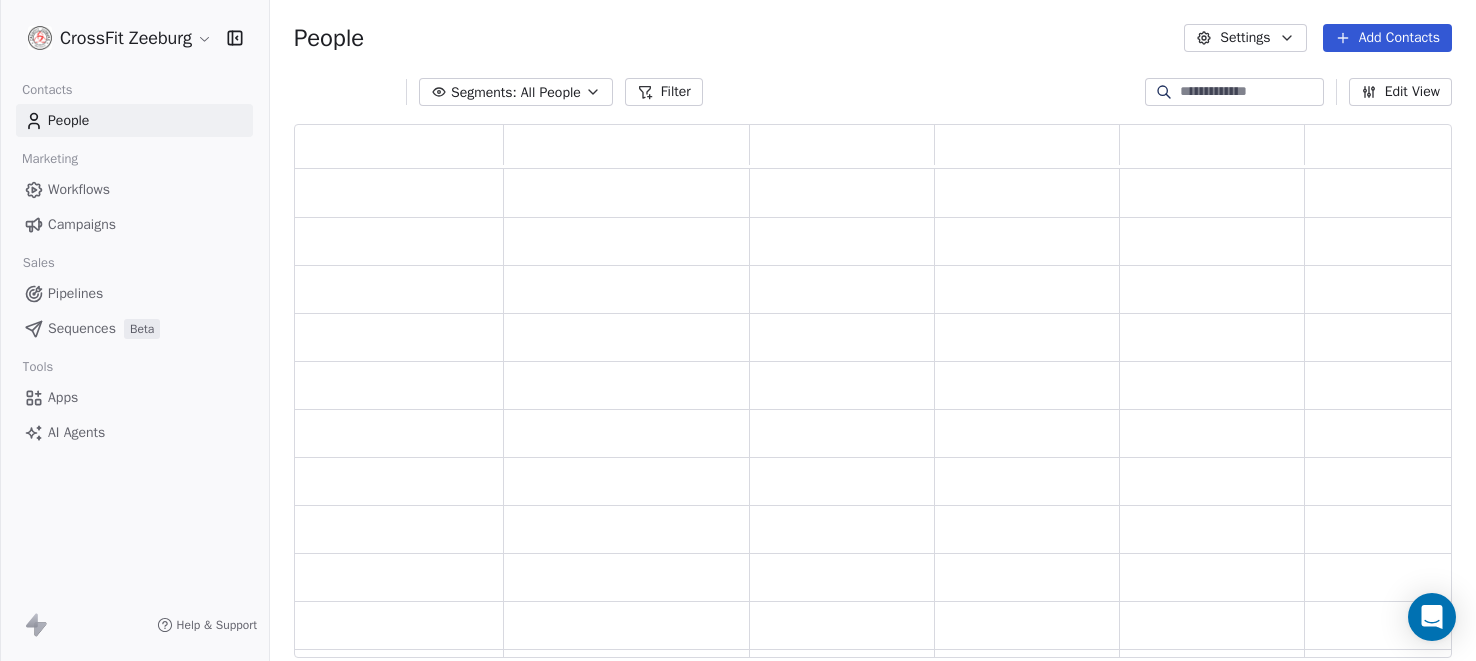 scroll, scrollTop: 0, scrollLeft: 0, axis: both 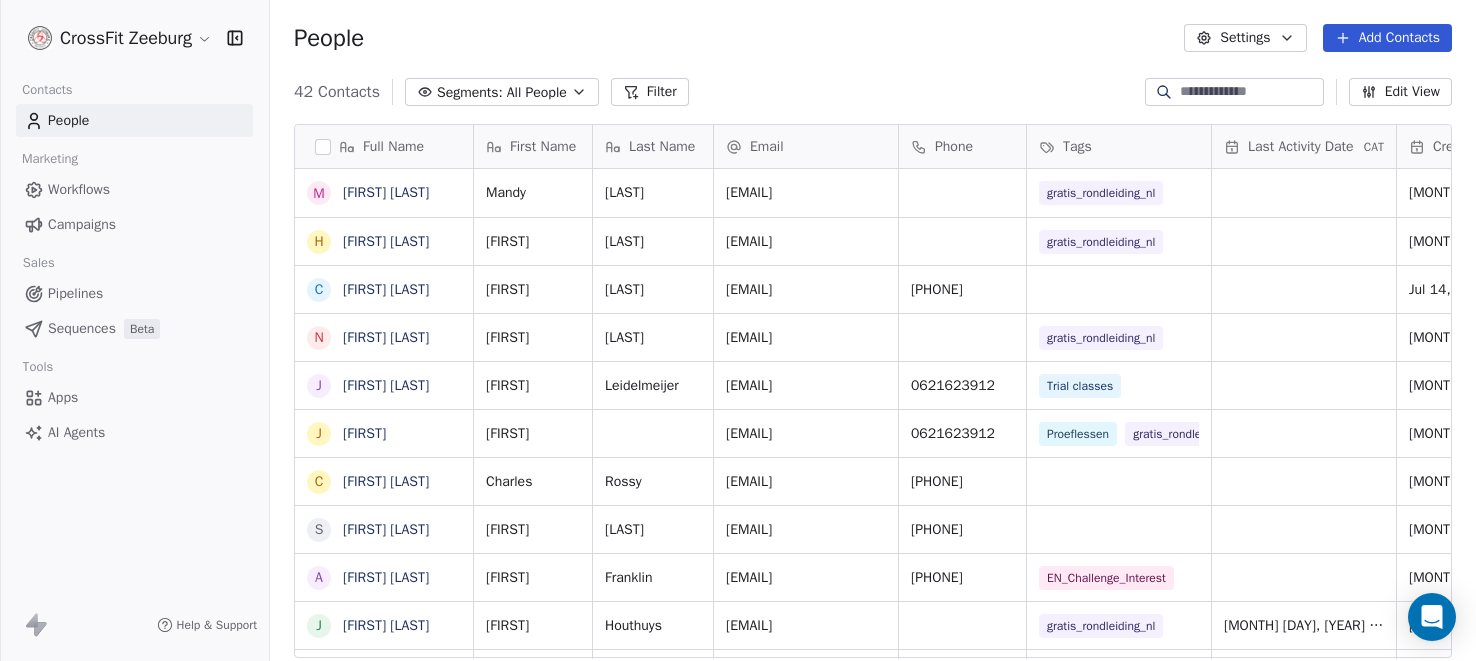 click on "Workflows" at bounding box center (79, 189) 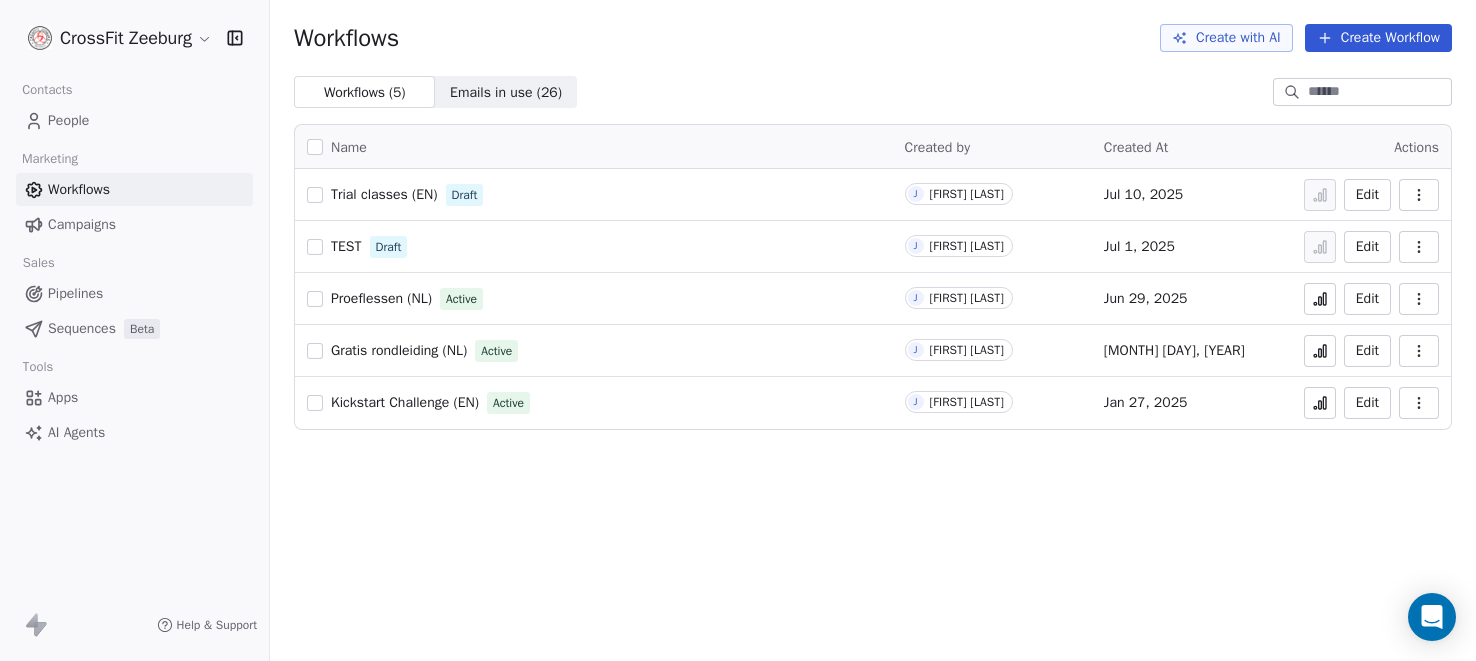 click on "Trial classes (EN)" at bounding box center [384, 194] 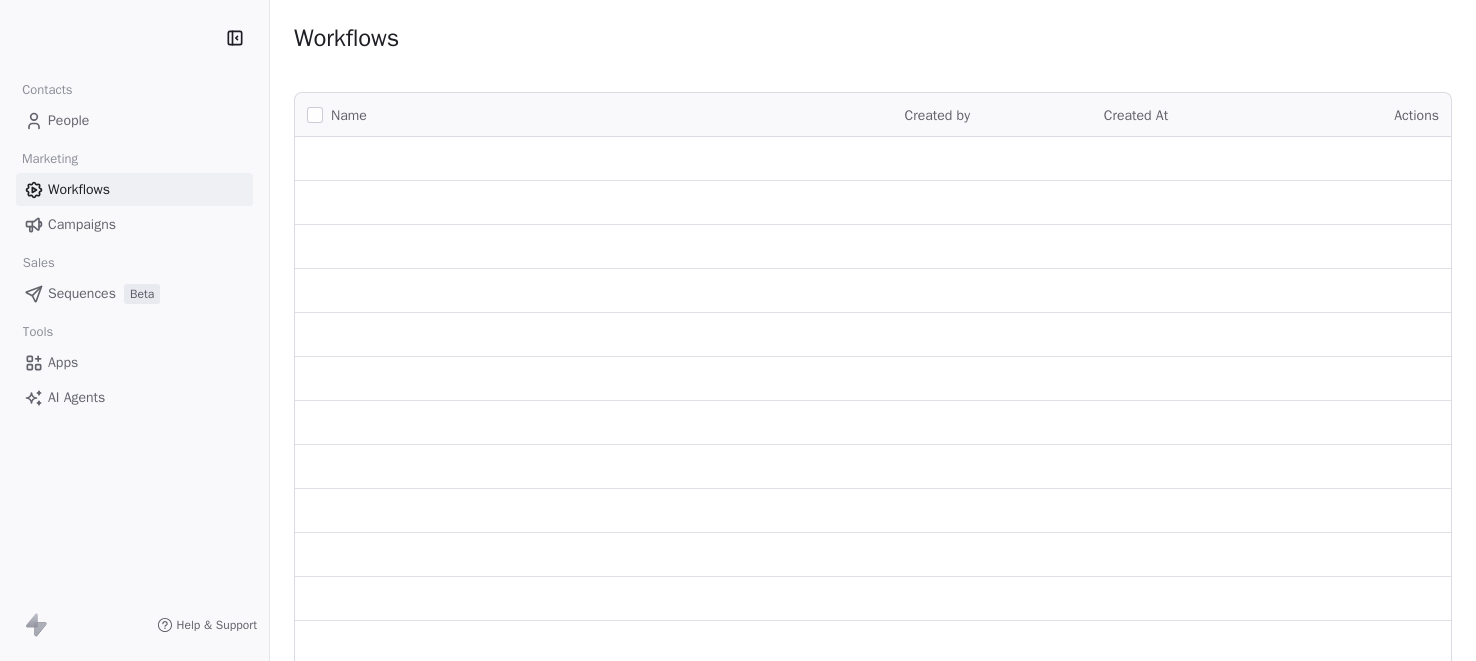 scroll, scrollTop: 0, scrollLeft: 0, axis: both 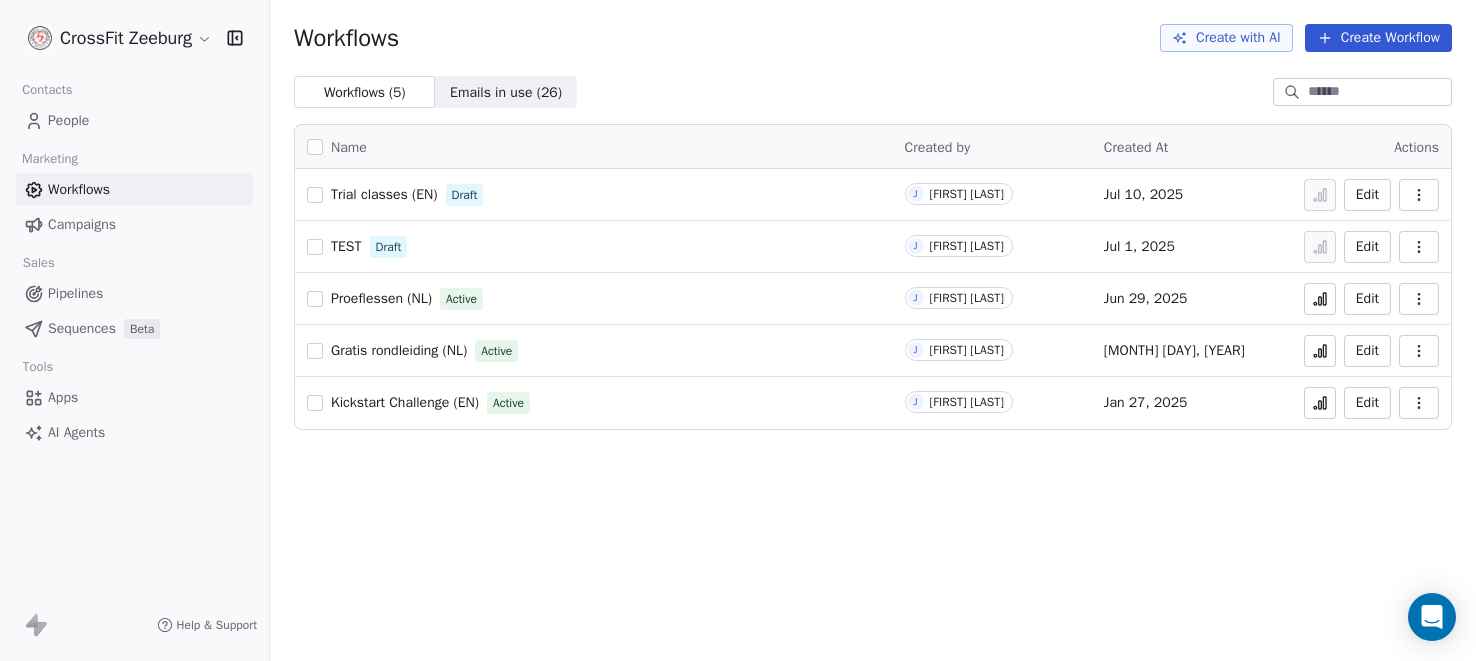 click 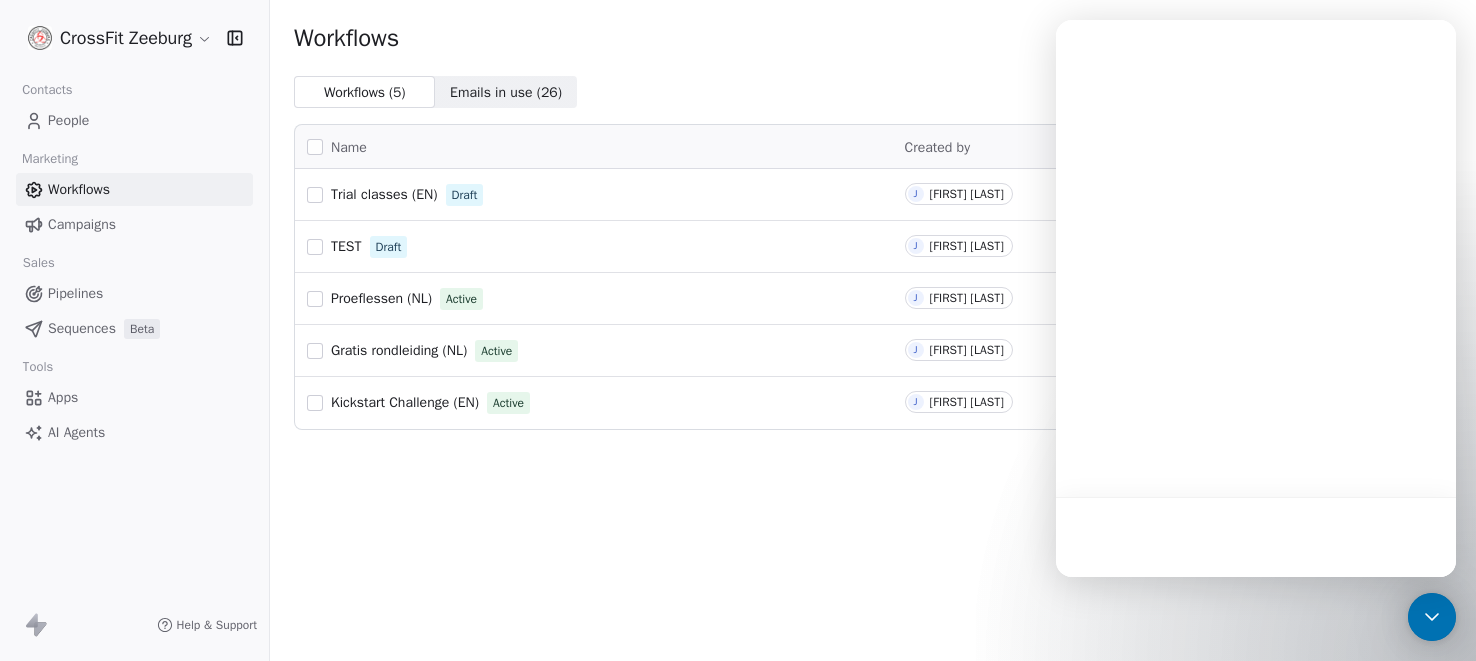 scroll, scrollTop: 0, scrollLeft: 0, axis: both 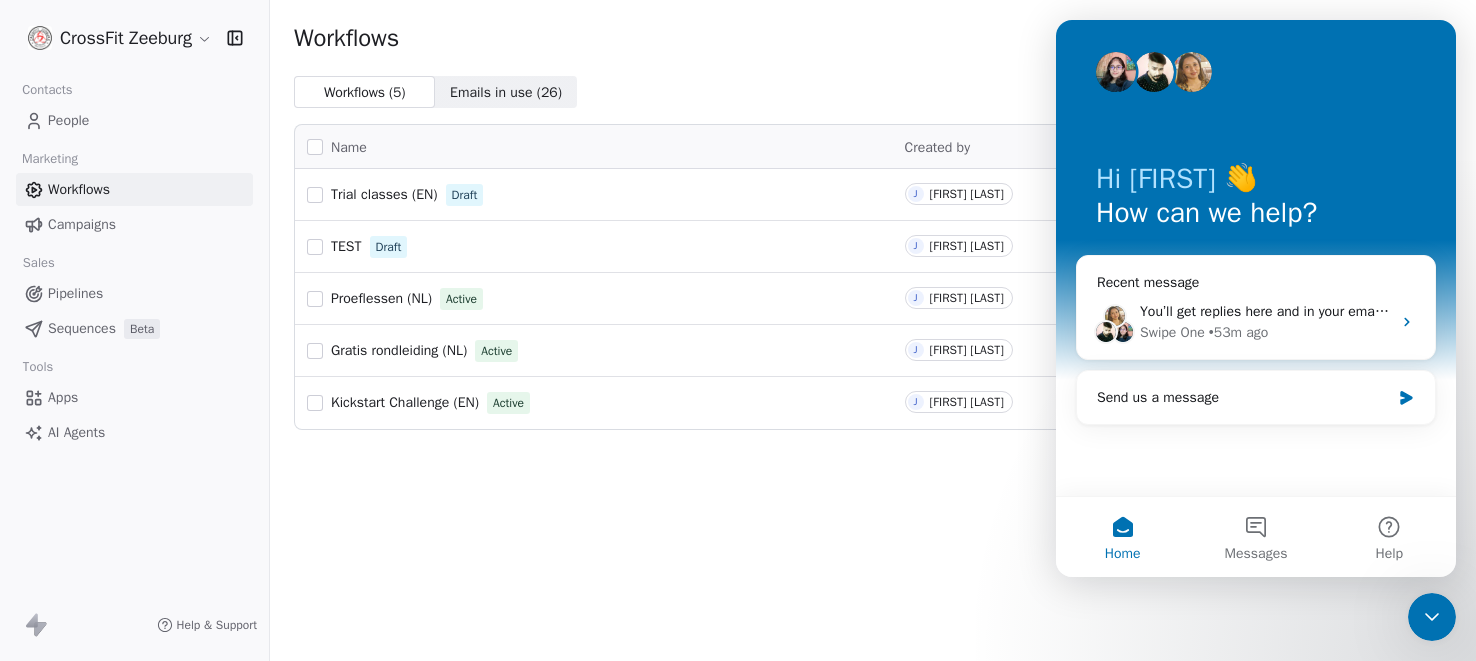 click on "CrossFit Zeeburg Contacts People Marketing Workflows Campaigns Sales Pipelines Sequences Beta Tools Apps AI Agents Help & Support Workflows  Create with AI  Create Workflow Workflows ( 5 ) Workflows ( 5 ) Emails in use ( 26 ) Emails in use ( 26 ) Name Created by Created At Actions Trial classes (EN) Draft J Jeroen Leidelmeijer Jul 10, 2025 Edit TEST Draft J Jeroen Leidelmeijer Jul 1, 2025 Edit Proeflessen (NL) Active J Jeroen Leidelmeijer Jun 29, 2025 Edit Gratis rondleiding (NL) Active J Jeroen Leidelmeijer Feb 16, 2025 Edit Kickstart Challenge (EN) Active J Jeroen Leidelmeijer Jan 27, 2025 Edit" at bounding box center (738, 330) 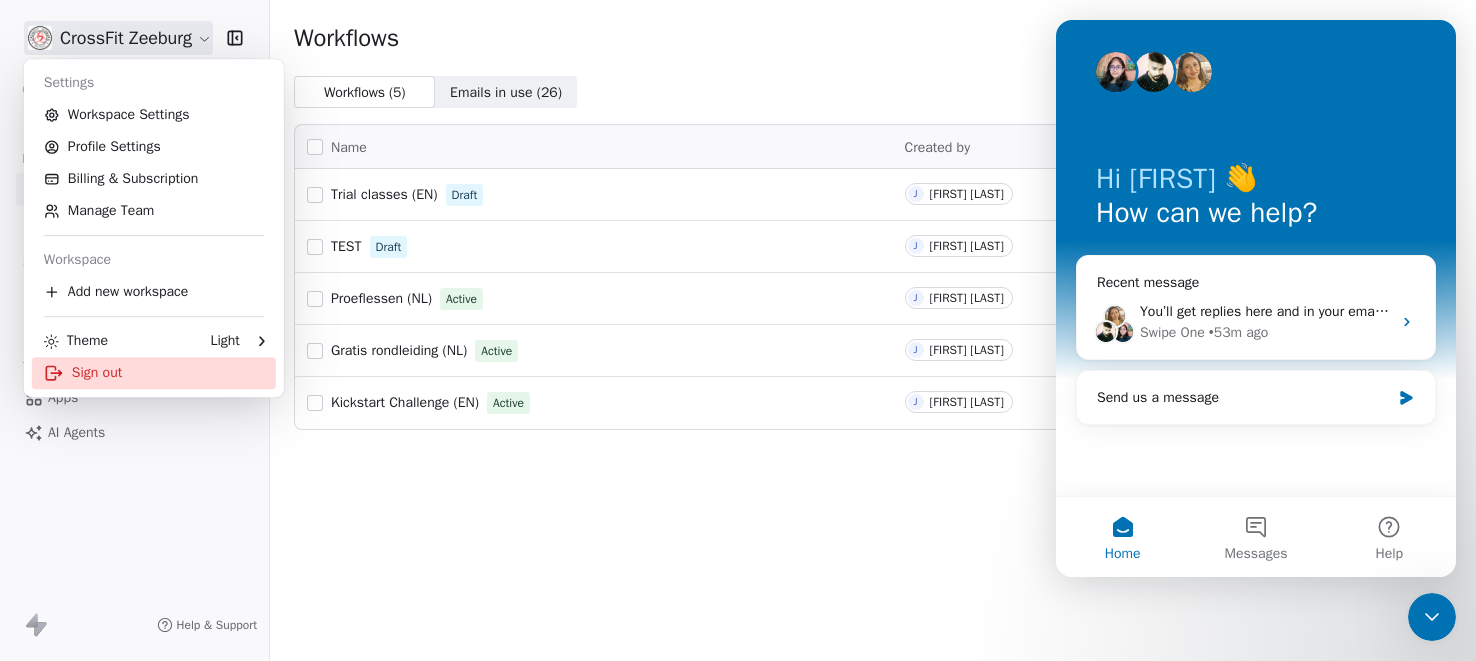 click on "Sign out" at bounding box center [154, 373] 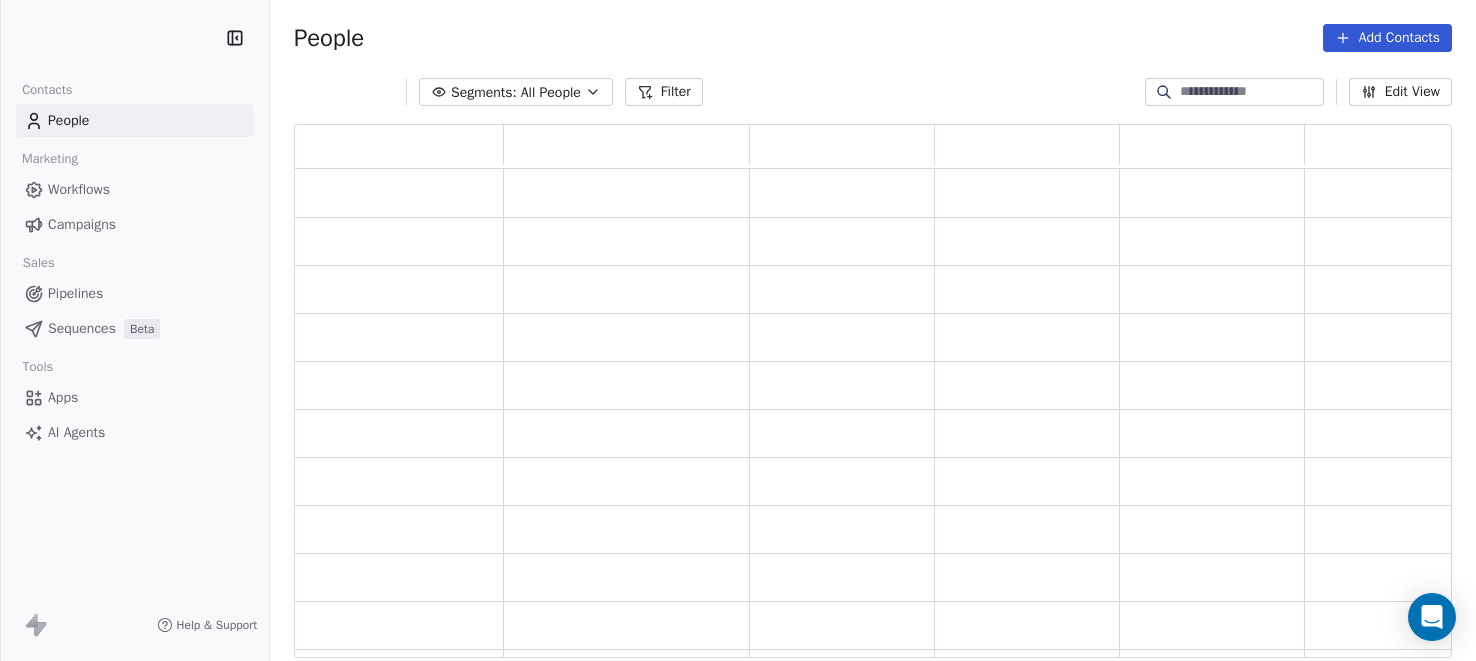 scroll, scrollTop: 0, scrollLeft: 0, axis: both 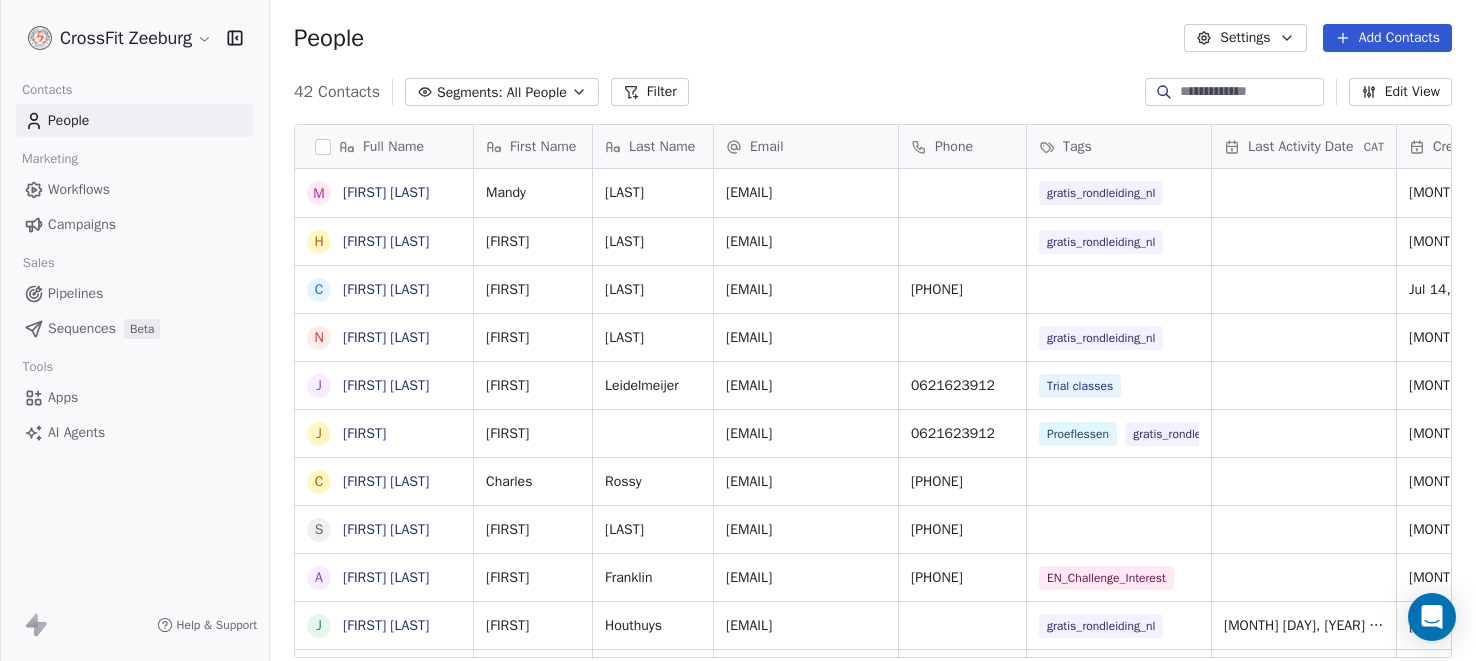 click on "Workflows" at bounding box center (79, 189) 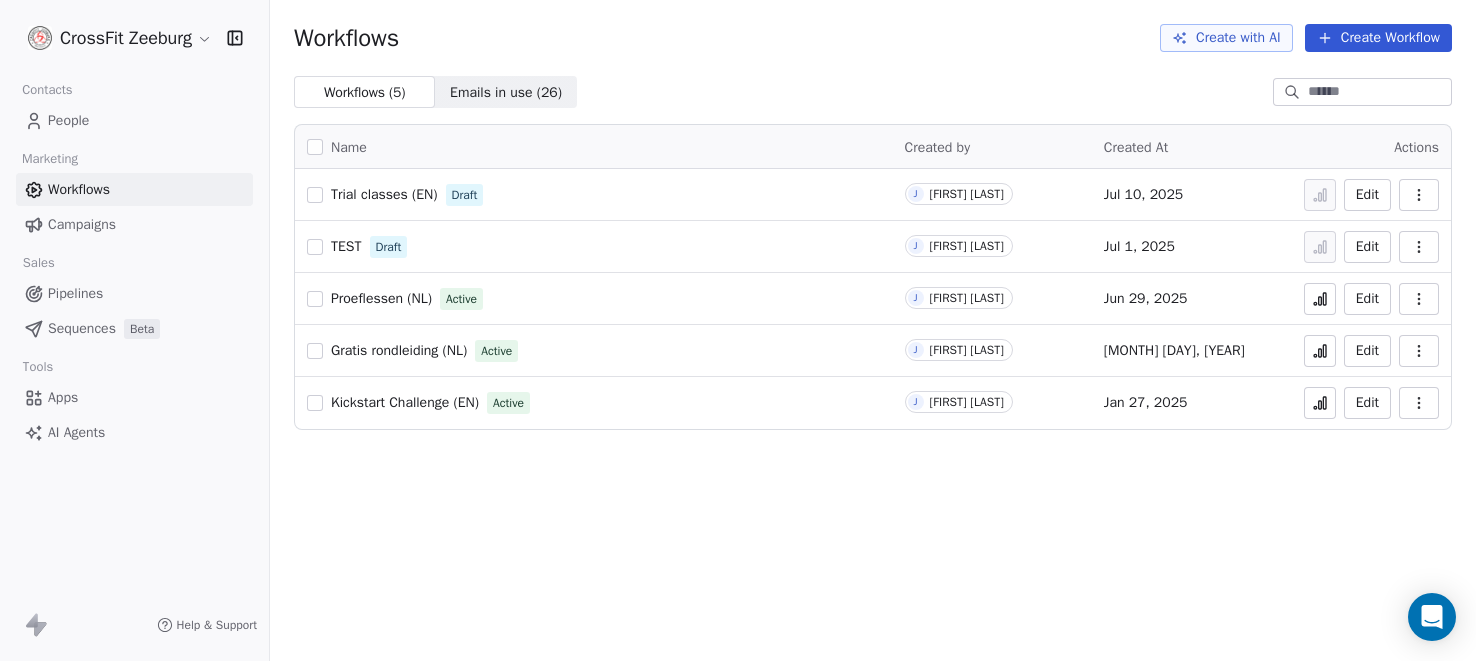 click on "Edit" at bounding box center (1367, 195) 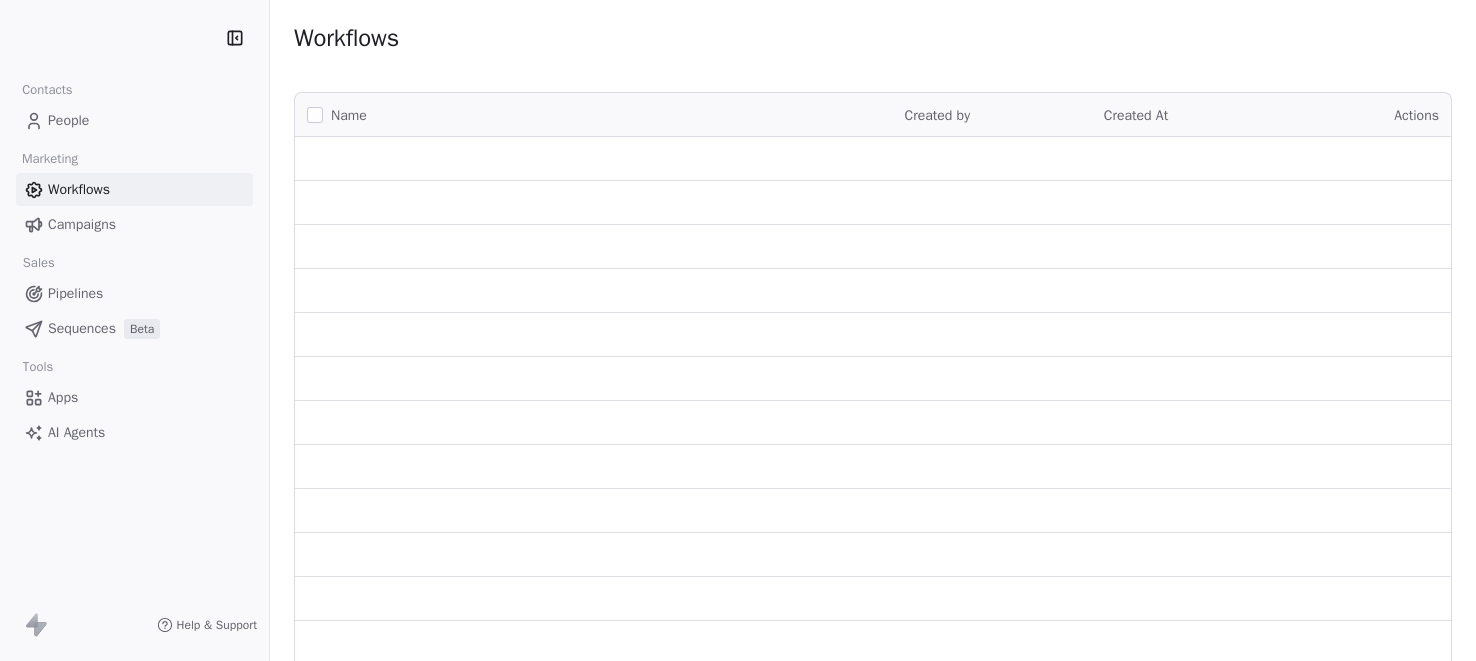 scroll, scrollTop: 0, scrollLeft: 0, axis: both 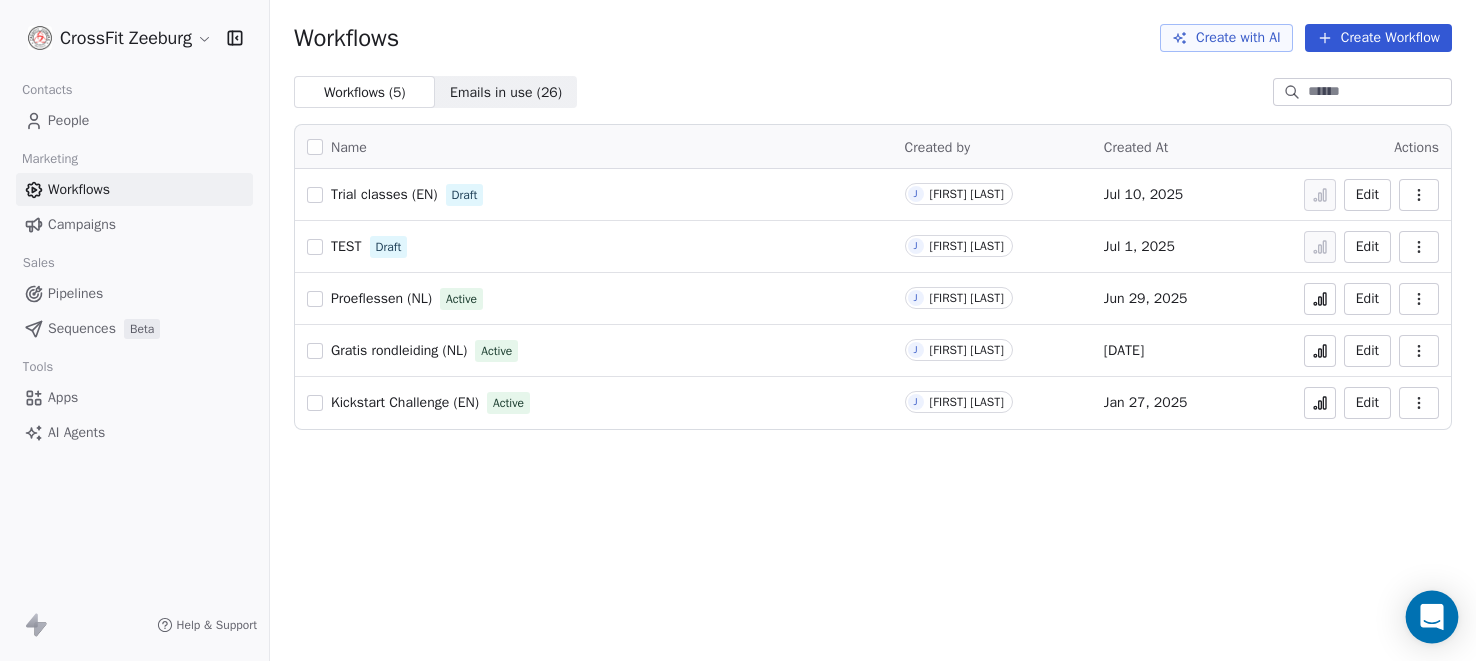 click 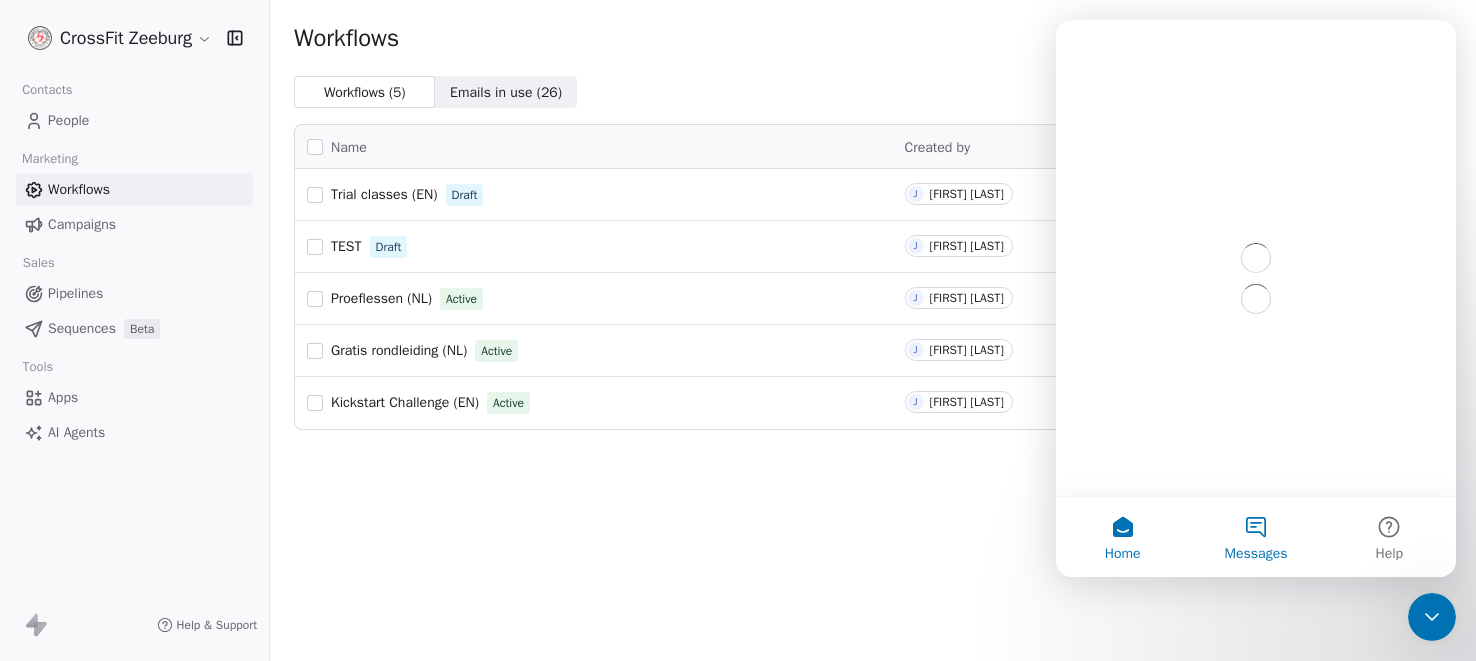 scroll, scrollTop: 0, scrollLeft: 0, axis: both 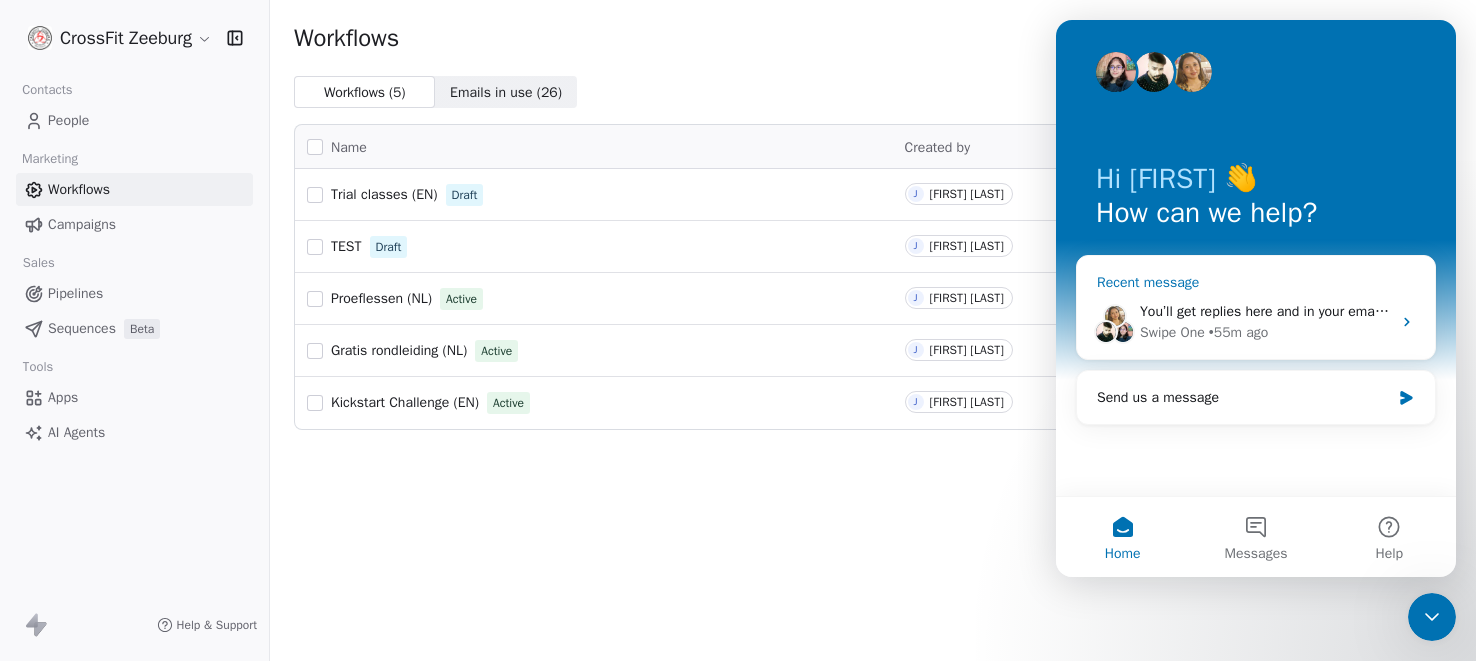 click on "You’ll get replies here and in your email: ✉️ jeroenleidelmeijer@gmail.com Our usual reply time 🕒 1 day" at bounding box center [1391, 311] 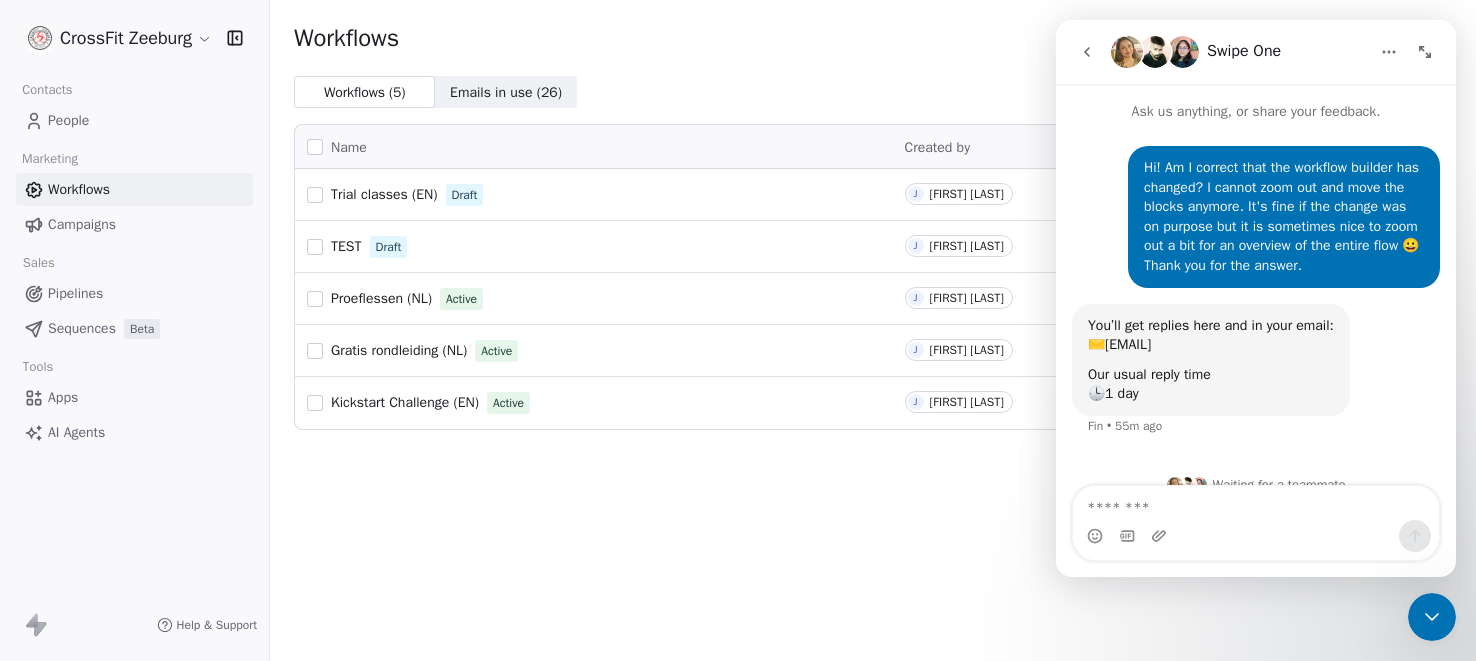 scroll, scrollTop: 26, scrollLeft: 0, axis: vertical 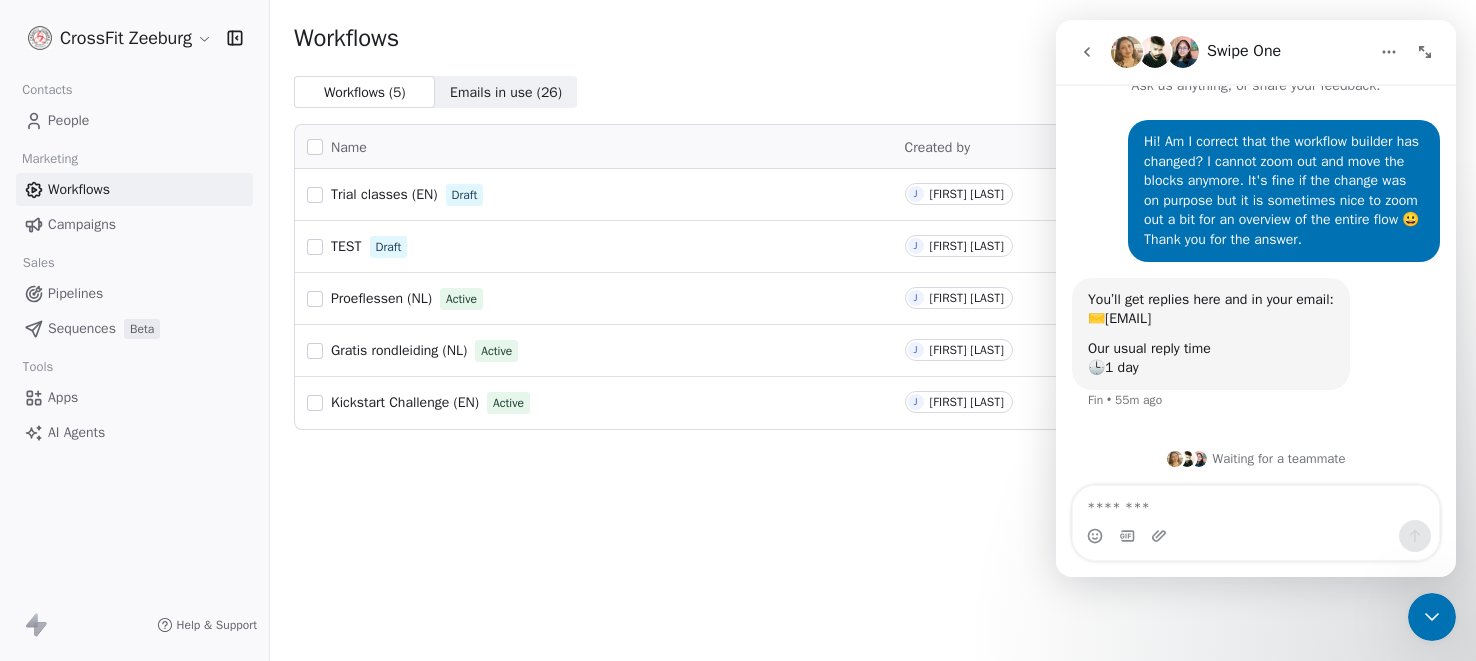 click at bounding box center [1256, 503] 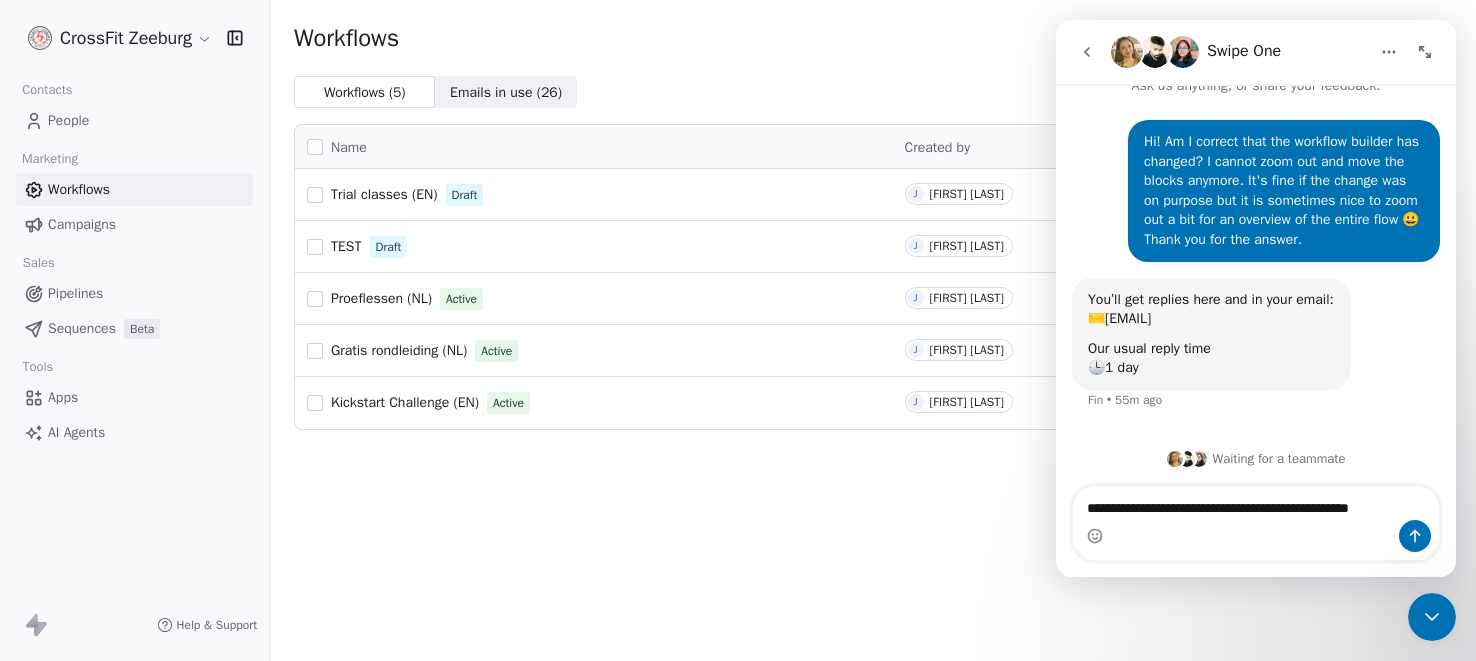 type on "**********" 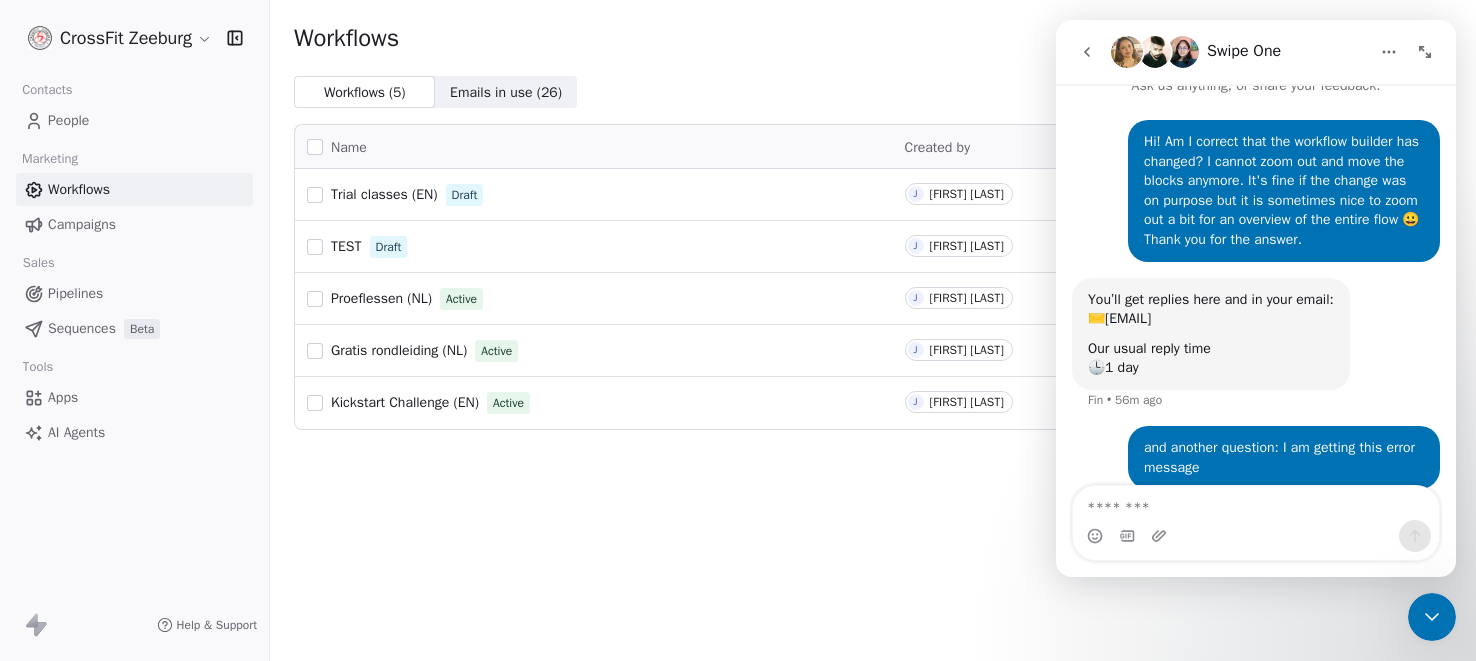 scroll, scrollTop: 106, scrollLeft: 0, axis: vertical 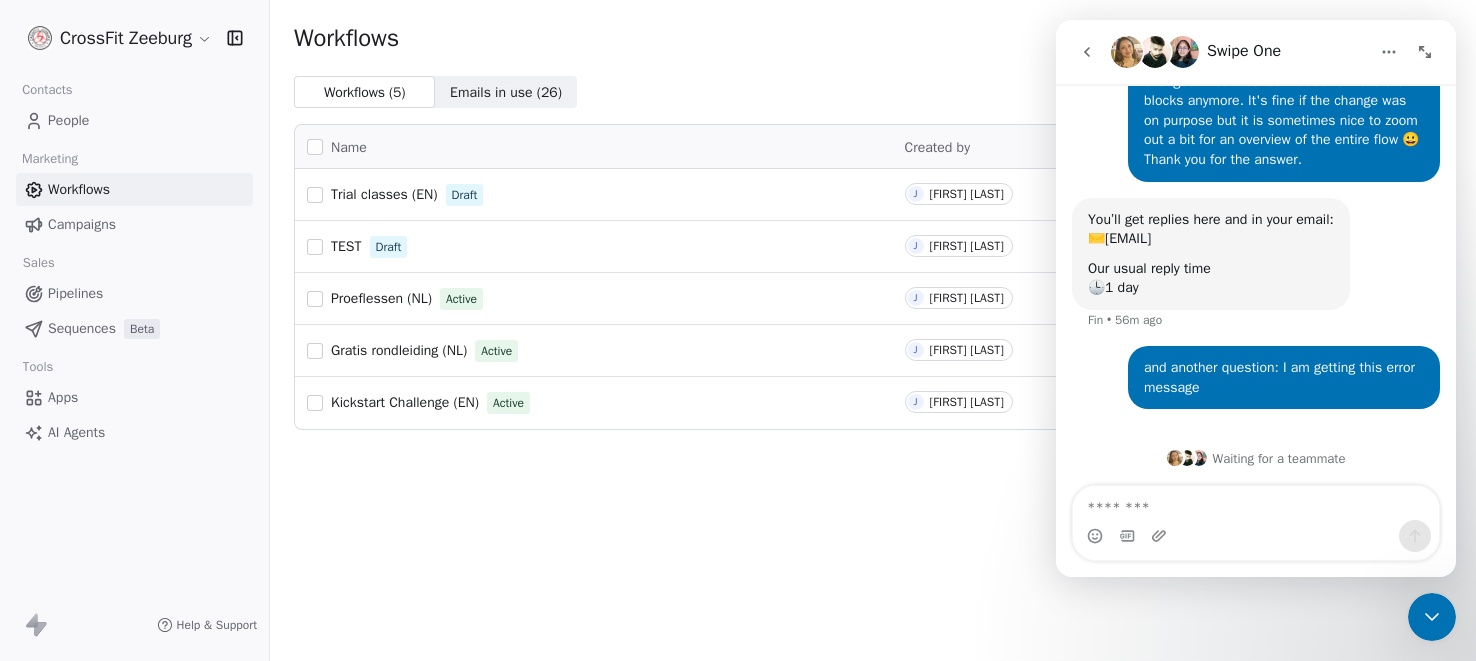 type on "***" 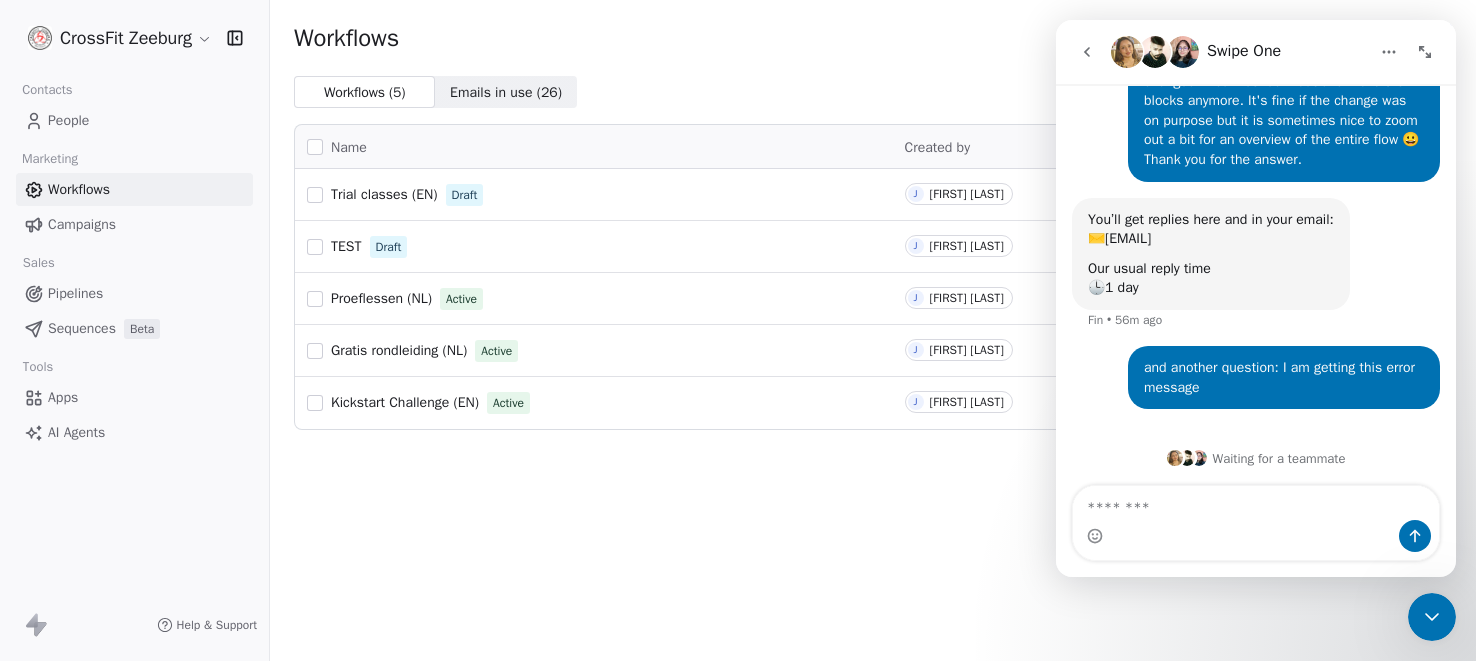 scroll, scrollTop: 151, scrollLeft: 0, axis: vertical 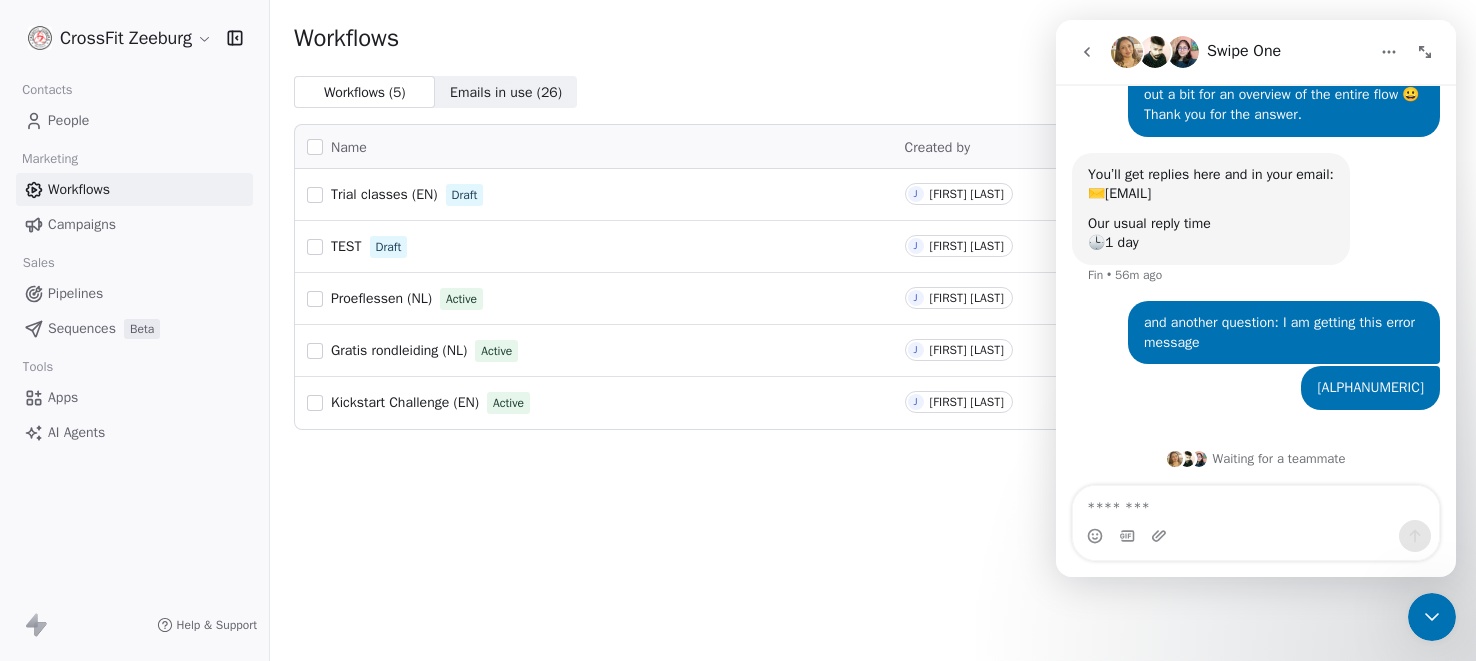 click on "96F Jeroen    •   Just now" at bounding box center [1370, 388] 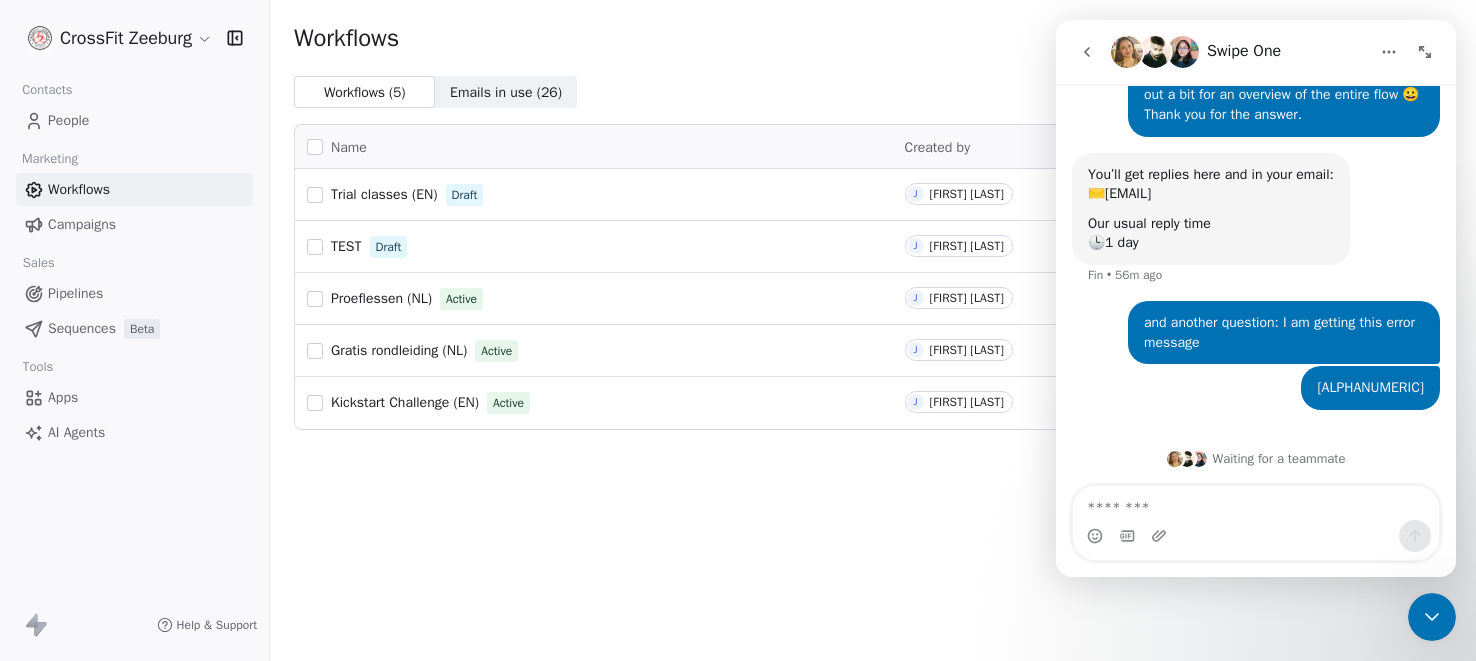 click on "96F" at bounding box center [1370, 388] 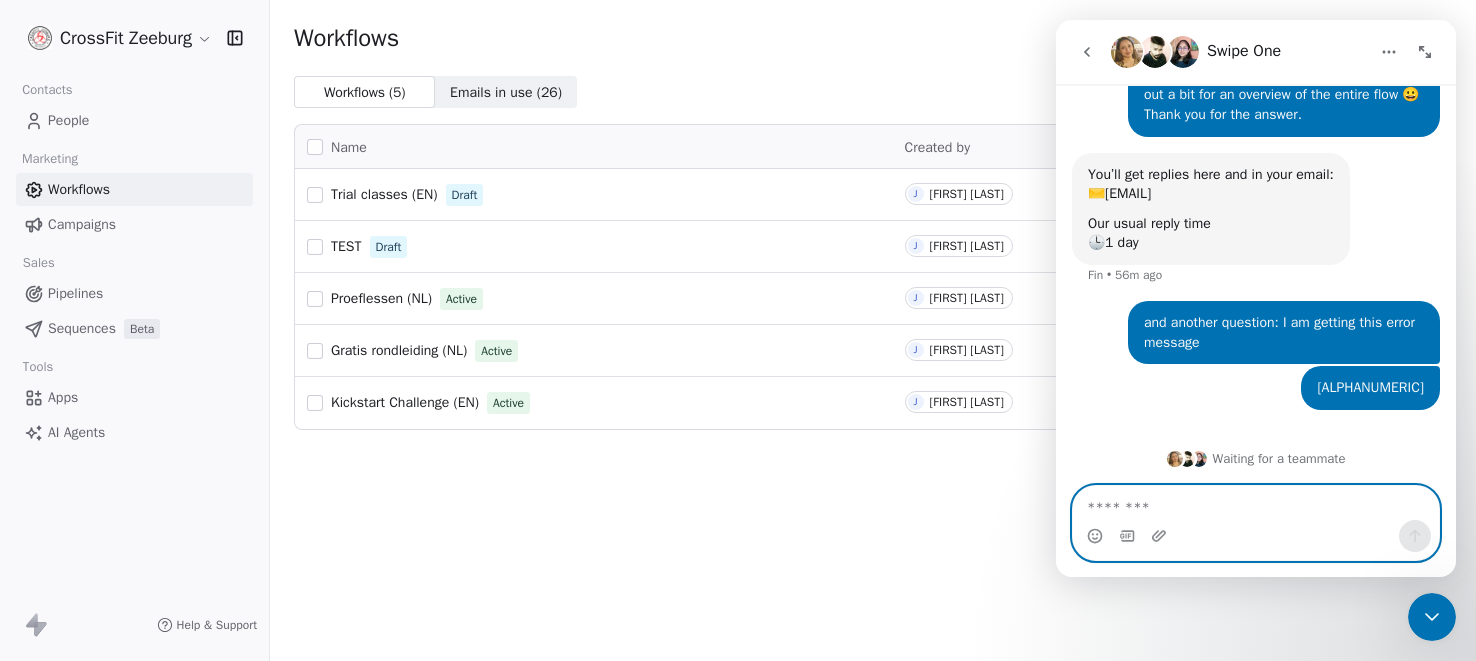 click at bounding box center [1256, 503] 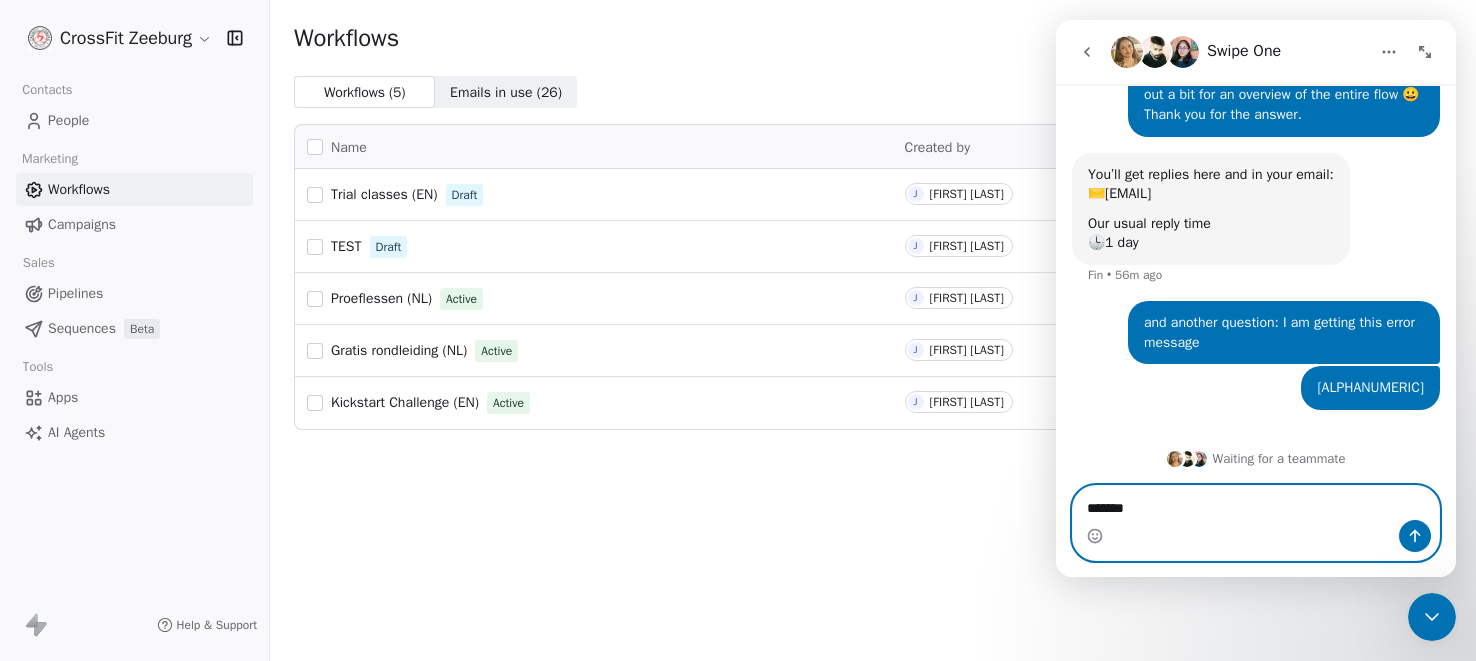 type on "********" 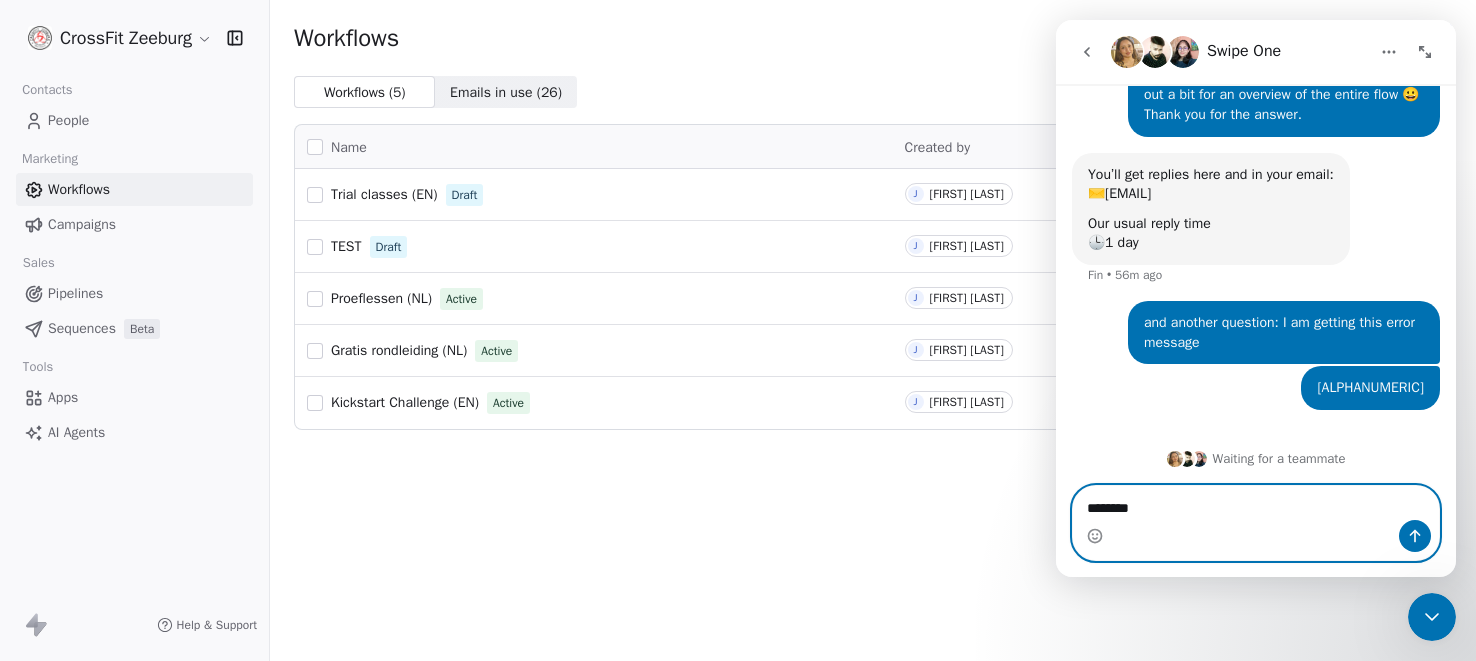 type 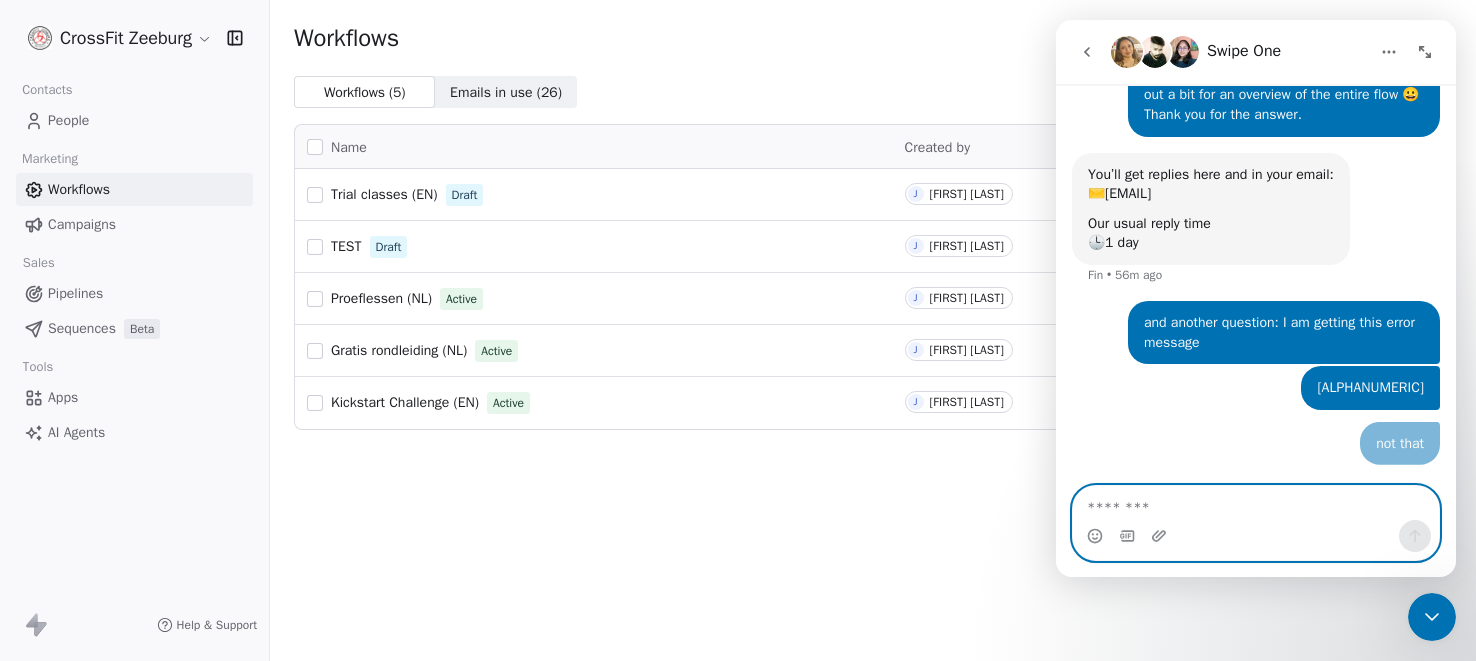 scroll, scrollTop: 196, scrollLeft: 0, axis: vertical 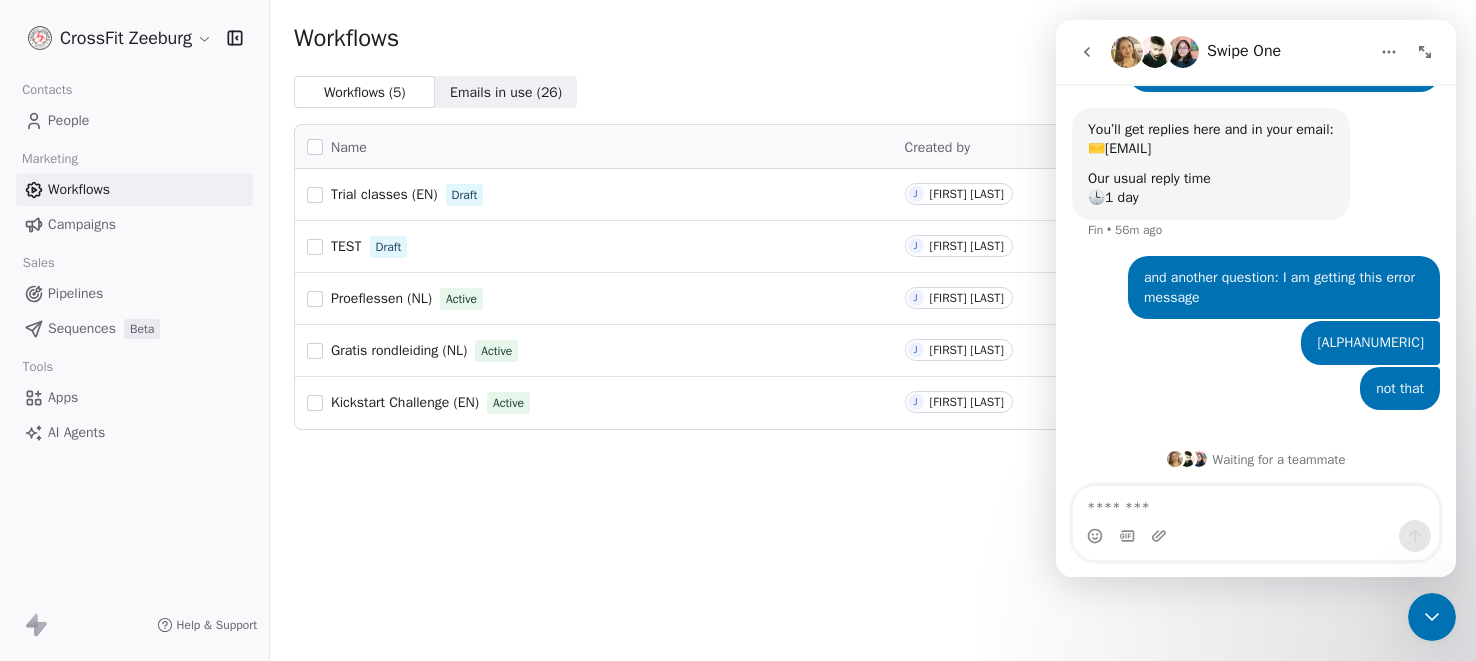 click on "Workflows" at bounding box center (79, 189) 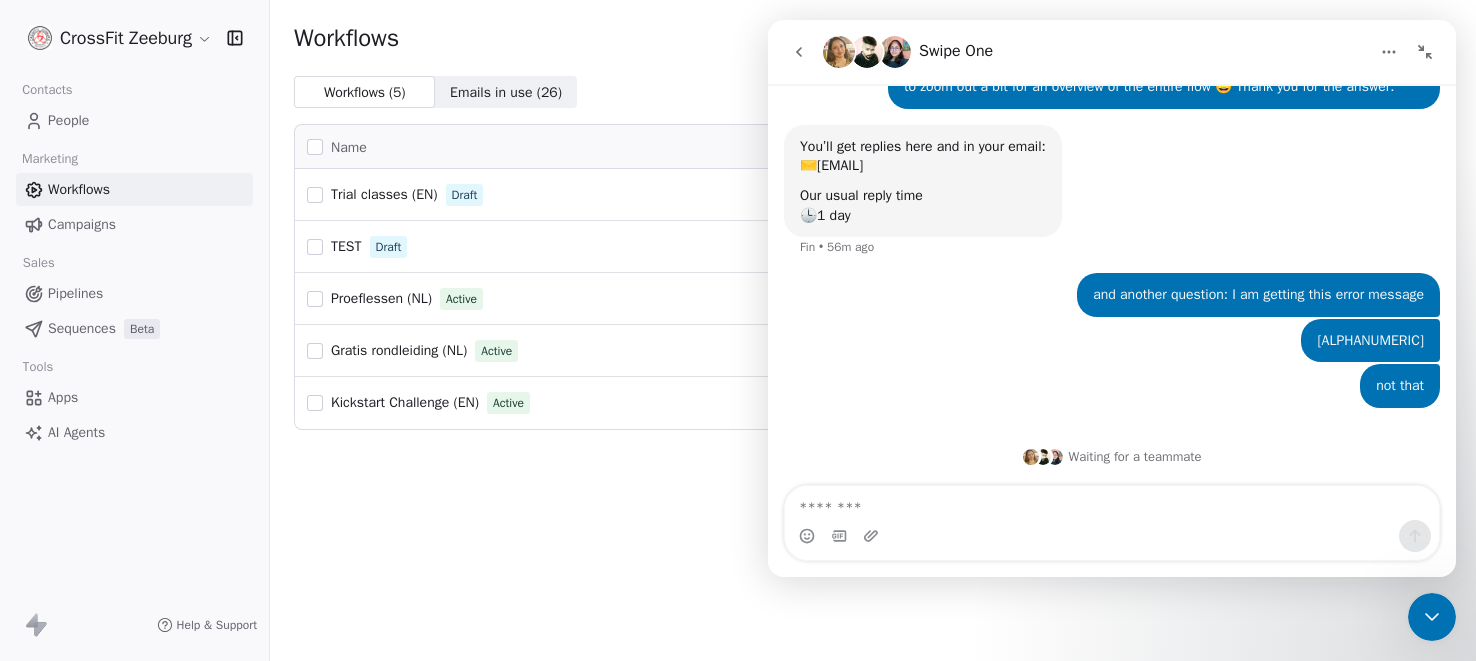 scroll, scrollTop: 138, scrollLeft: 0, axis: vertical 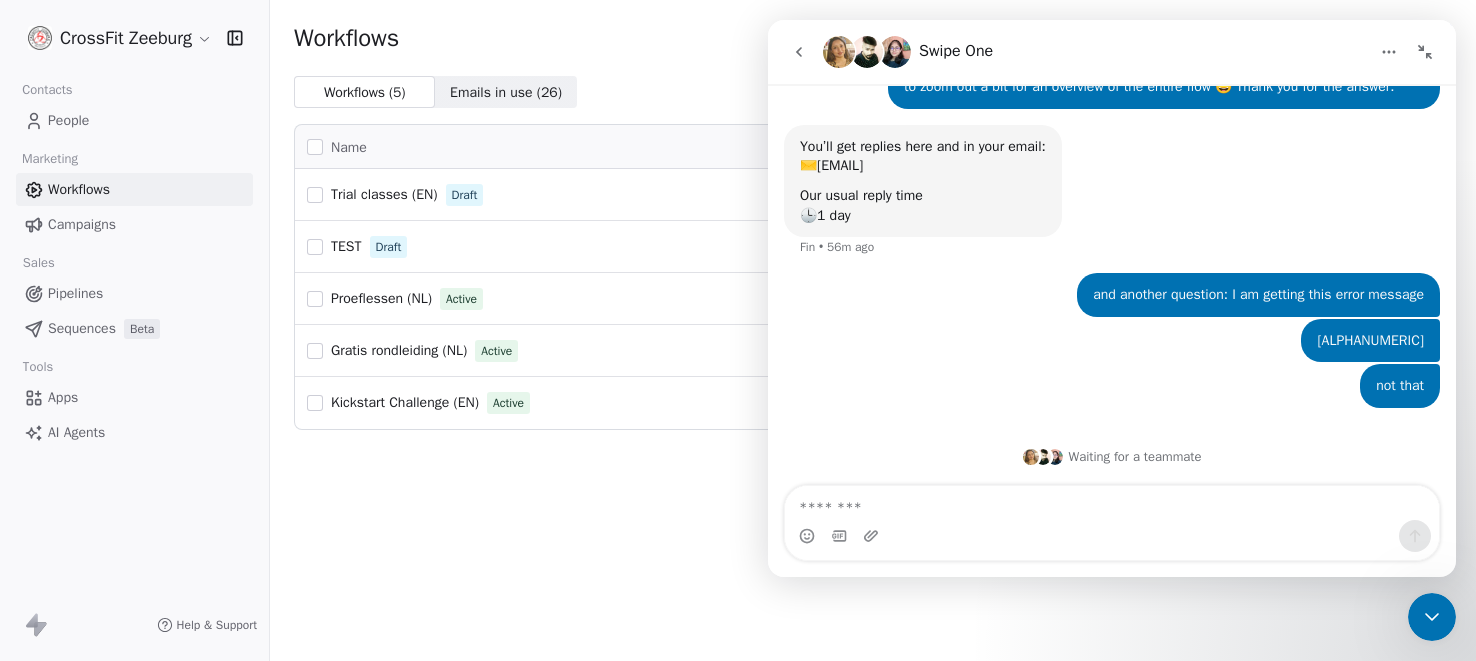 click at bounding box center [1432, 617] 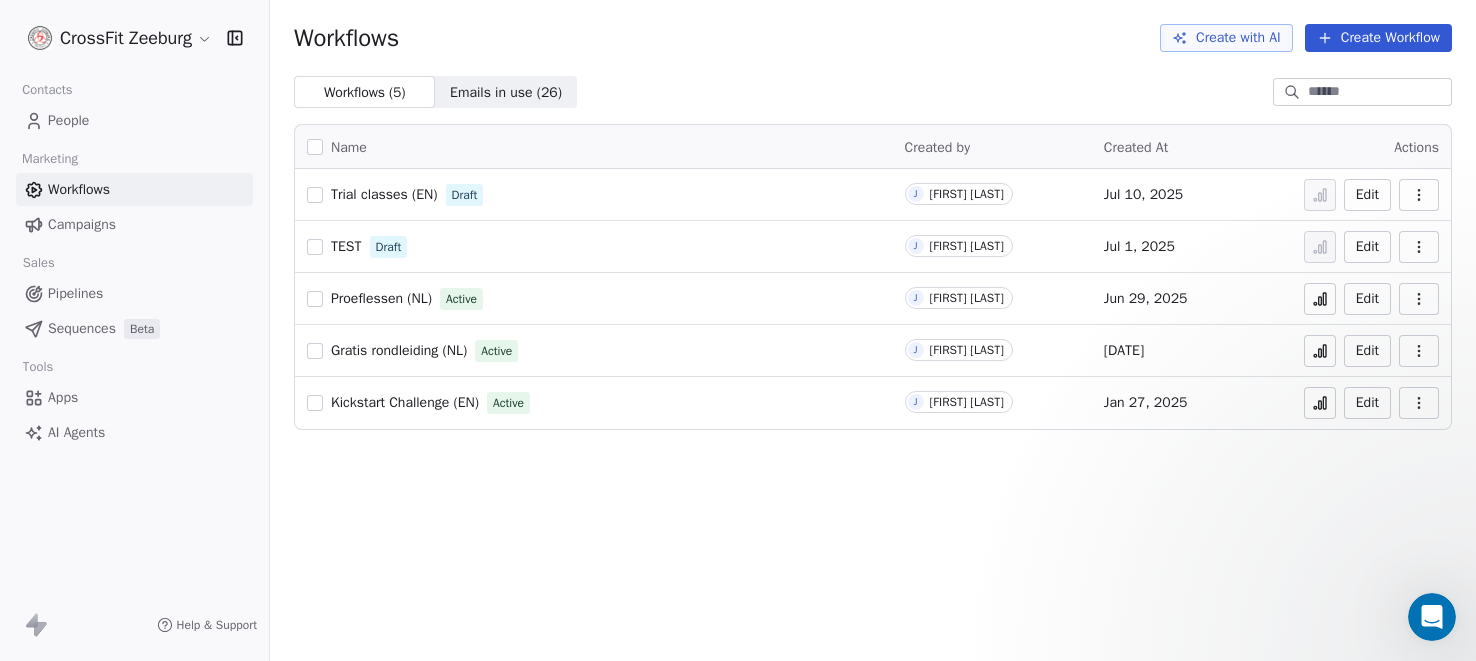 scroll, scrollTop: 0, scrollLeft: 0, axis: both 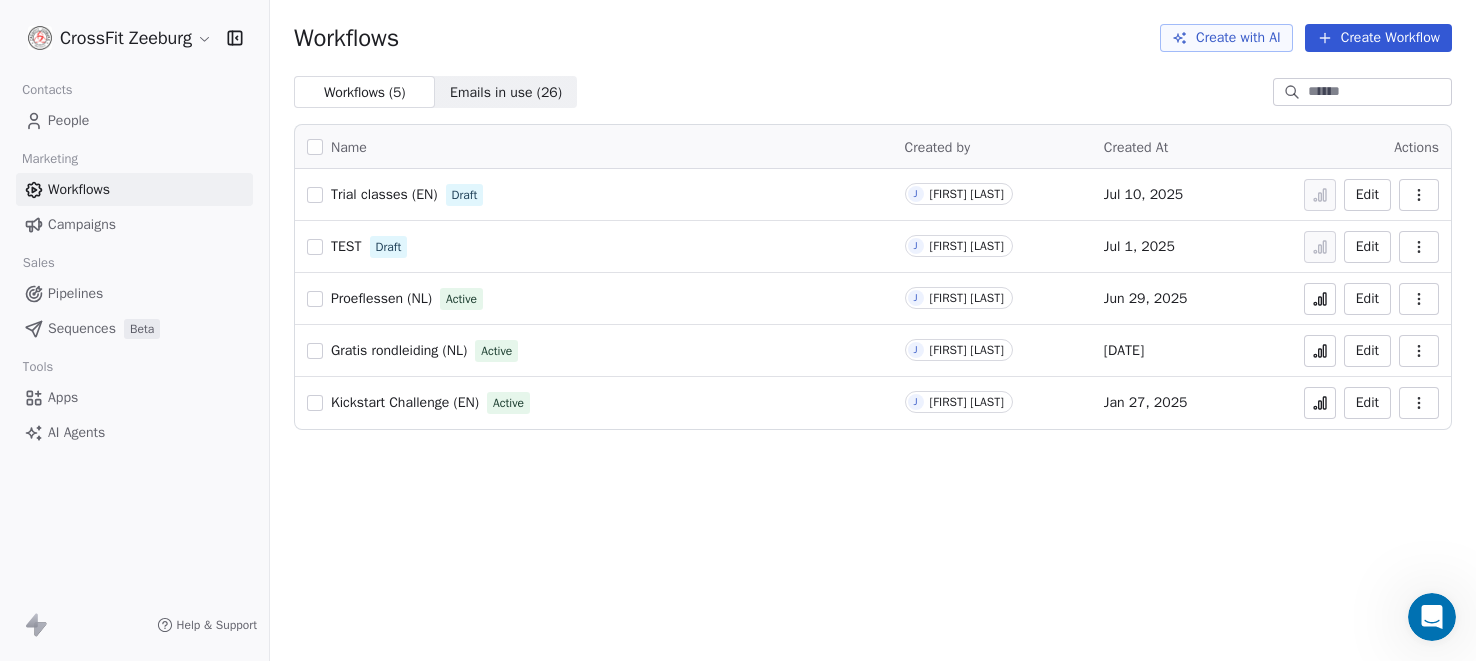 click on "Proeflessen (NL)" at bounding box center (381, 298) 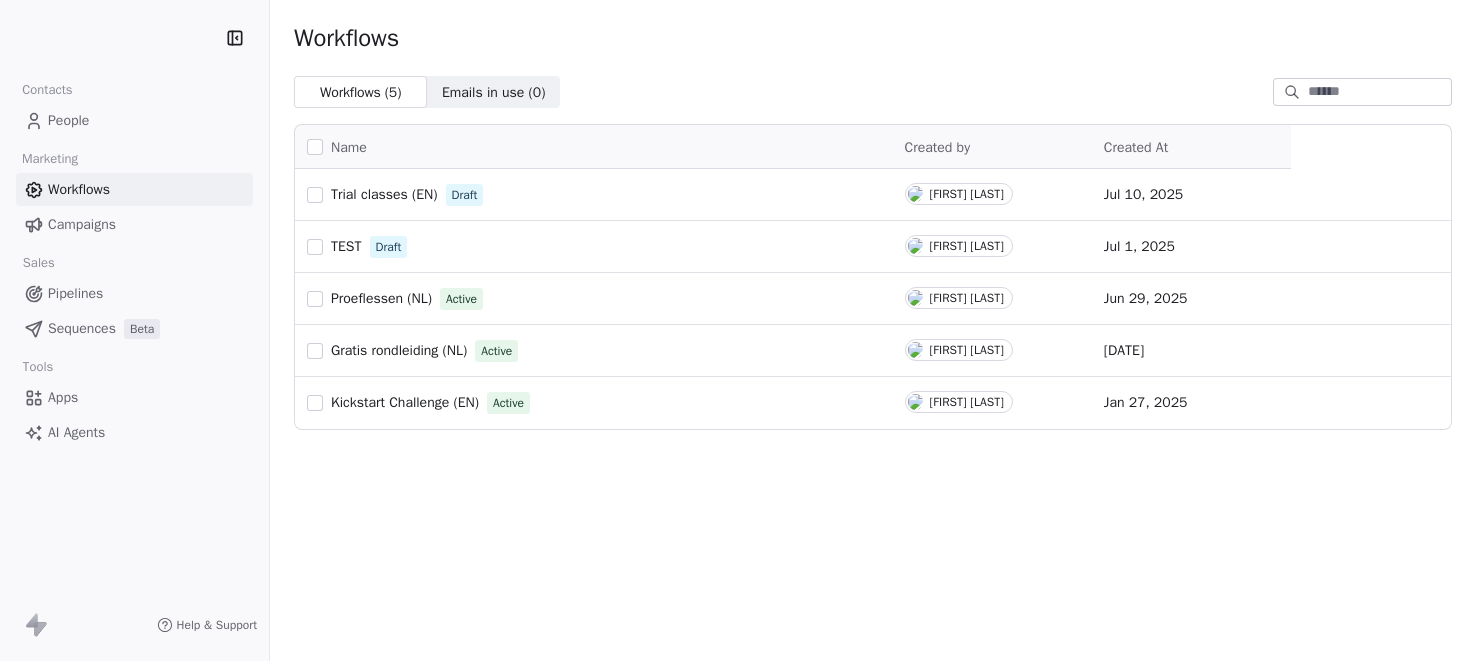scroll, scrollTop: 0, scrollLeft: 0, axis: both 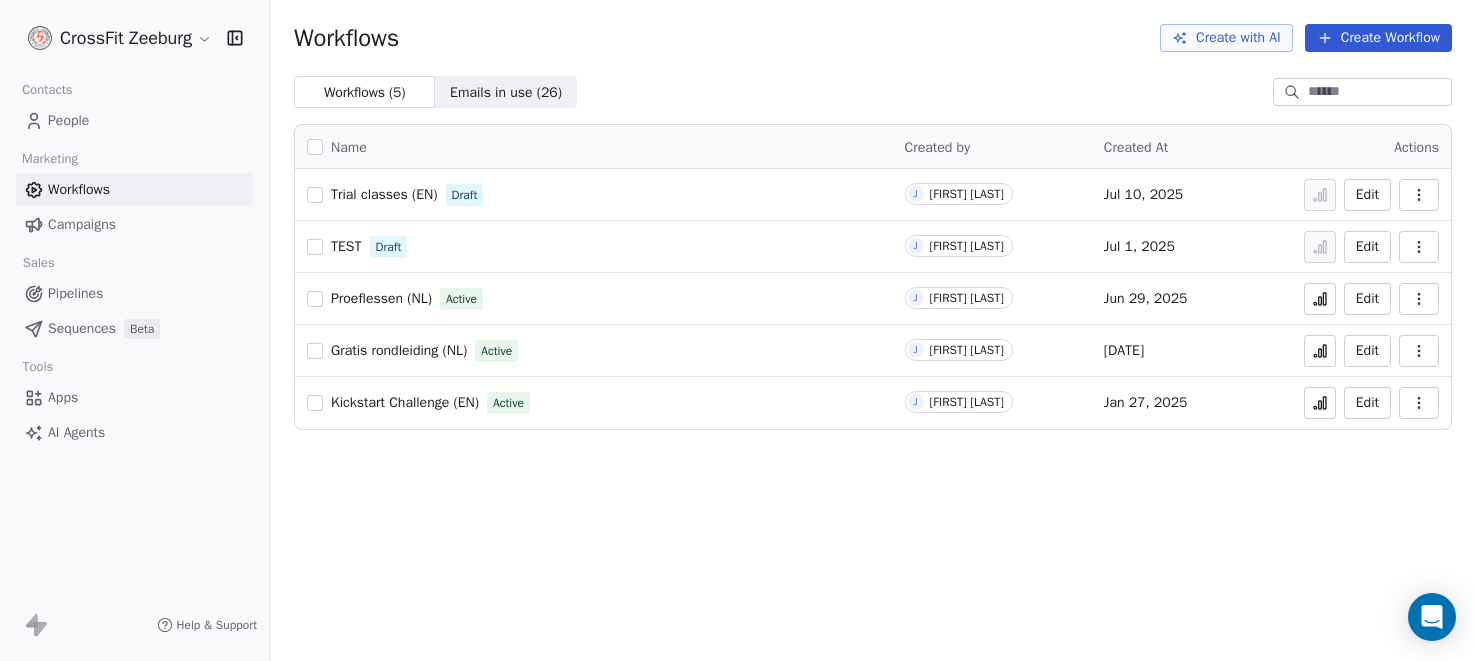 click on "Edit" at bounding box center (1367, 195) 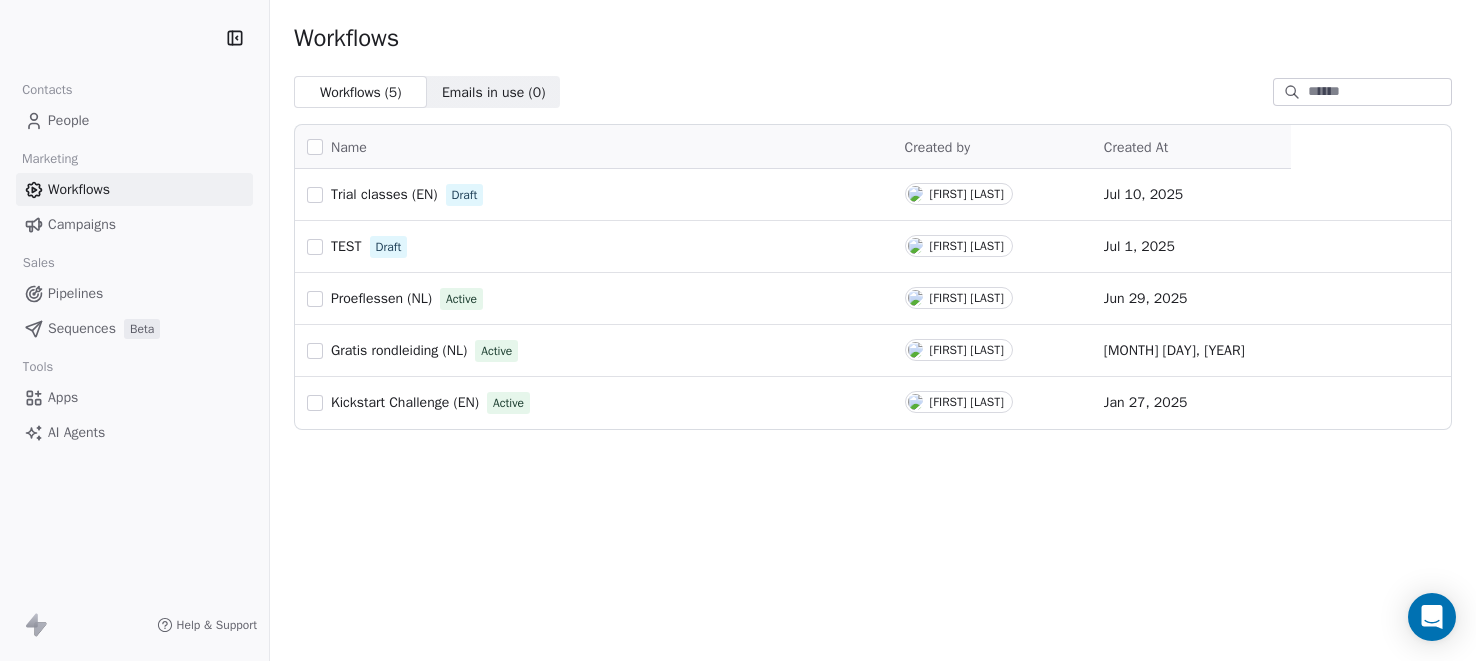 scroll, scrollTop: 0, scrollLeft: 0, axis: both 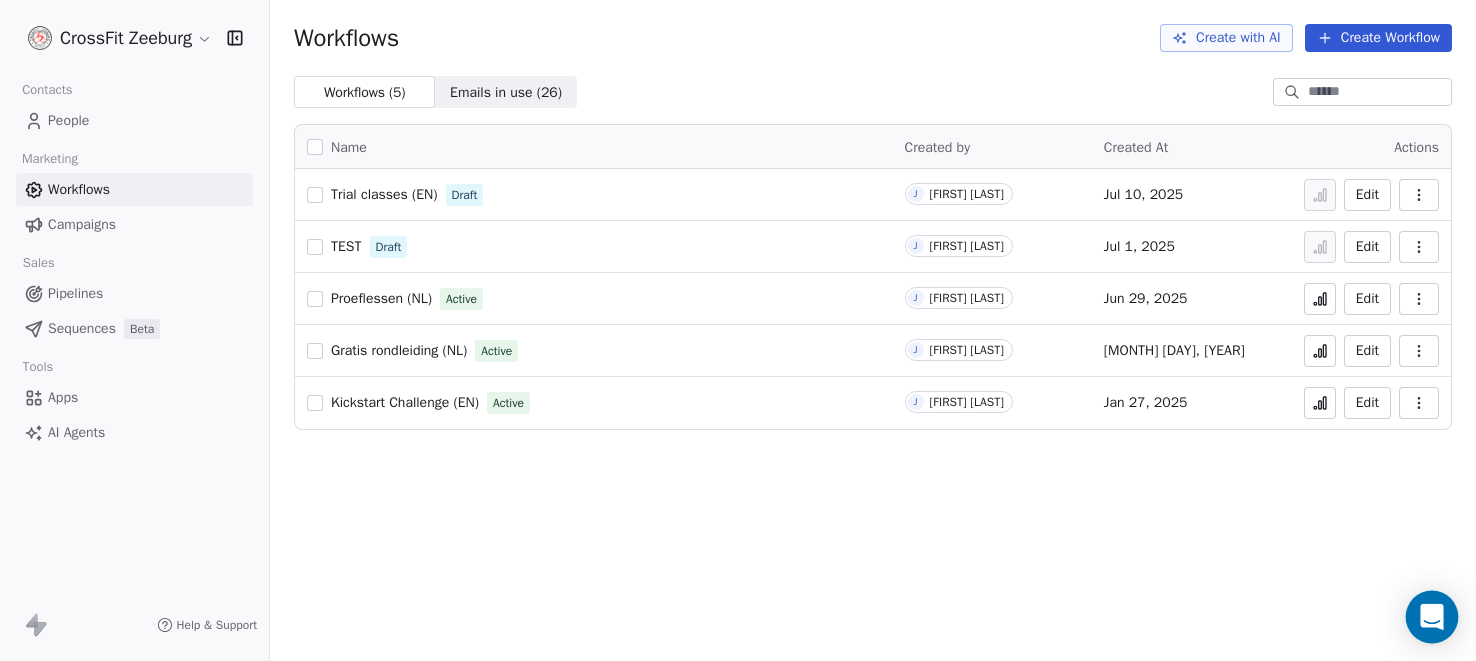 click at bounding box center (1432, 617) 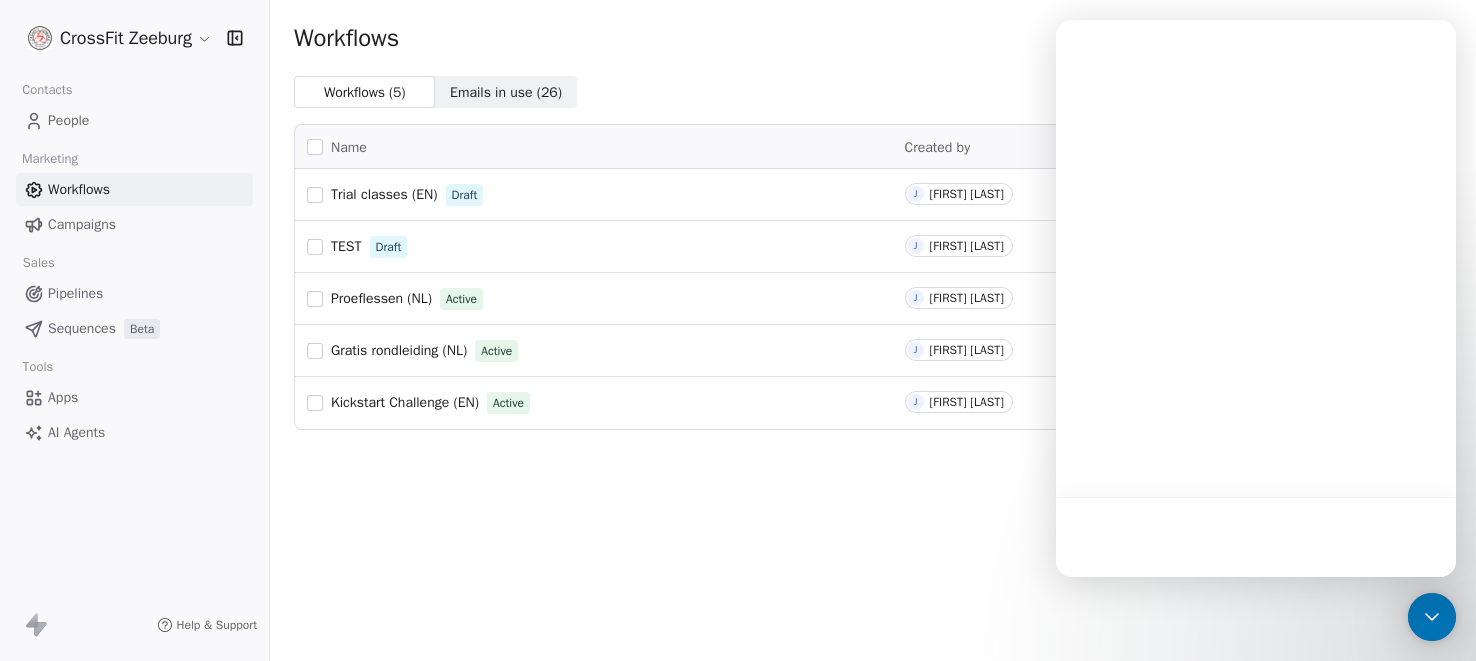 scroll, scrollTop: 0, scrollLeft: 0, axis: both 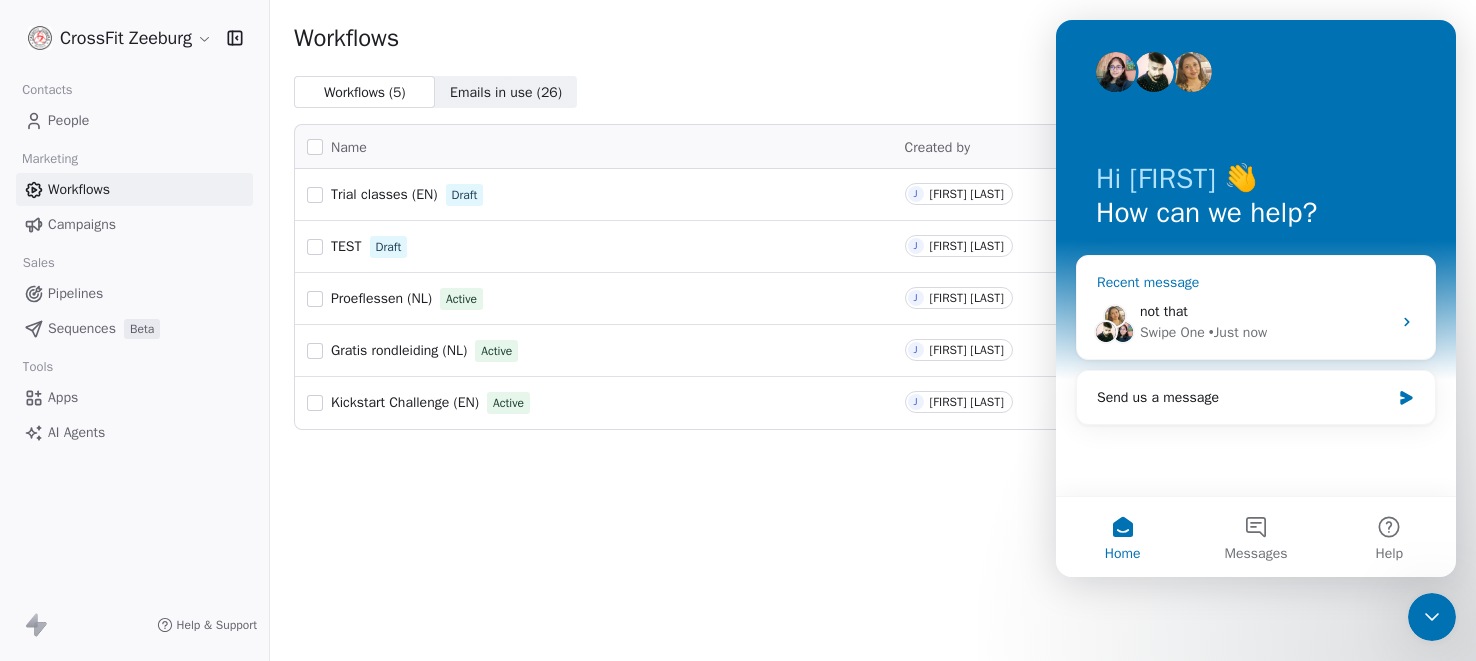 click on "Swipe One" at bounding box center (1172, 332) 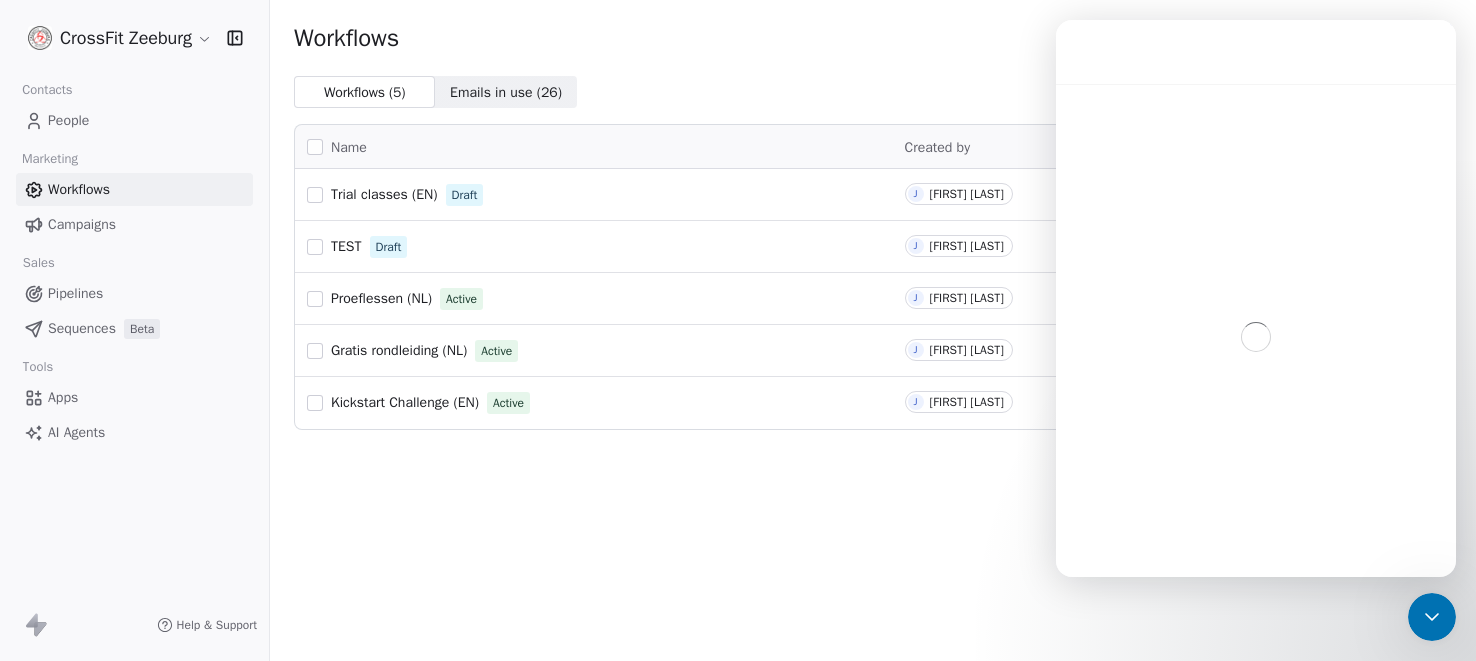 scroll, scrollTop: 196, scrollLeft: 0, axis: vertical 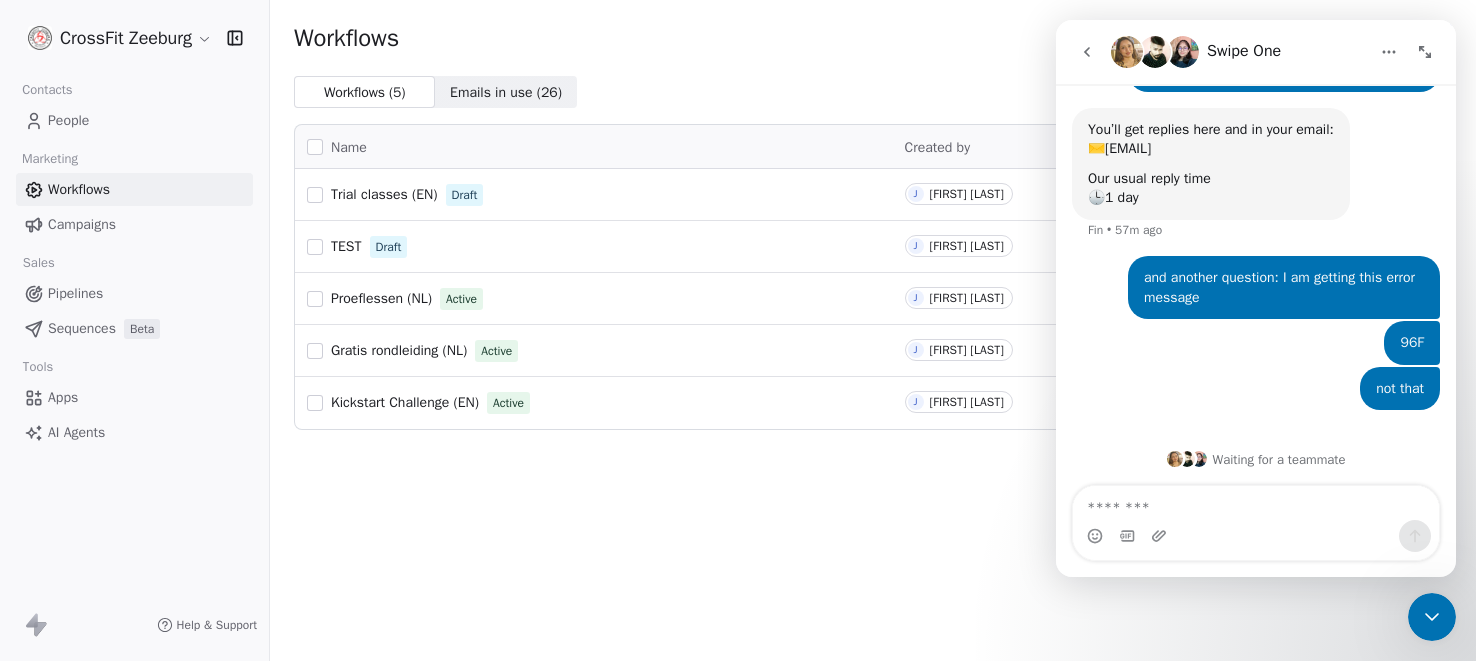 click at bounding box center (1256, 503) 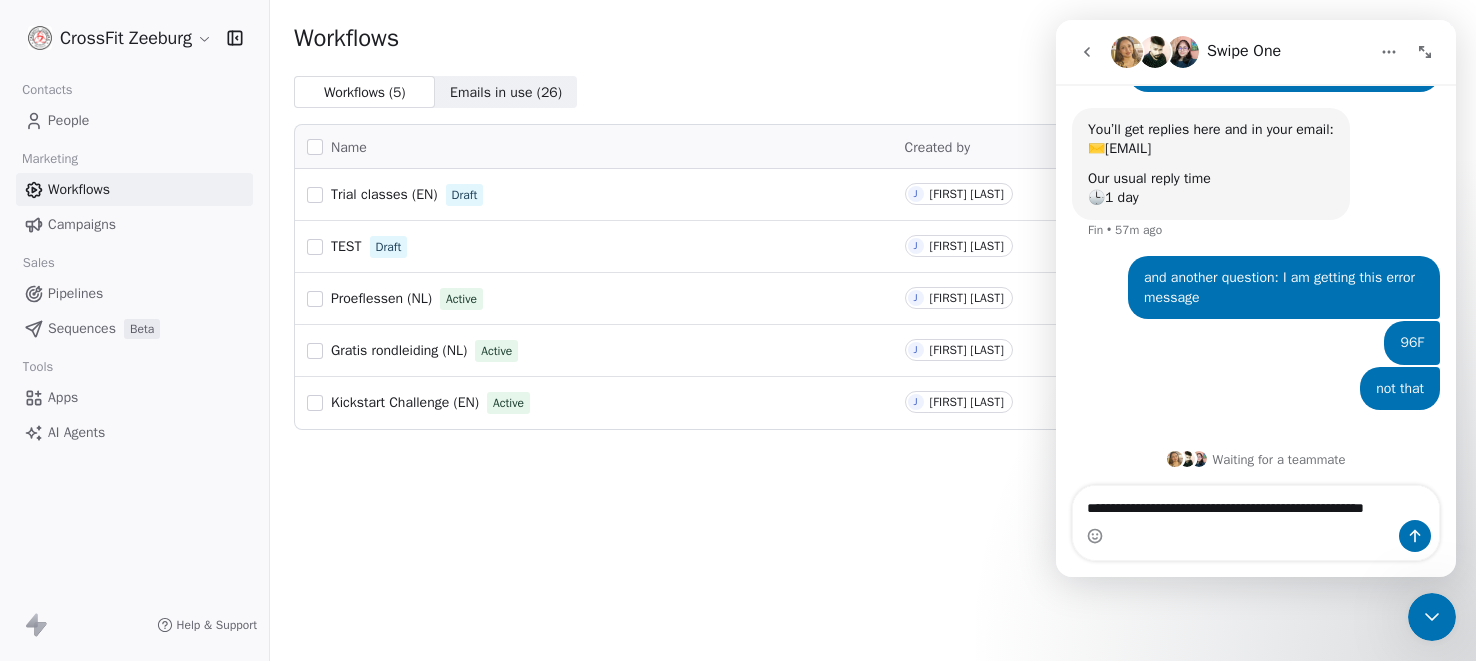 scroll, scrollTop: 216, scrollLeft: 0, axis: vertical 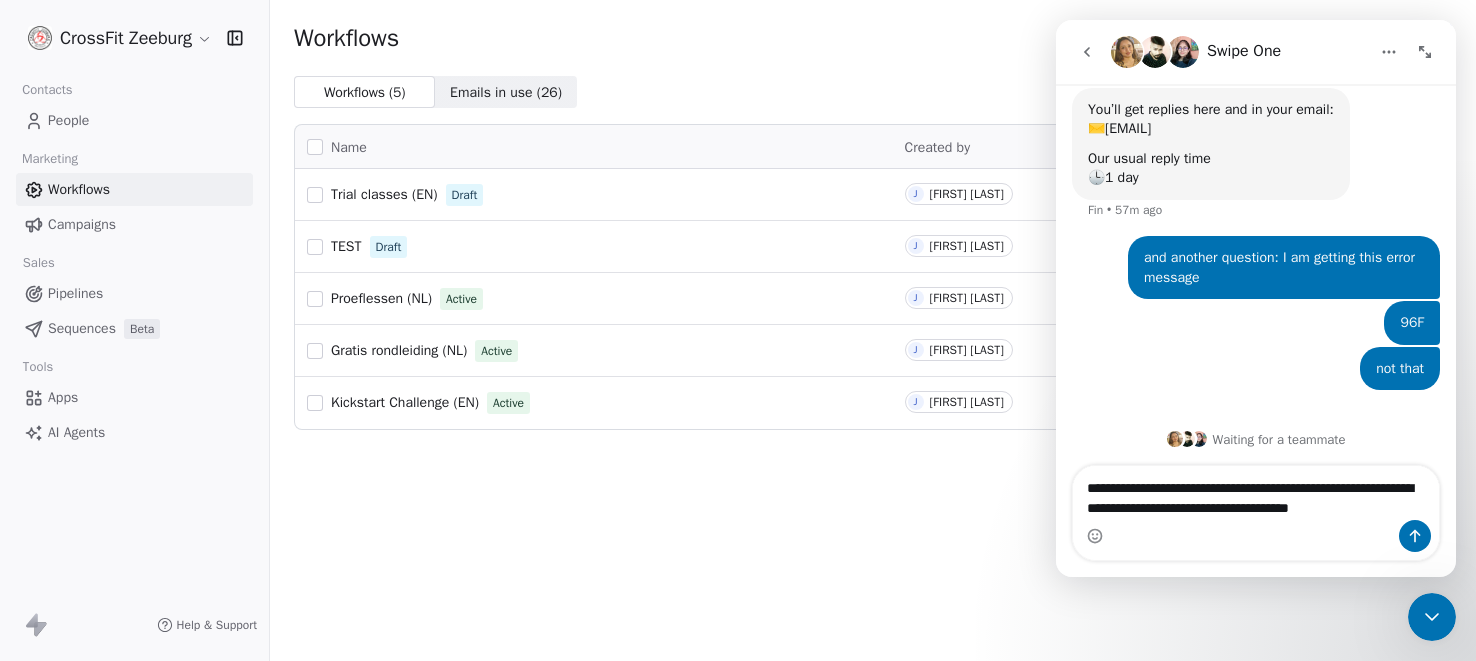 type on "**********" 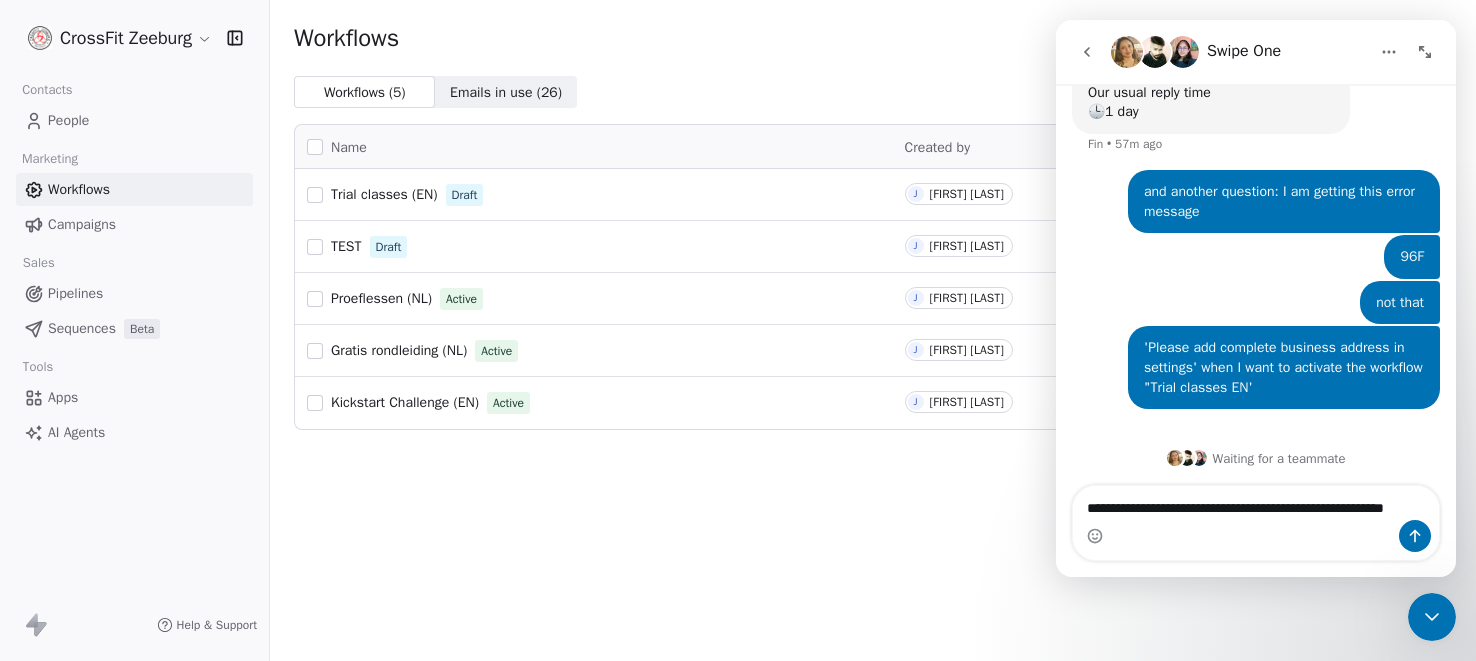 scroll, scrollTop: 302, scrollLeft: 0, axis: vertical 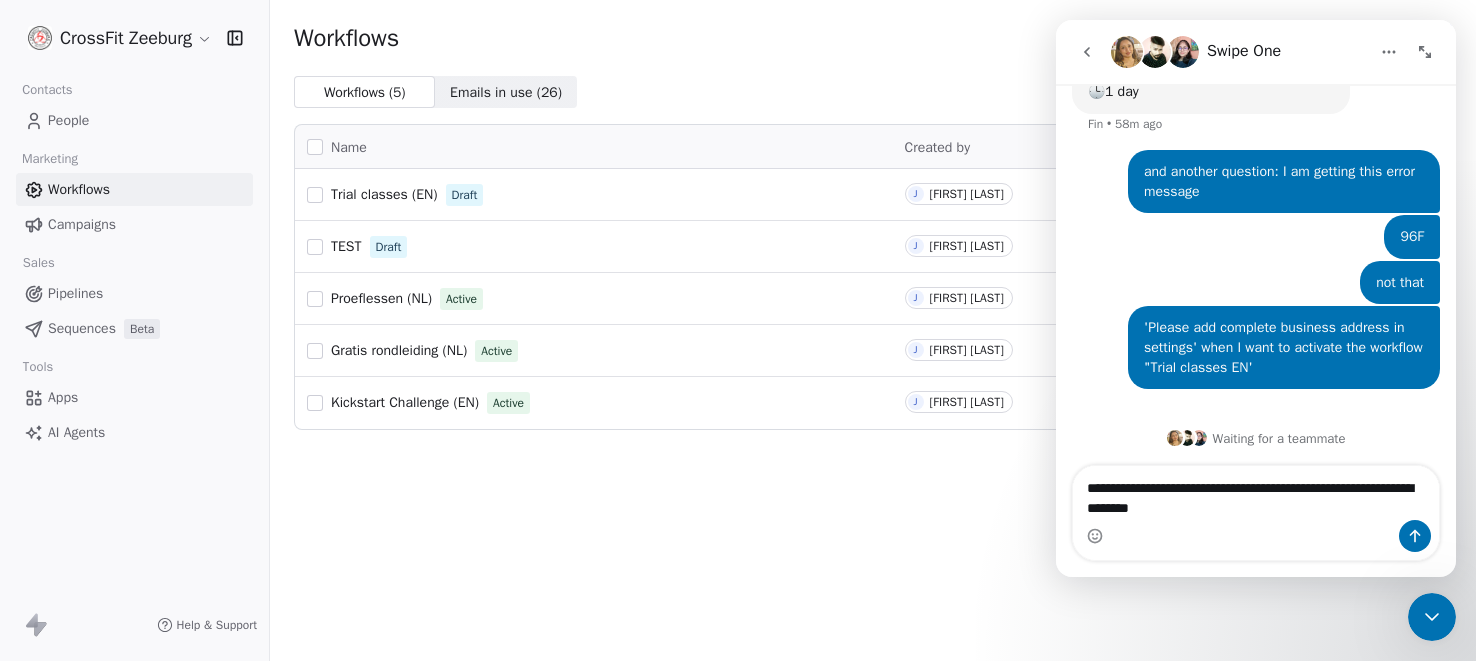 type on "**********" 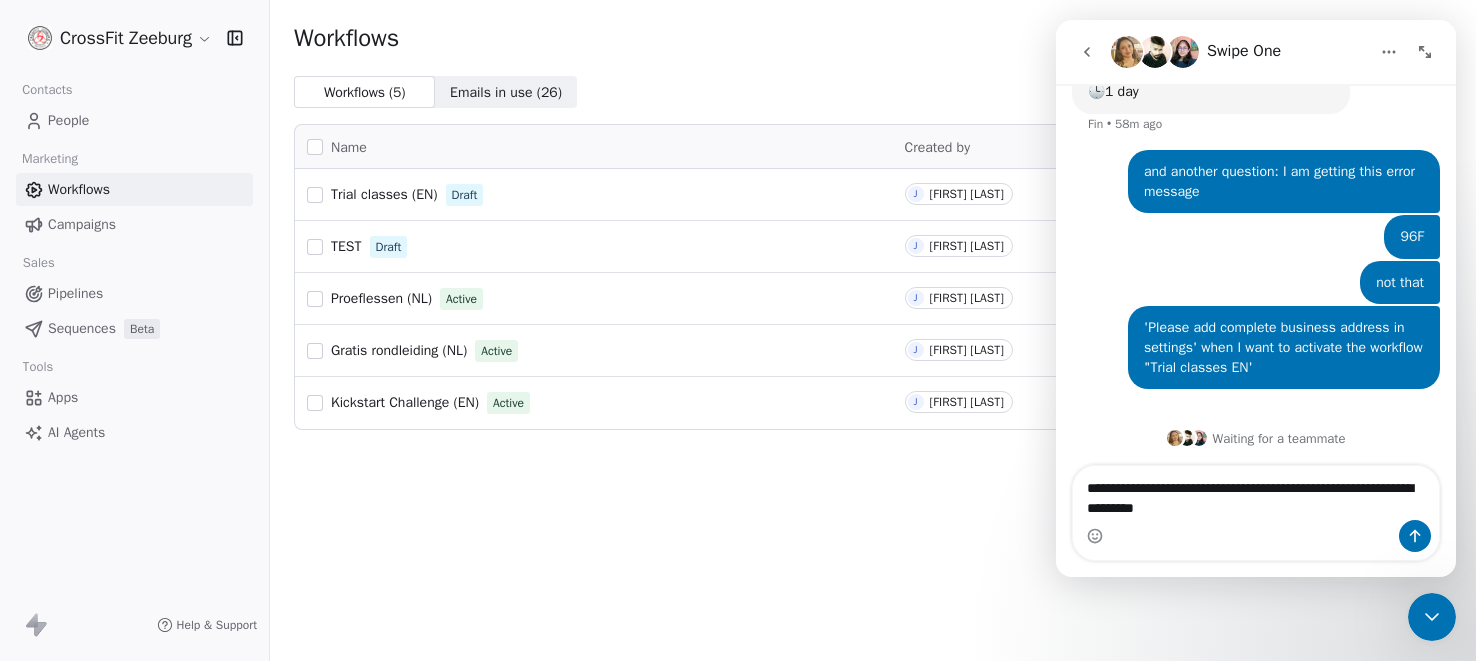 type 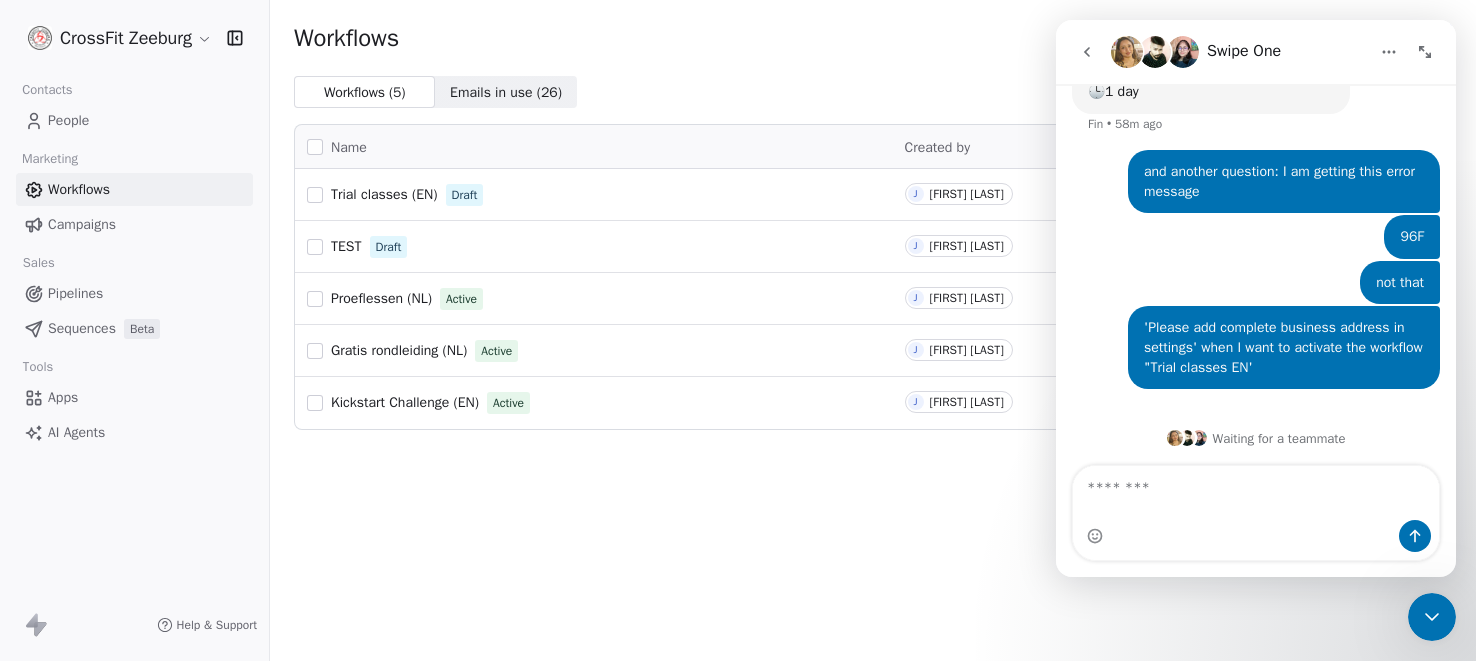 scroll, scrollTop: 347, scrollLeft: 0, axis: vertical 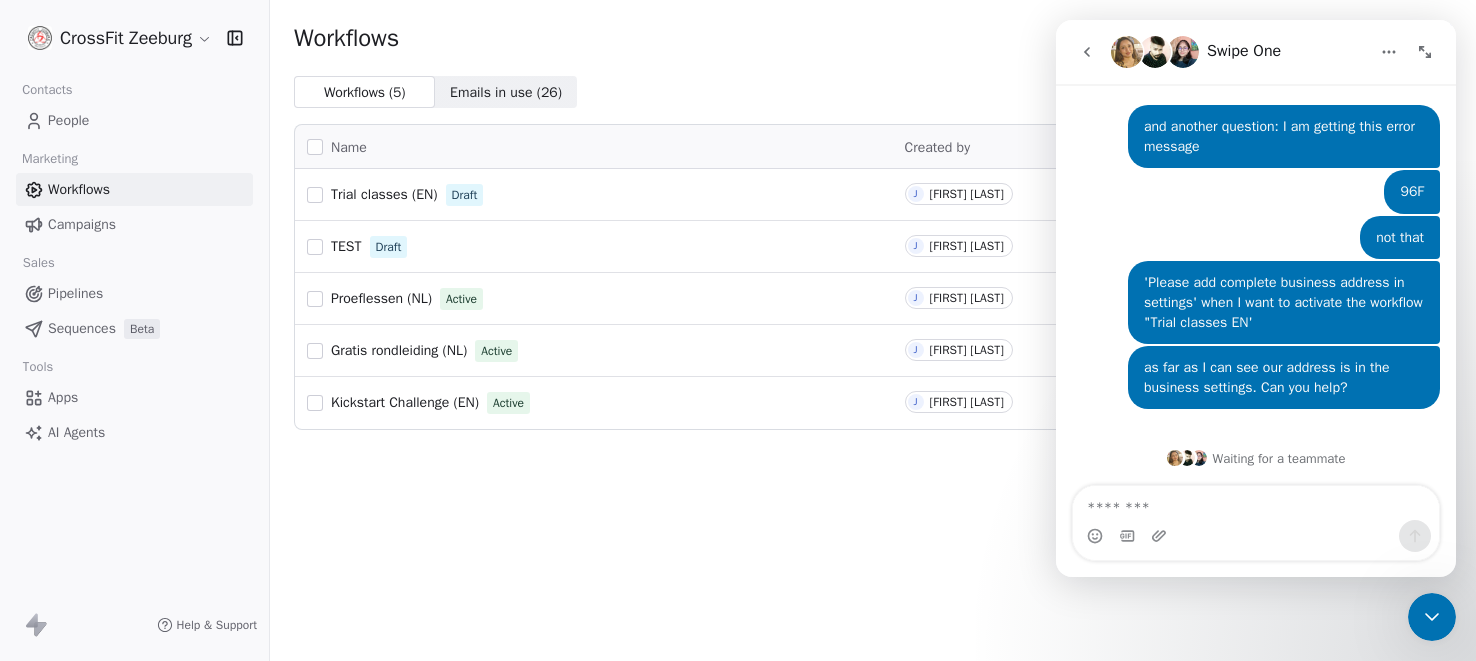 click 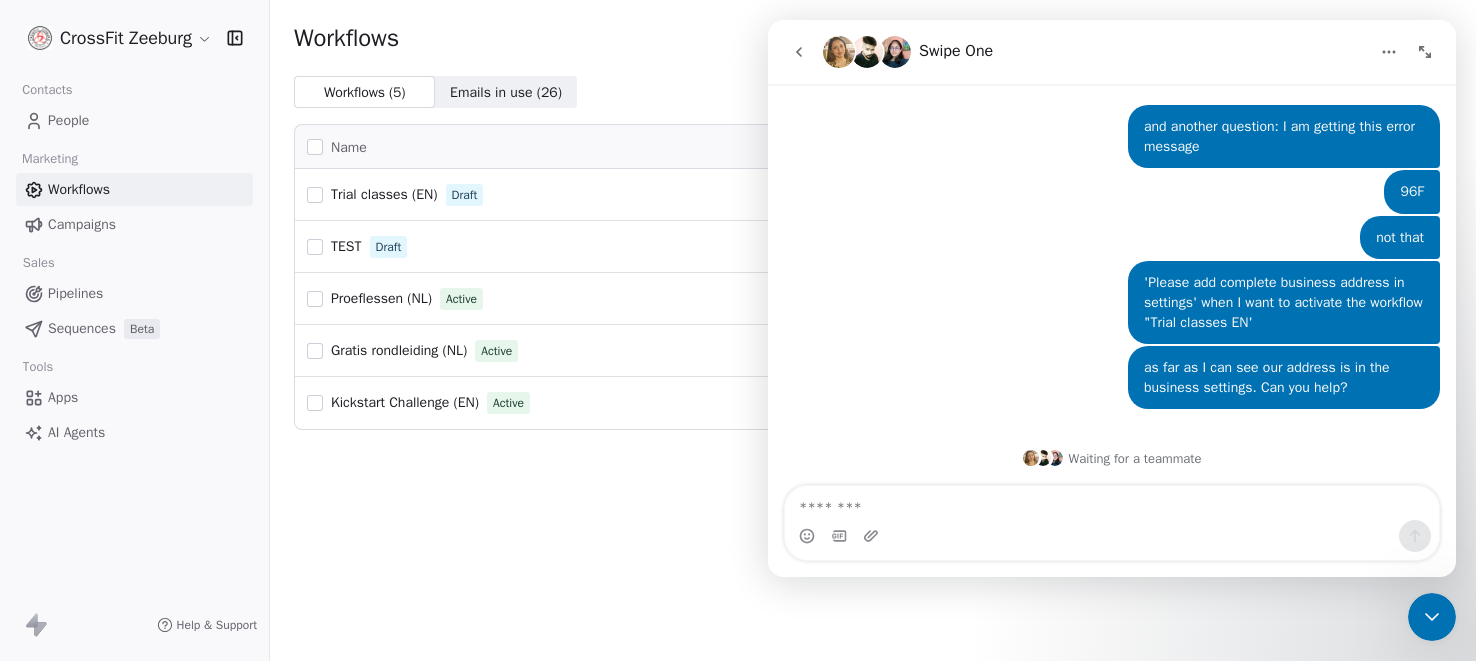 scroll, scrollTop: 249, scrollLeft: 0, axis: vertical 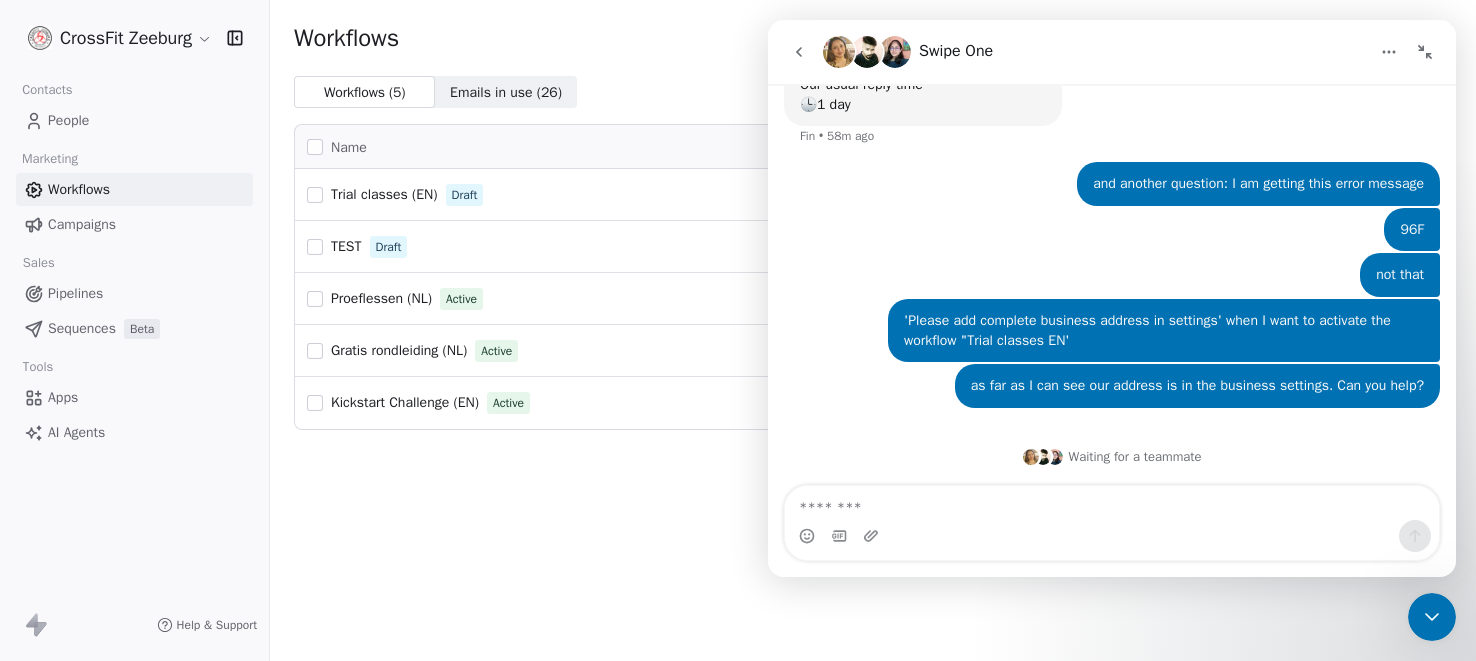 click 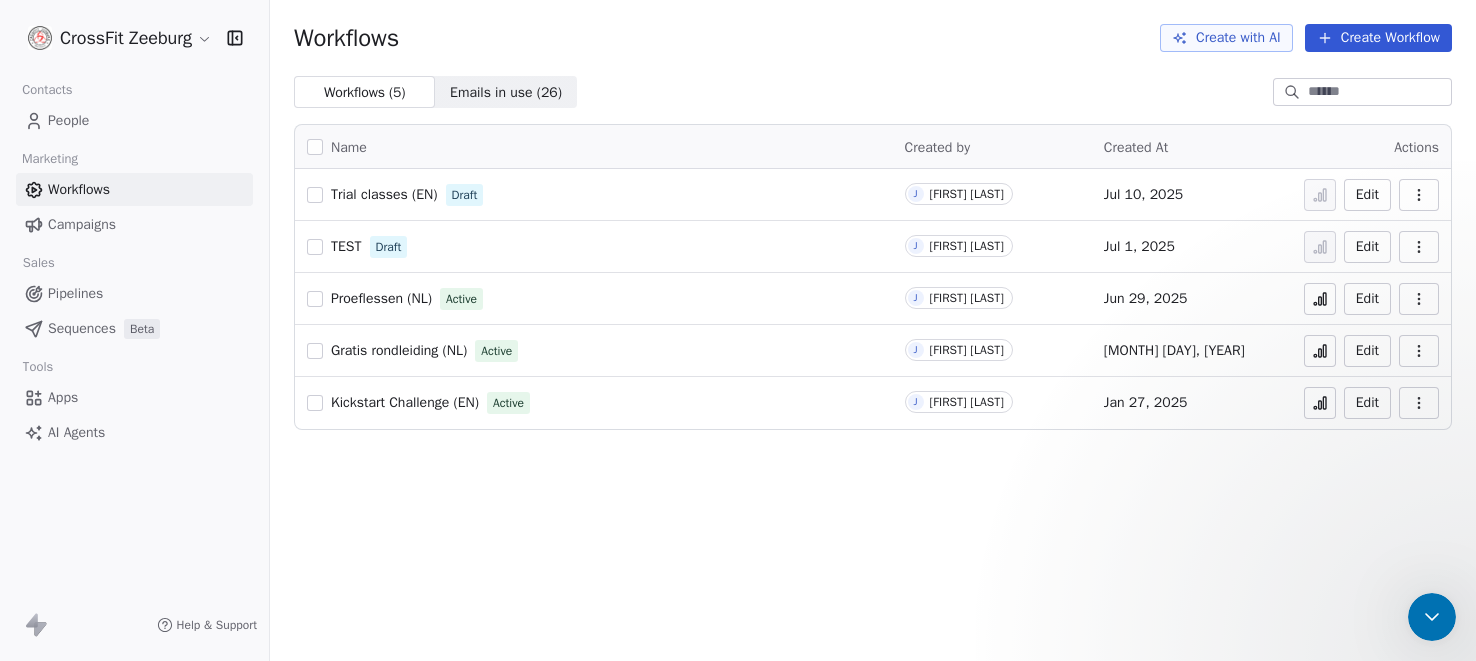 scroll, scrollTop: 0, scrollLeft: 0, axis: both 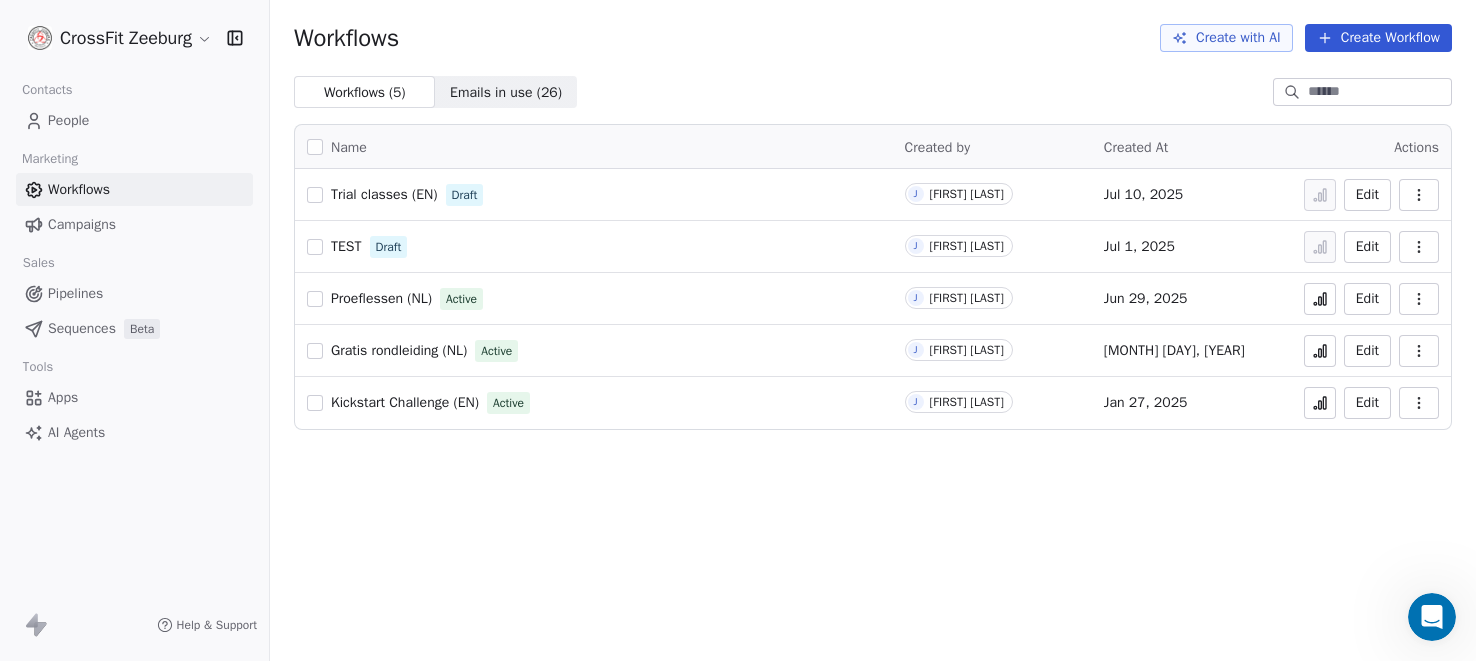 click on "Settings Account Profile Billing & Subscription Team Members Email Verification Tools Workspace CrossFit Zeeburg General Member Marketing Emails Sales Emails CRM Setup API Keys Import Export Help & Support Workflows Create with AI Create Workflow Workflows ( 5 ) Workflows ( 5 ) Emails in use ( 26 ) Emails in use ( 26 ) Name Created by Created At Actions Trial classes (EN) Draft J [FIRST] [LAST] [MONTH] [NUMBER], [YEAR] Edit TEST Draft J [FIRST] [LAST] [MONTH] [NUMBER], [YEAR] Edit Proeflessen (NL) Active J [FIRST] [LAST] [MONTH] [NUMBER], [YEAR] Edit Gratis rondleiding (NL) Active J [FIRST] [LAST] [MONTH] [NUMBER], [YEAR] Edit Kickstart Challenge (EN) Active J [FIRST] [LAST] [MONTH] [NUMBER], [YEAR] Edit" at bounding box center [738, 330] 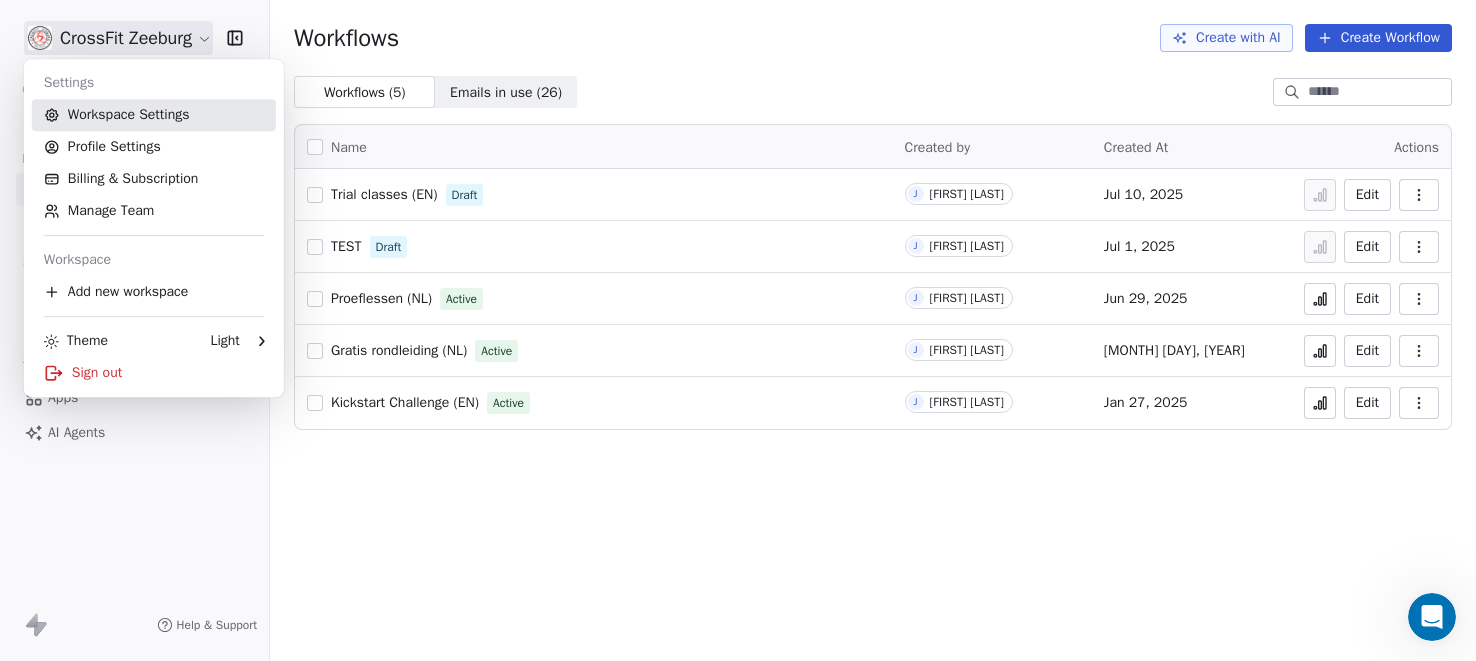 click on "Workspace Settings" at bounding box center [154, 115] 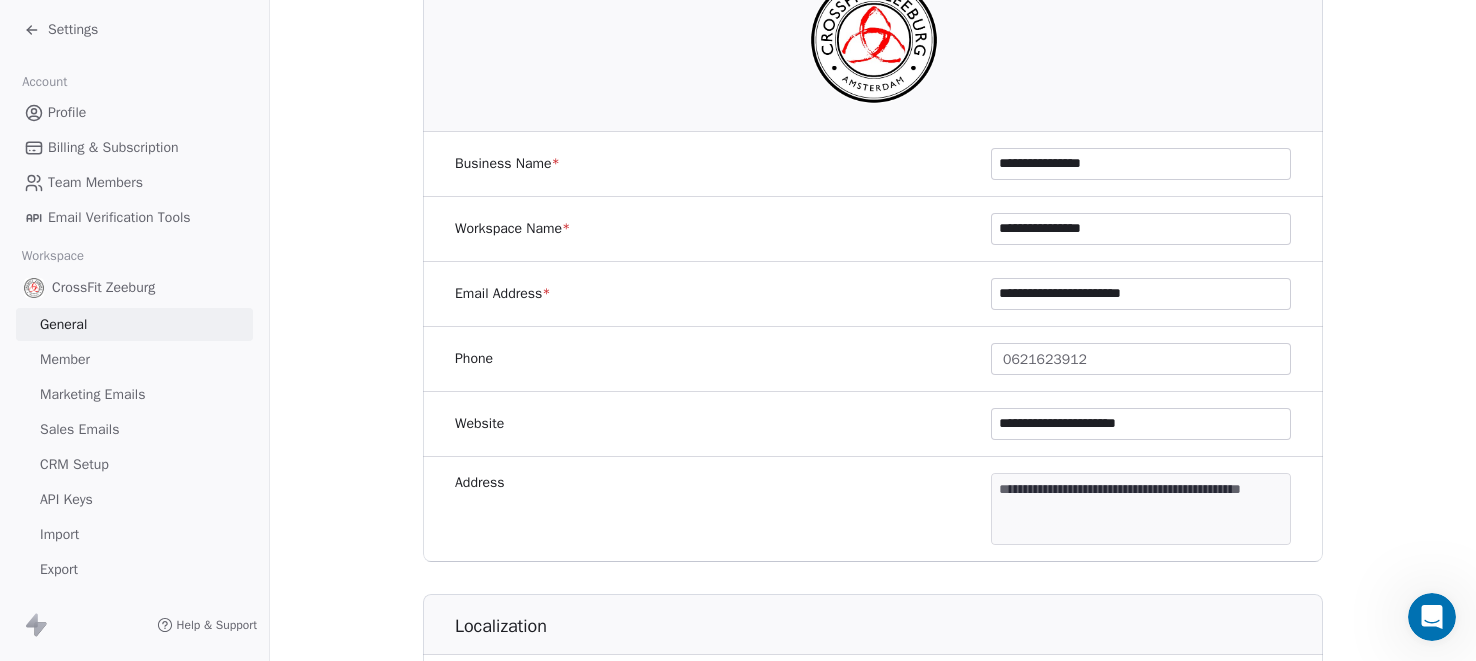 scroll, scrollTop: 322, scrollLeft: 0, axis: vertical 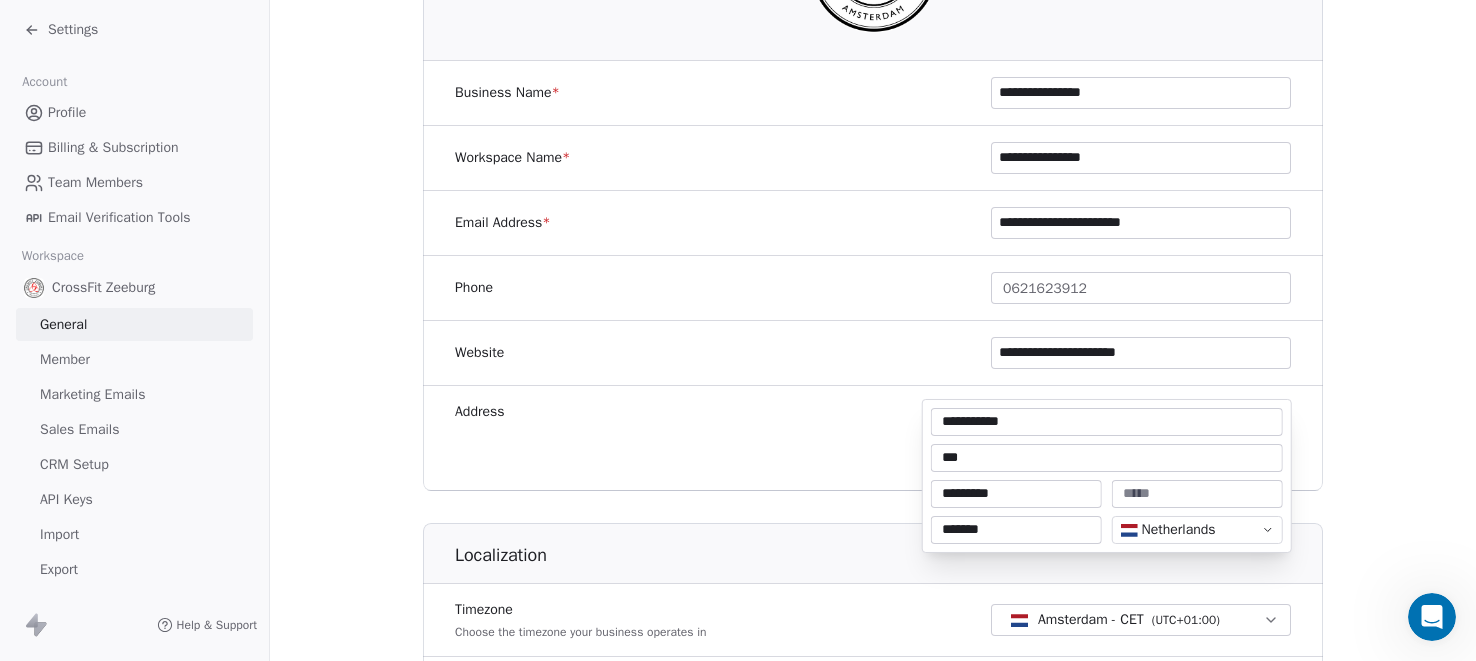 click on "**********" at bounding box center (738, 330) 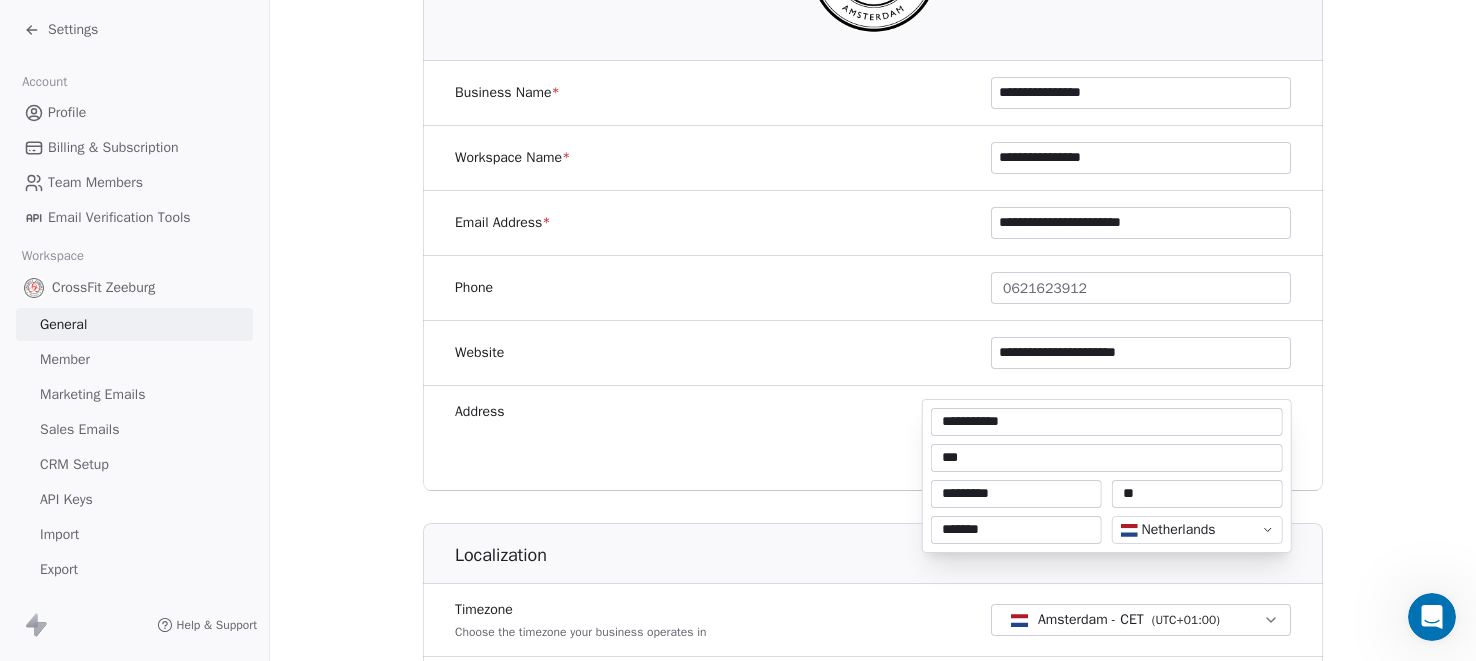 type on "**" 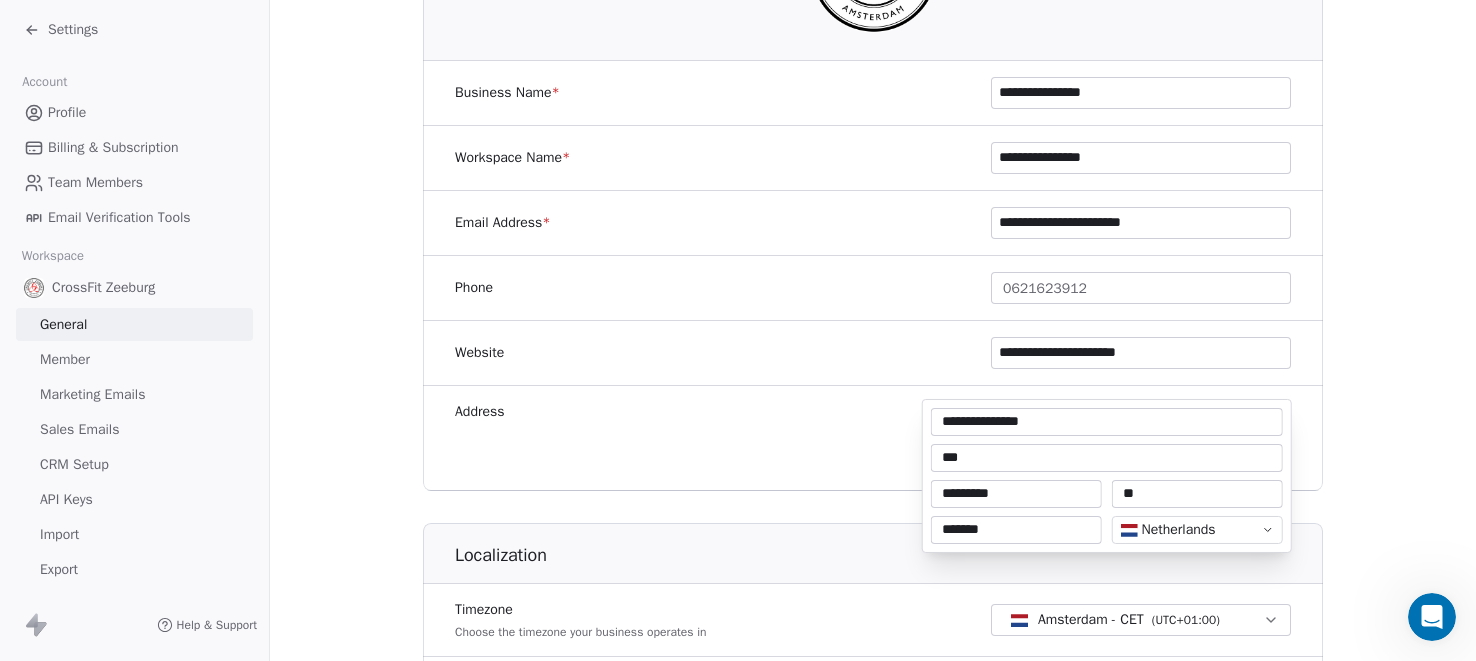type on "**********" 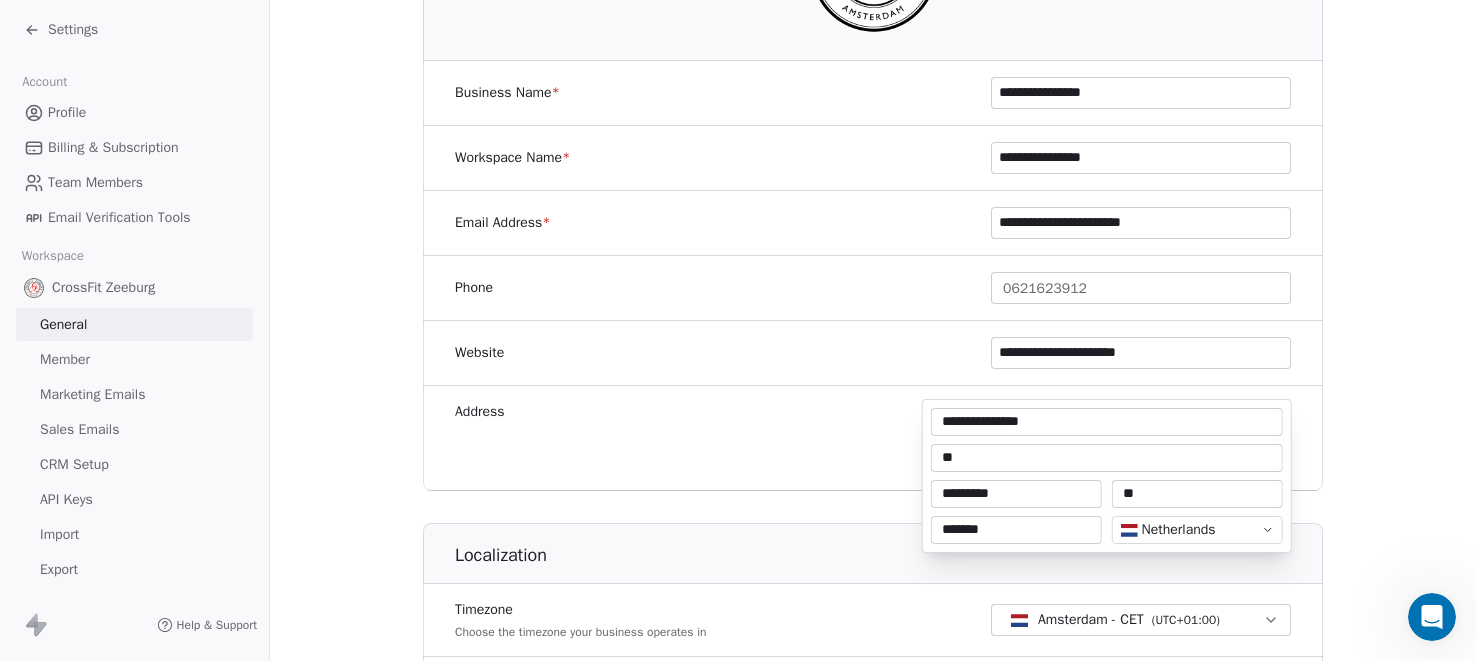 type on "*" 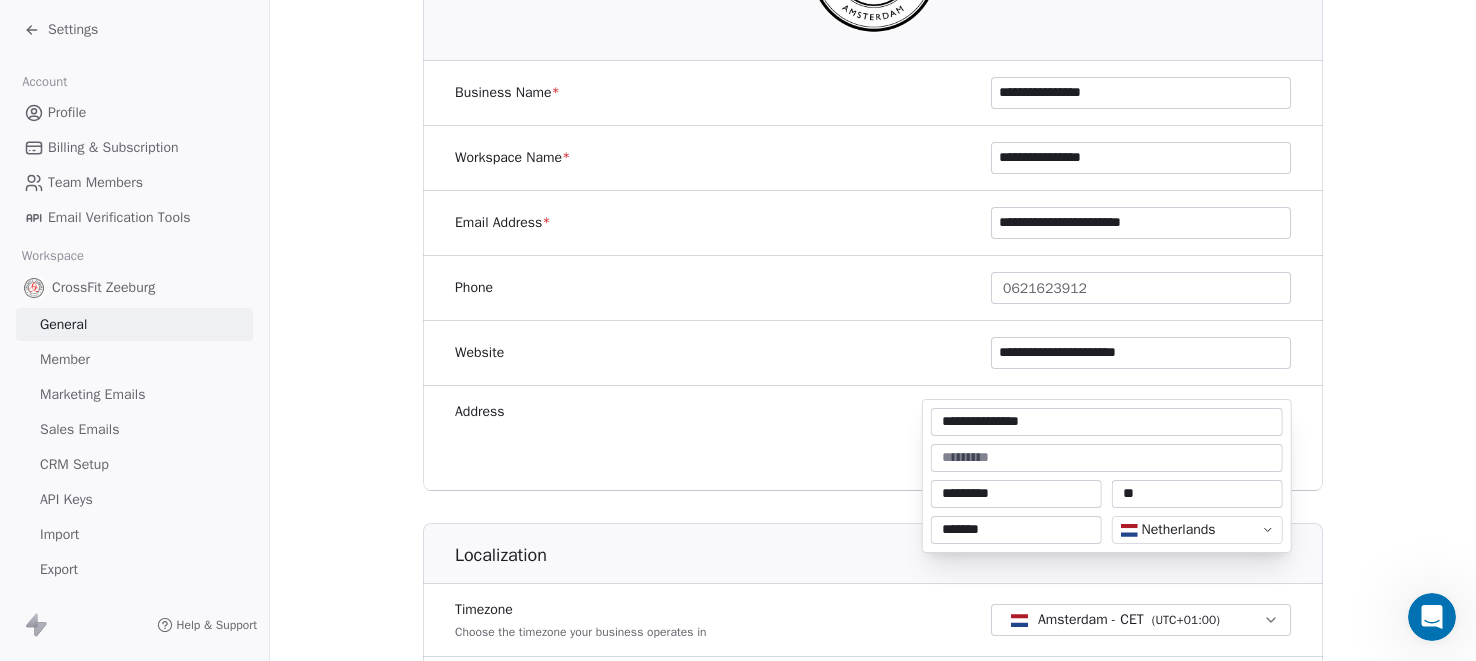 type 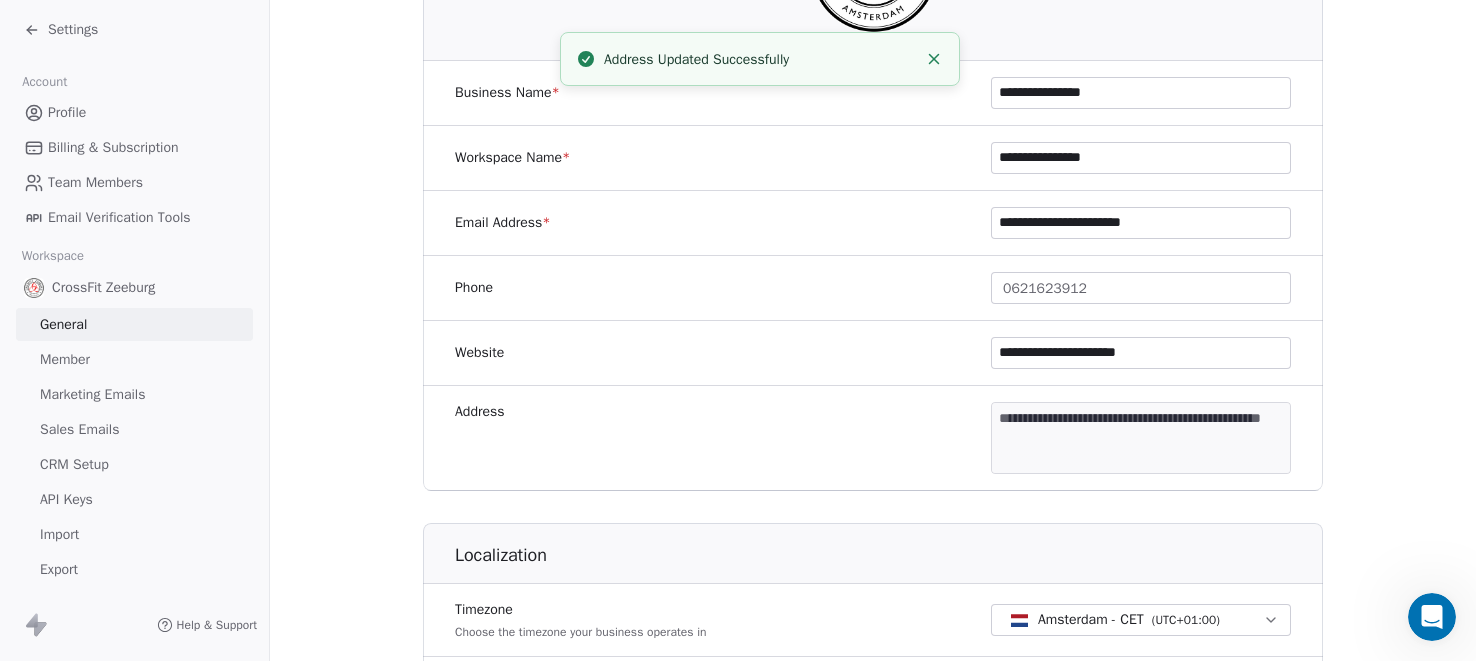 click 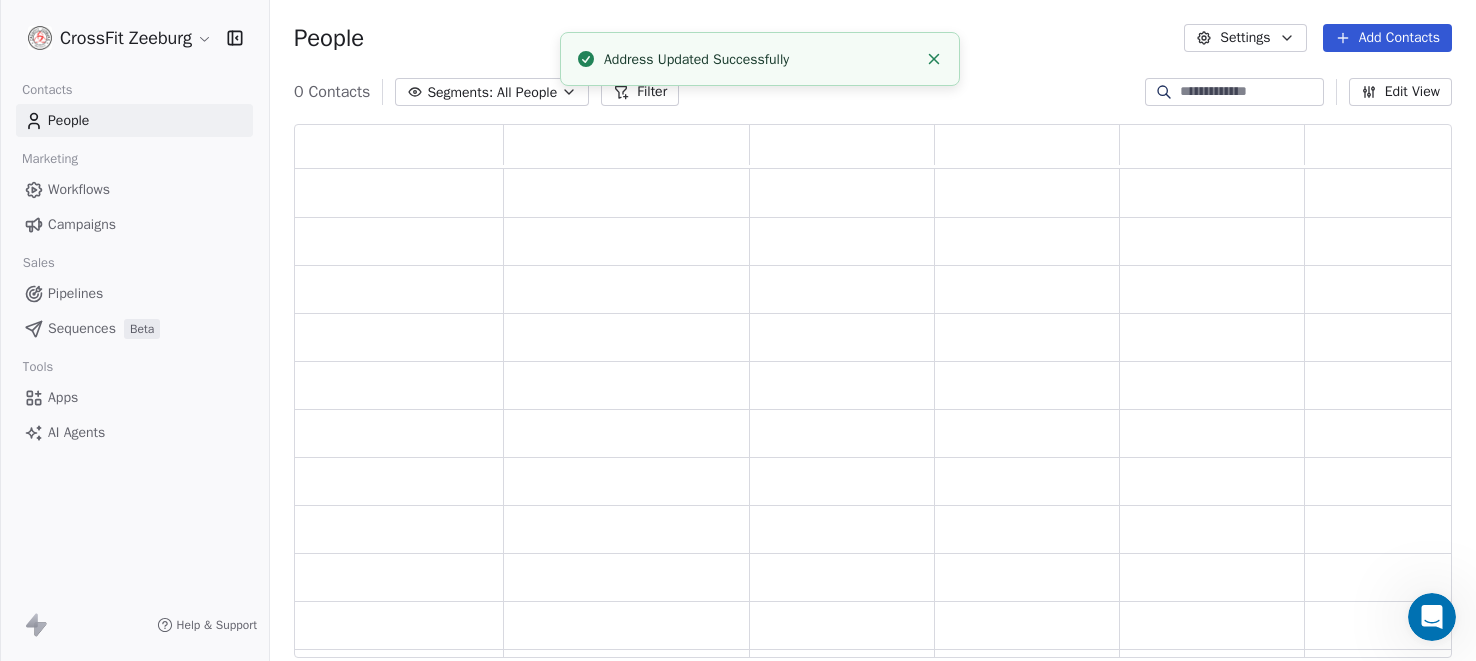 scroll, scrollTop: 1, scrollLeft: 1, axis: both 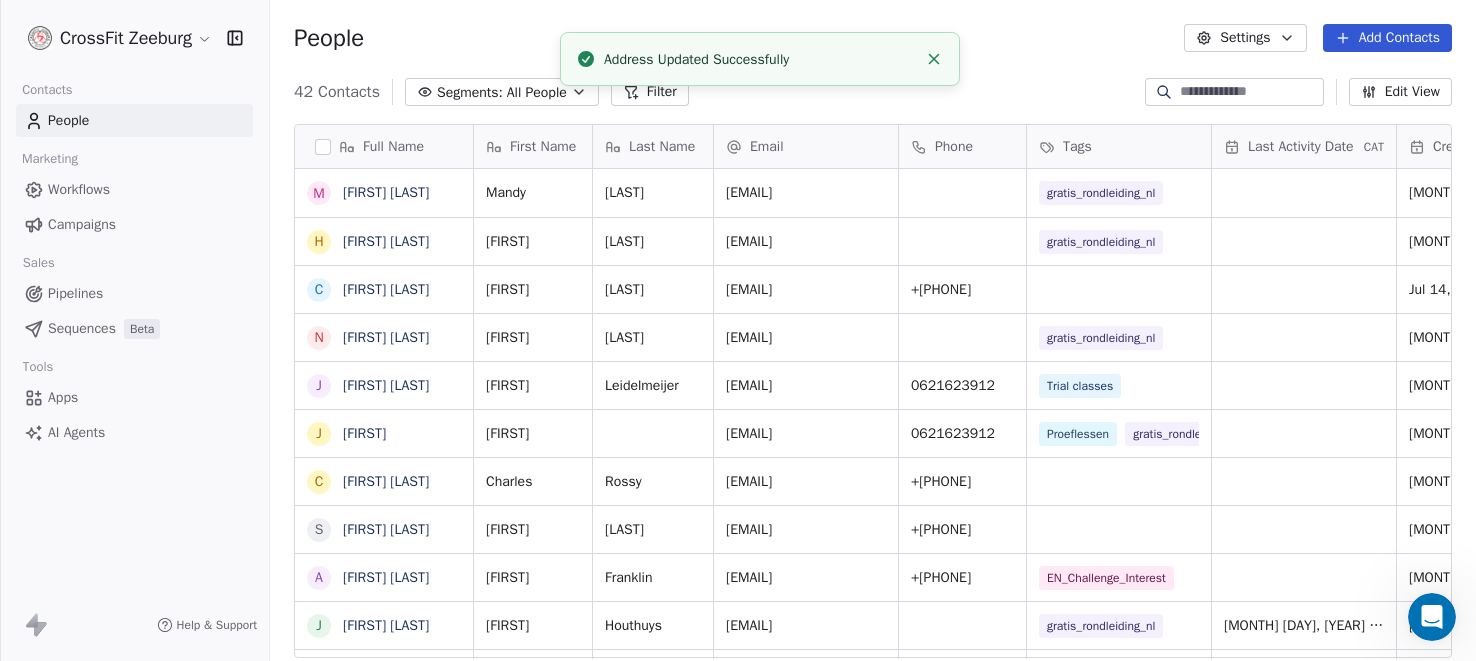 click on "Workflows" at bounding box center [79, 189] 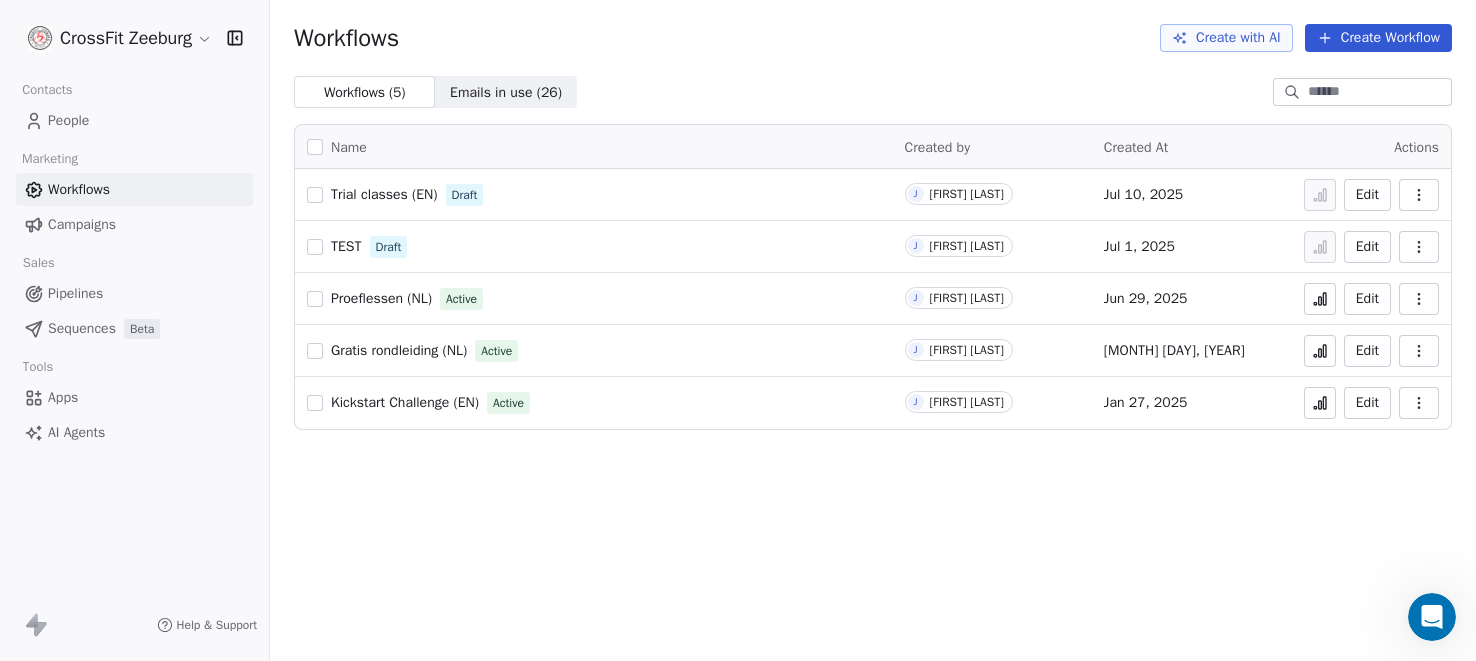 click on "Edit" at bounding box center (1367, 195) 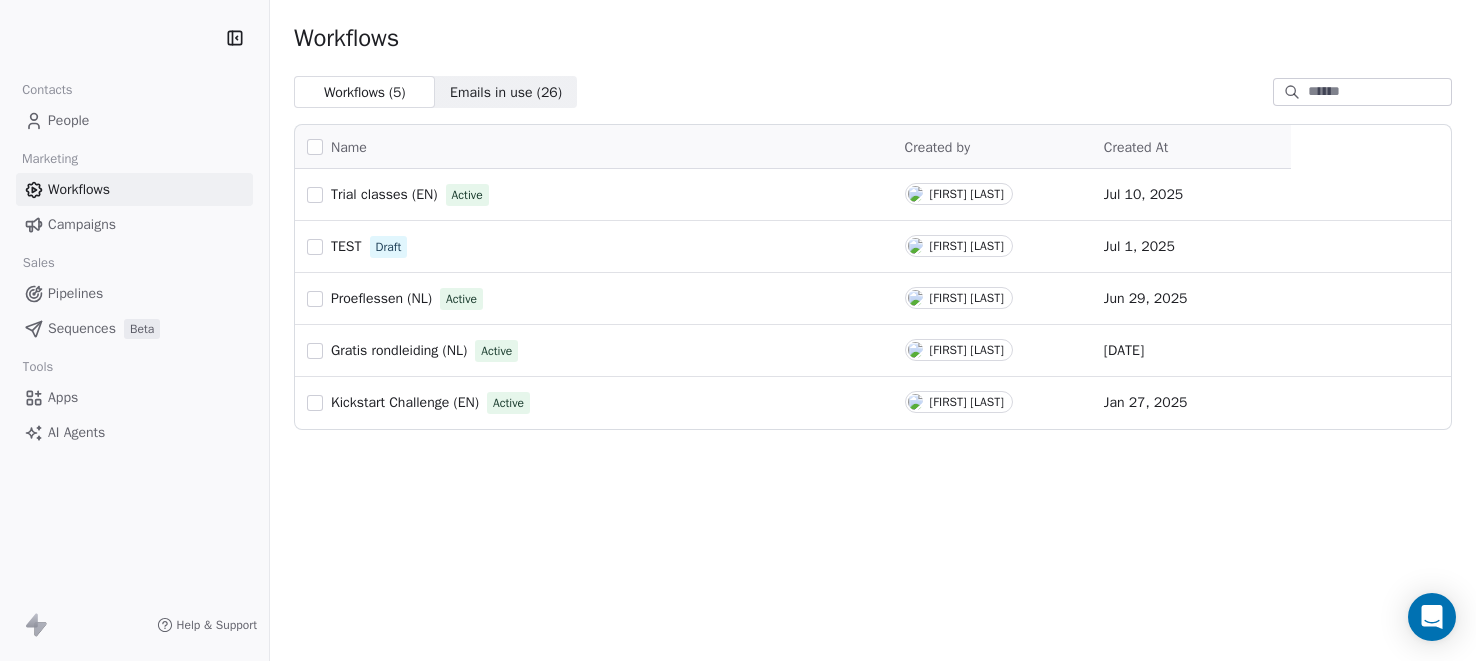 scroll, scrollTop: 0, scrollLeft: 0, axis: both 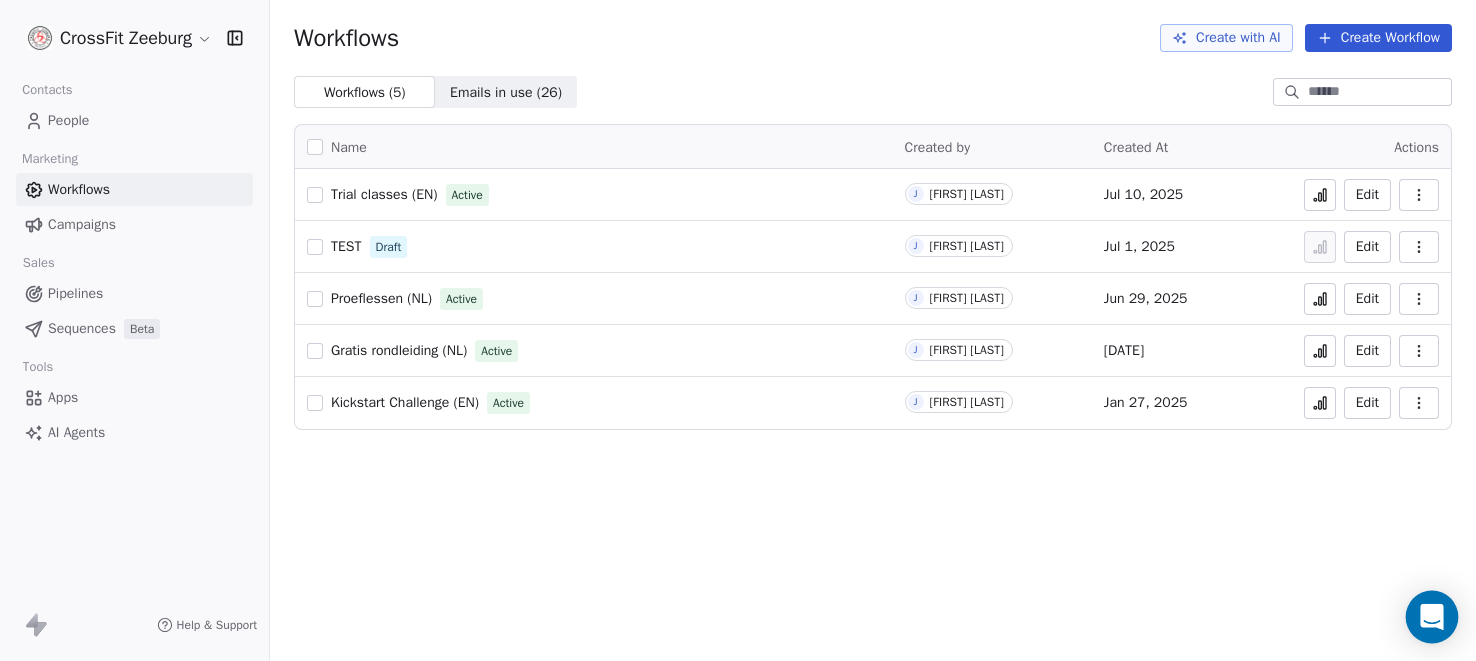 click 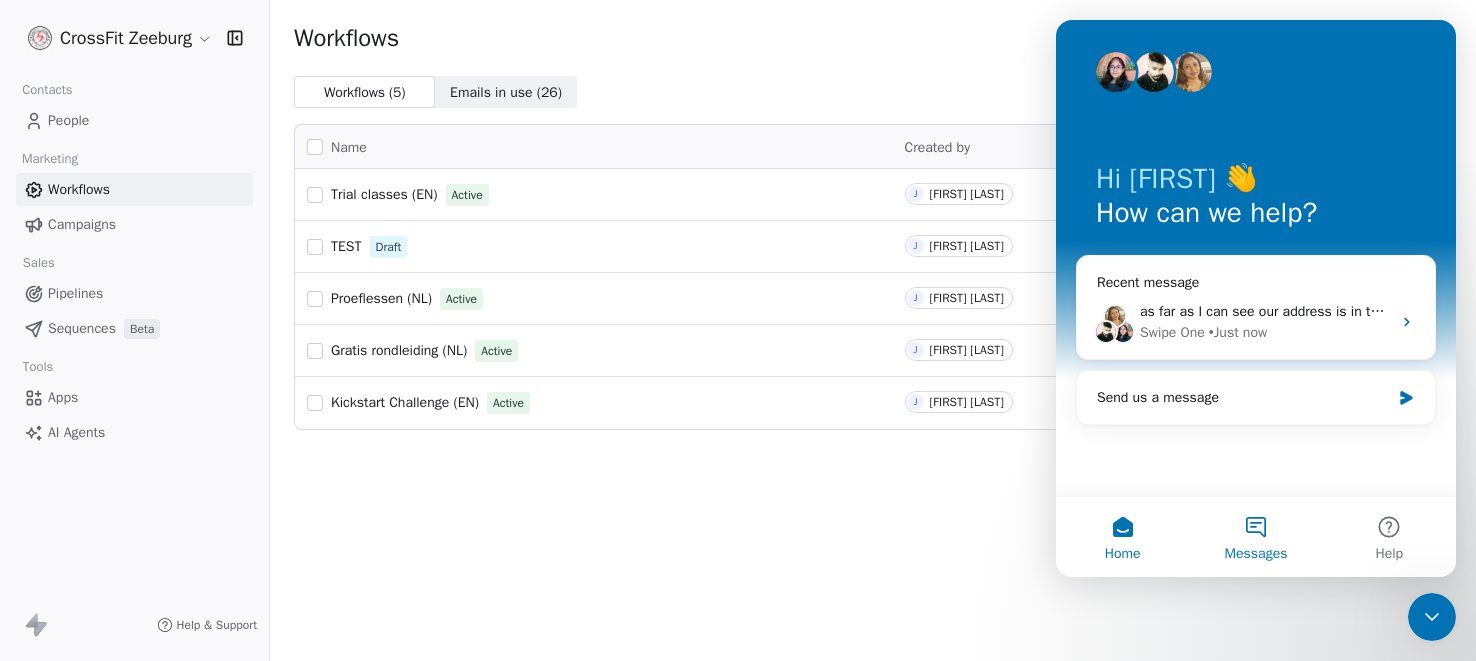 scroll, scrollTop: 0, scrollLeft: 0, axis: both 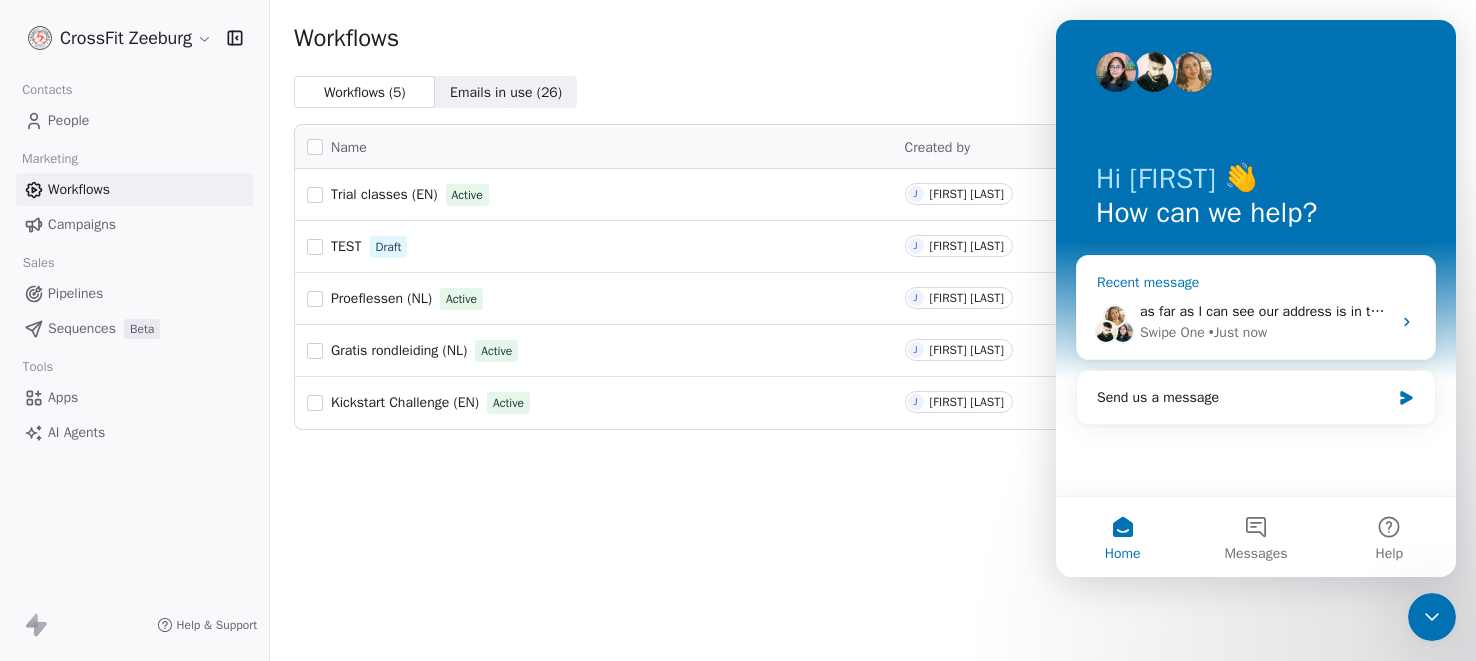 click on "•  Just now" at bounding box center (1238, 332) 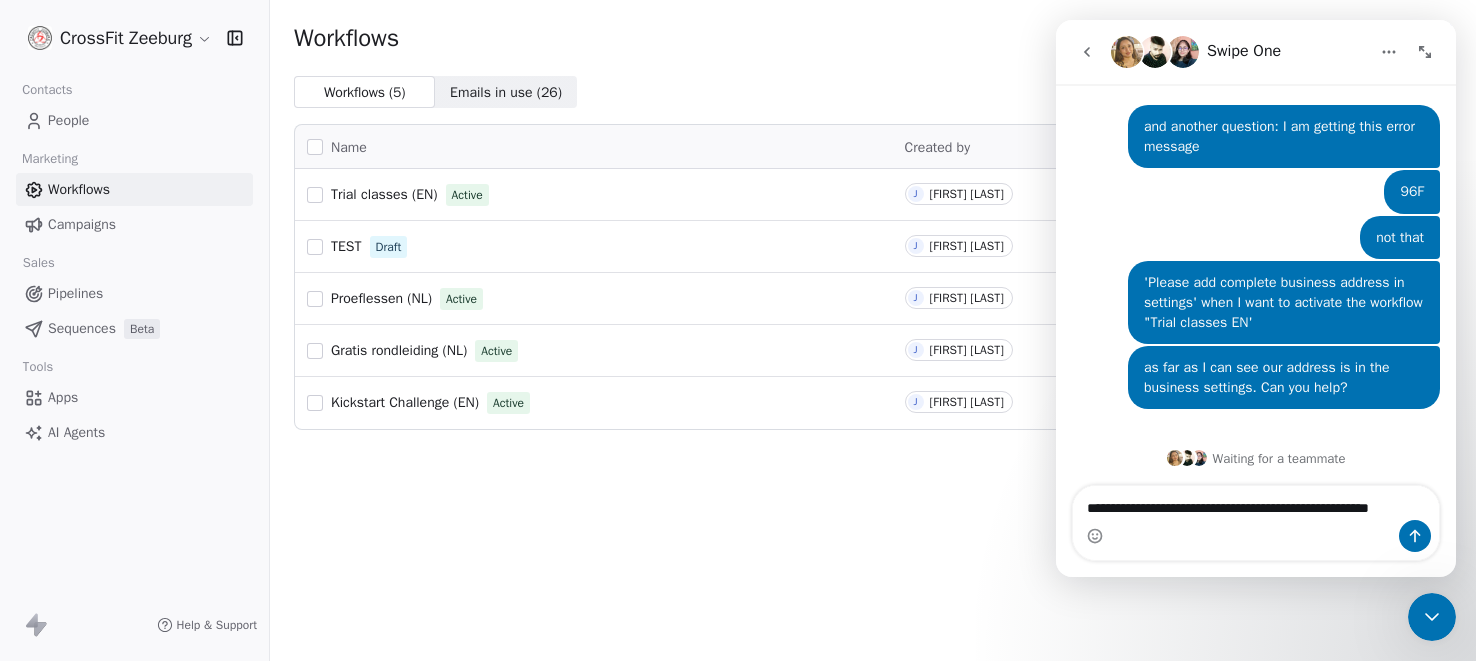 scroll, scrollTop: 367, scrollLeft: 0, axis: vertical 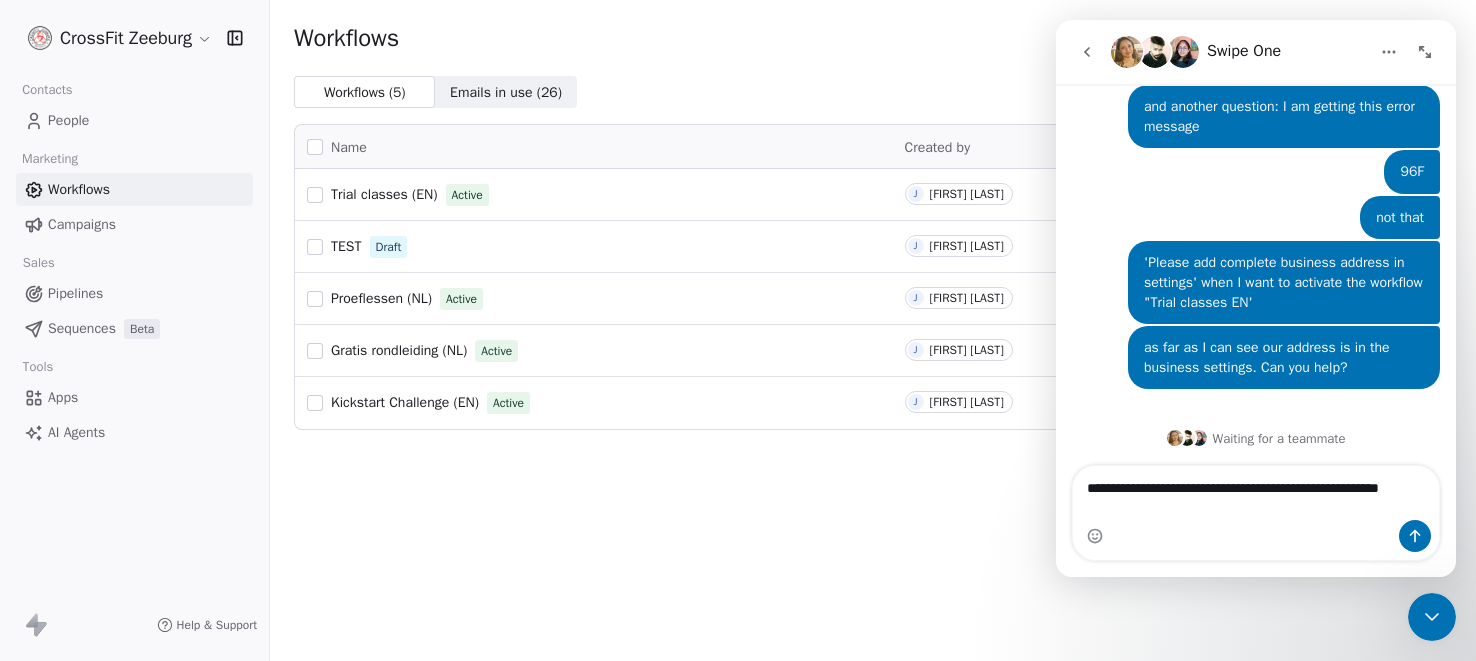 type on "**********" 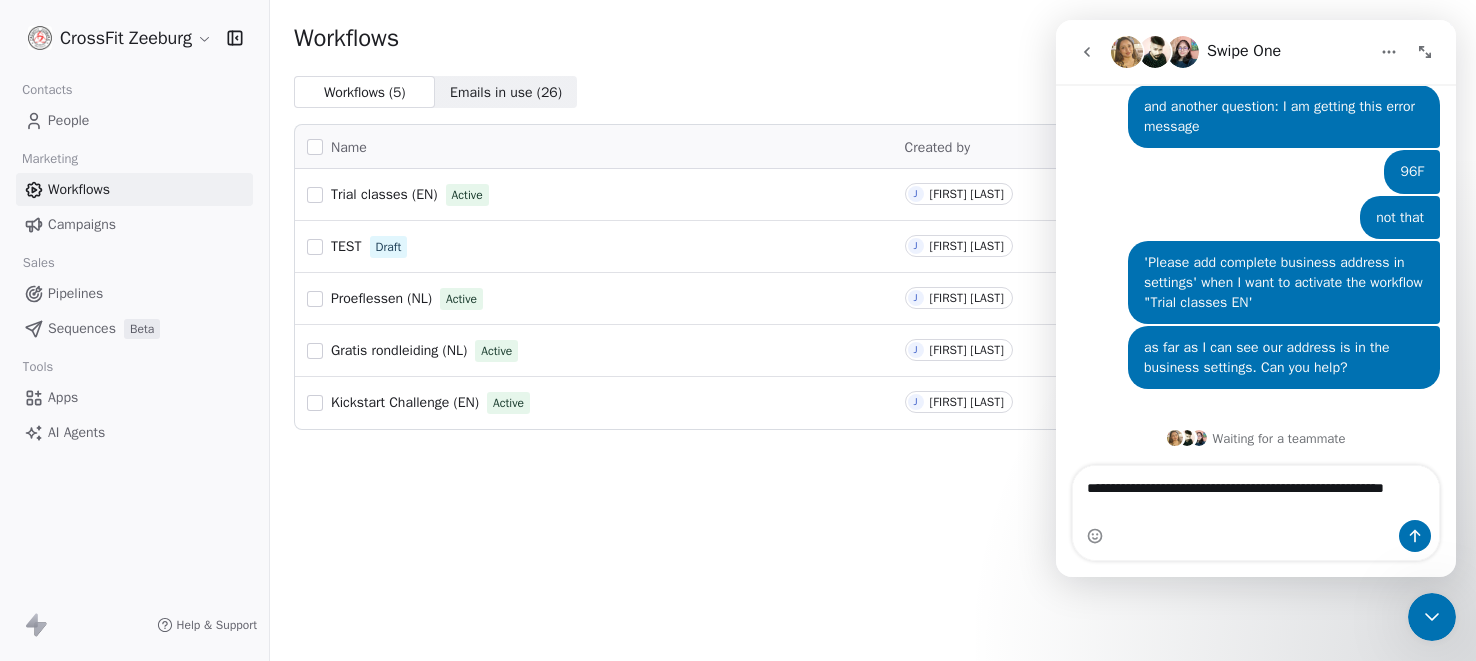 type 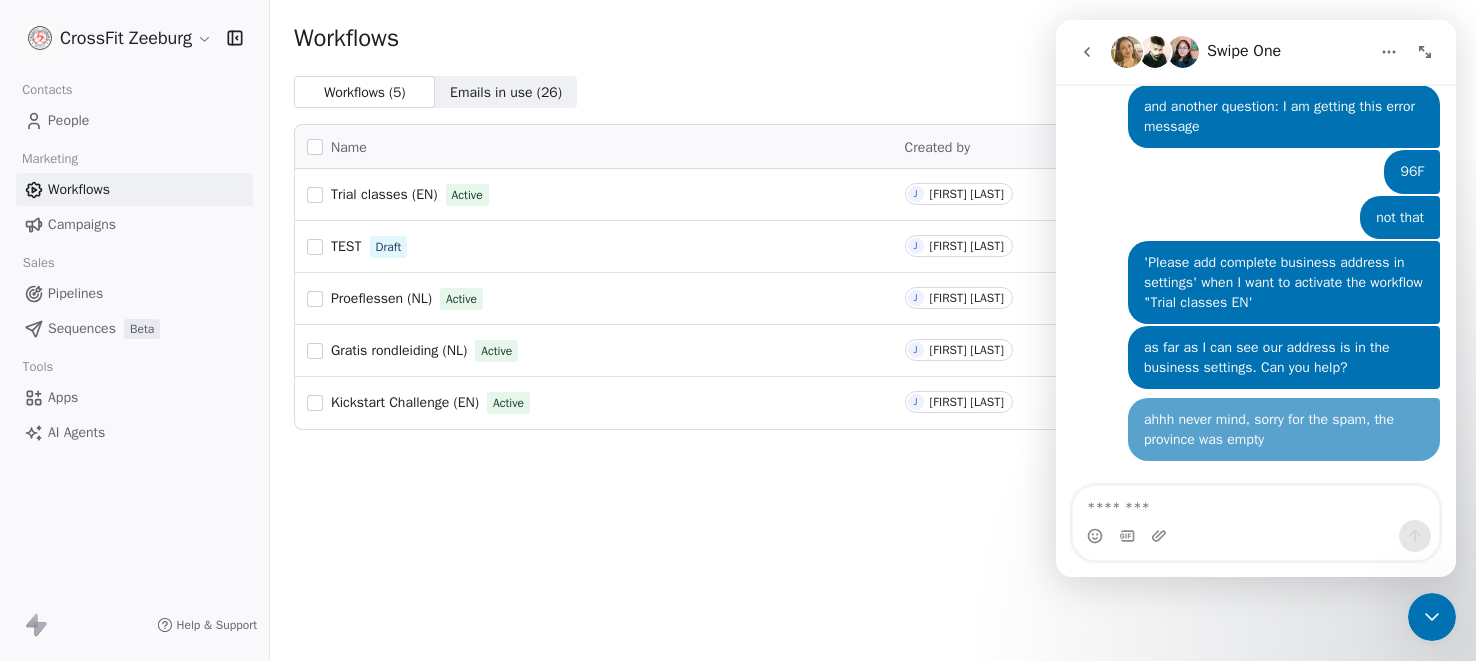 scroll, scrollTop: 412, scrollLeft: 0, axis: vertical 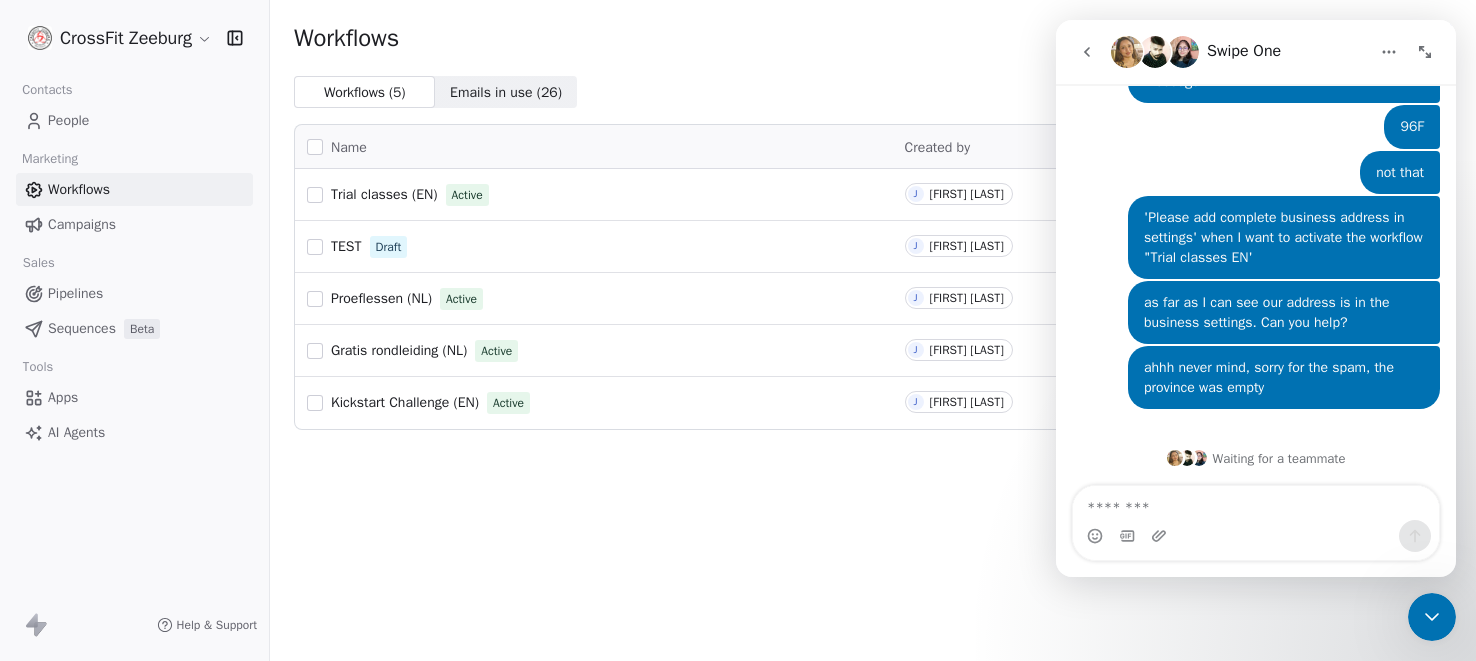 click at bounding box center (1432, 617) 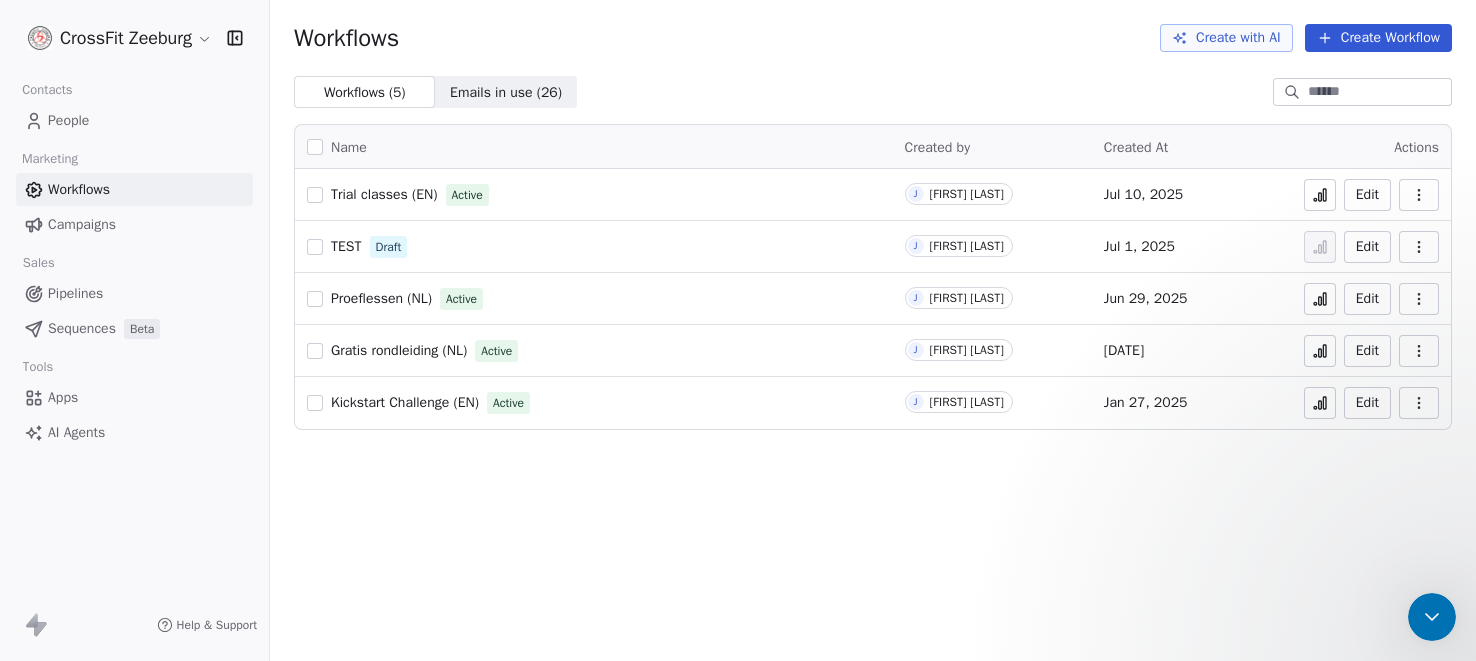 scroll, scrollTop: 0, scrollLeft: 0, axis: both 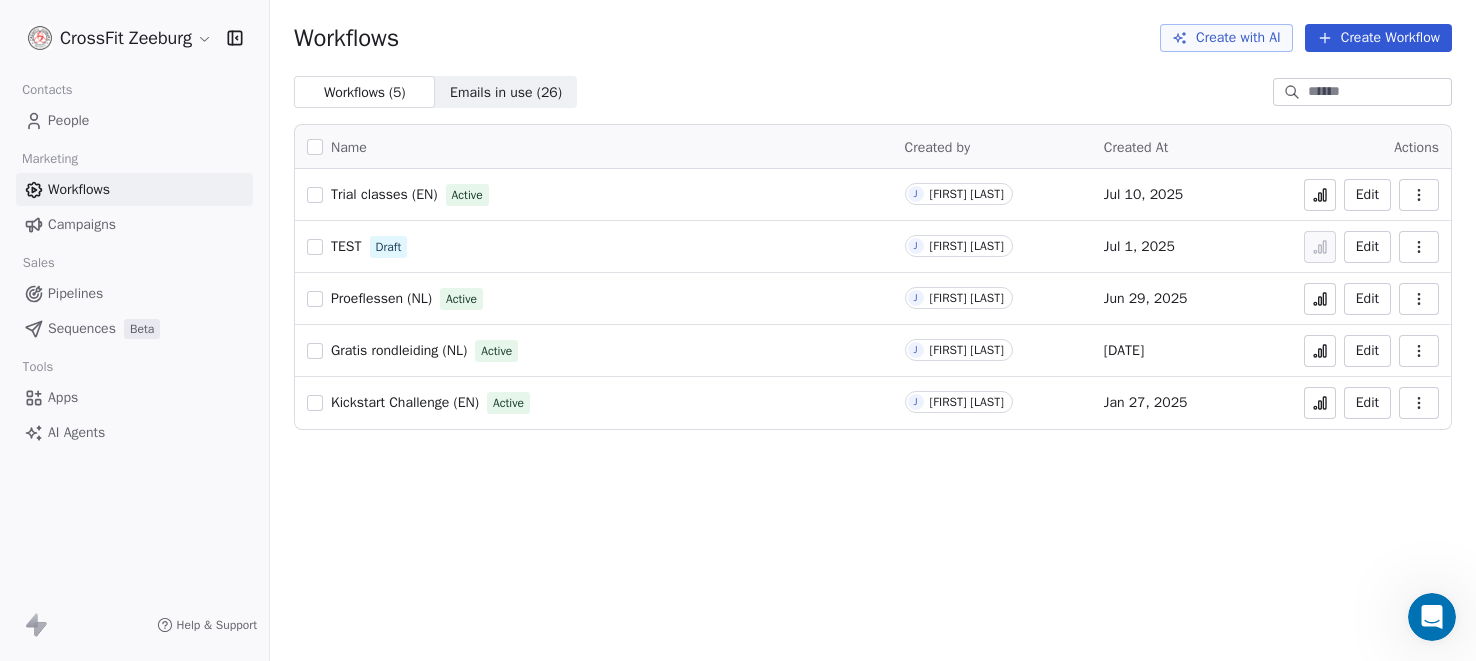 click on "CrossFit Zeeburg Contacts People Marketing Workflows Campaigns Sales Pipelines Sequences Beta Tools Apps AI Agents Help & Support Workflows Create with AI Create Workflow Workflows ( 5 ) Workflows ( 5 ) Emails in use ( 26 ) Emails in use ( 26 ) Name Created by Created At Actions Trial classes (EN) Active J [FIRST] [LAST] [DATE] Edit TEST Draft J [FIRST] [LAST] [DATE] Edit Proeflessen (NL) Active J [FIRST] [LAST] [DATE] Edit Gratis rondleiding (NL) Active J [FIRST] [LAST] [DATE] Edit Kickstart Challenge (EN) Active J [FIRST] [LAST] [DATE] Edit" at bounding box center [738, 330] 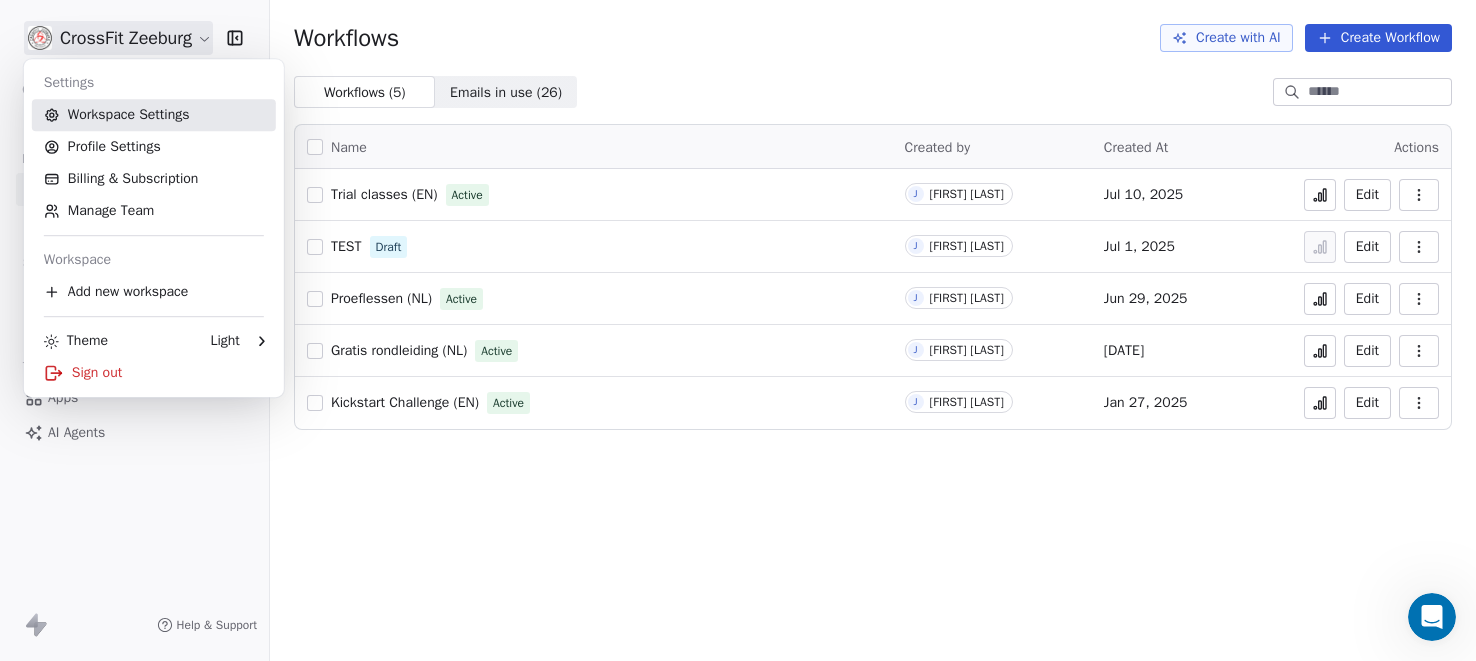 click on "Workspace Settings" at bounding box center (154, 115) 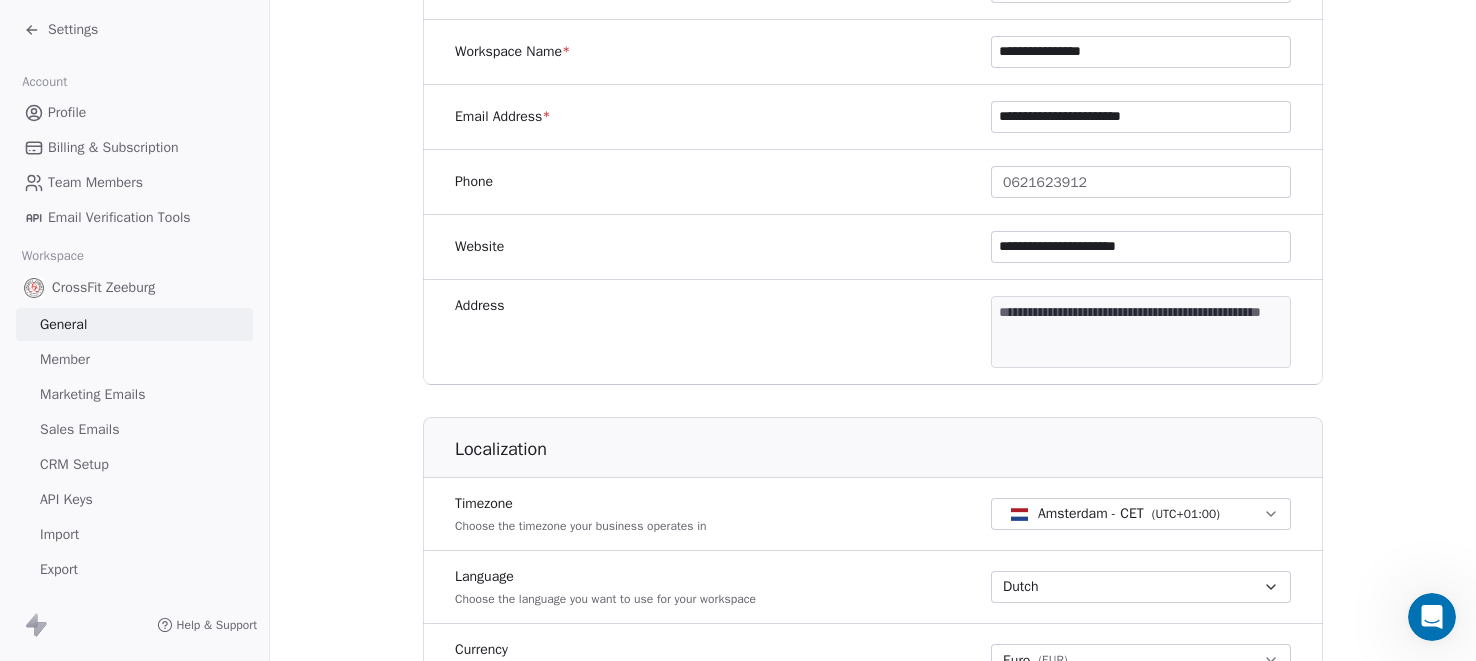 scroll, scrollTop: 445, scrollLeft: 0, axis: vertical 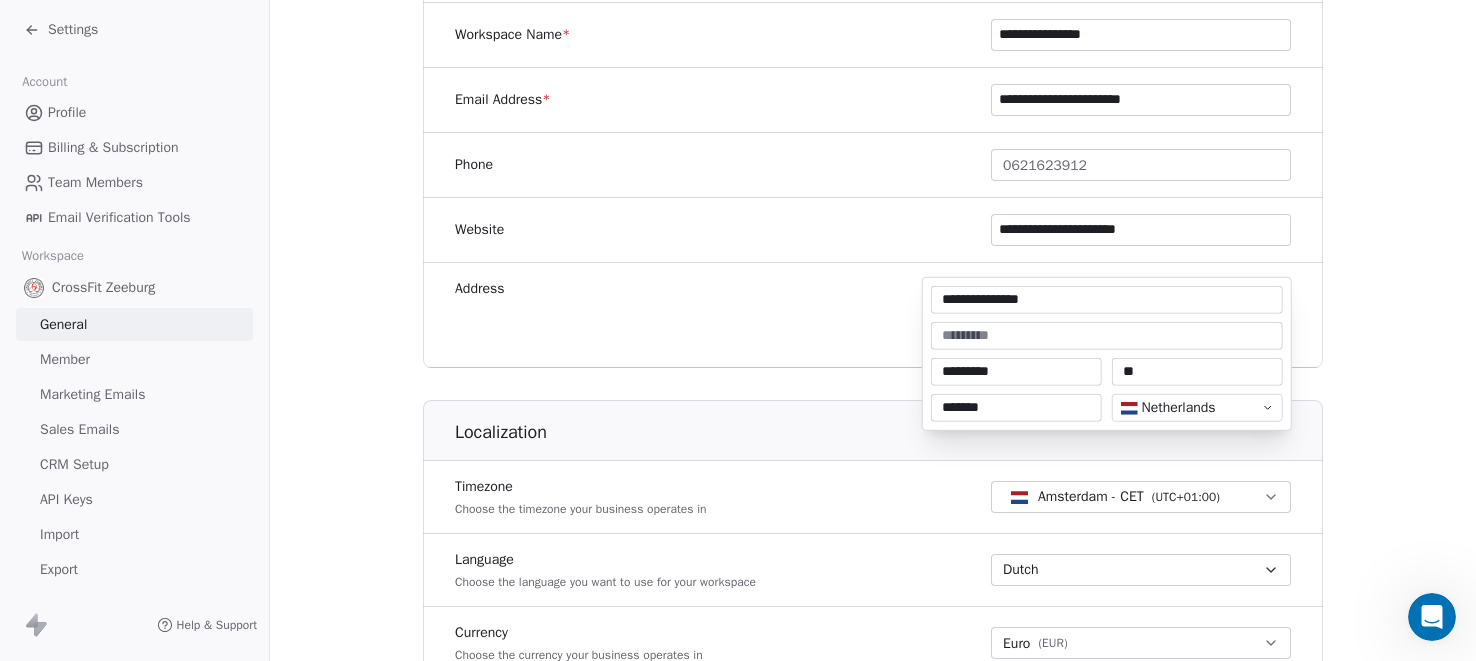 click on "**********" at bounding box center [738, 330] 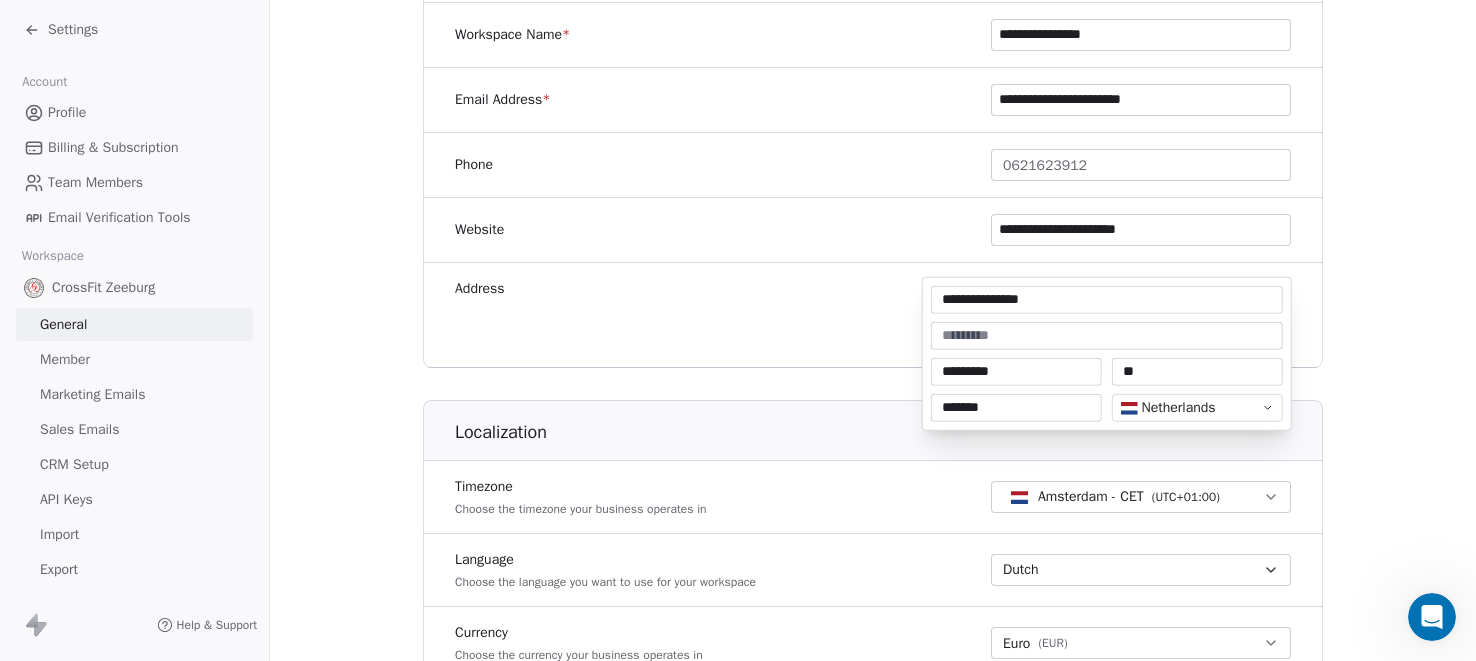 drag, startPoint x: 1167, startPoint y: 365, endPoint x: 1036, endPoint y: 359, distance: 131.13733 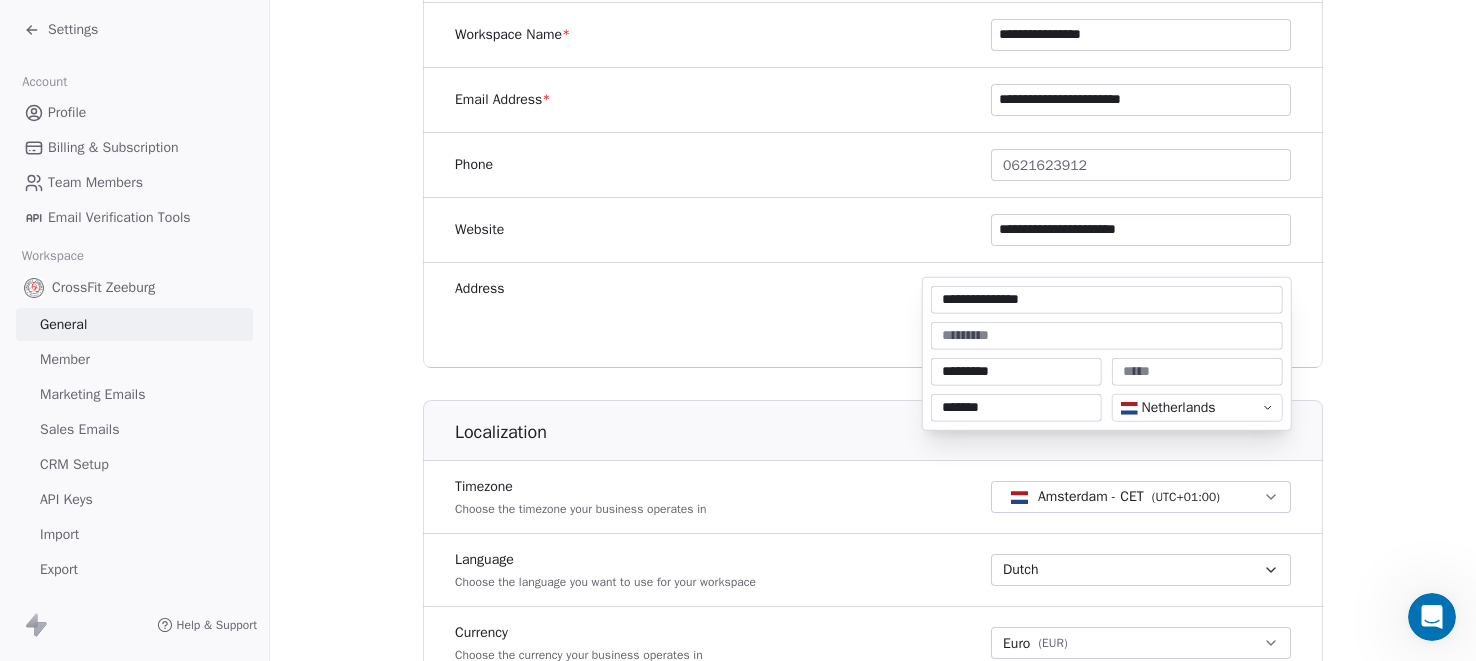click at bounding box center [1197, 372] 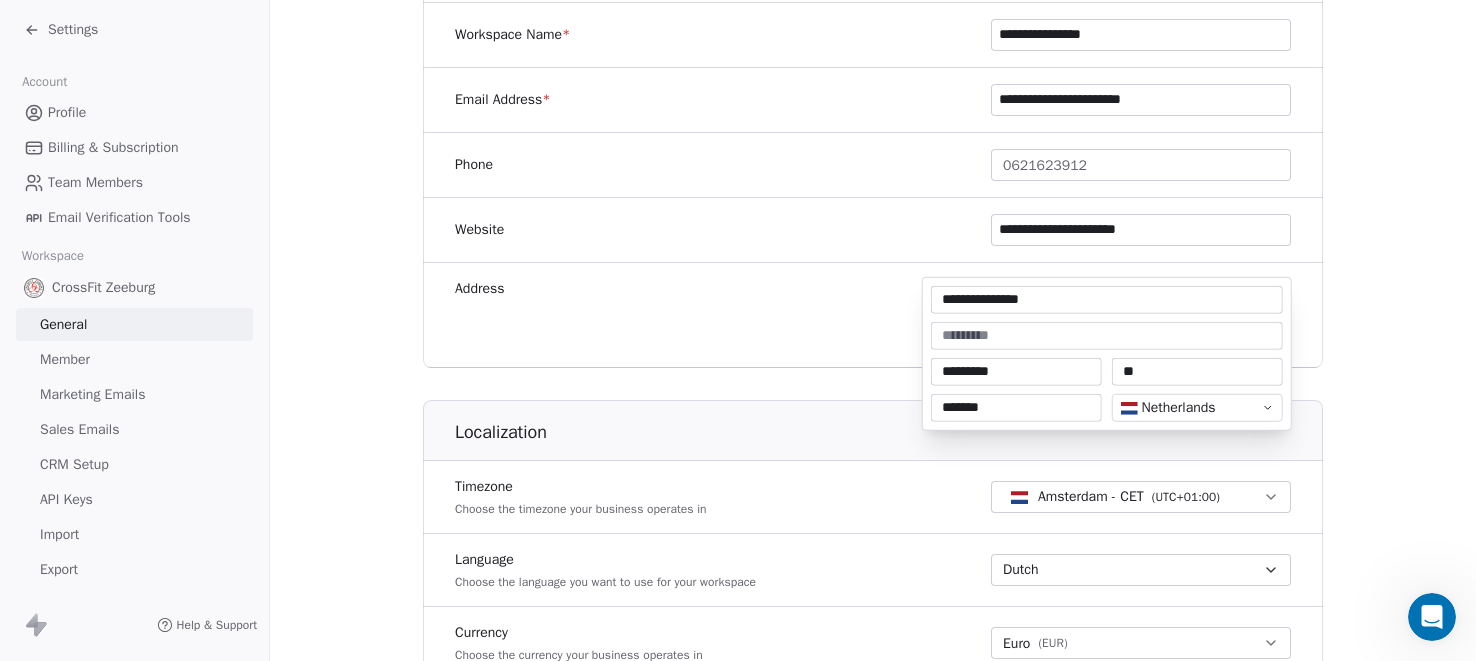 click on "**********" at bounding box center (738, 330) 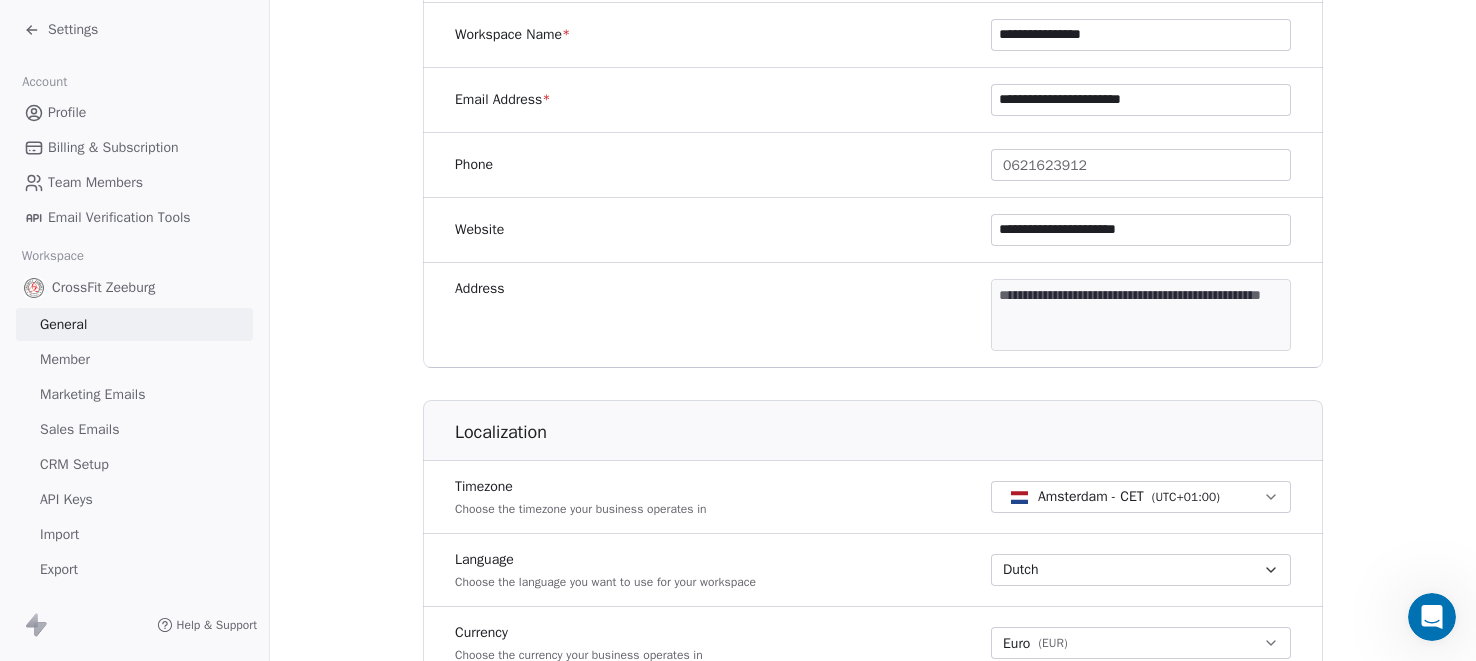 click at bounding box center [1432, 617] 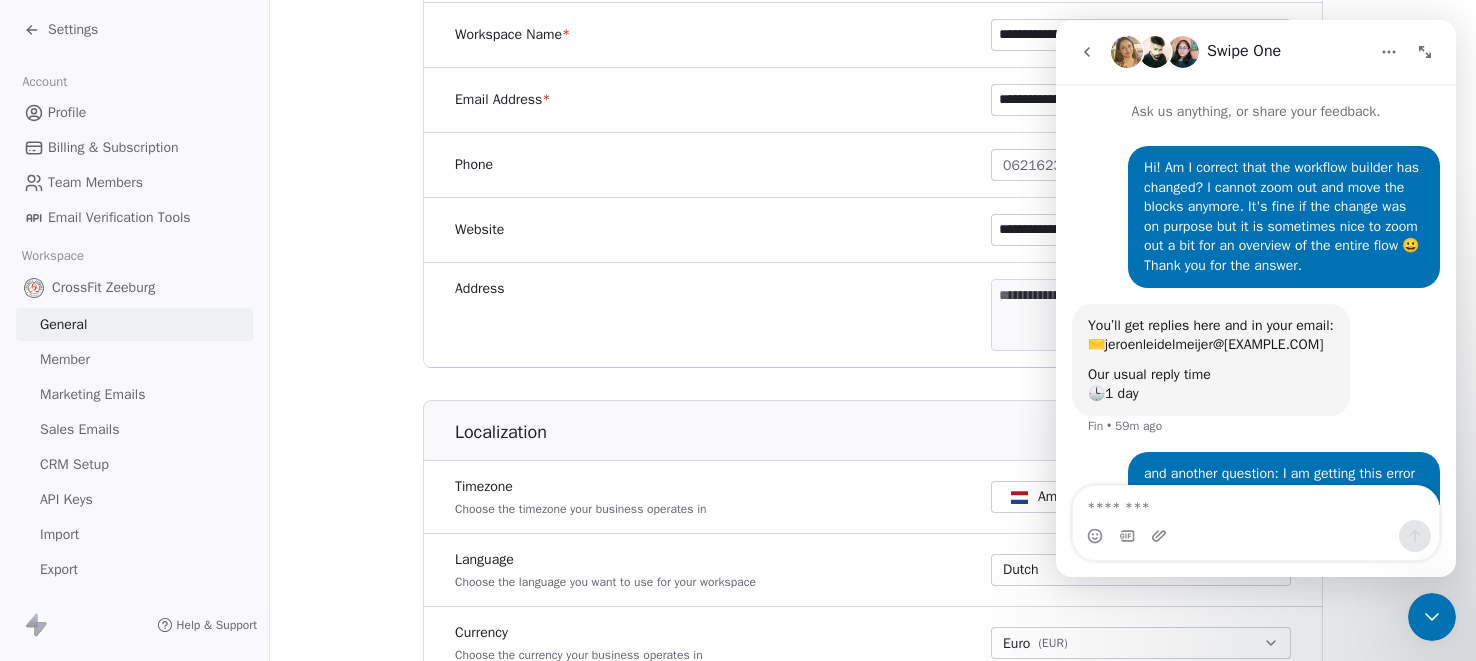 scroll, scrollTop: 412, scrollLeft: 0, axis: vertical 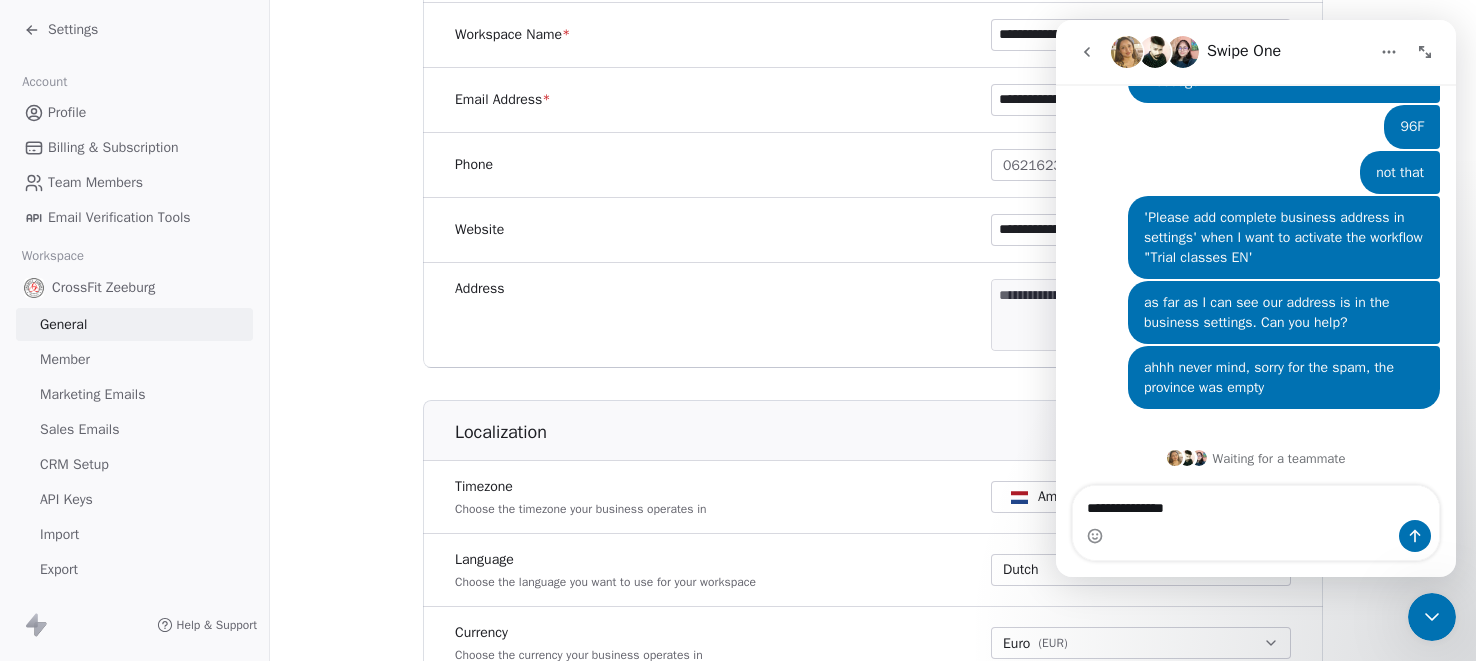 type on "**********" 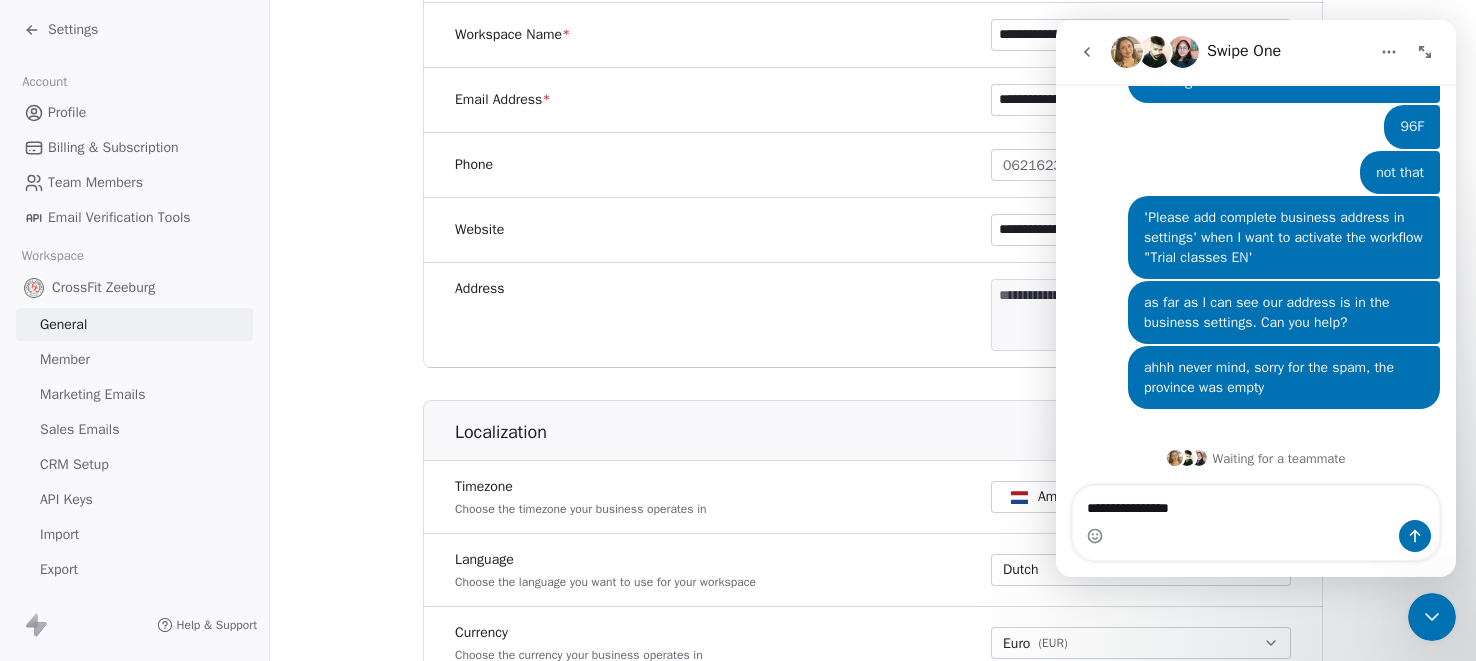 type 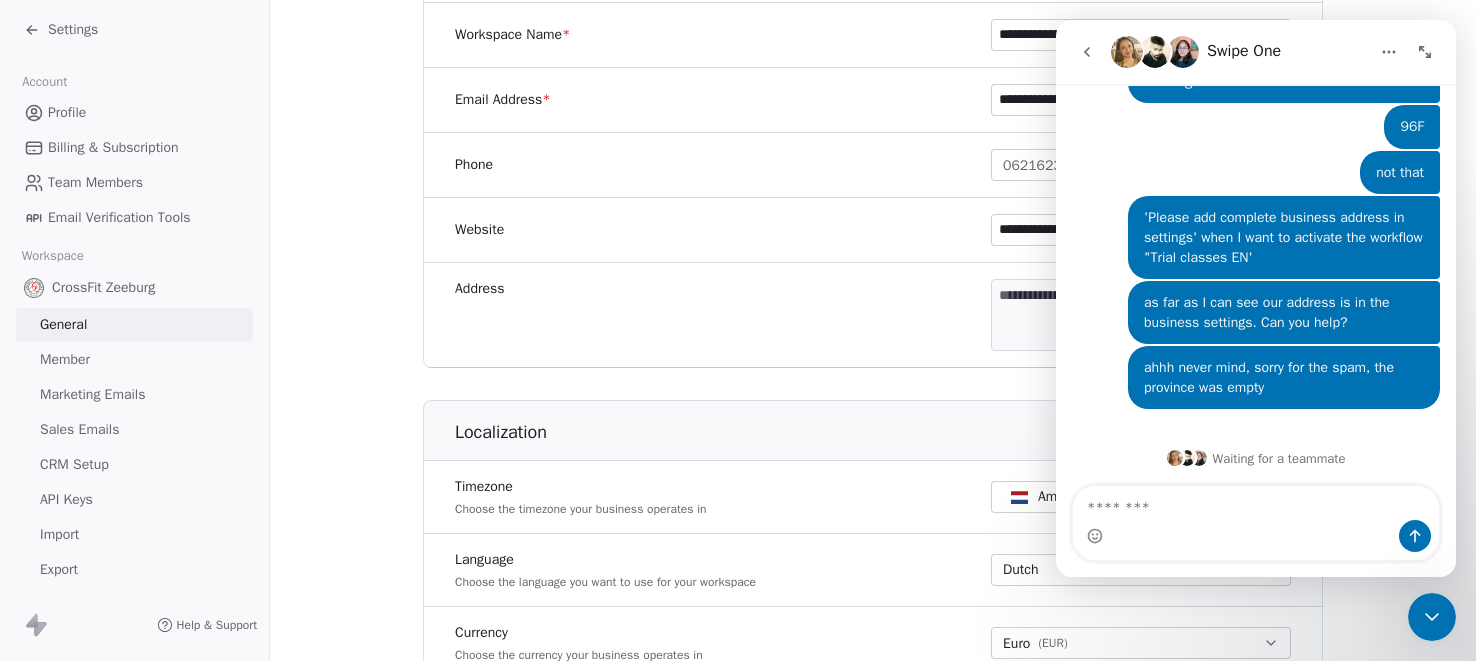 scroll, scrollTop: 458, scrollLeft: 0, axis: vertical 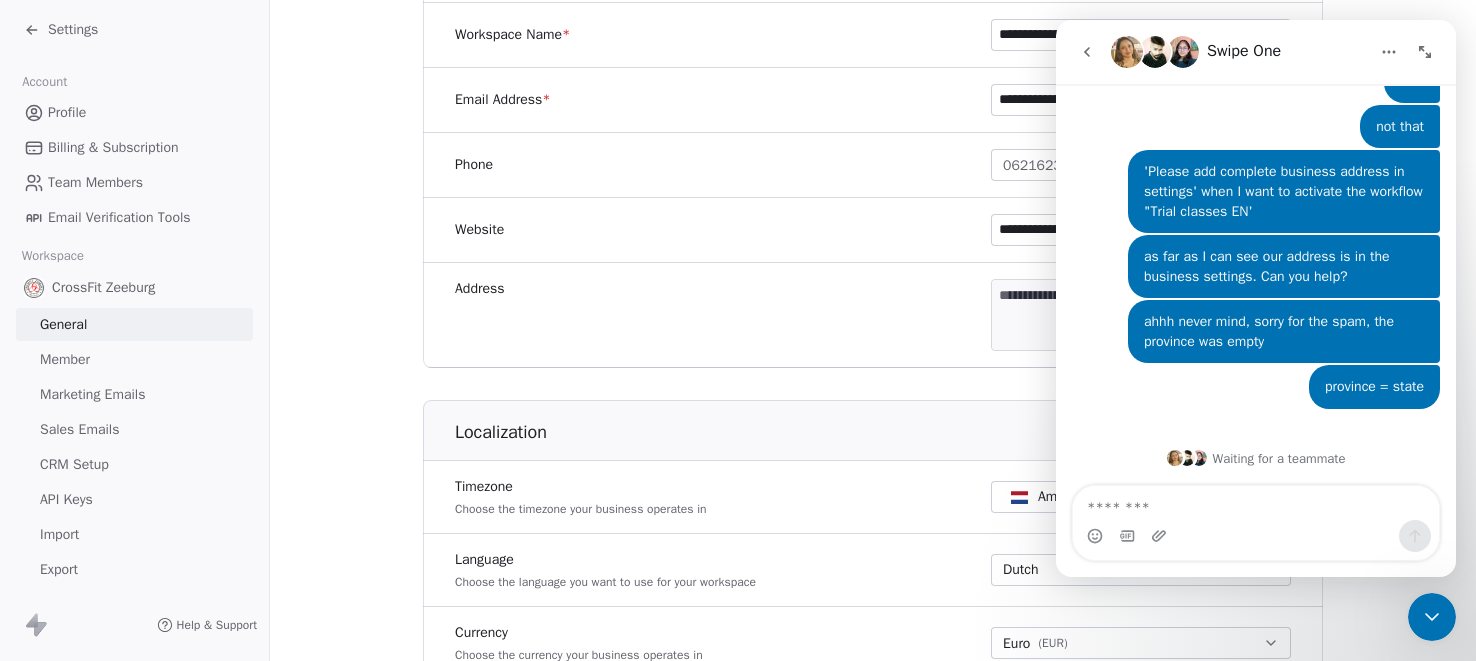 click on "Localization" at bounding box center [889, 432] 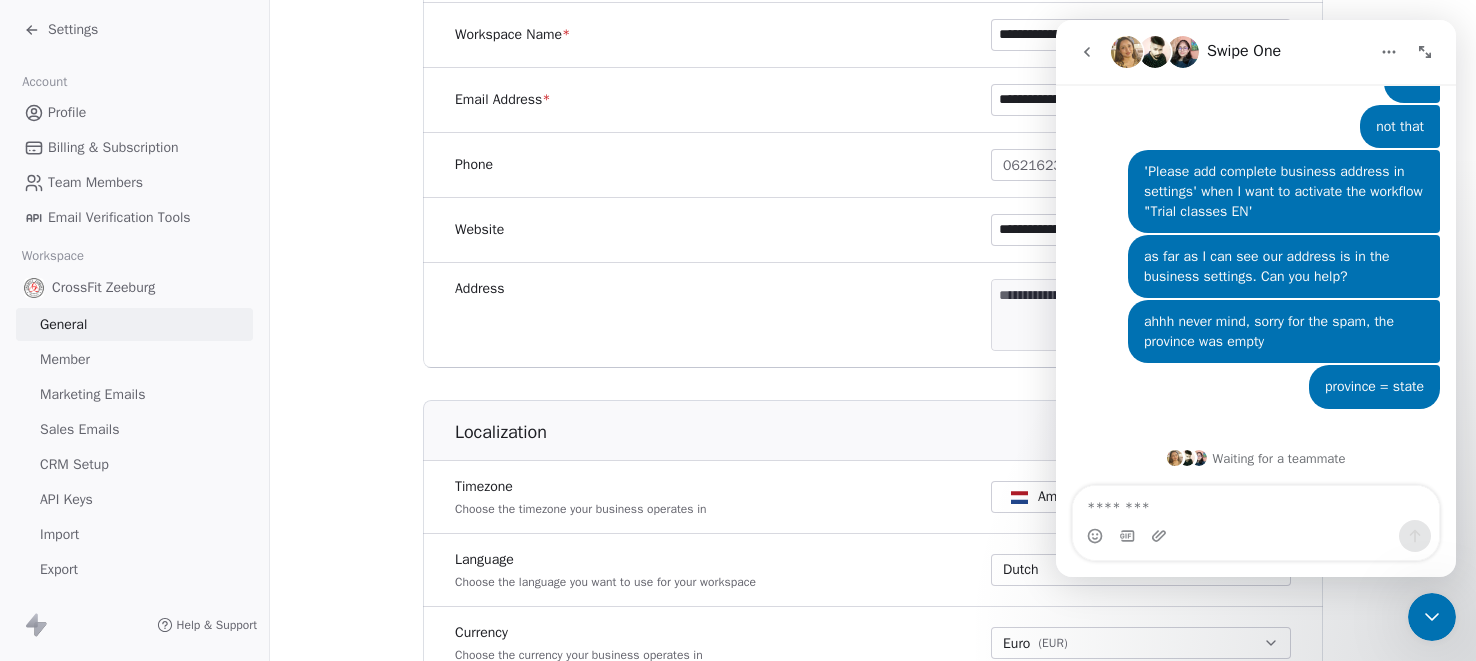 click at bounding box center (1432, 617) 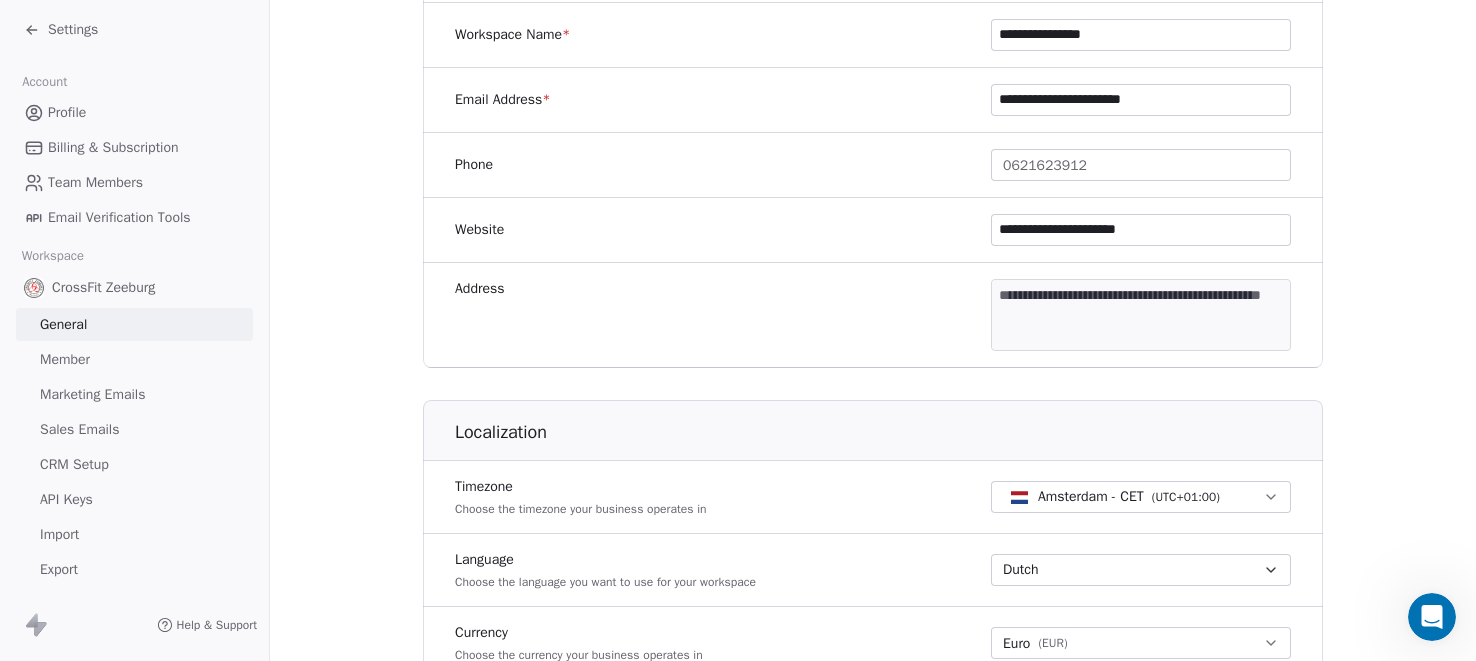 click 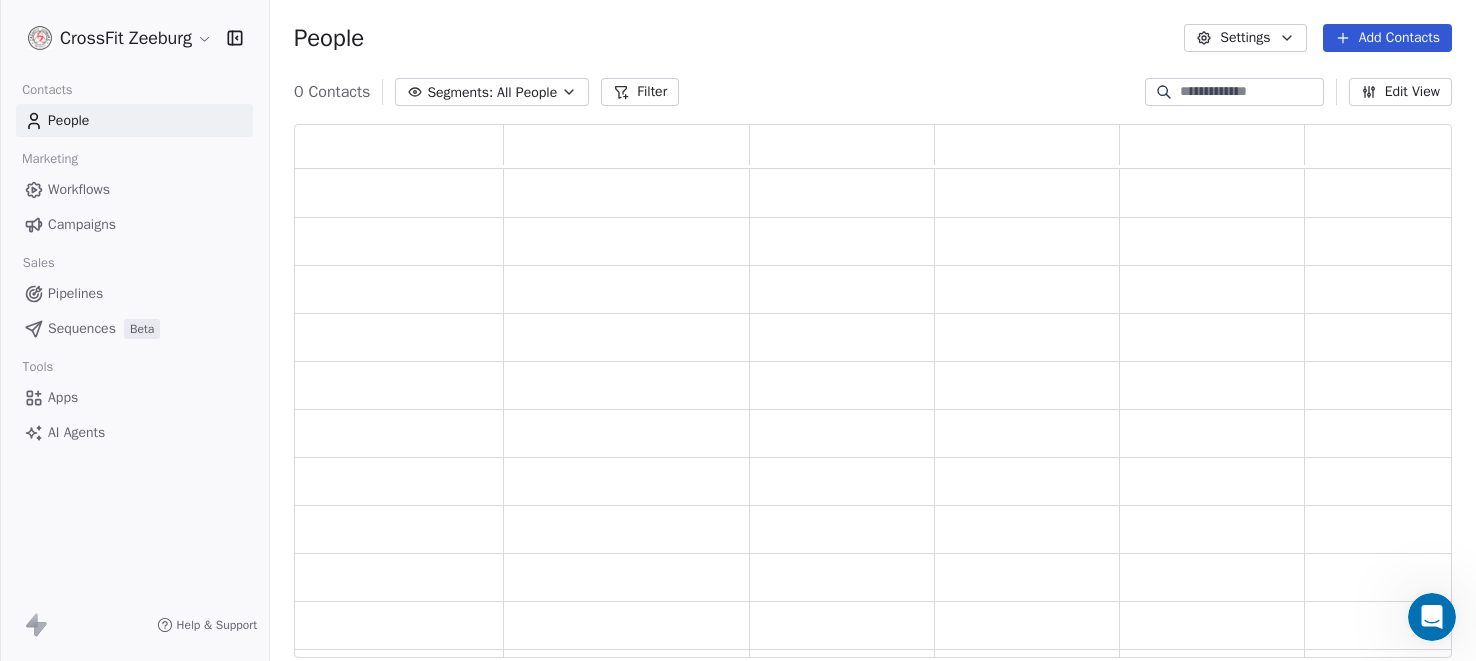 scroll, scrollTop: 1, scrollLeft: 1, axis: both 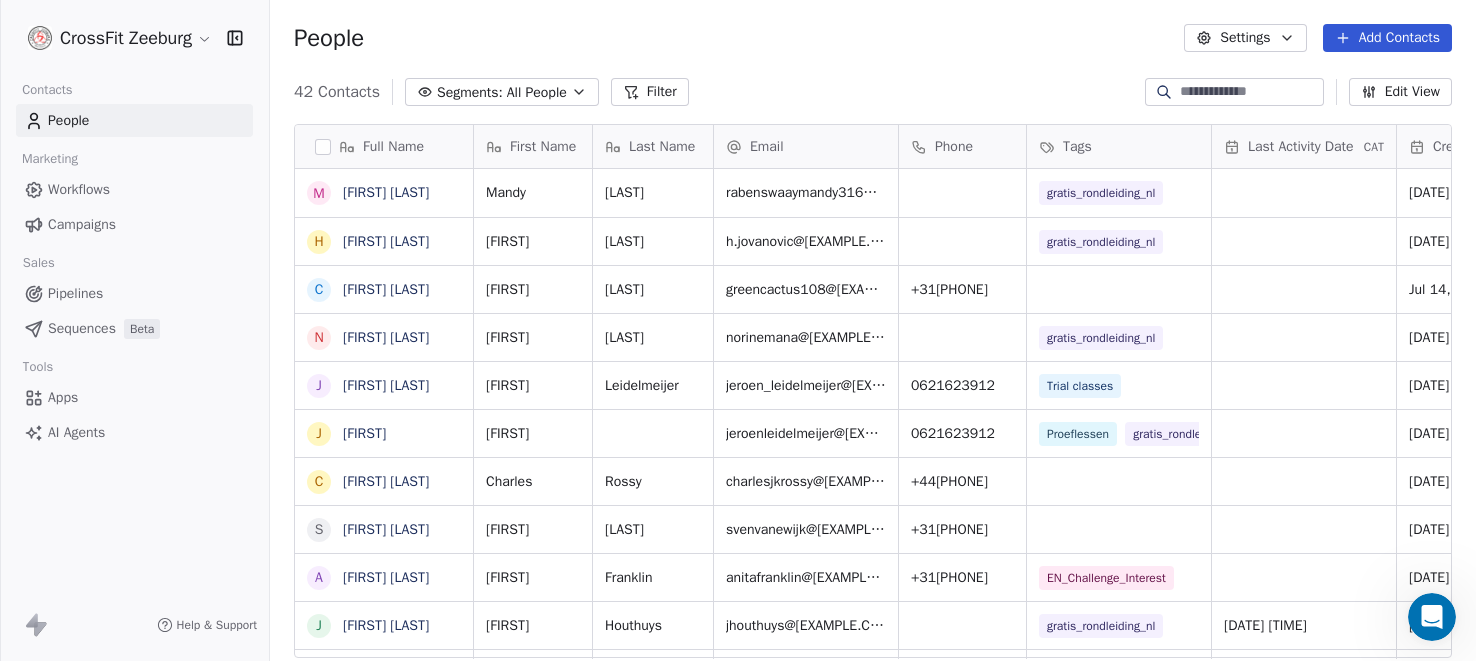 click on "Workflows" at bounding box center [79, 189] 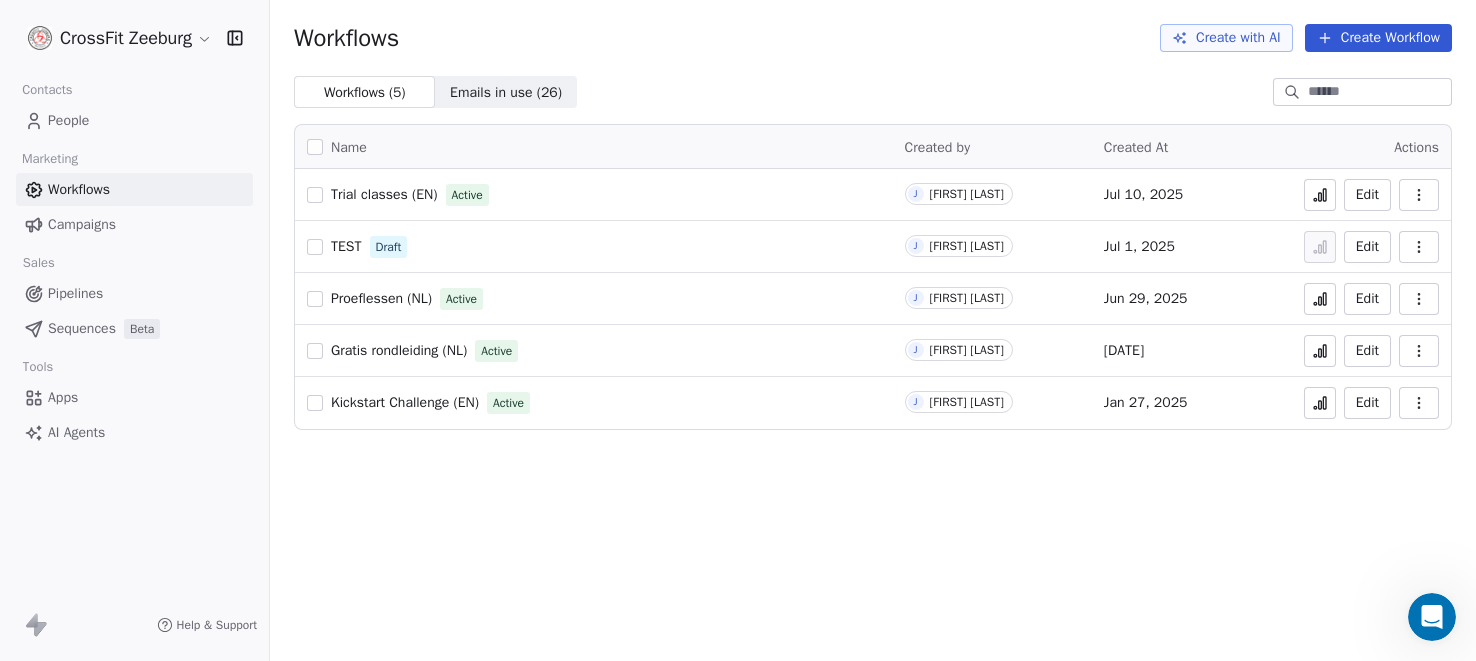 click at bounding box center [315, 247] 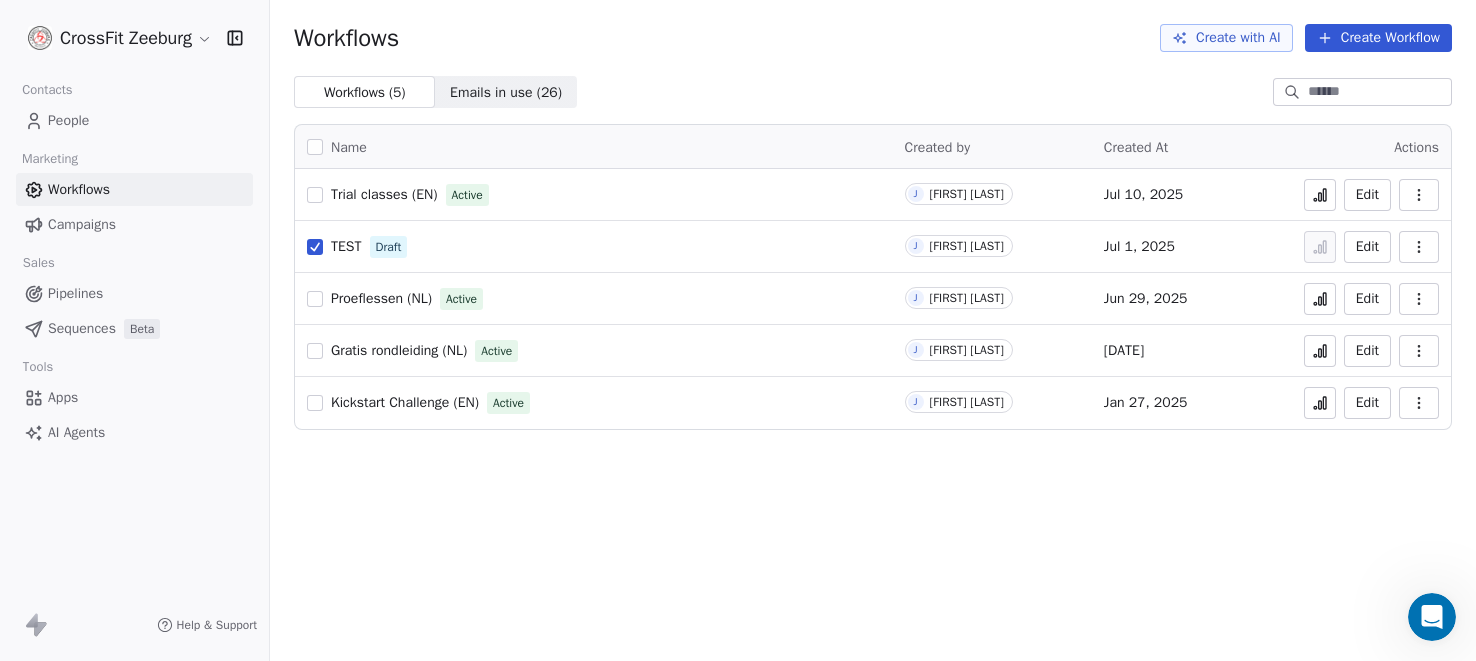 click at bounding box center [1419, 247] 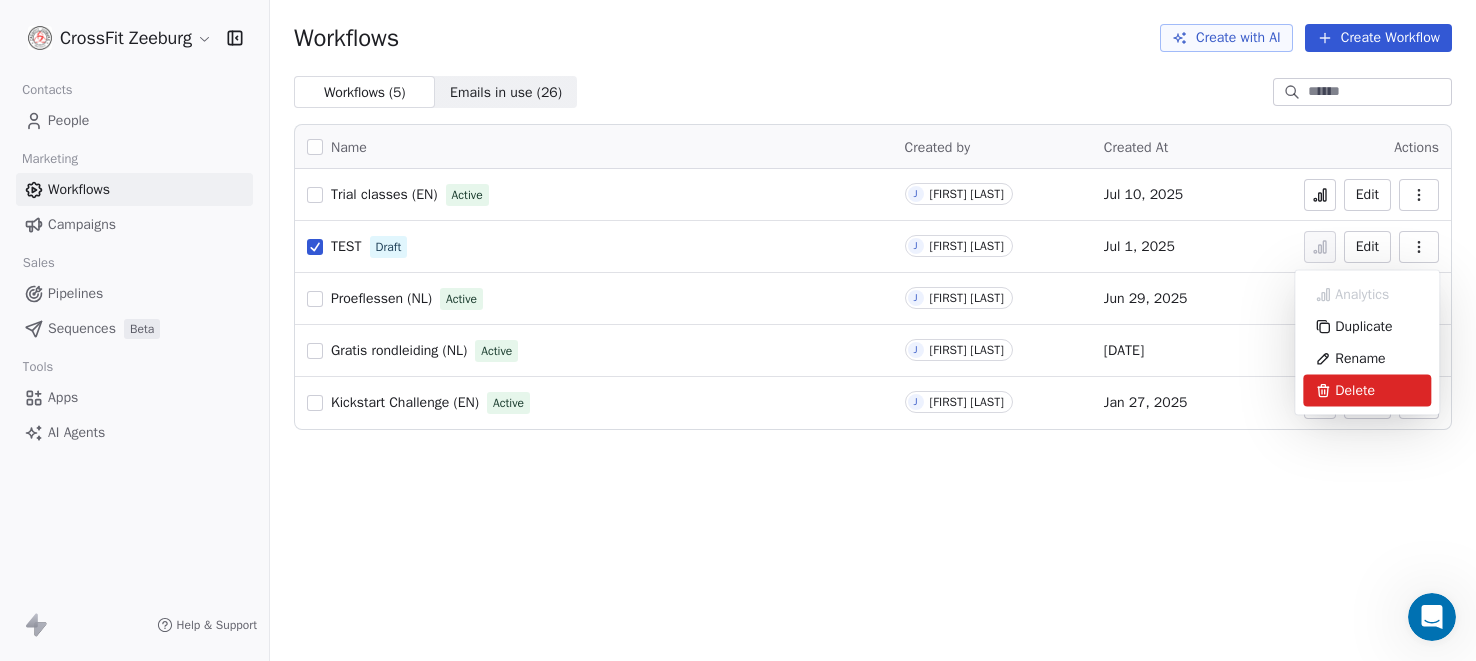 click on "Delete" at bounding box center (1355, 391) 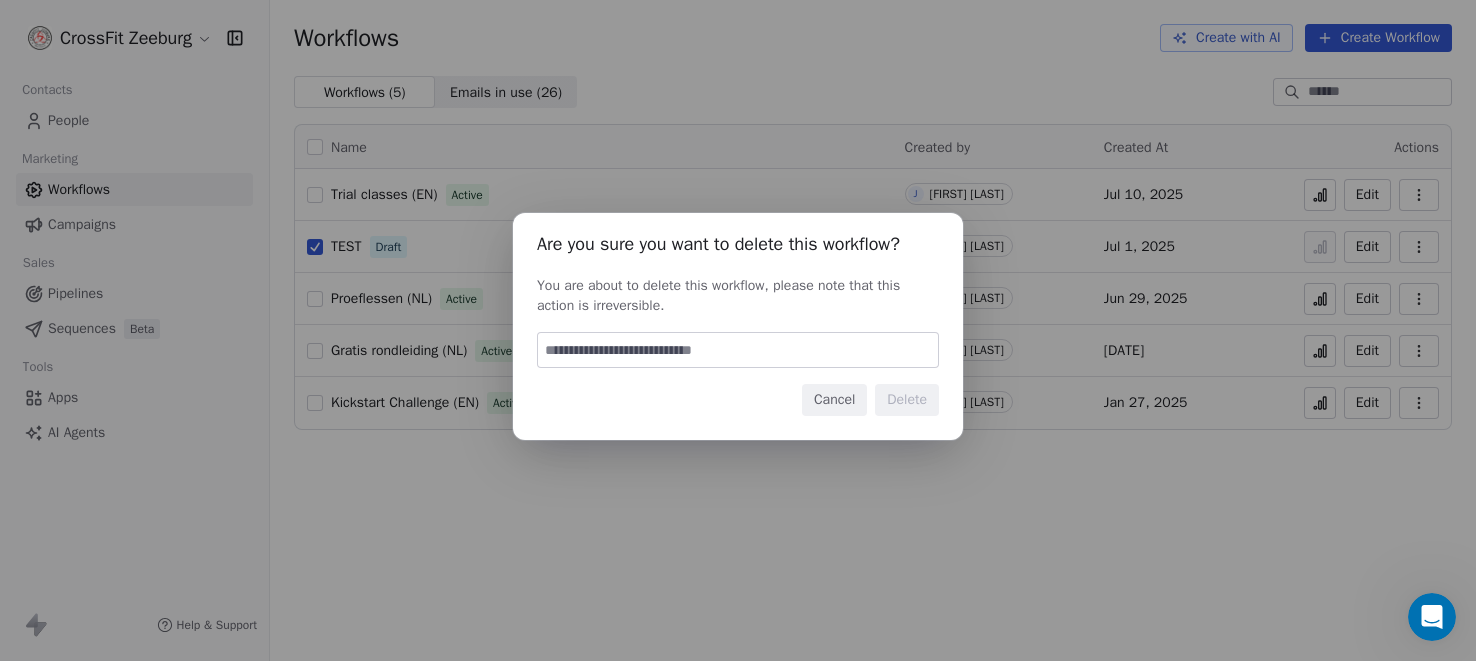 click at bounding box center (738, 350) 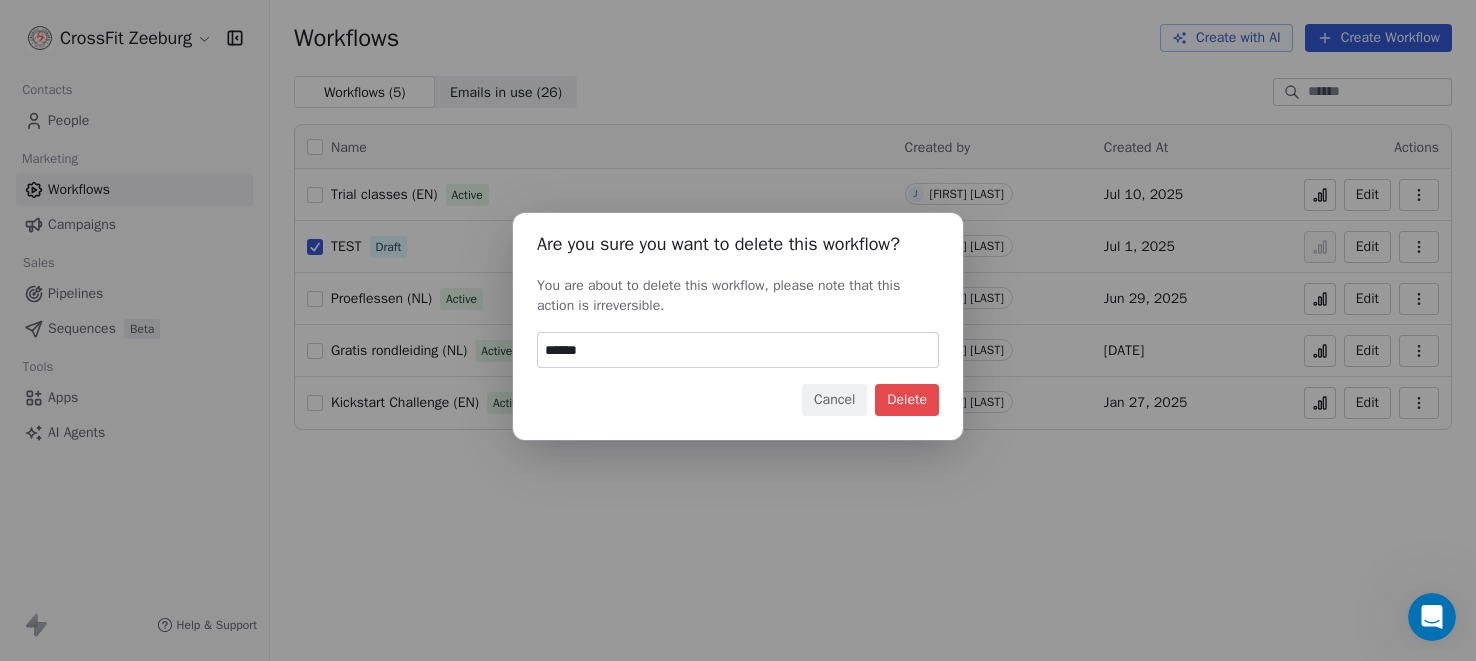 type on "******" 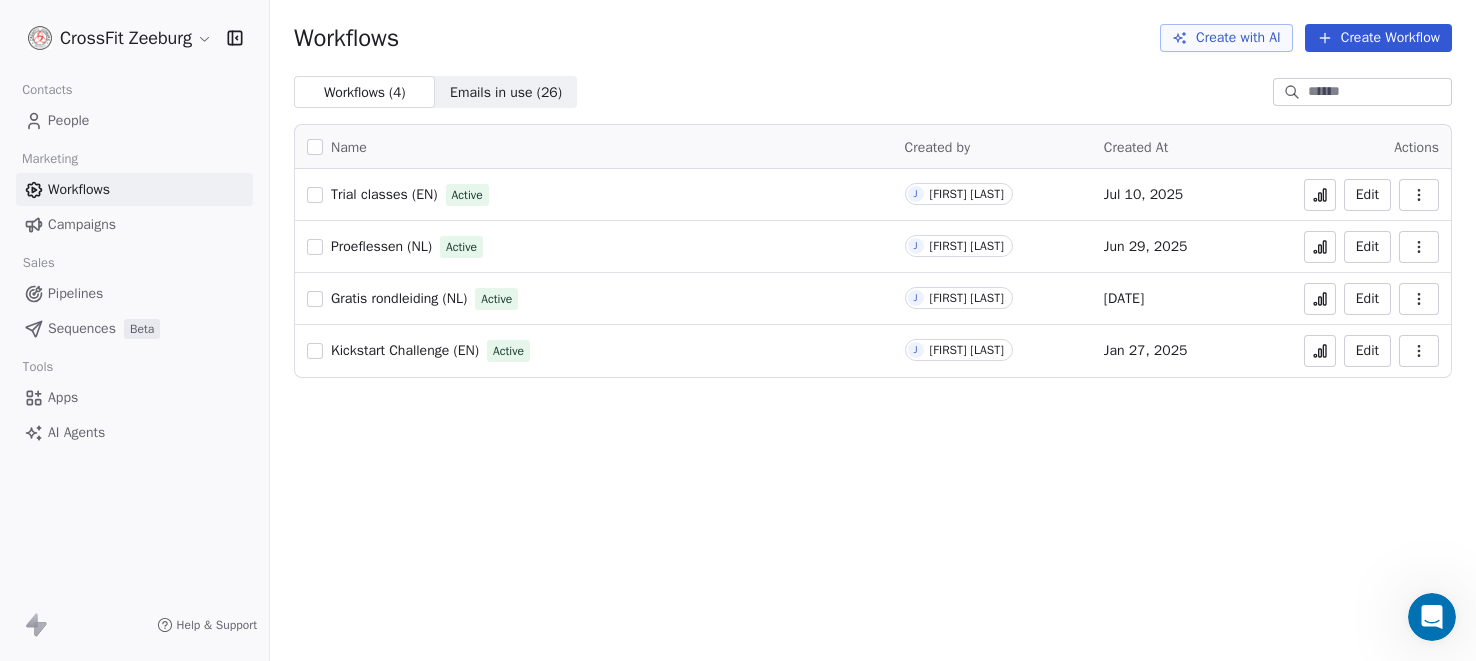 click on "Name" at bounding box center [349, 147] 